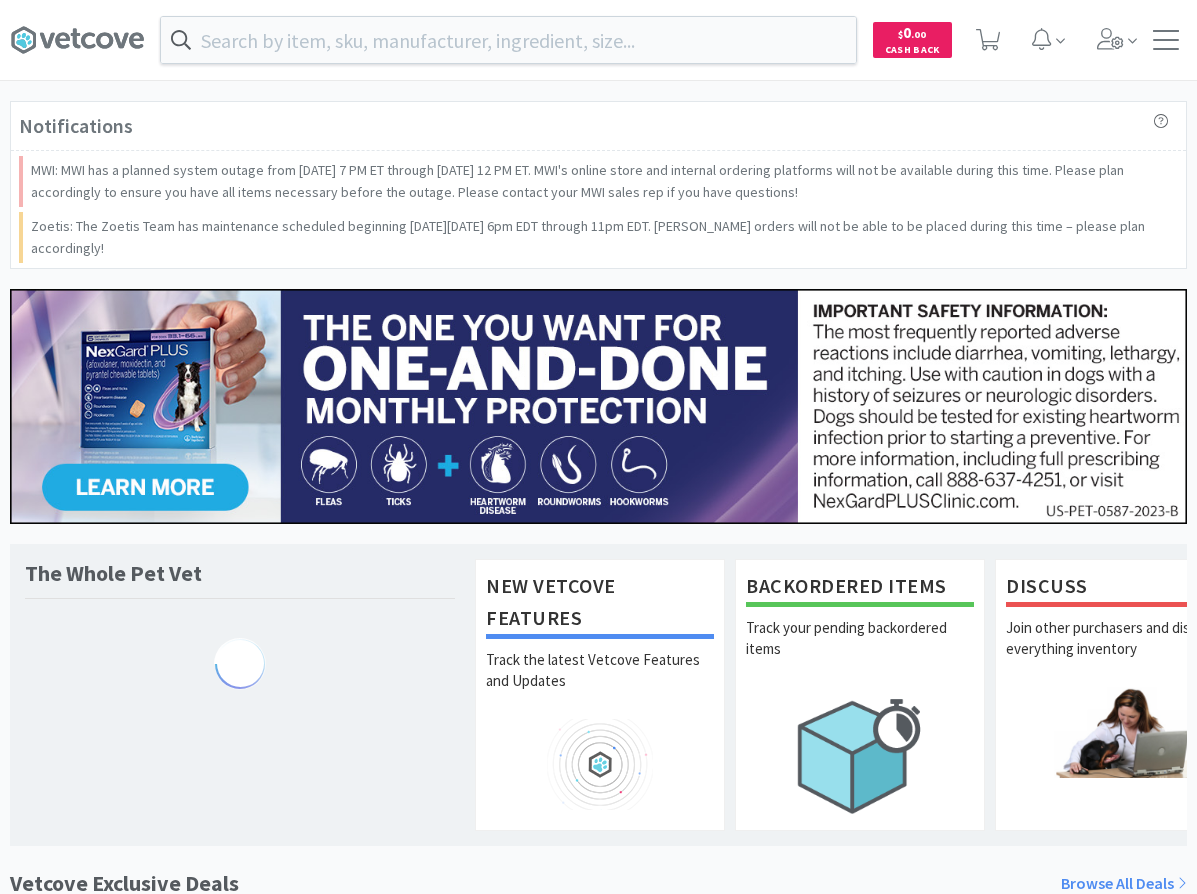 scroll, scrollTop: 0, scrollLeft: 0, axis: both 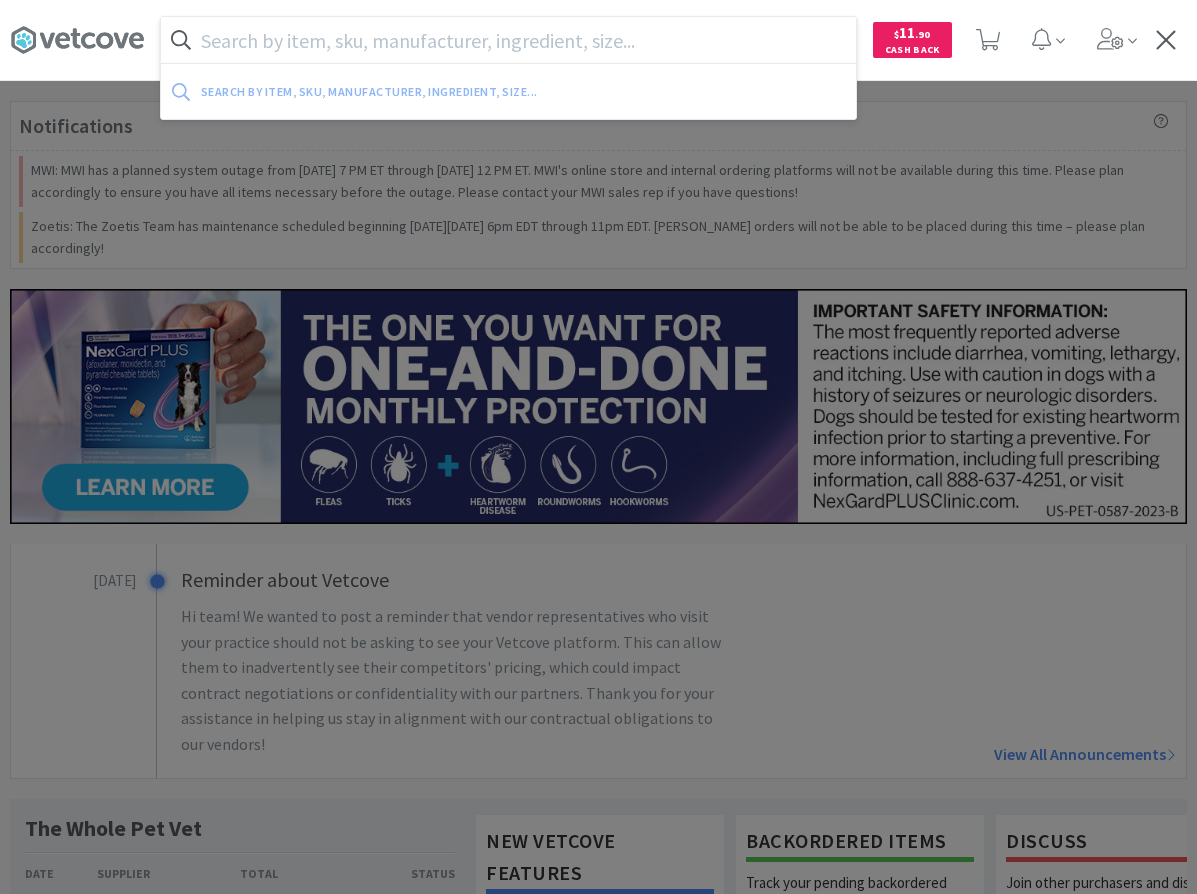 click at bounding box center [508, 40] 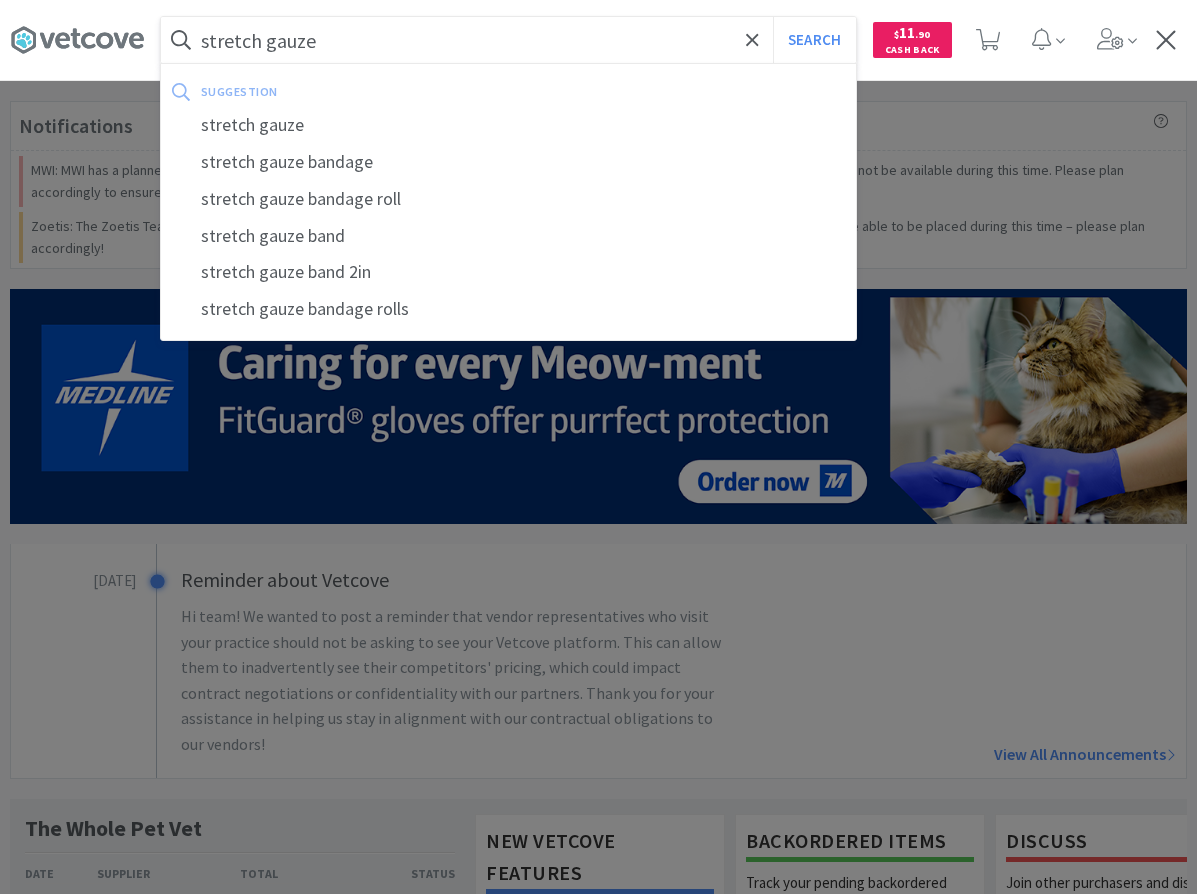 type on "stretch gauze" 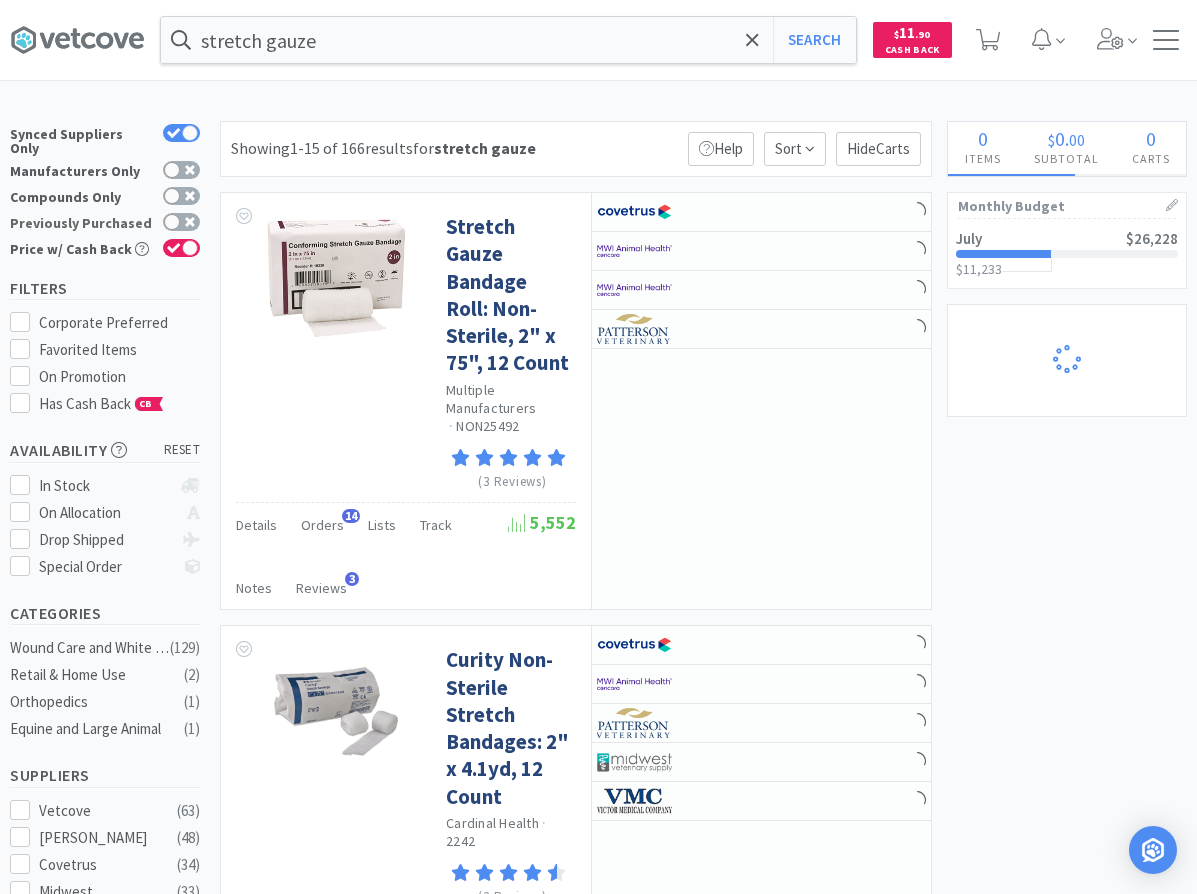 click on "Previously Purchased" at bounding box center (105, 223) 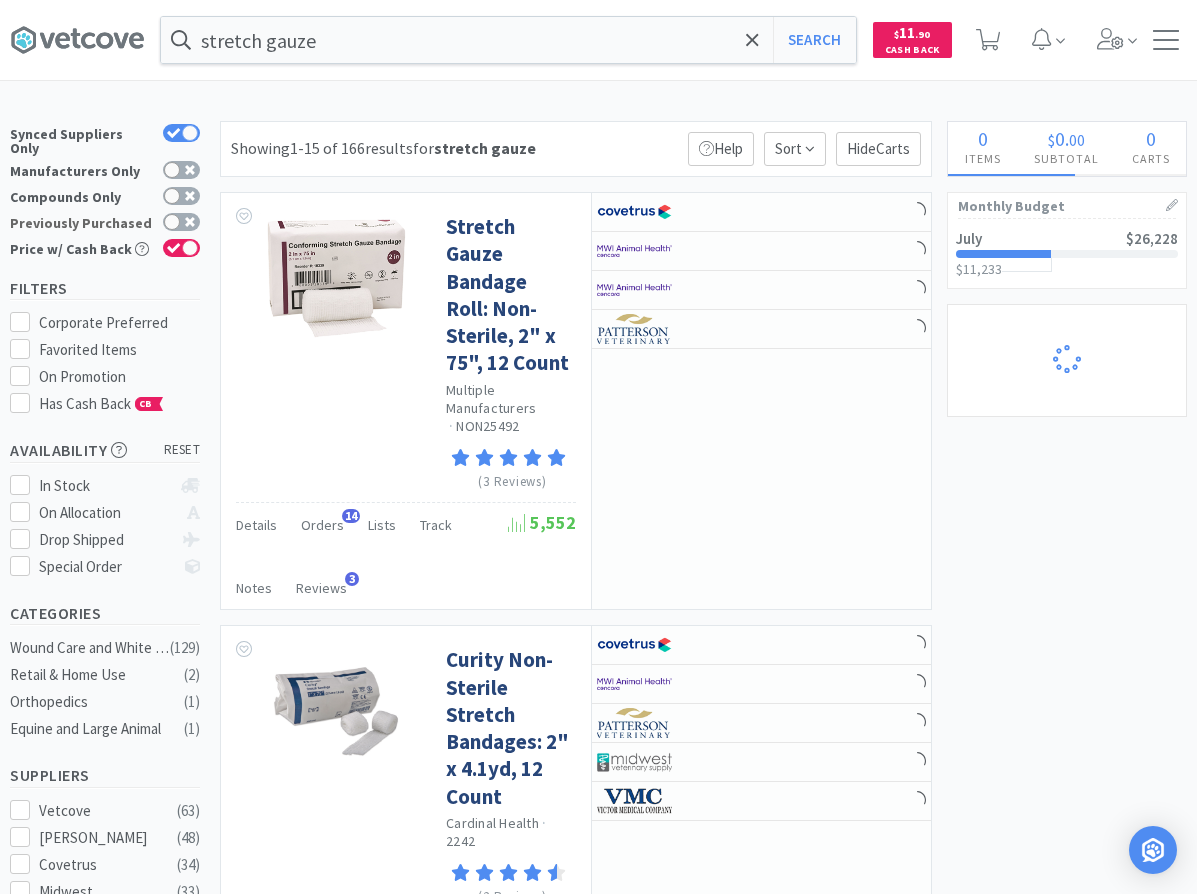 checkbox on "true" 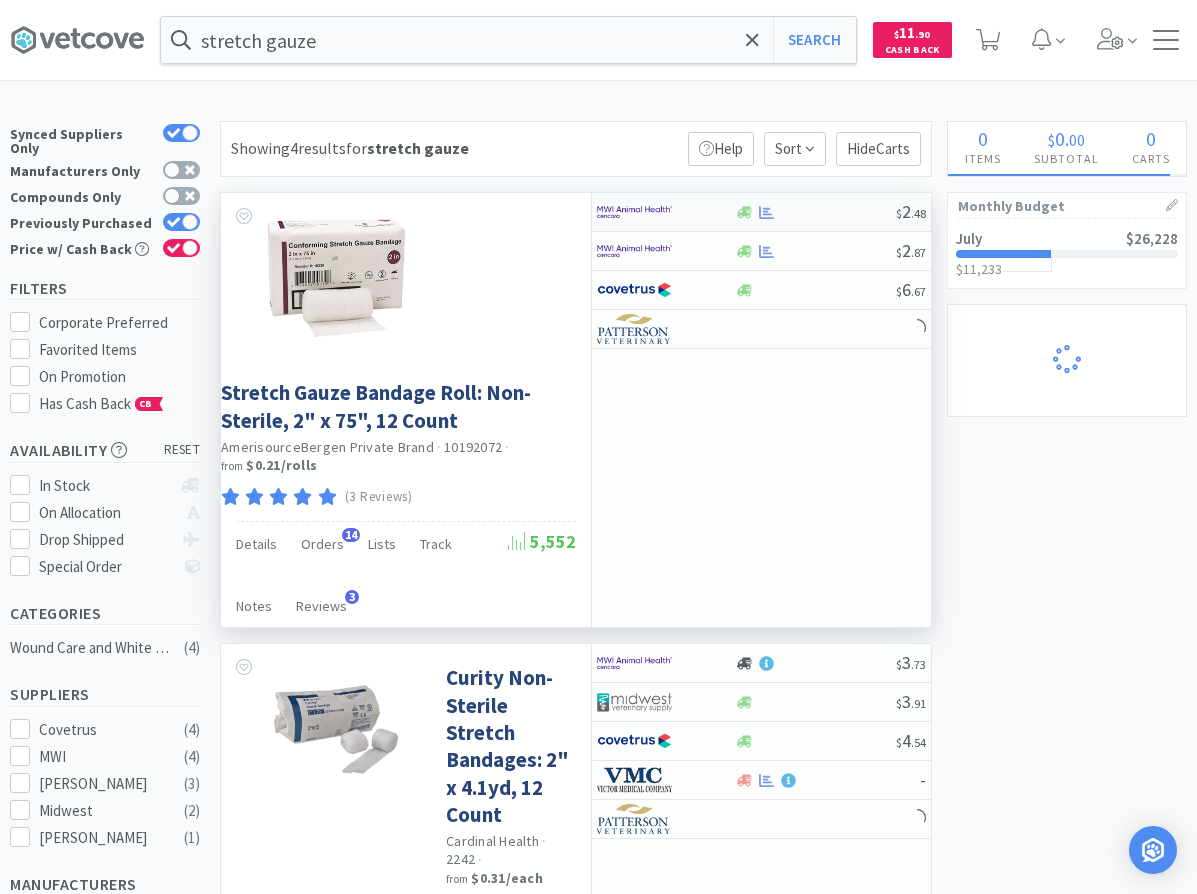 click at bounding box center (815, 212) 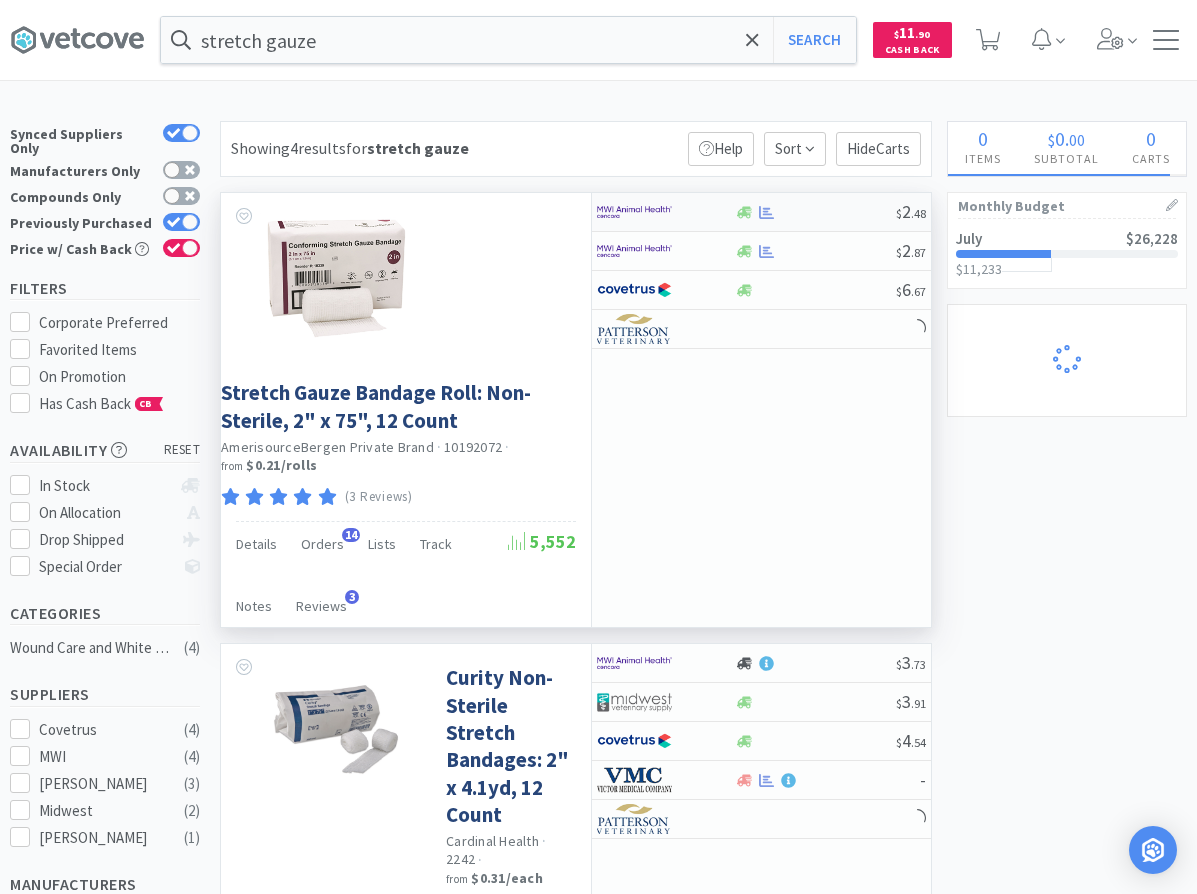 select on "1" 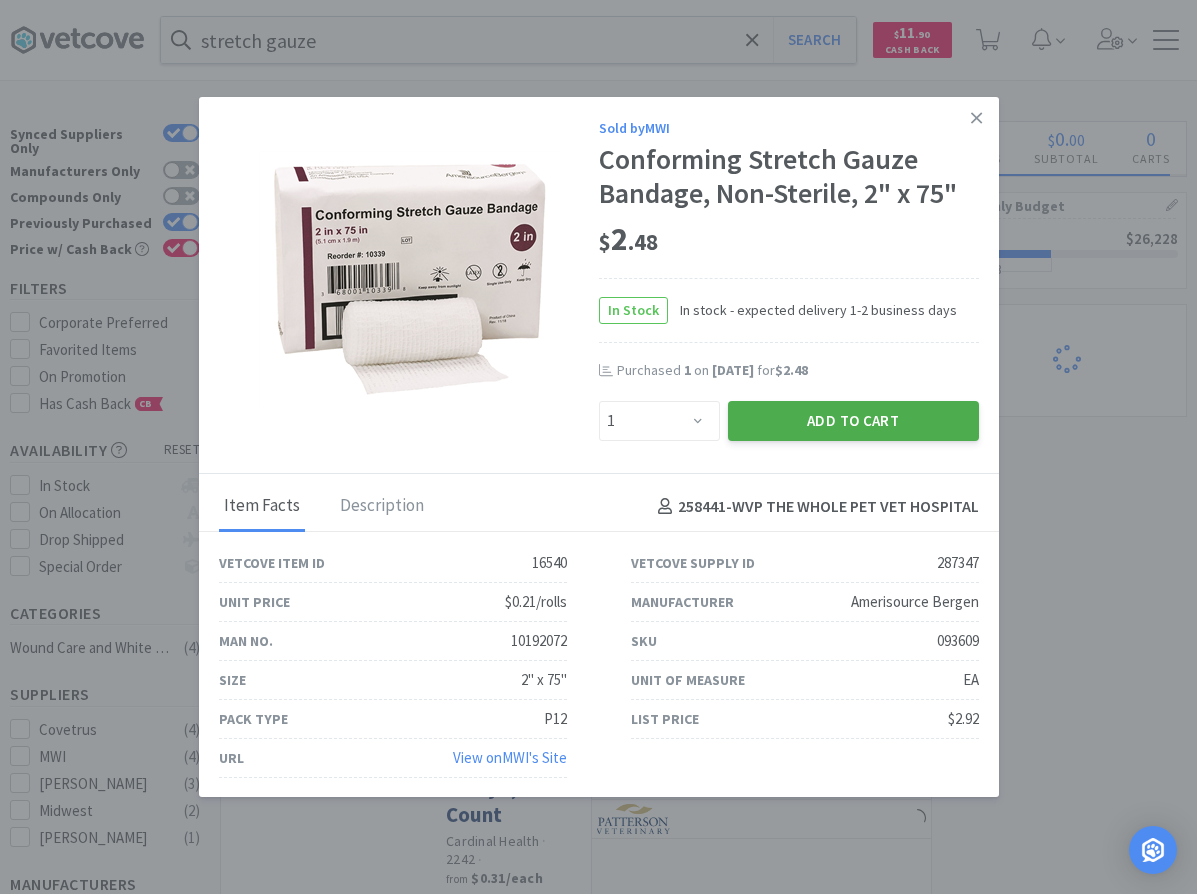 click on "Add to Cart" at bounding box center (853, 421) 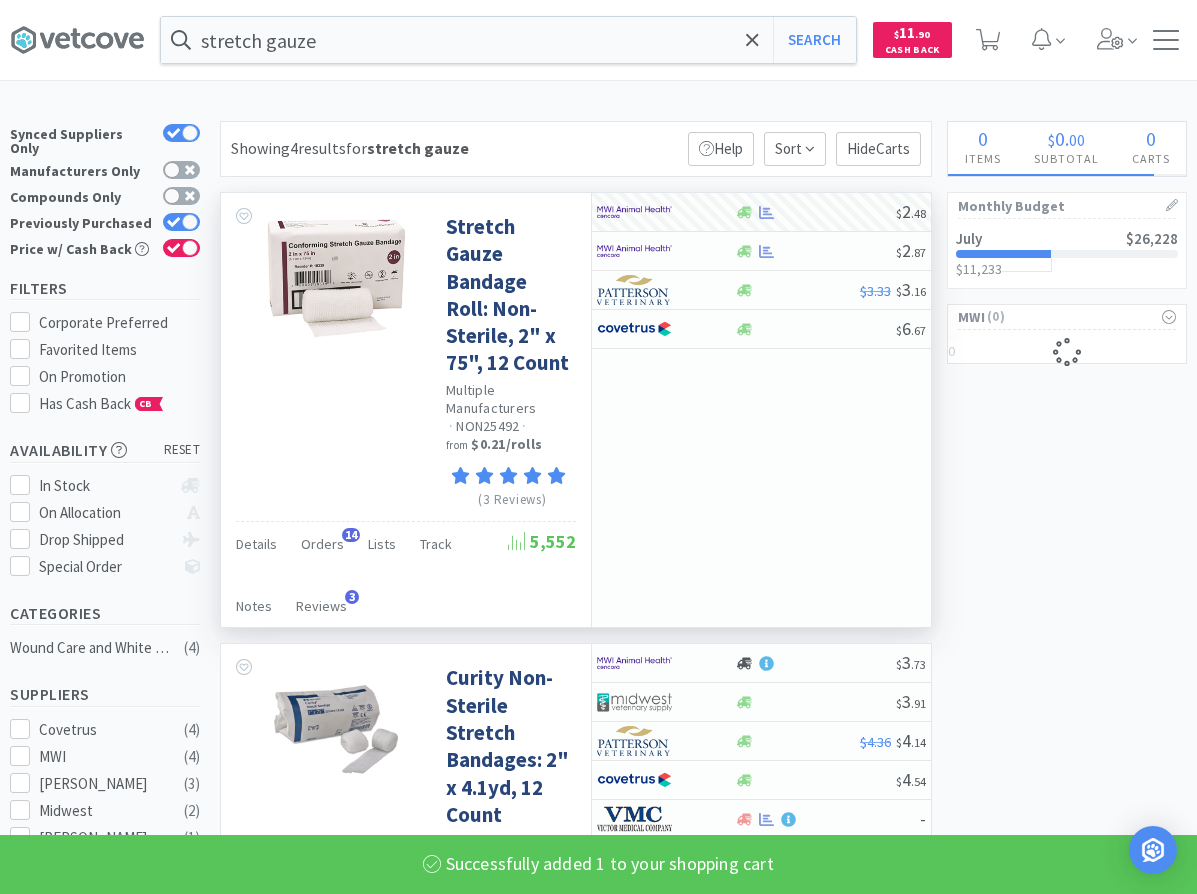 select on "1" 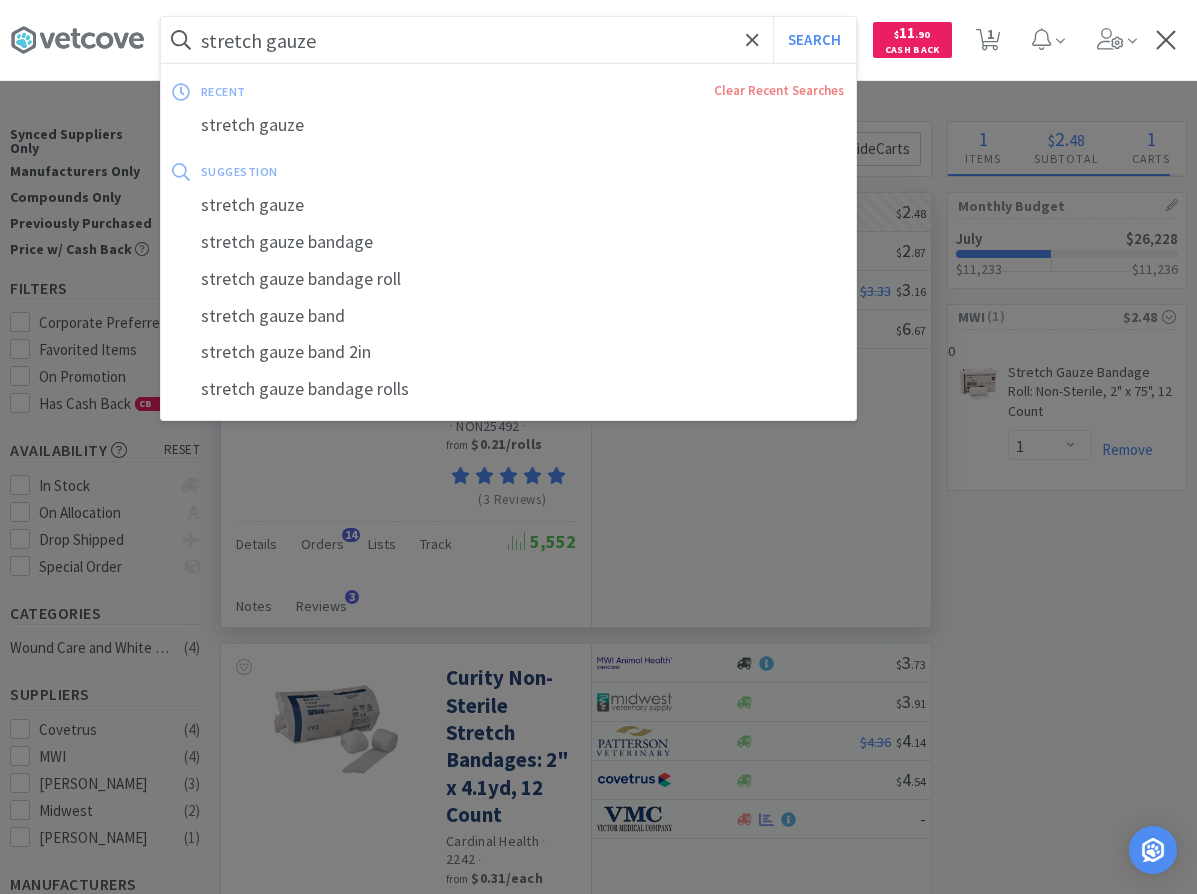 click on "stretch gauze" at bounding box center (508, 40) 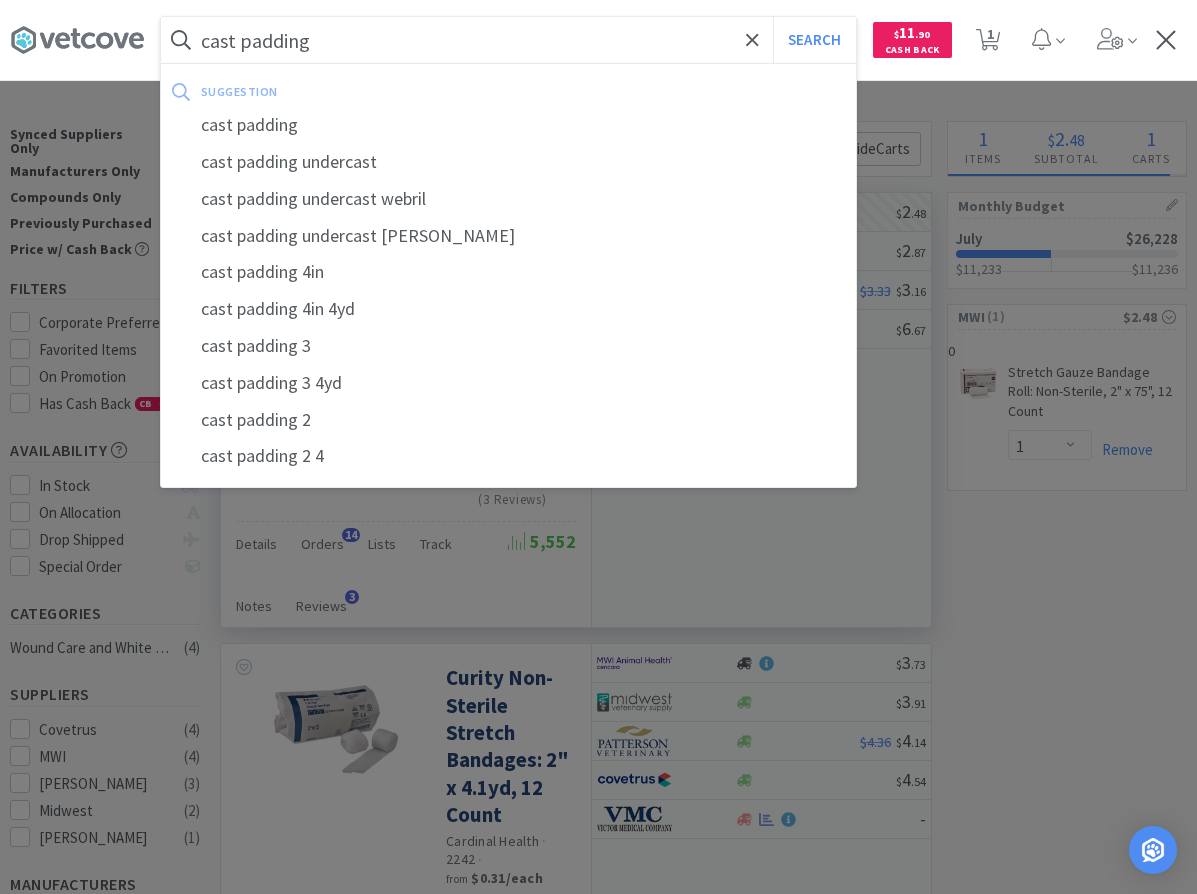 type on "cast padding" 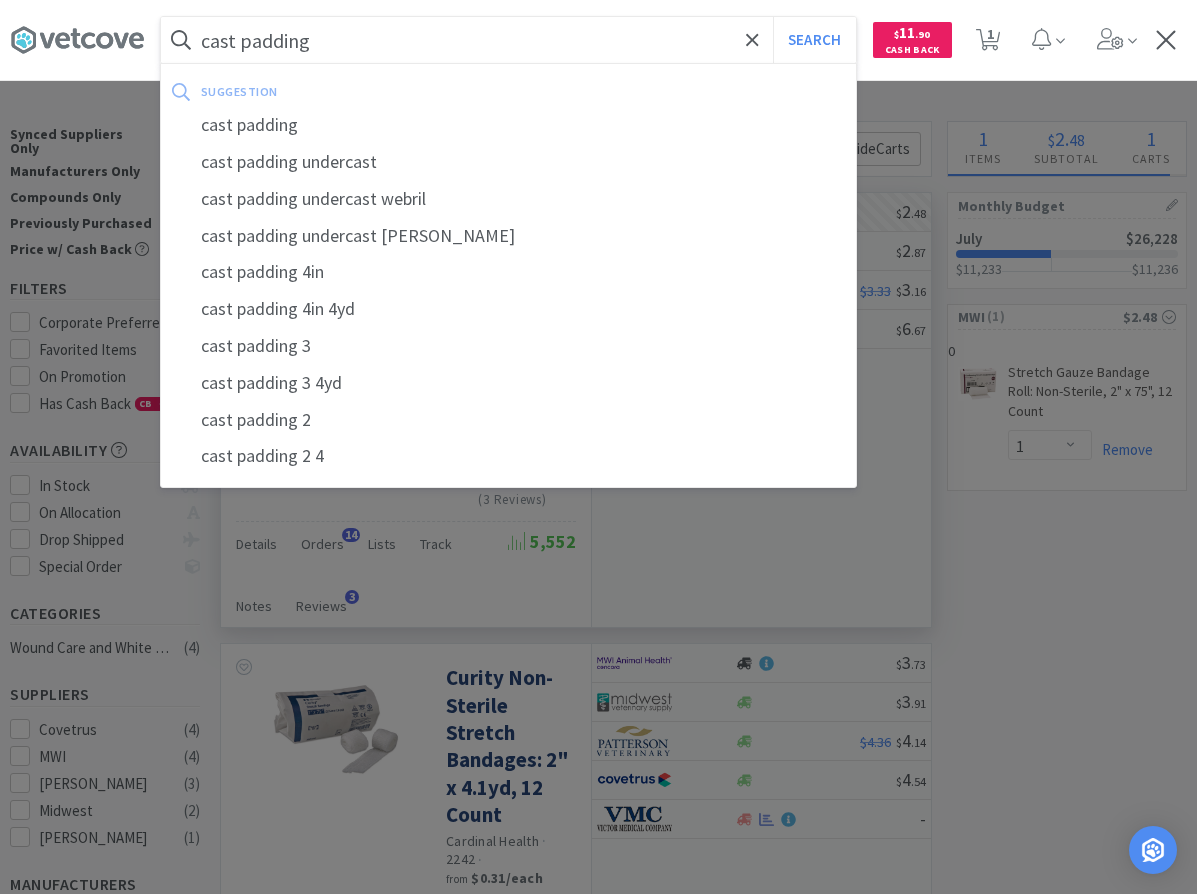 click on "Search" at bounding box center [814, 40] 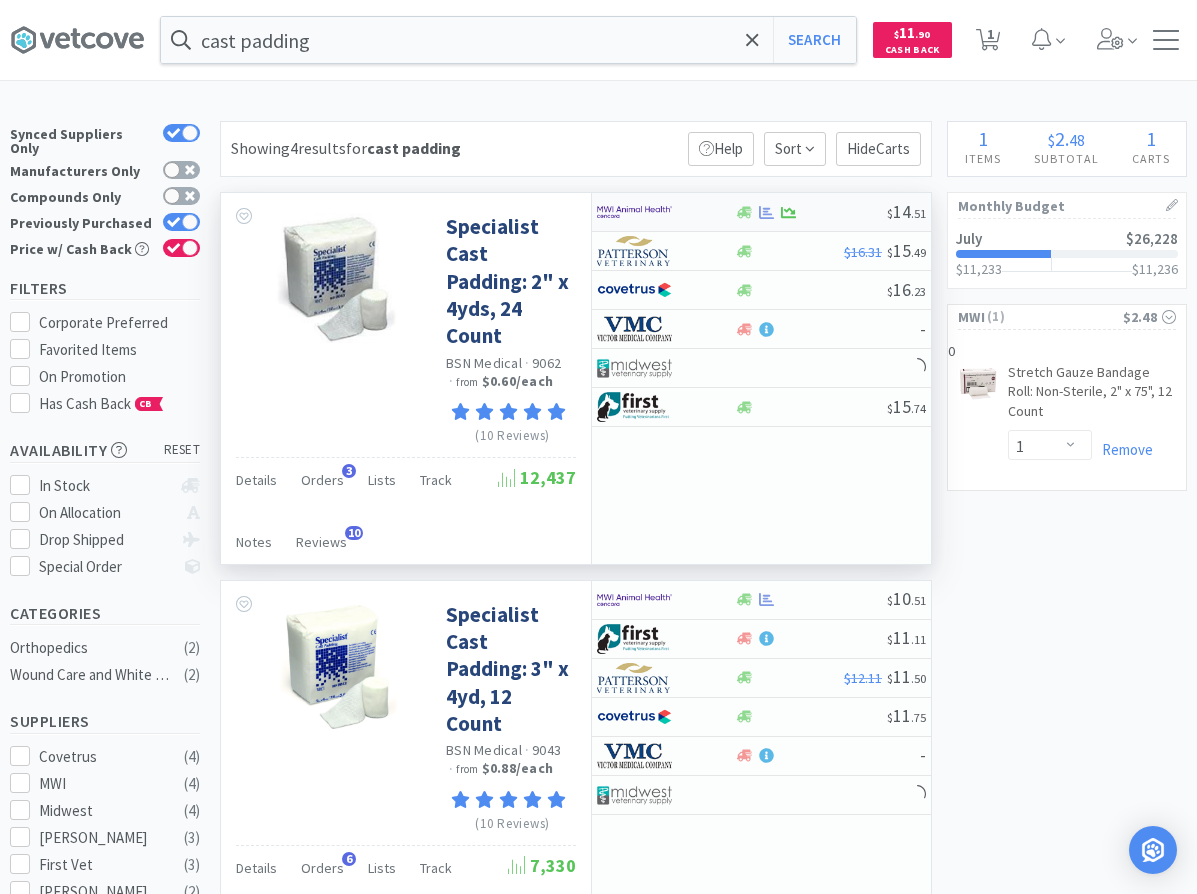 click at bounding box center (652, 212) 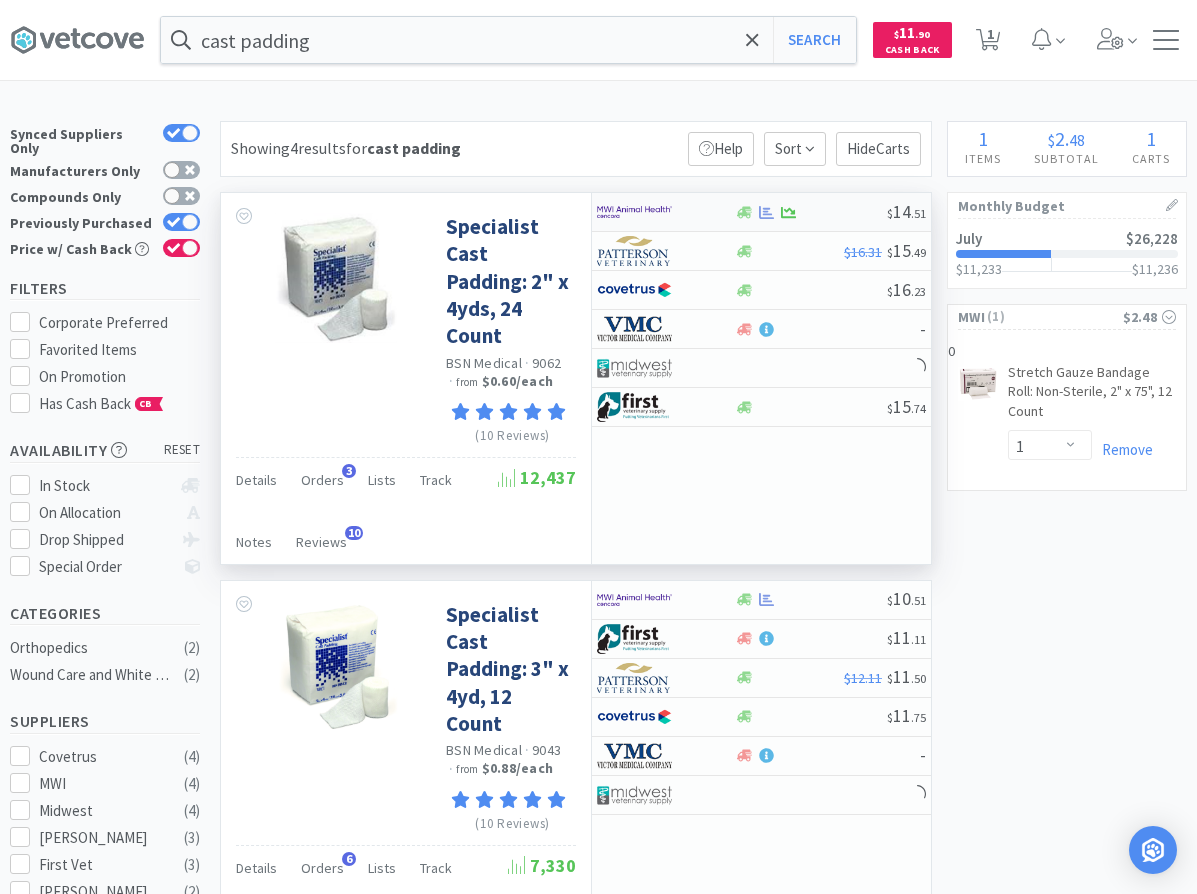 select on "1" 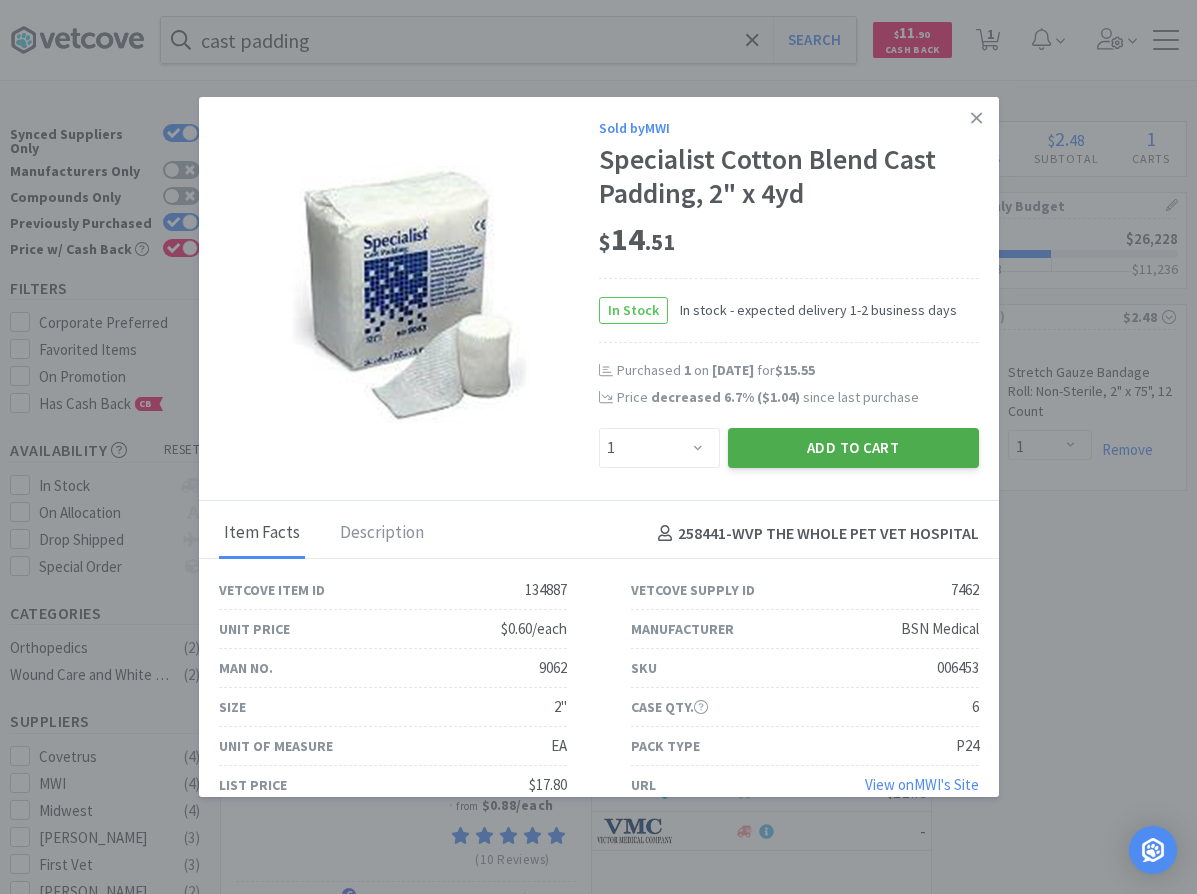 click on "Add to Cart" at bounding box center [853, 448] 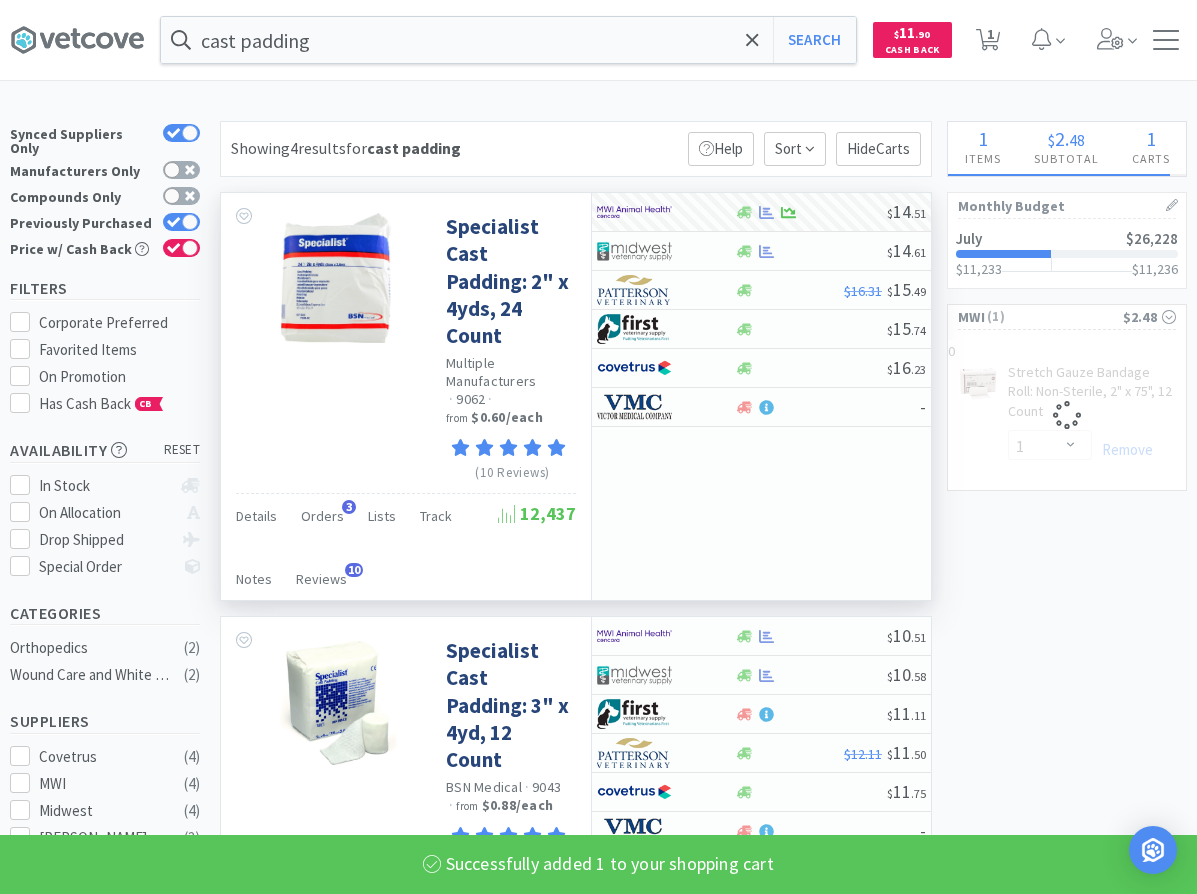 select on "1" 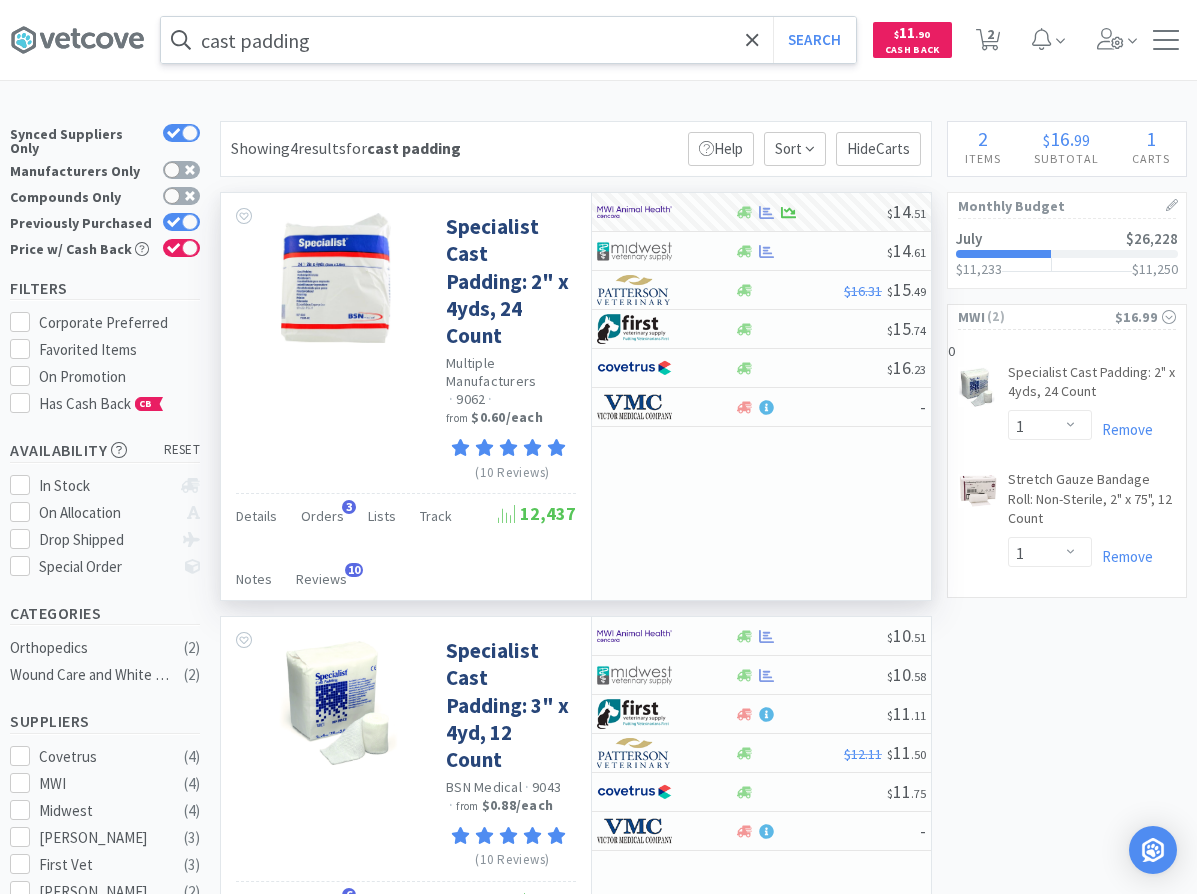 click on "cast padding" at bounding box center [508, 40] 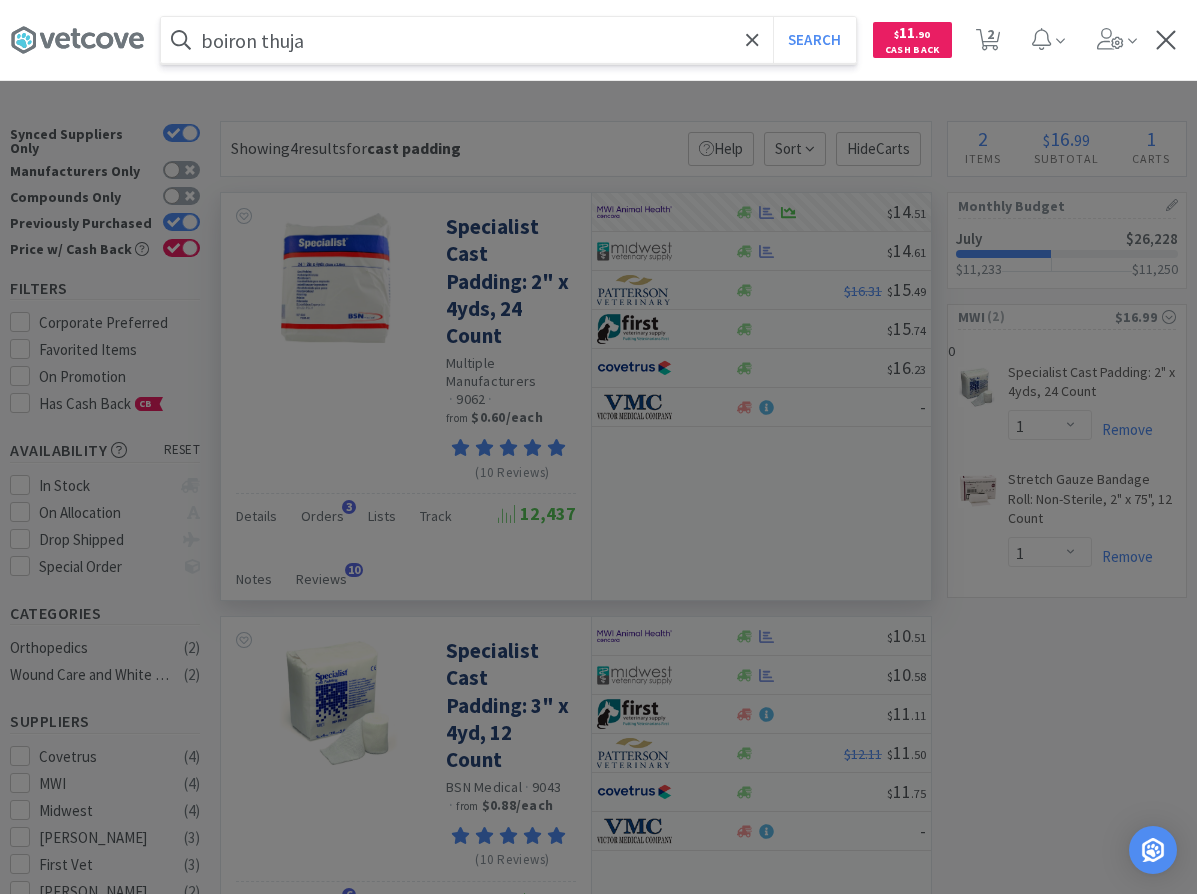 type on "boiron thuja" 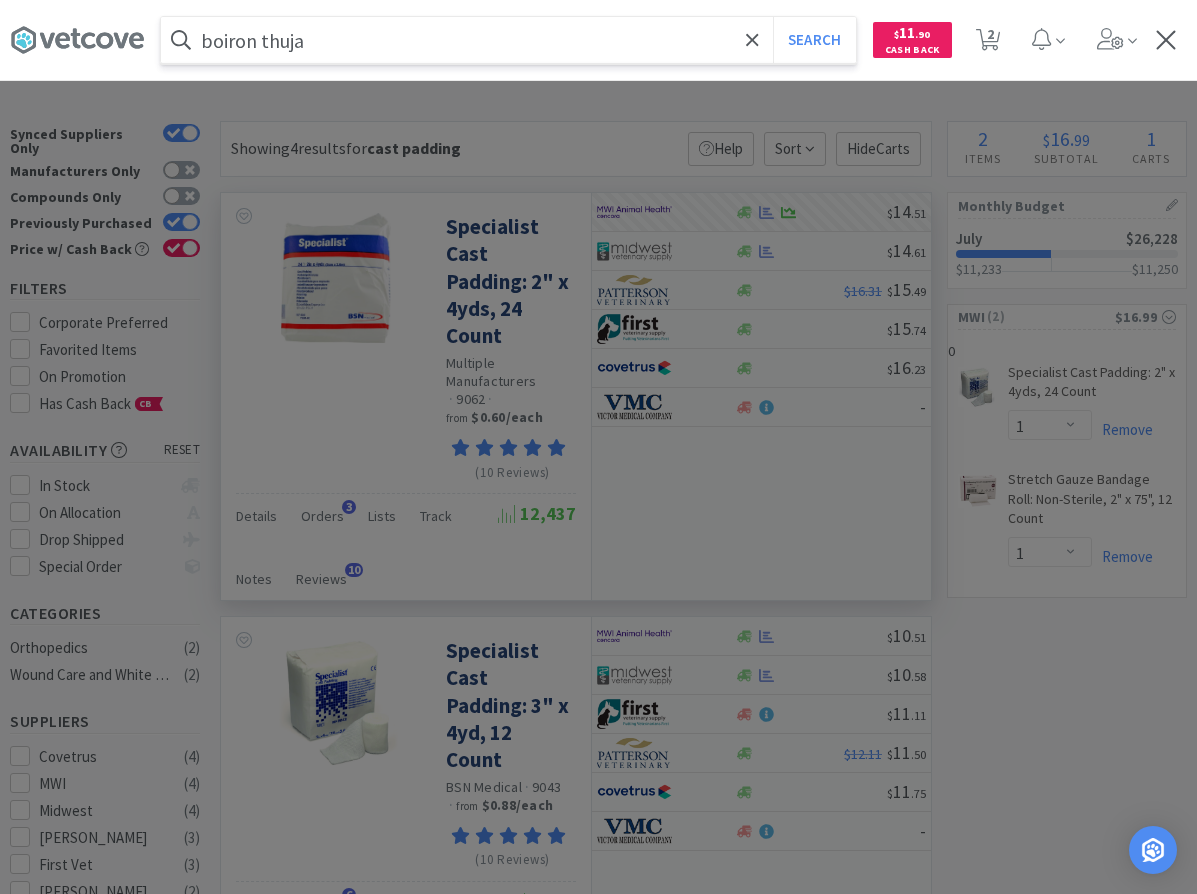 click on "Search" at bounding box center (814, 40) 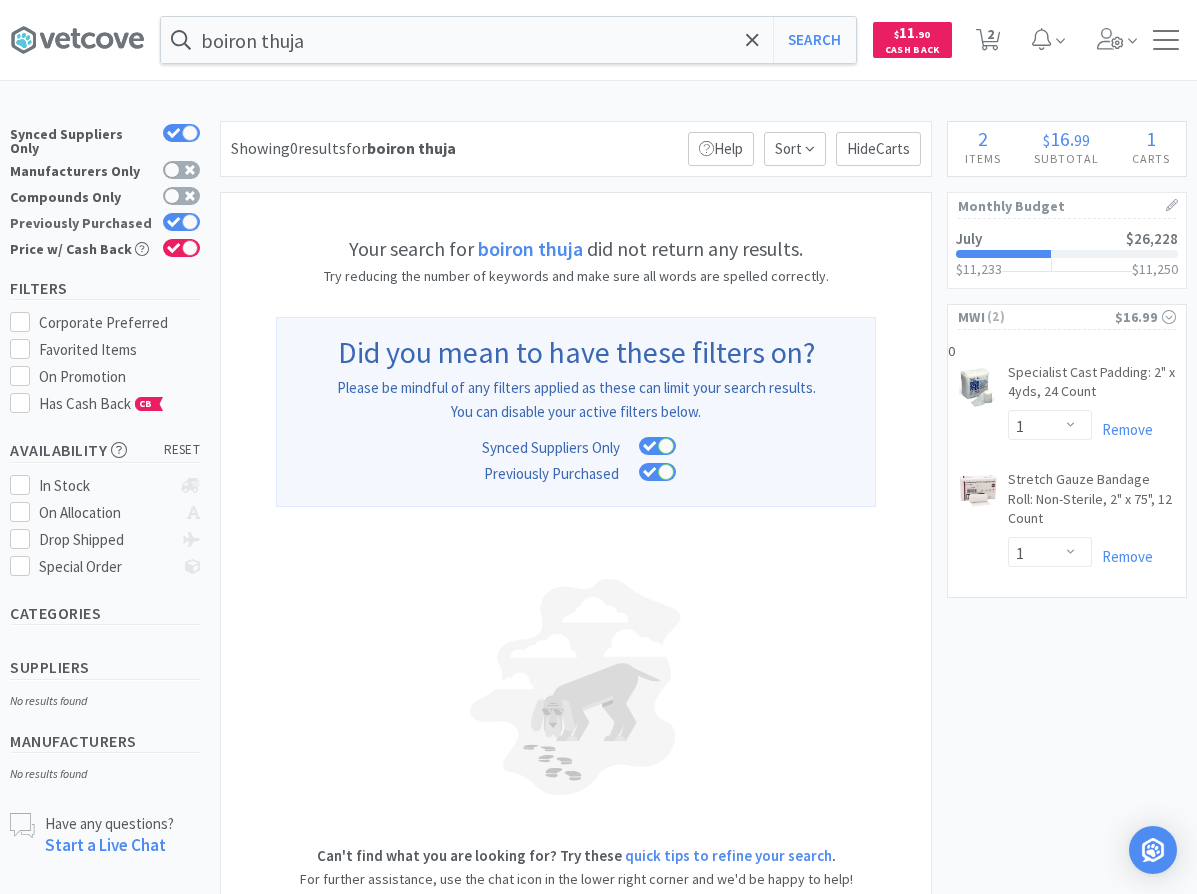 click on "Previously Purchased" at bounding box center [105, 223] 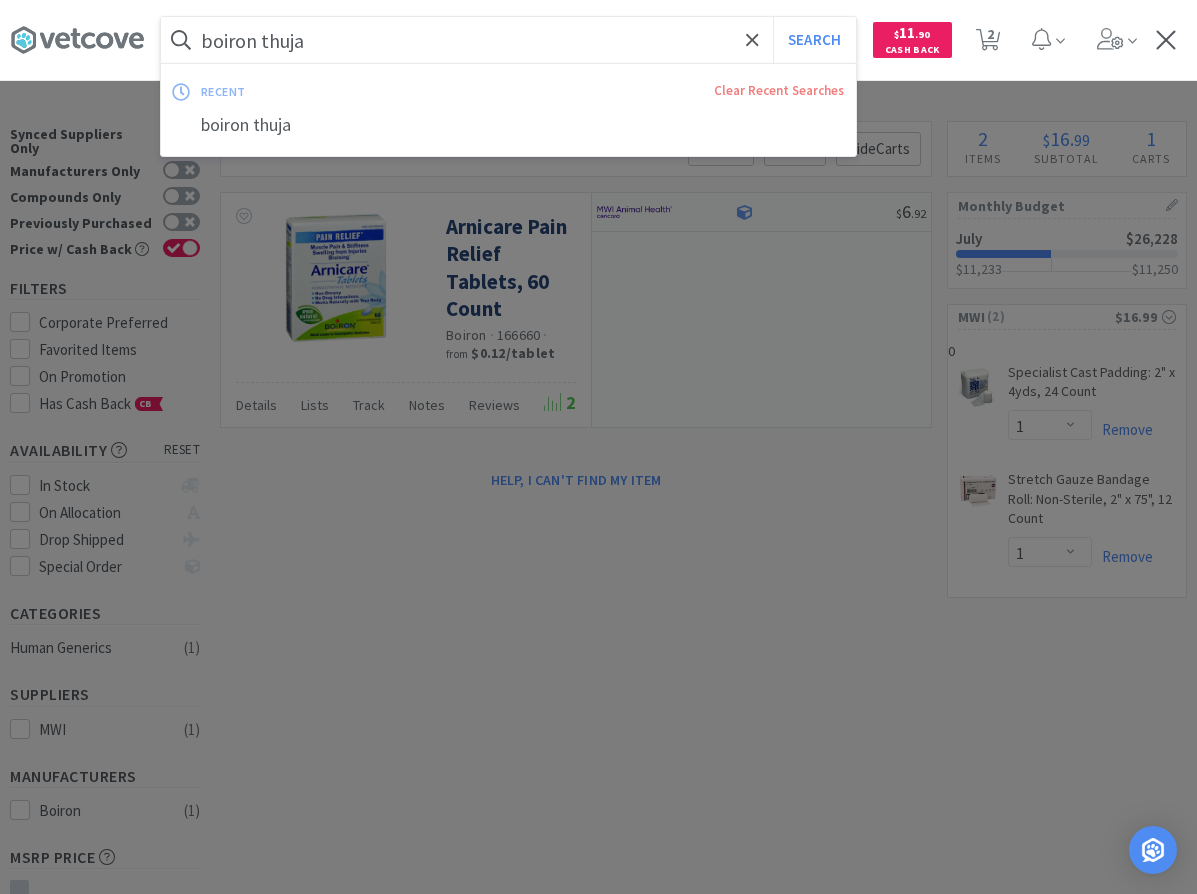 drag, startPoint x: 493, startPoint y: 33, endPoint x: -104, endPoint y: 9, distance: 597.48224 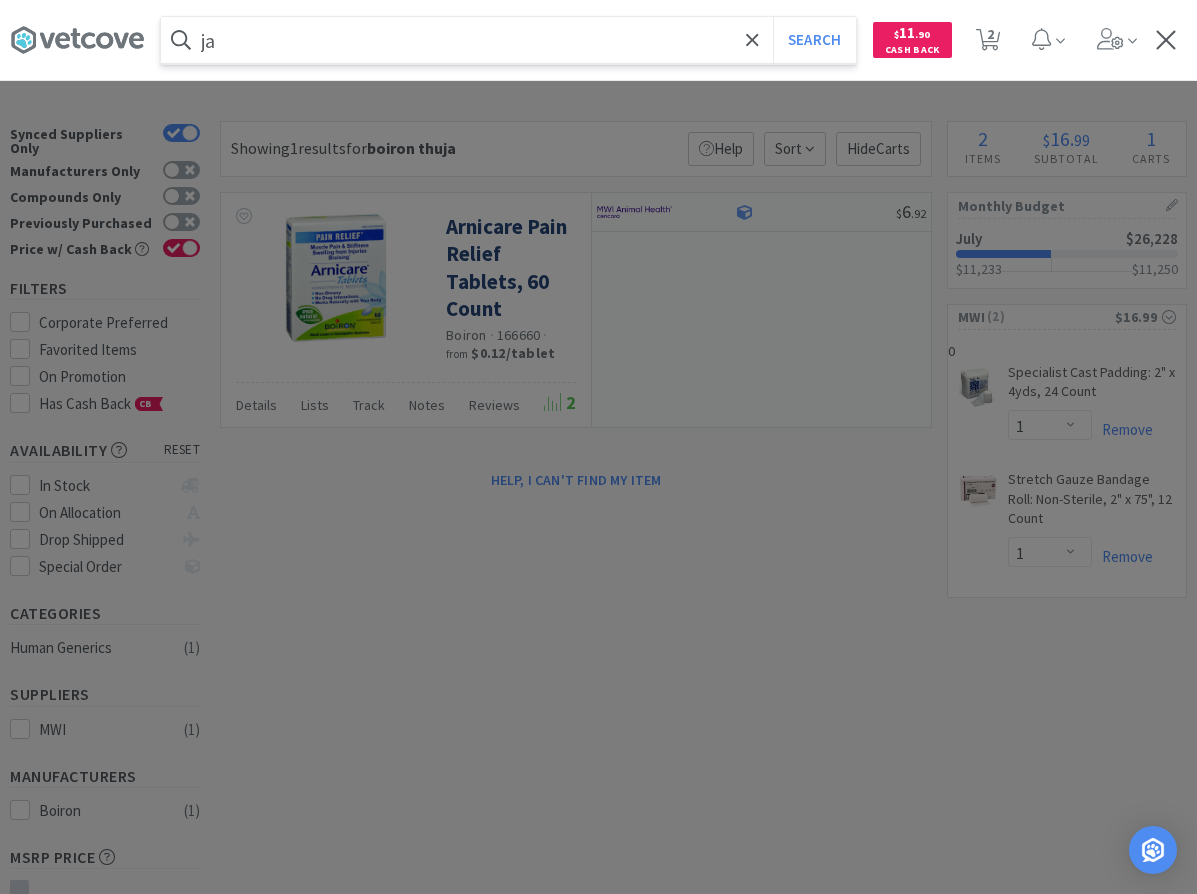 type on "a" 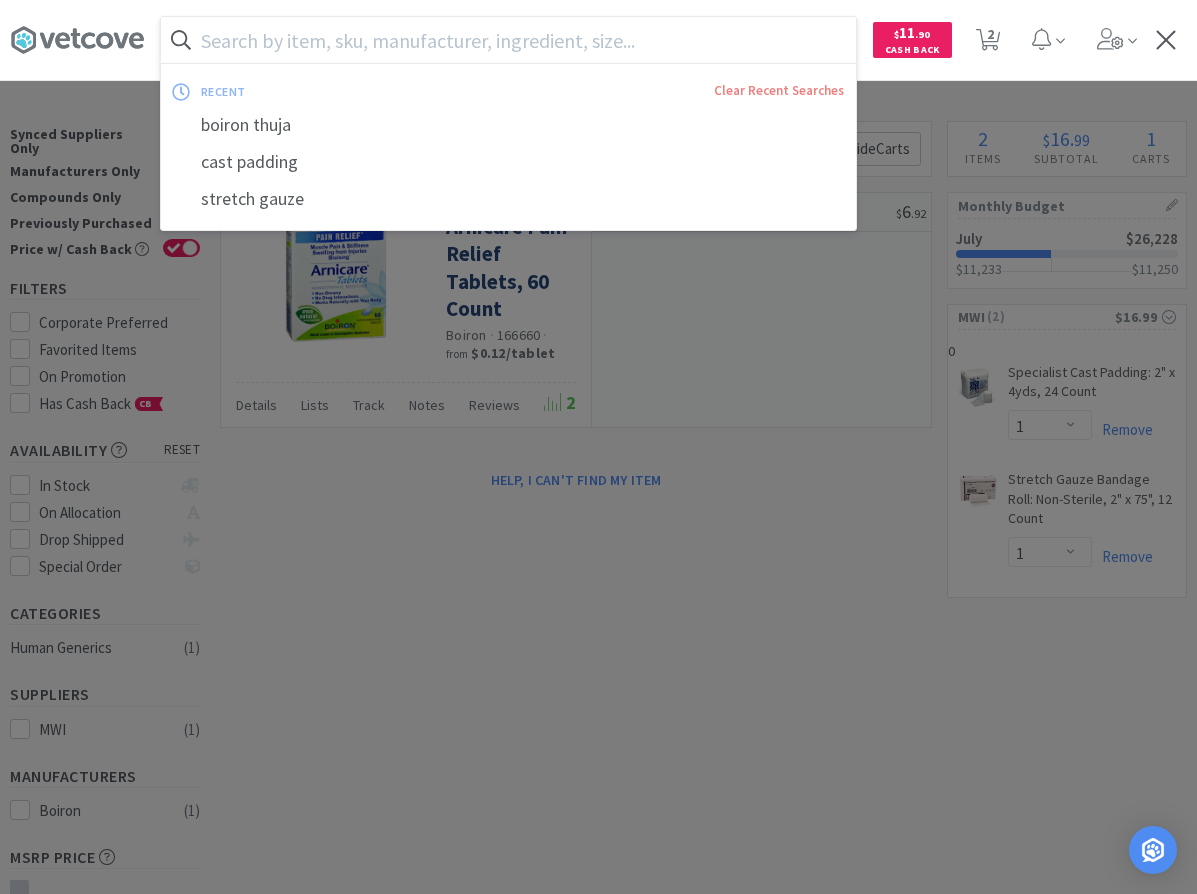 click at bounding box center (508, 40) 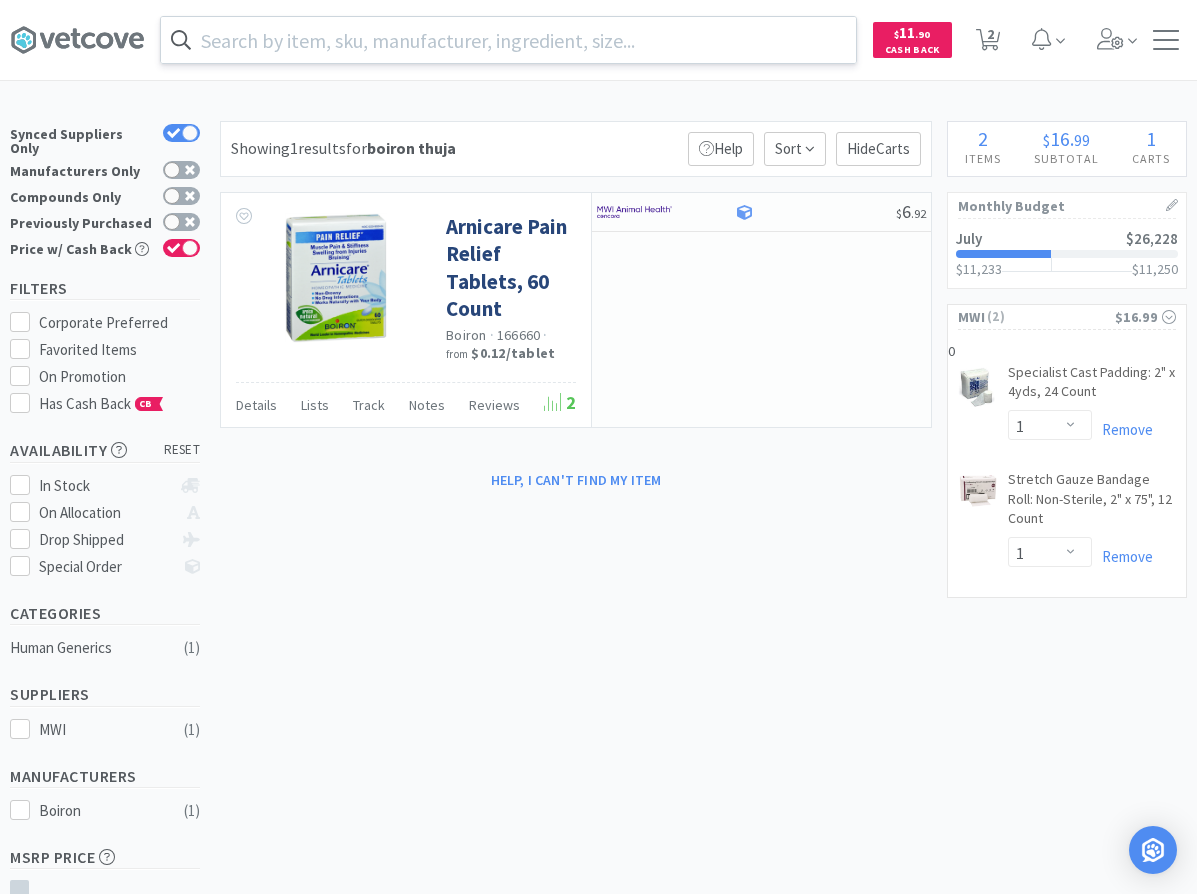 click at bounding box center [508, 40] 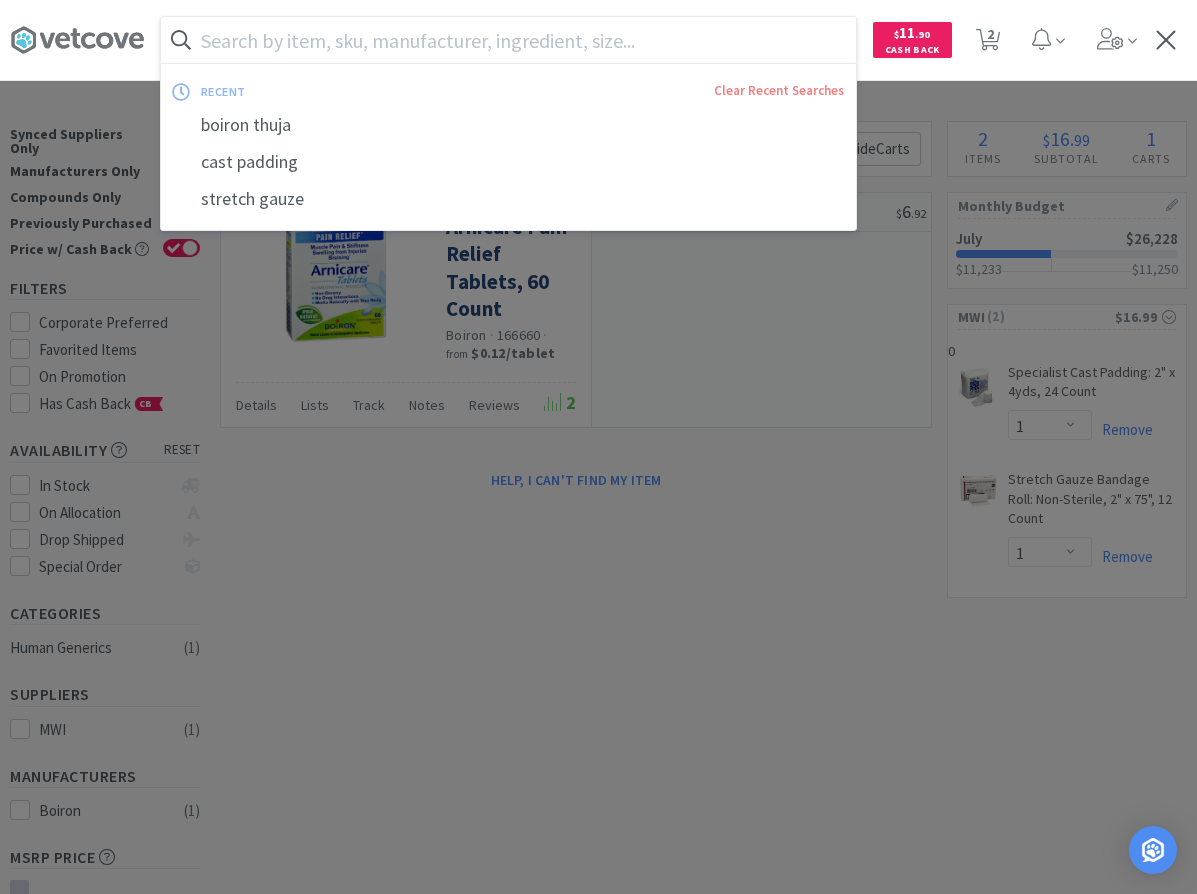 type on "y" 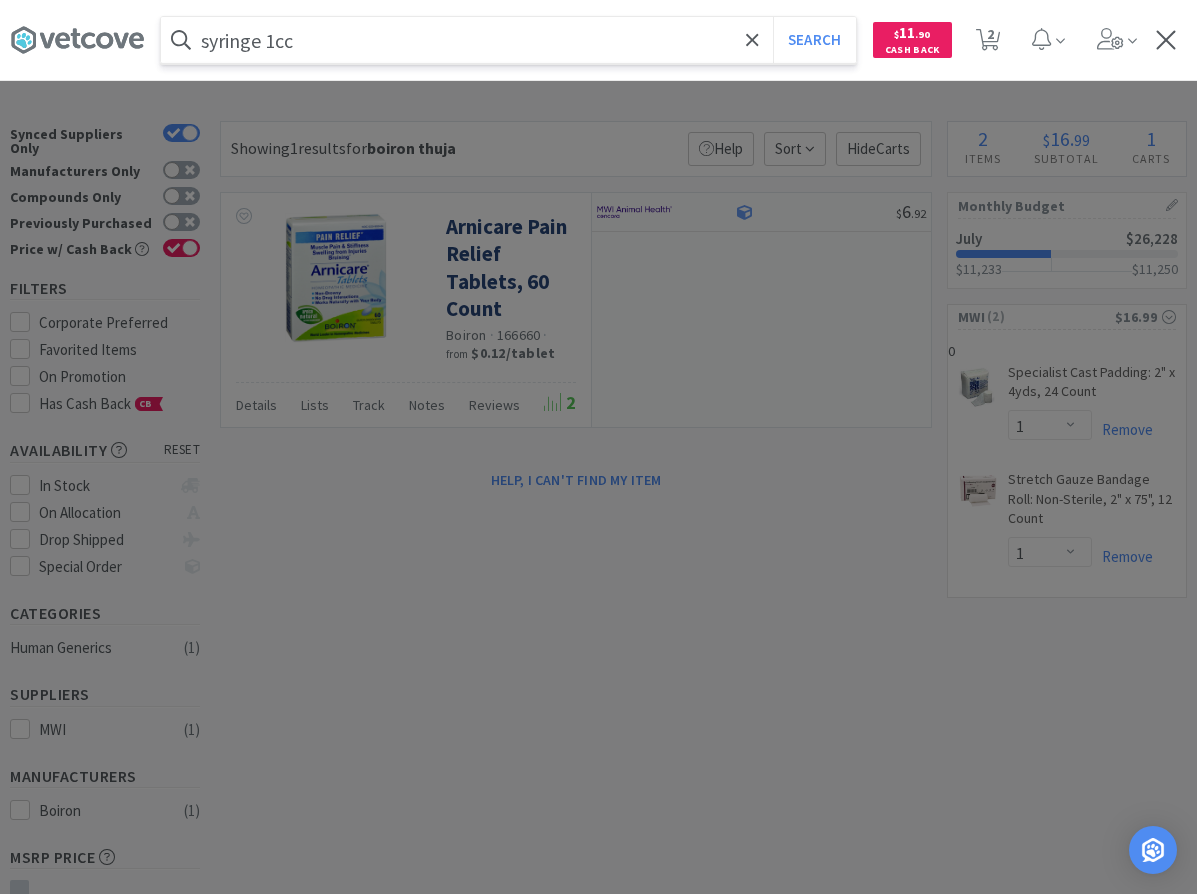 type on "syringe 1cc" 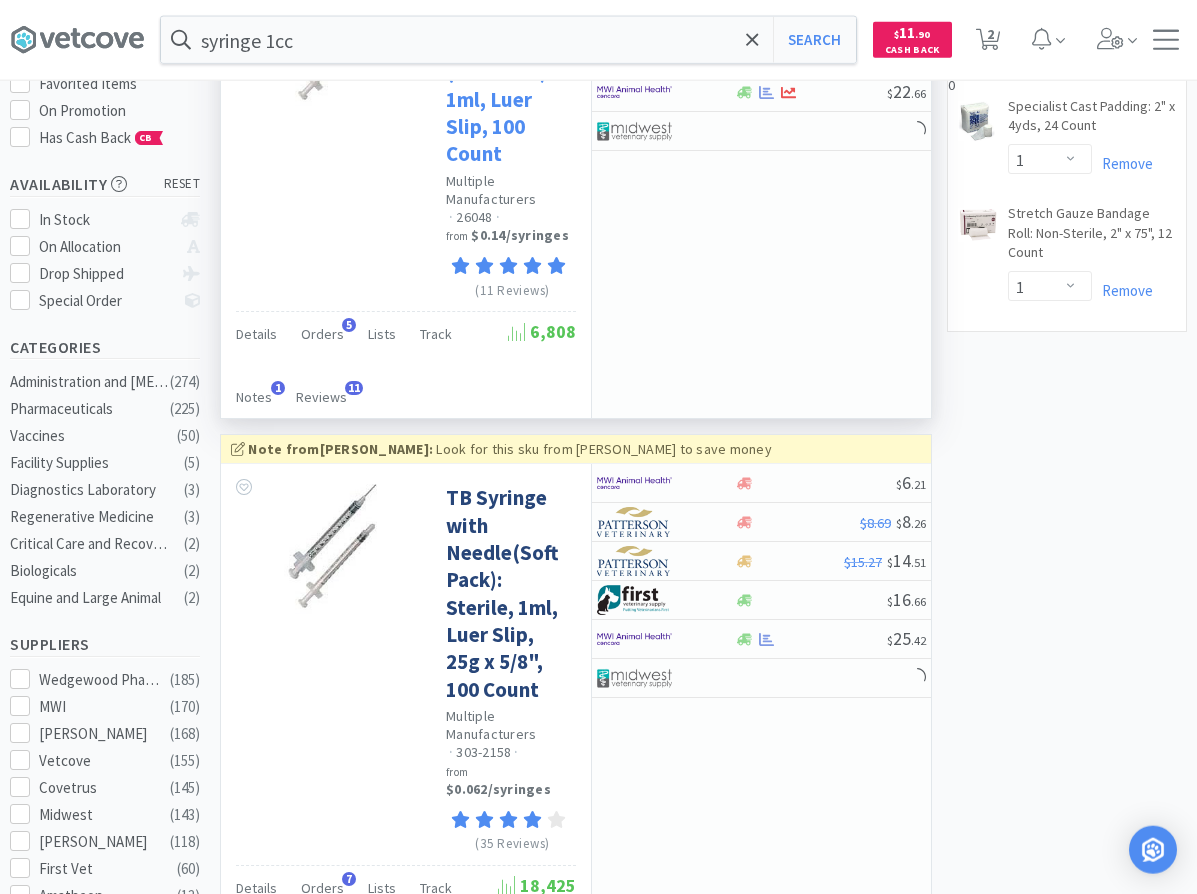 scroll, scrollTop: 306, scrollLeft: 0, axis: vertical 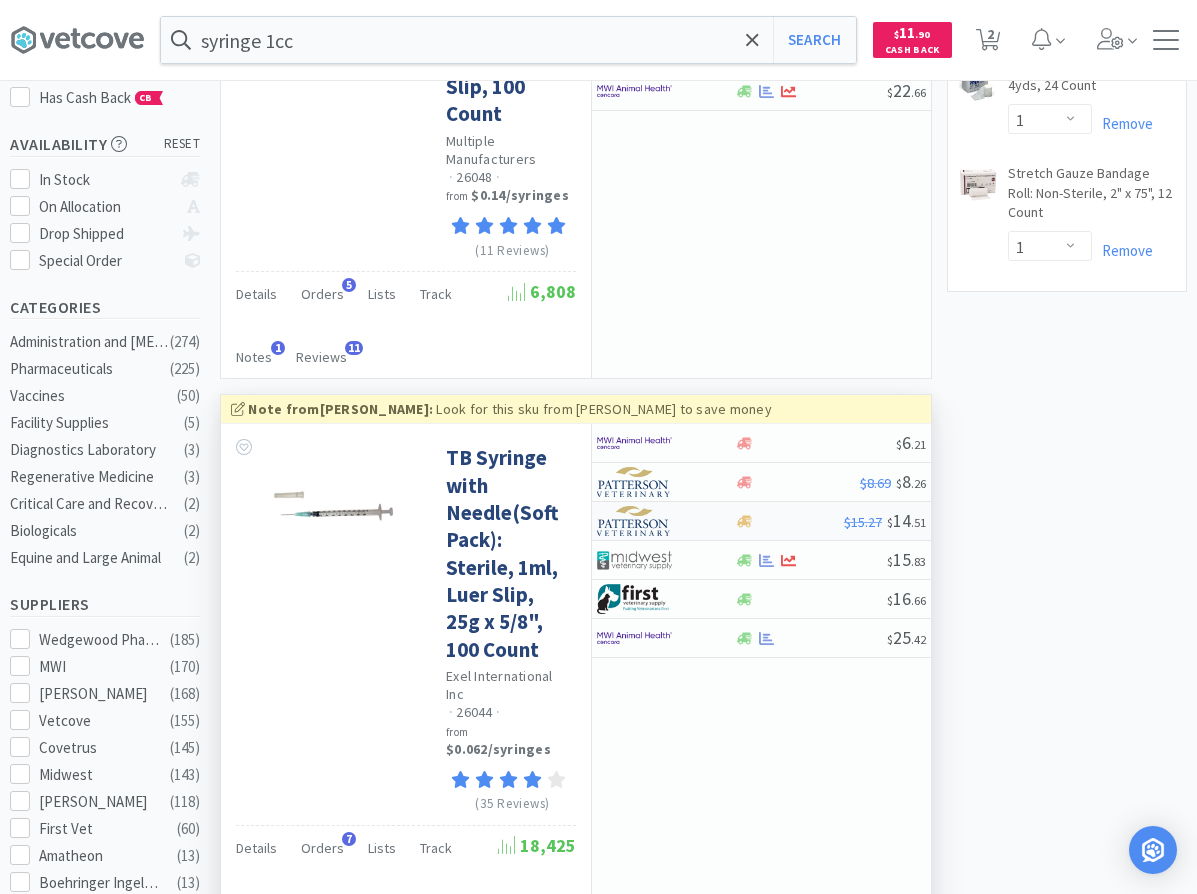 click on "$15.27 $ 14 . 51" at bounding box center [761, 521] 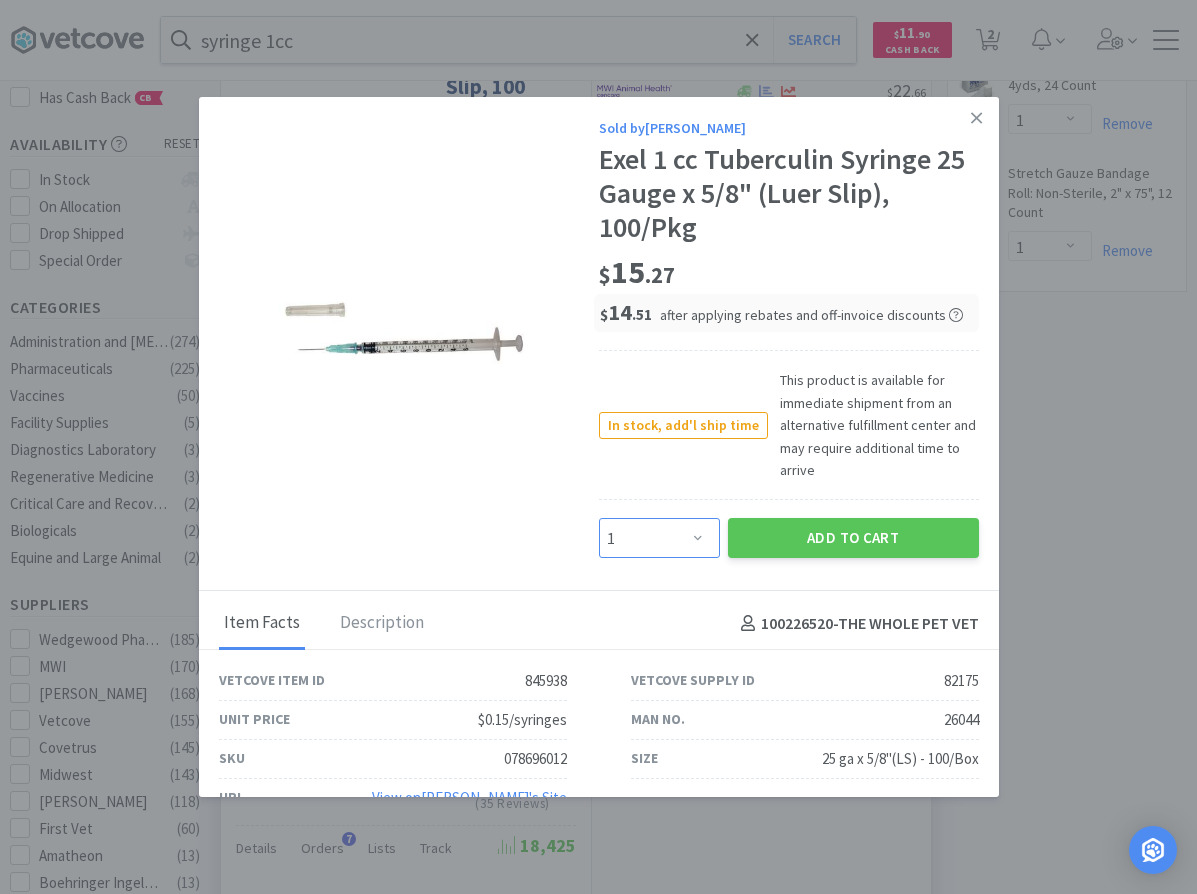 click on "Enter Quantity 1 2 3 4 5 6 7 8 9 10 11 12 13 14 15 16 17 18 19 20 Enter Quantity" at bounding box center (659, 538) 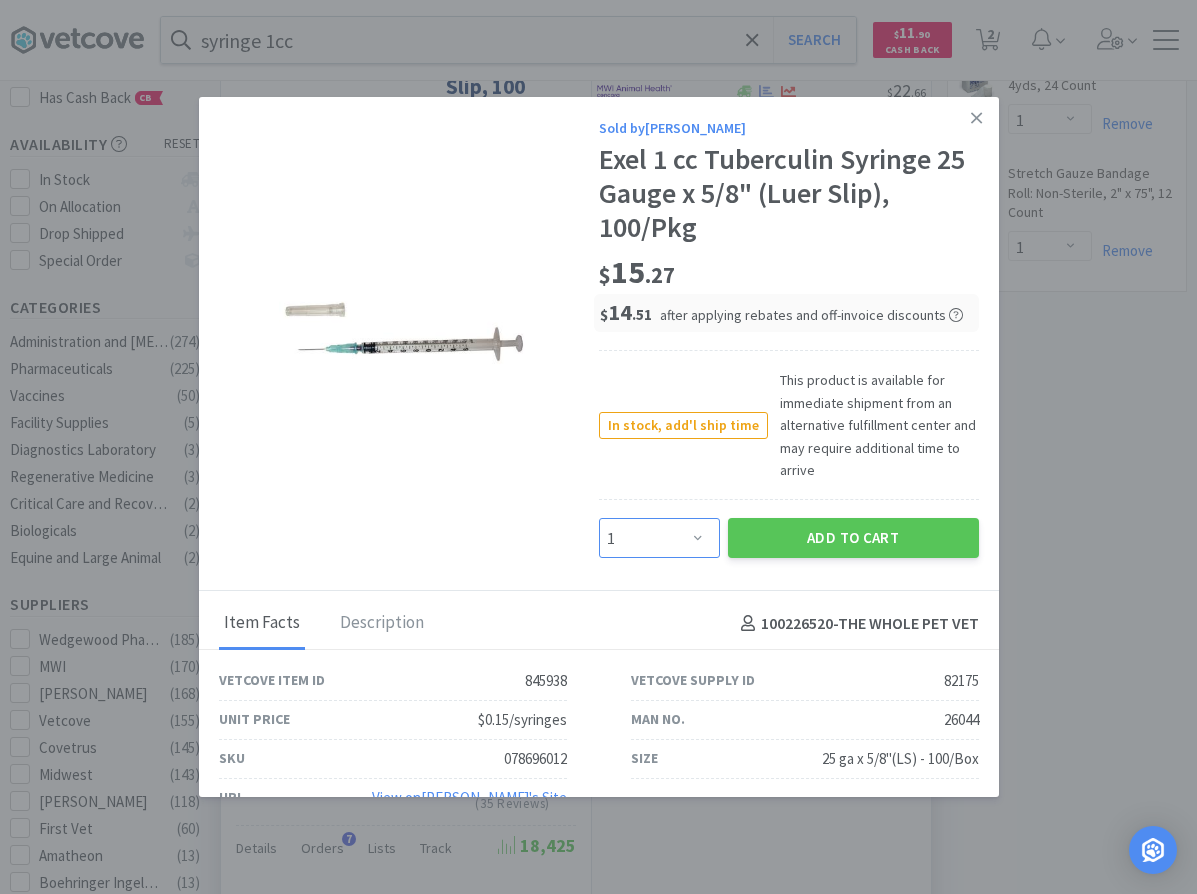 select on "3" 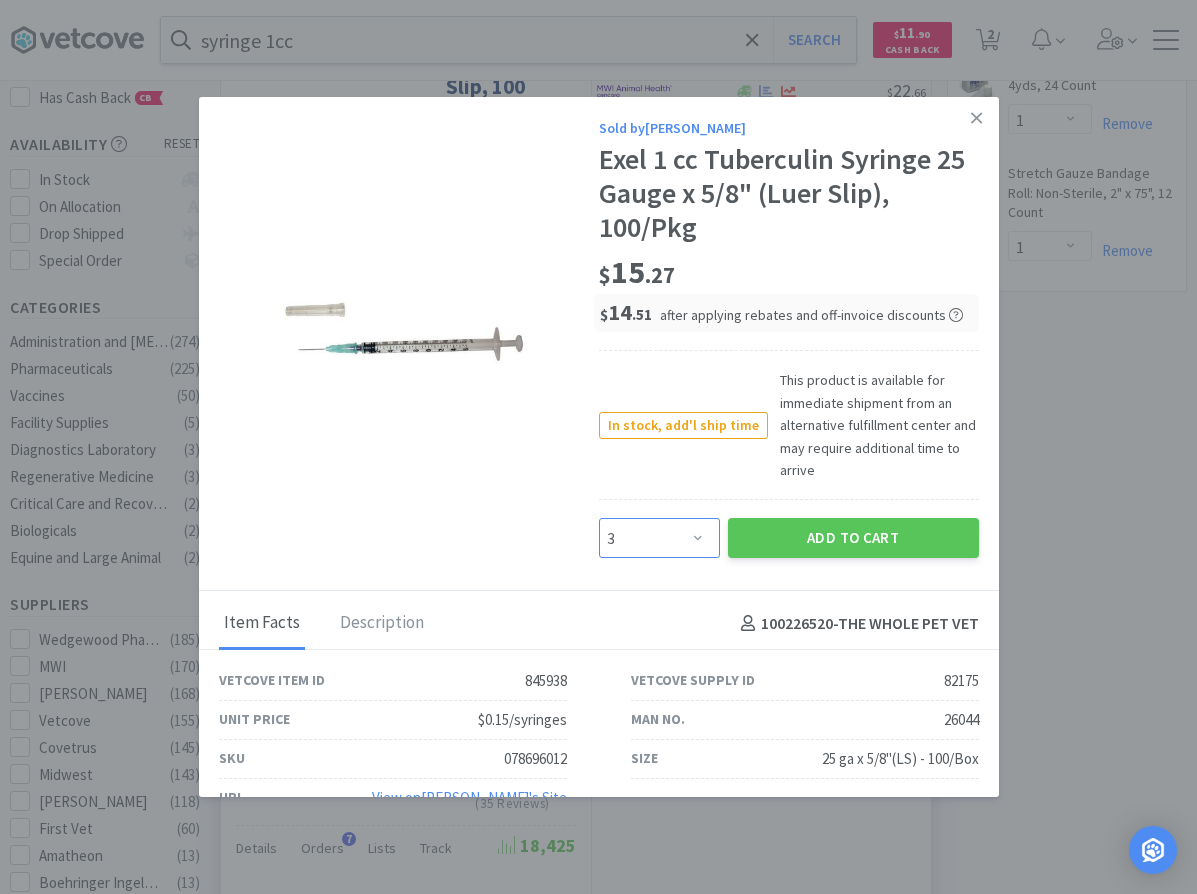 click on "3" at bounding box center [0, 0] 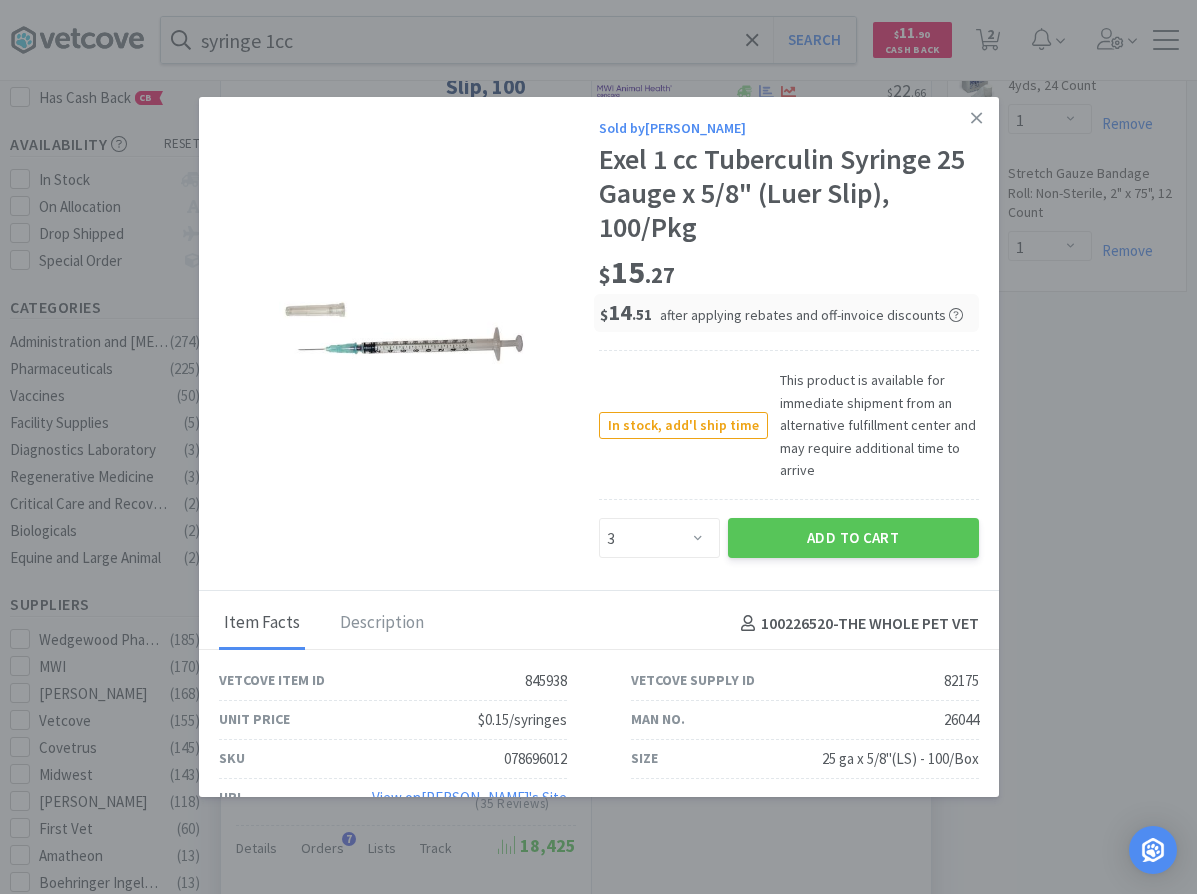 click on "Exel 1 cc Tuberculin Syringe 25 Gauge x 5/8" (Luer Slip), 100/Pkg" at bounding box center (789, 193) 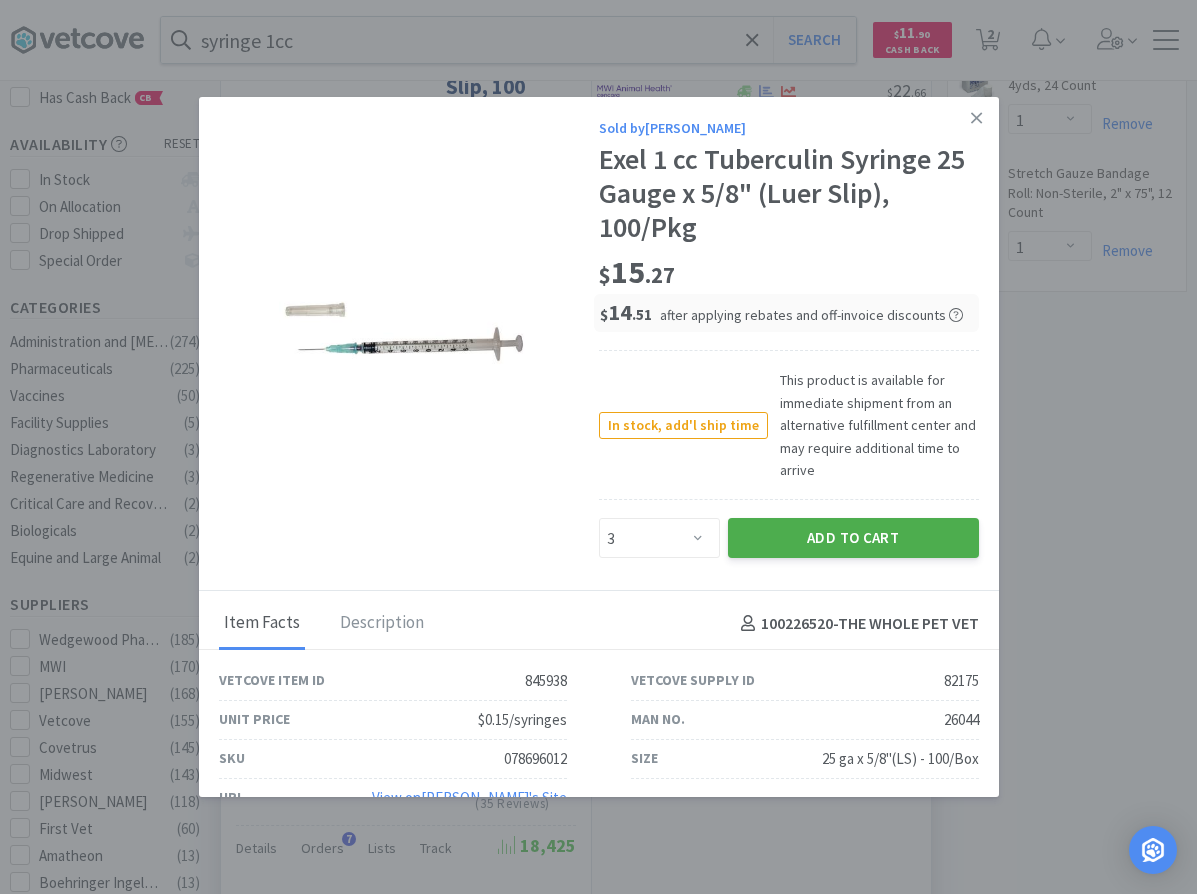 click on "Add to Cart" at bounding box center [853, 538] 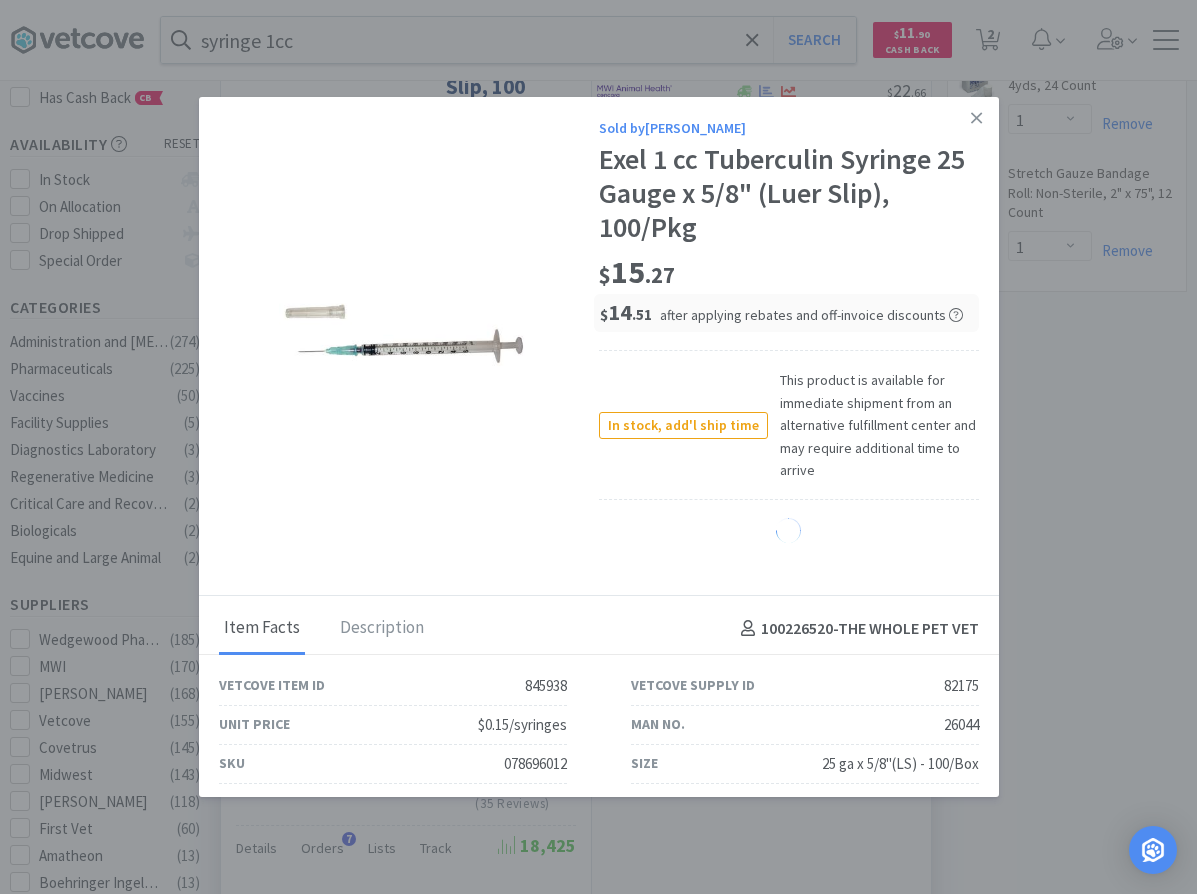 select on "3" 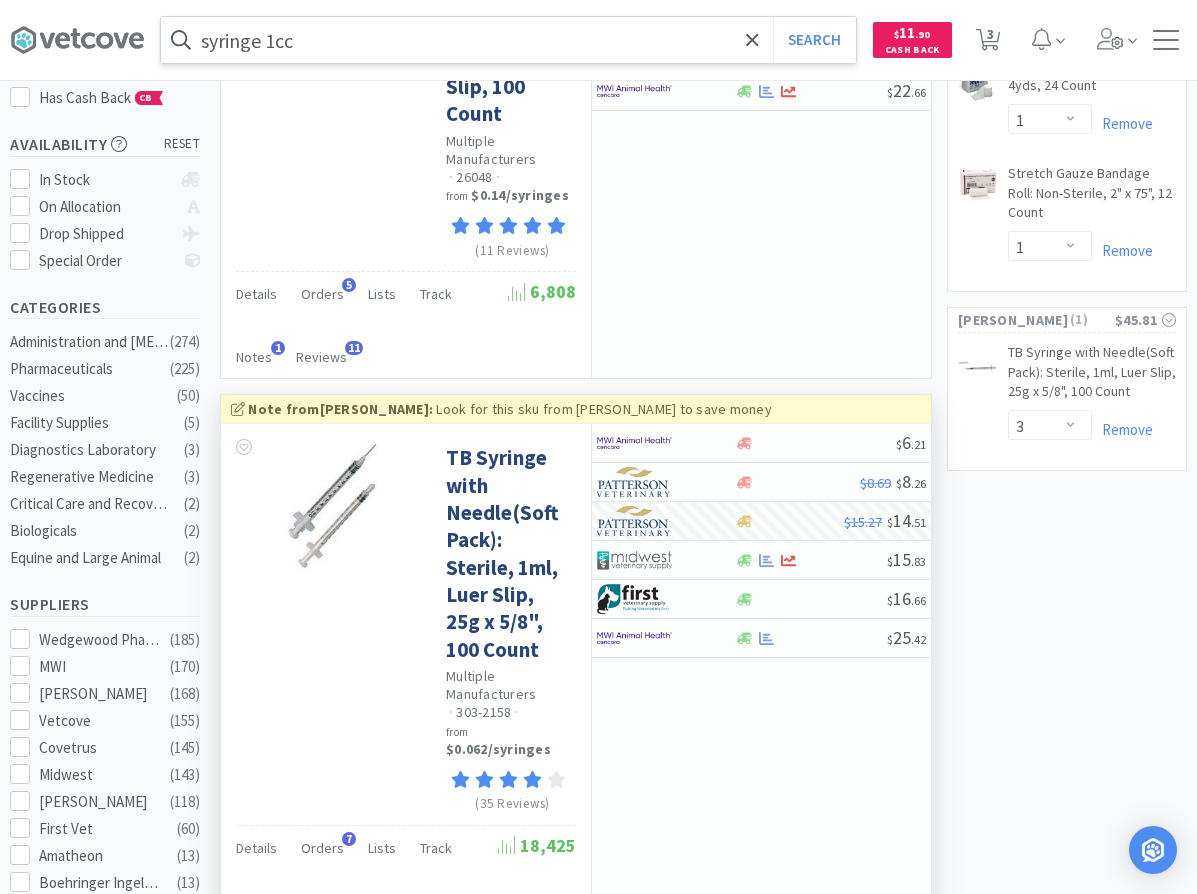 click on "syringe 1cc" at bounding box center [508, 40] 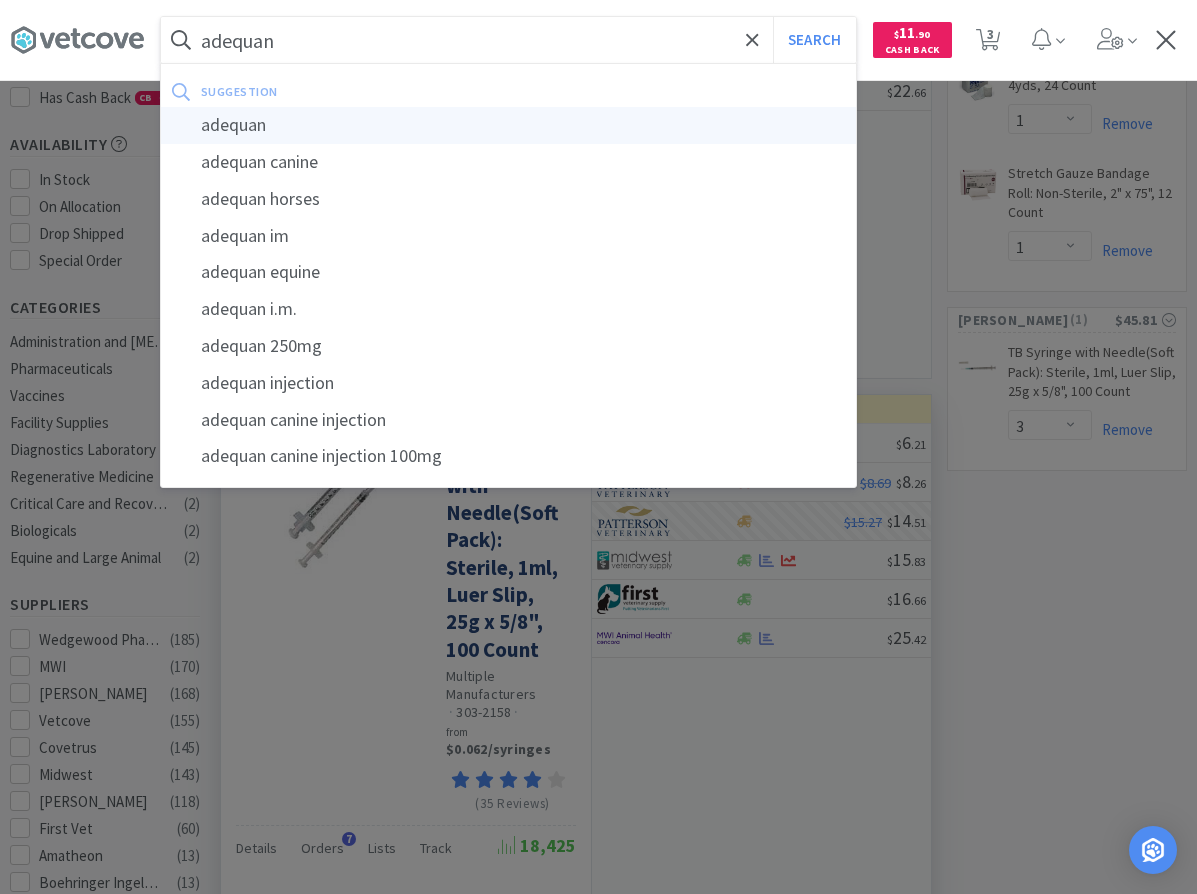 type on "adequan" 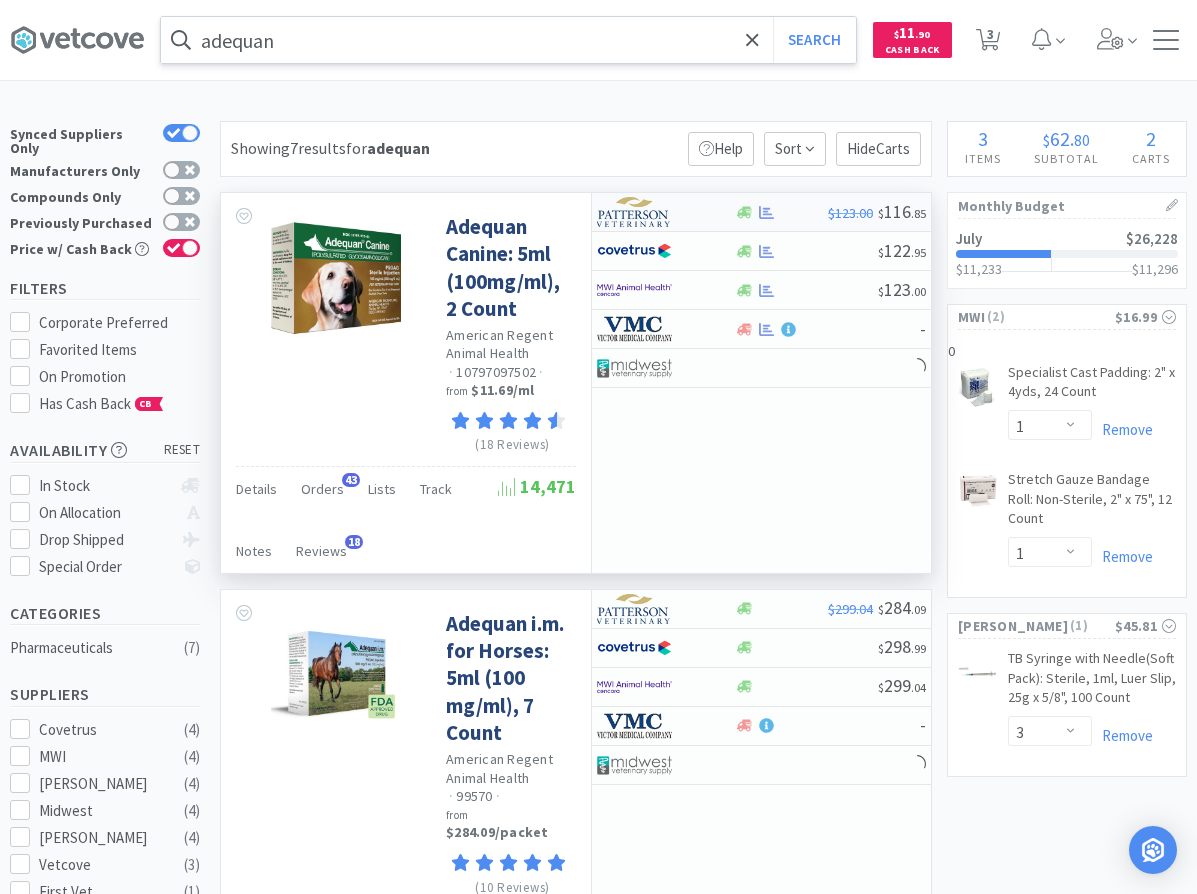 click at bounding box center [781, 212] 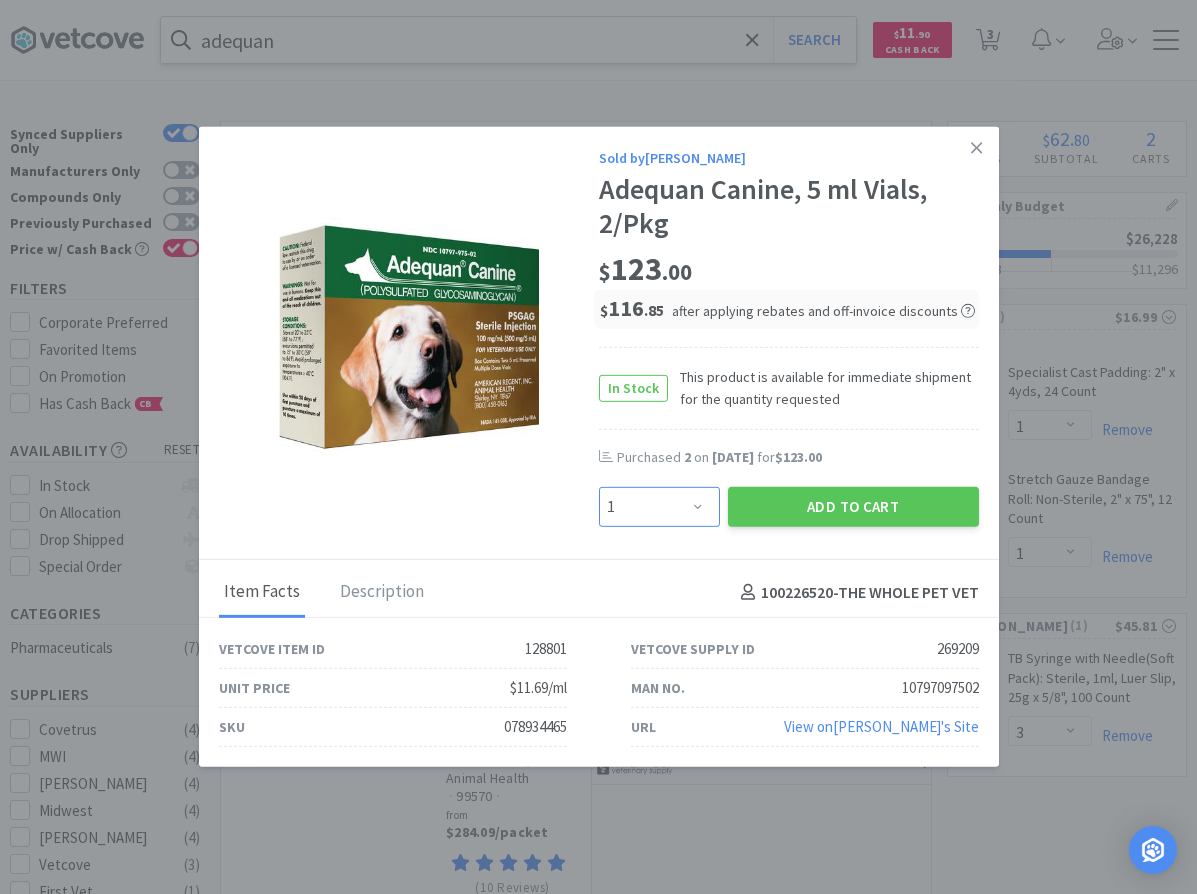 click on "Enter Quantity 1 2 3 4 5 6 7 8 9 10 11 12 13 14 15 16 17 18 19 20 Enter Quantity" at bounding box center (659, 507) 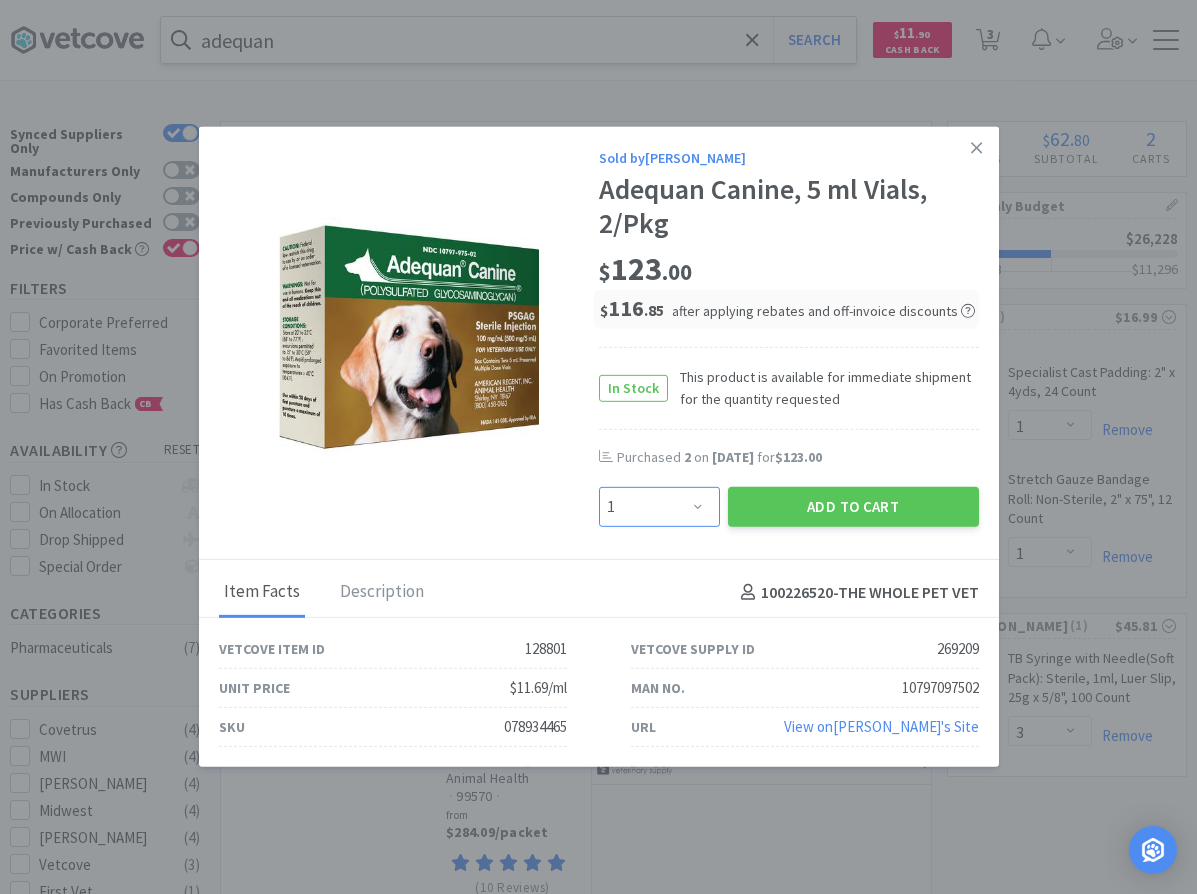 select on "2" 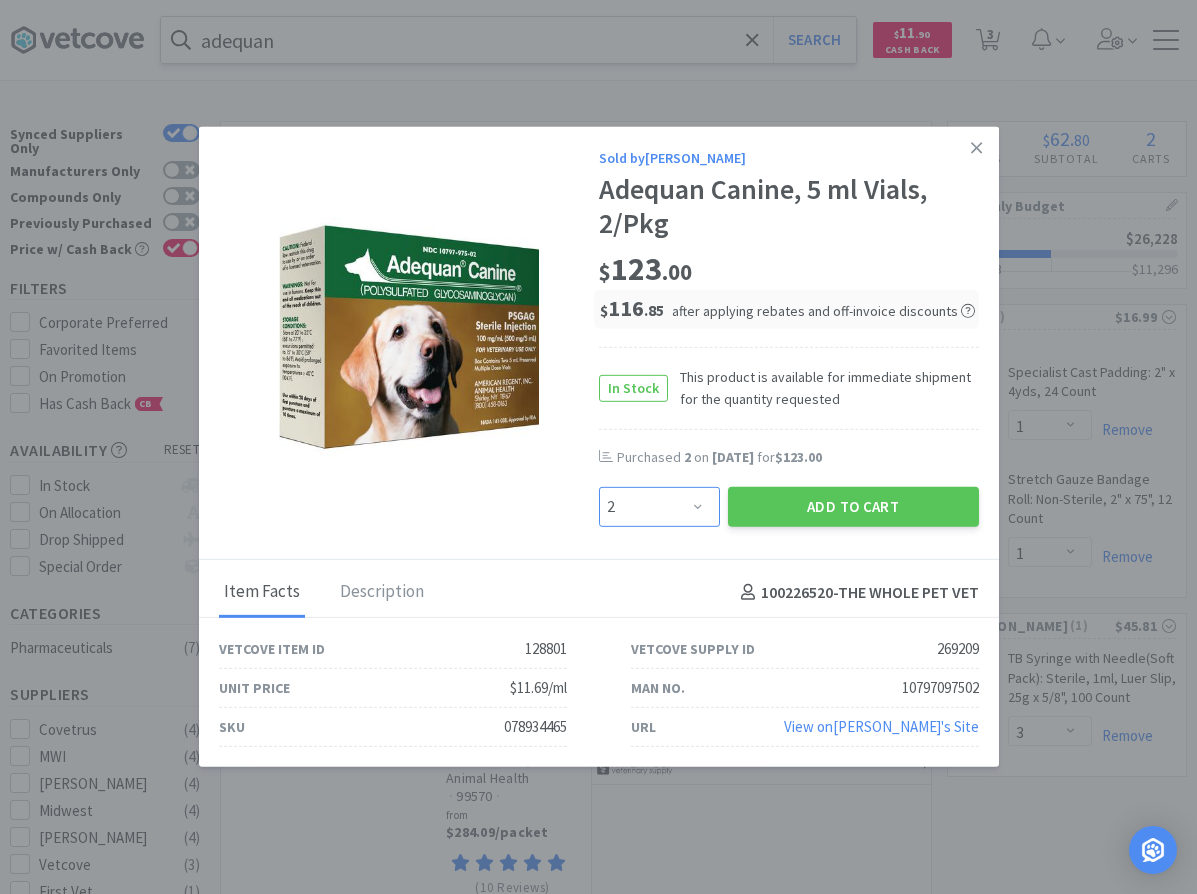 click on "2" at bounding box center (0, 0) 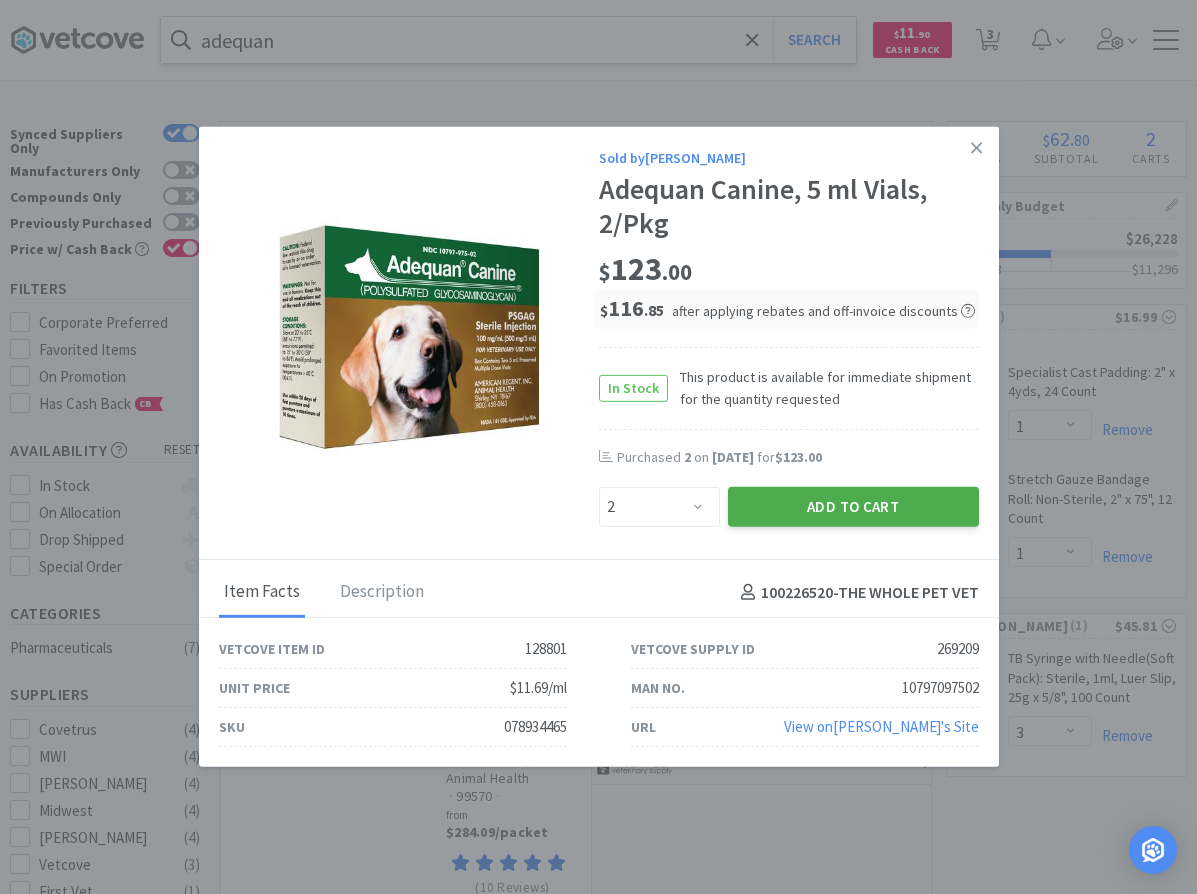 click on "Add to Cart" at bounding box center (853, 507) 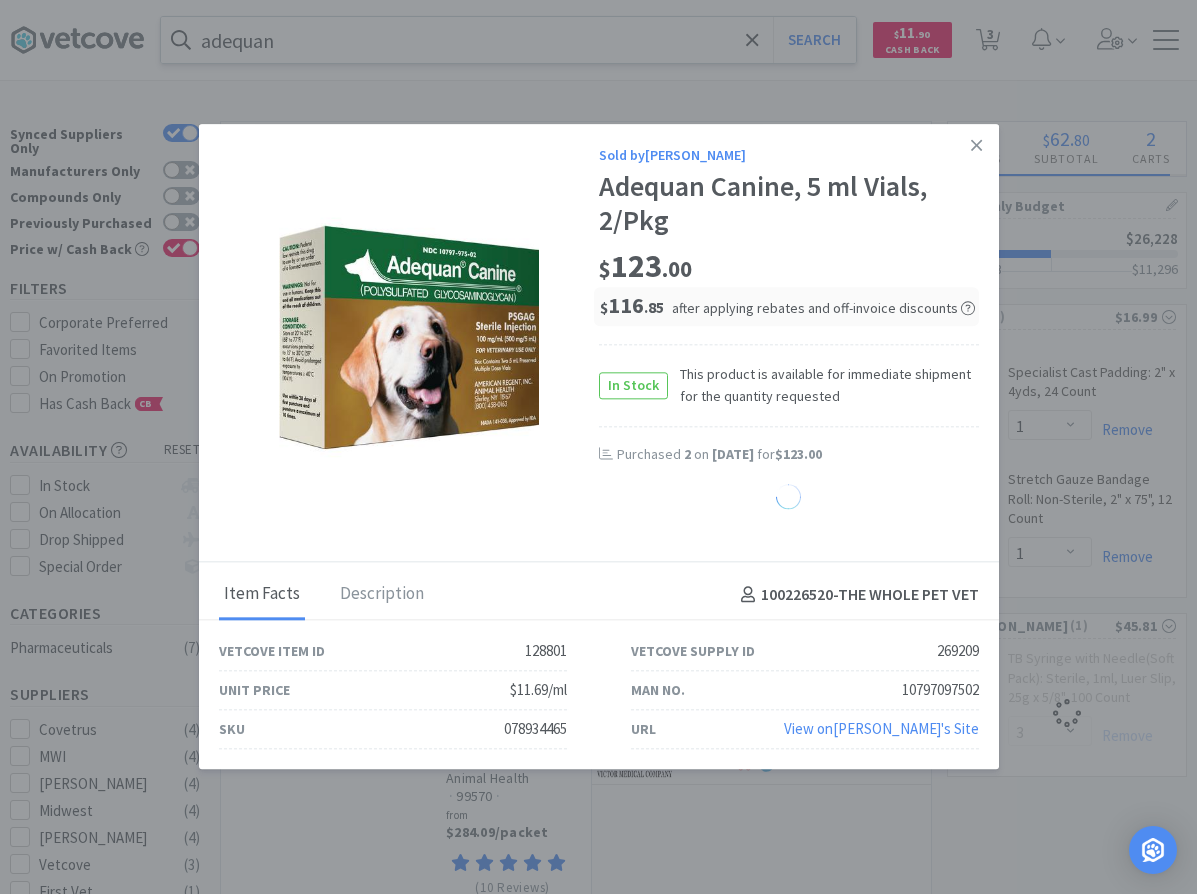 select on "2" 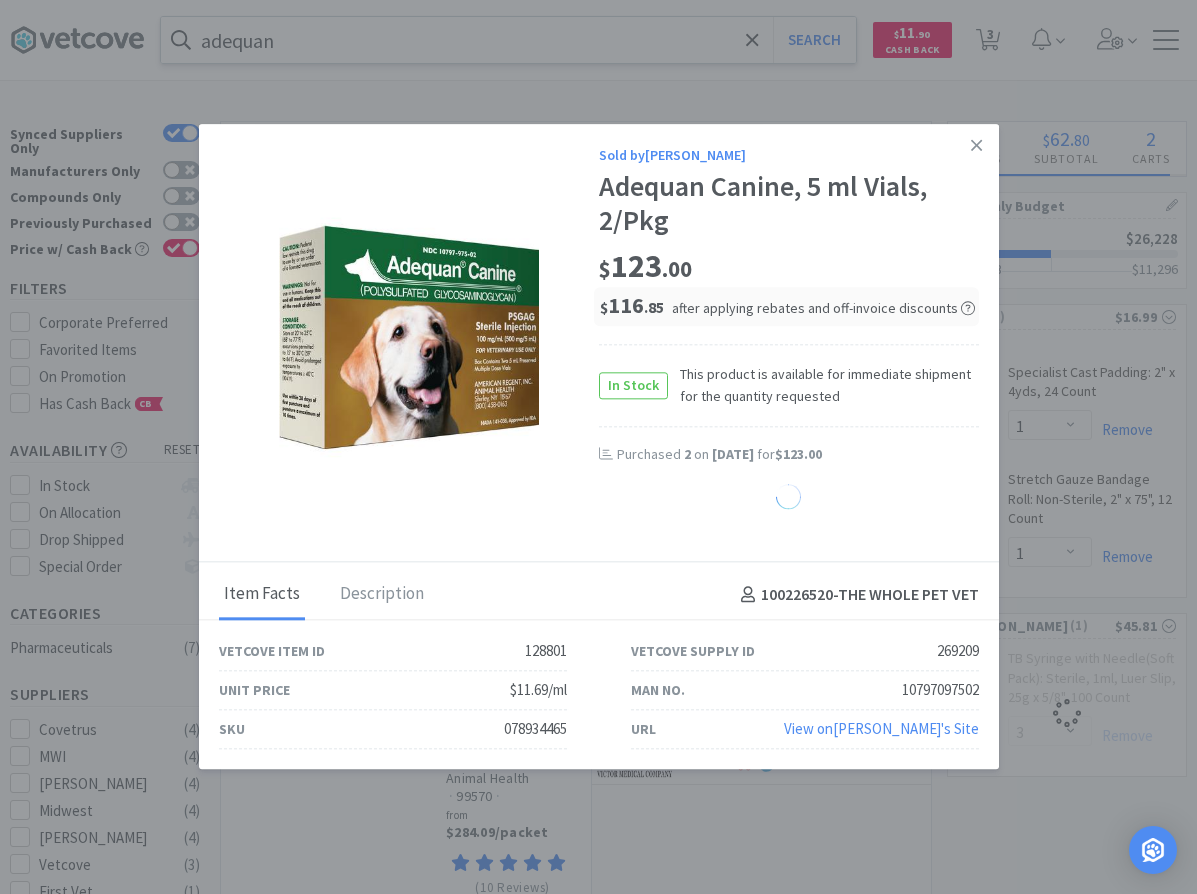 select on "3" 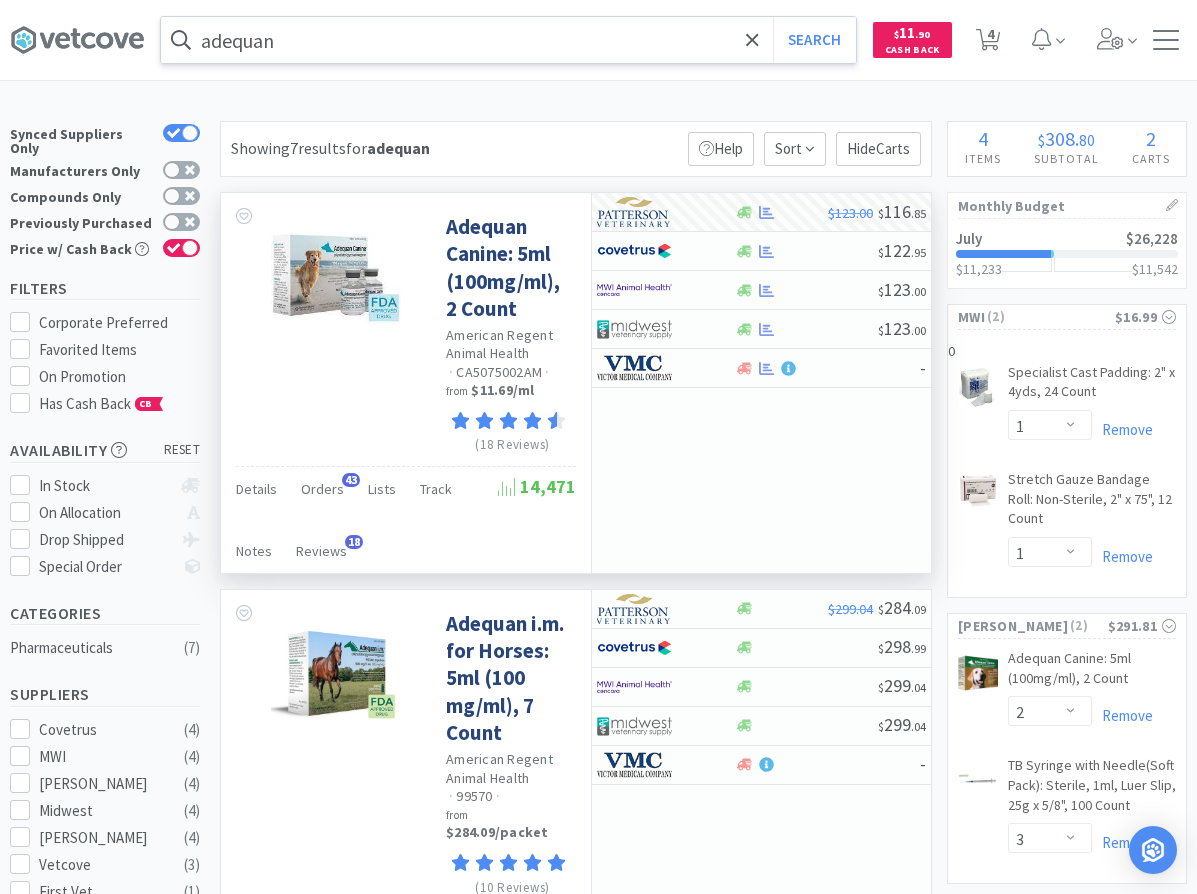 click on "adequan" at bounding box center [508, 40] 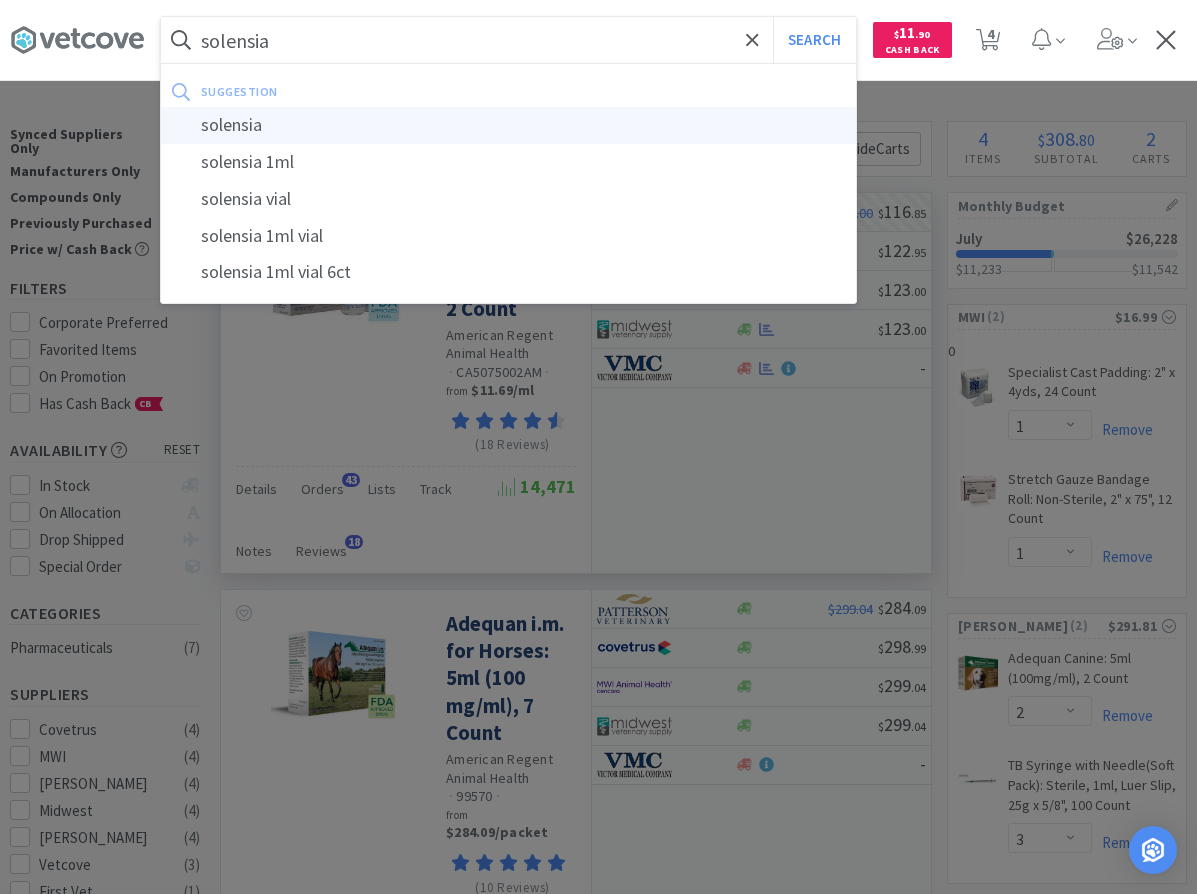 type on "solensia" 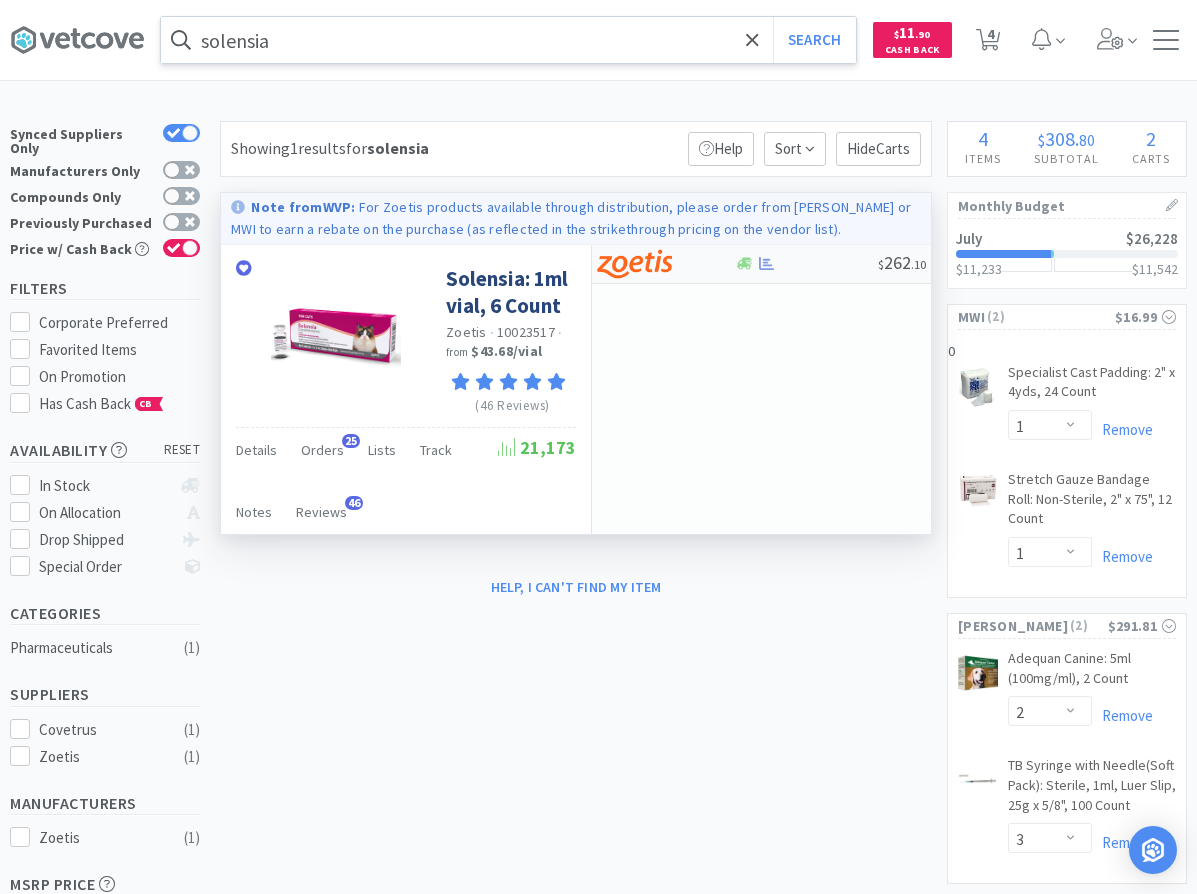 click on "$ 262 . 10" at bounding box center [761, 264] 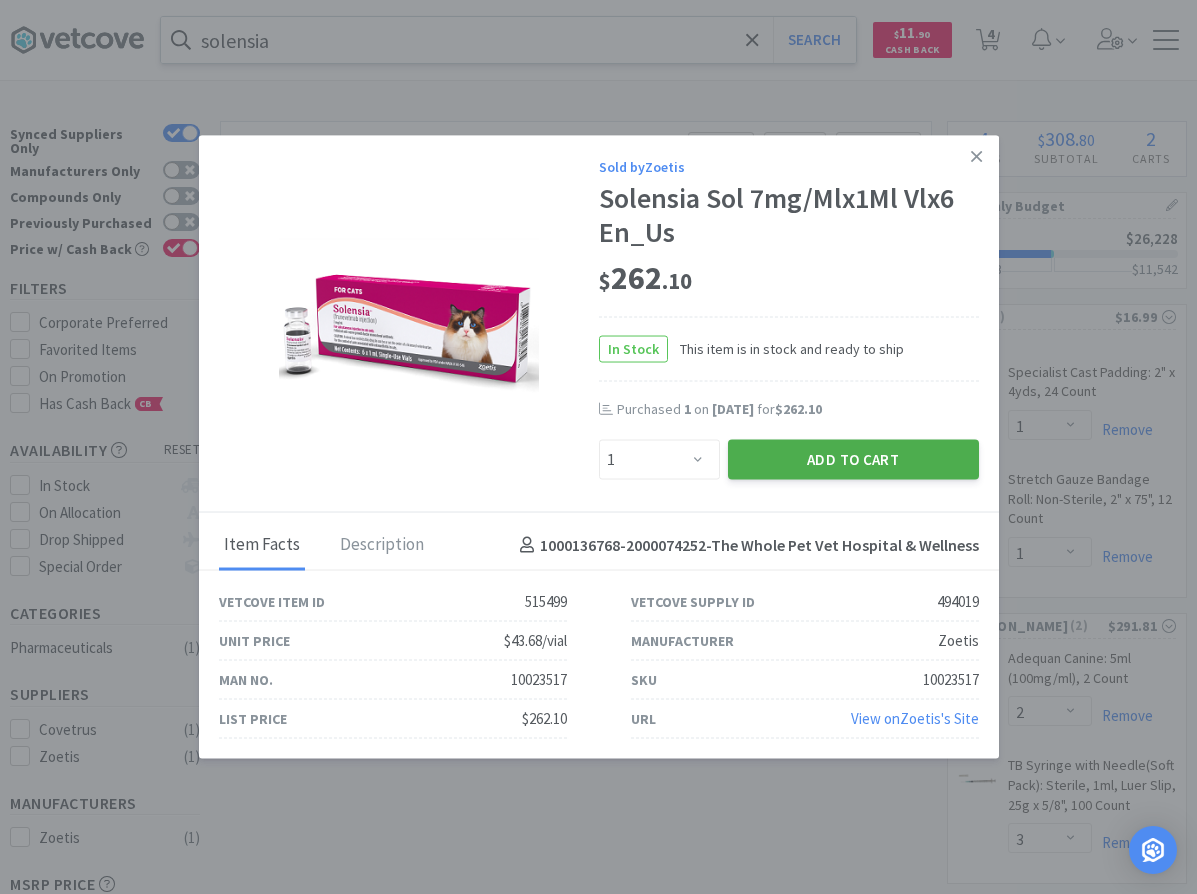 click on "Add to Cart" at bounding box center (853, 459) 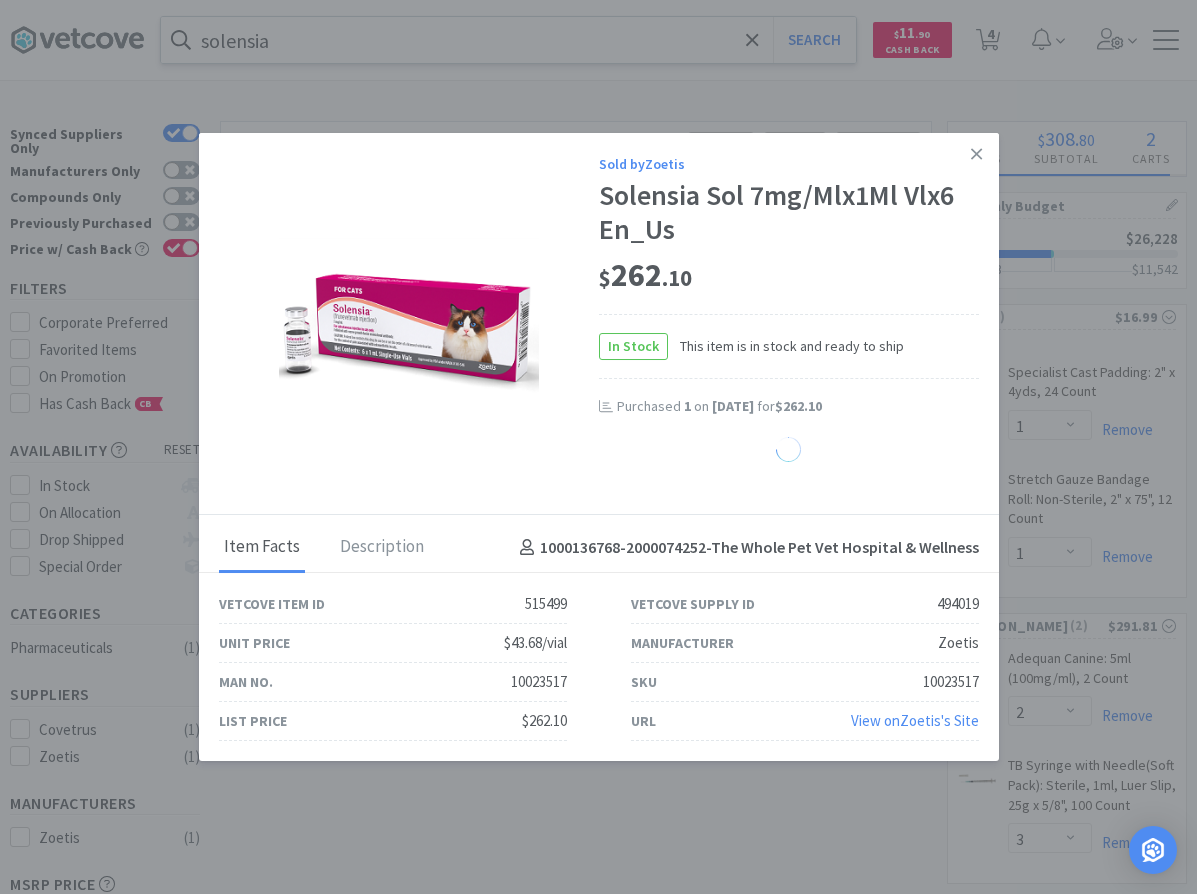 select on "1" 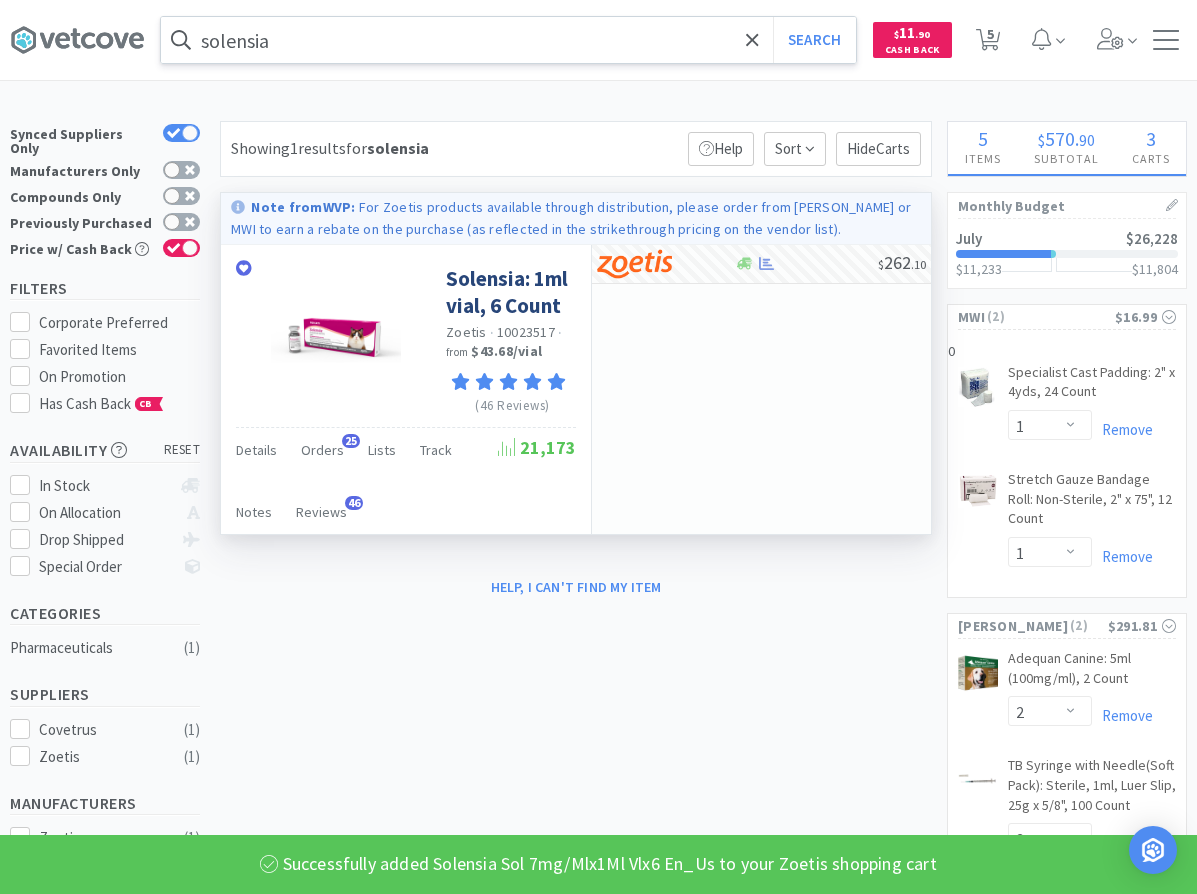 click on "solensia" at bounding box center (508, 40) 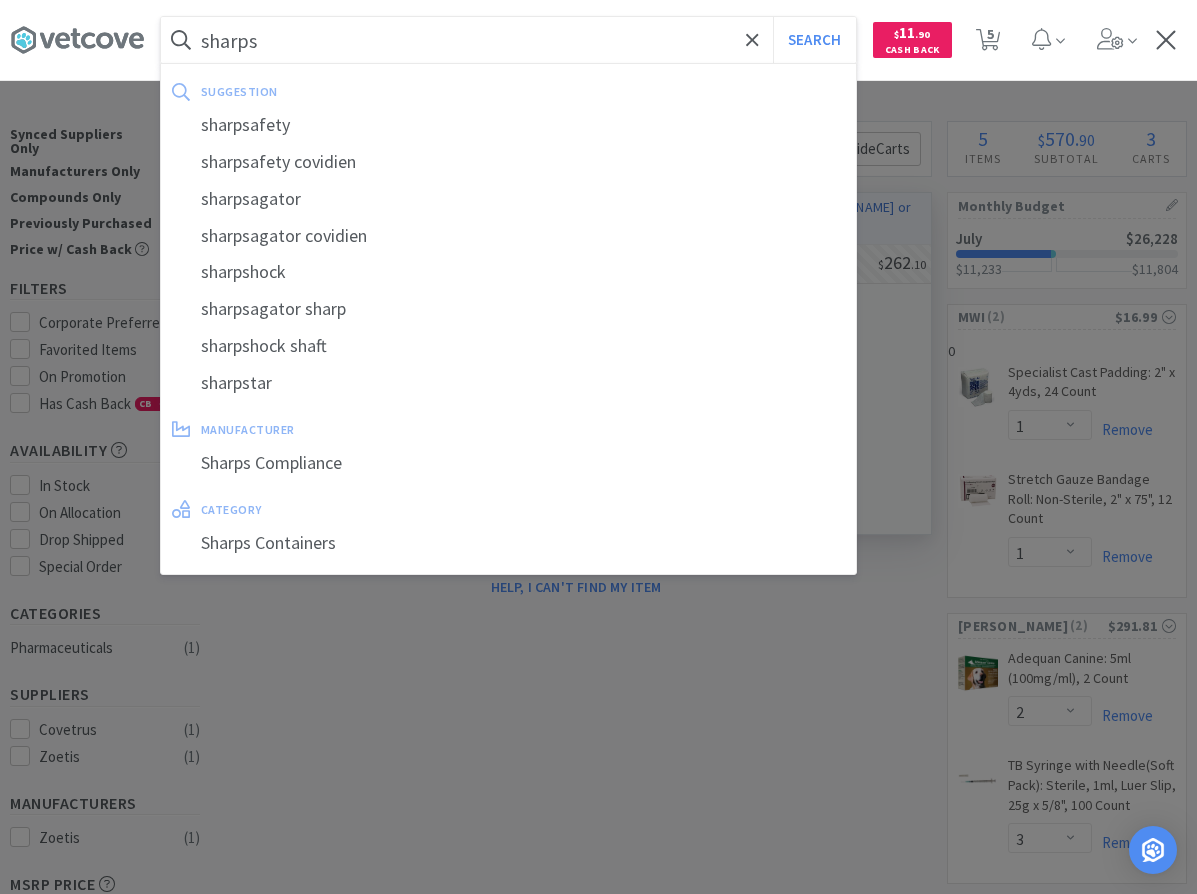 type on "sharps" 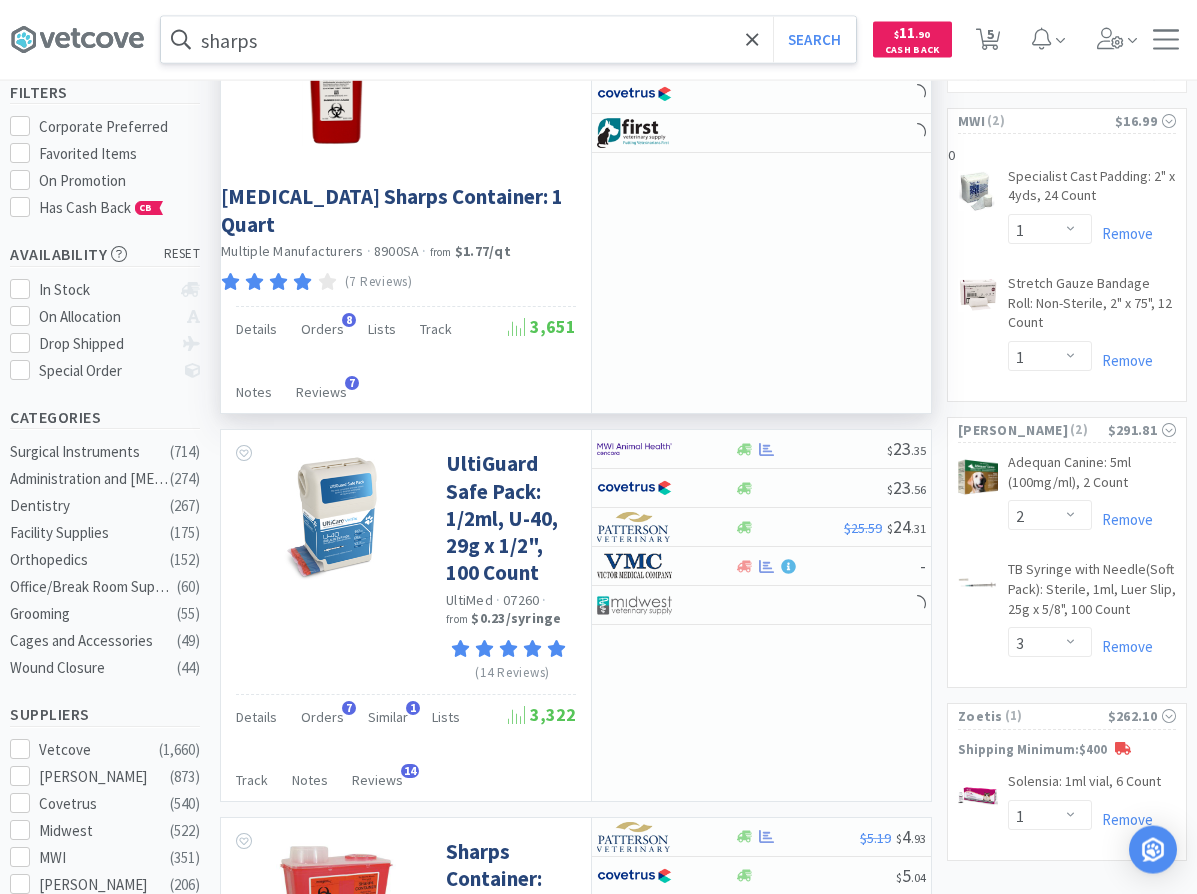 scroll, scrollTop: 510, scrollLeft: 0, axis: vertical 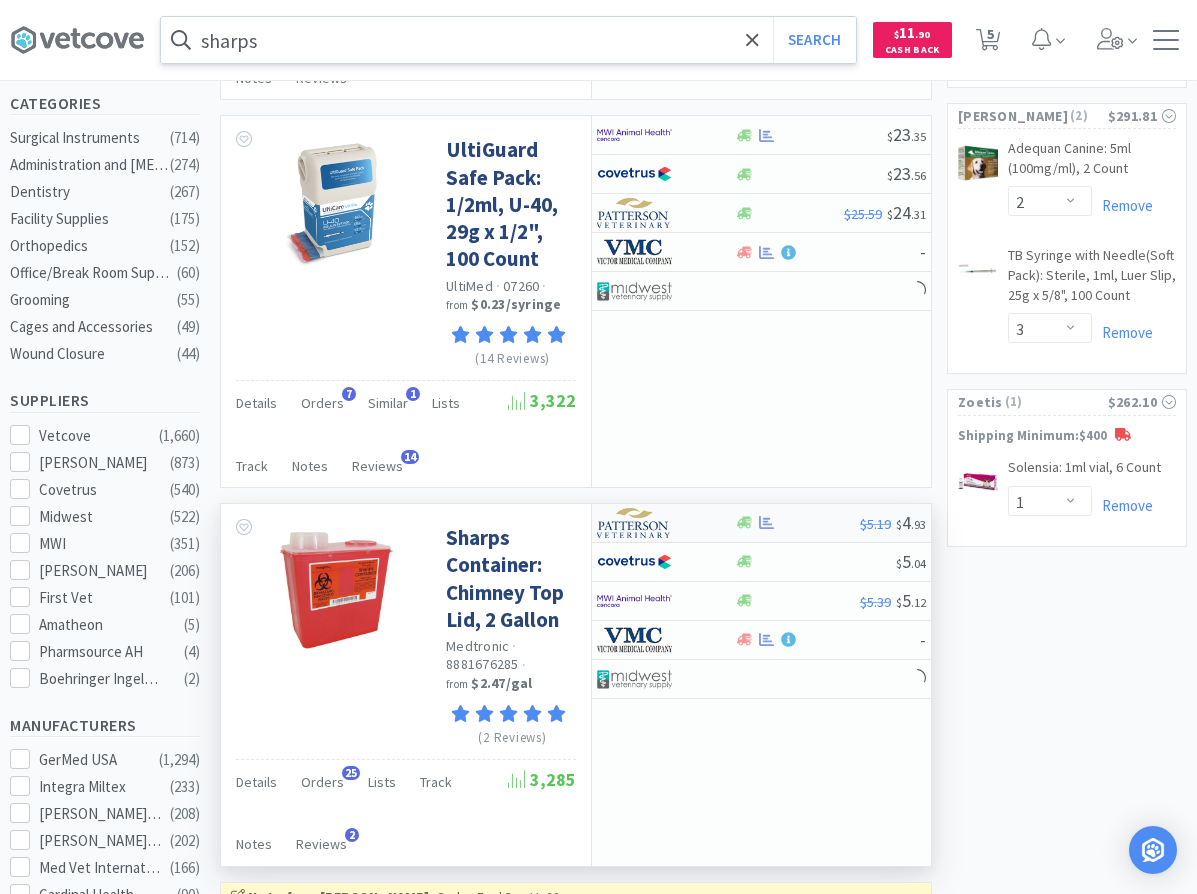 click at bounding box center (797, 522) 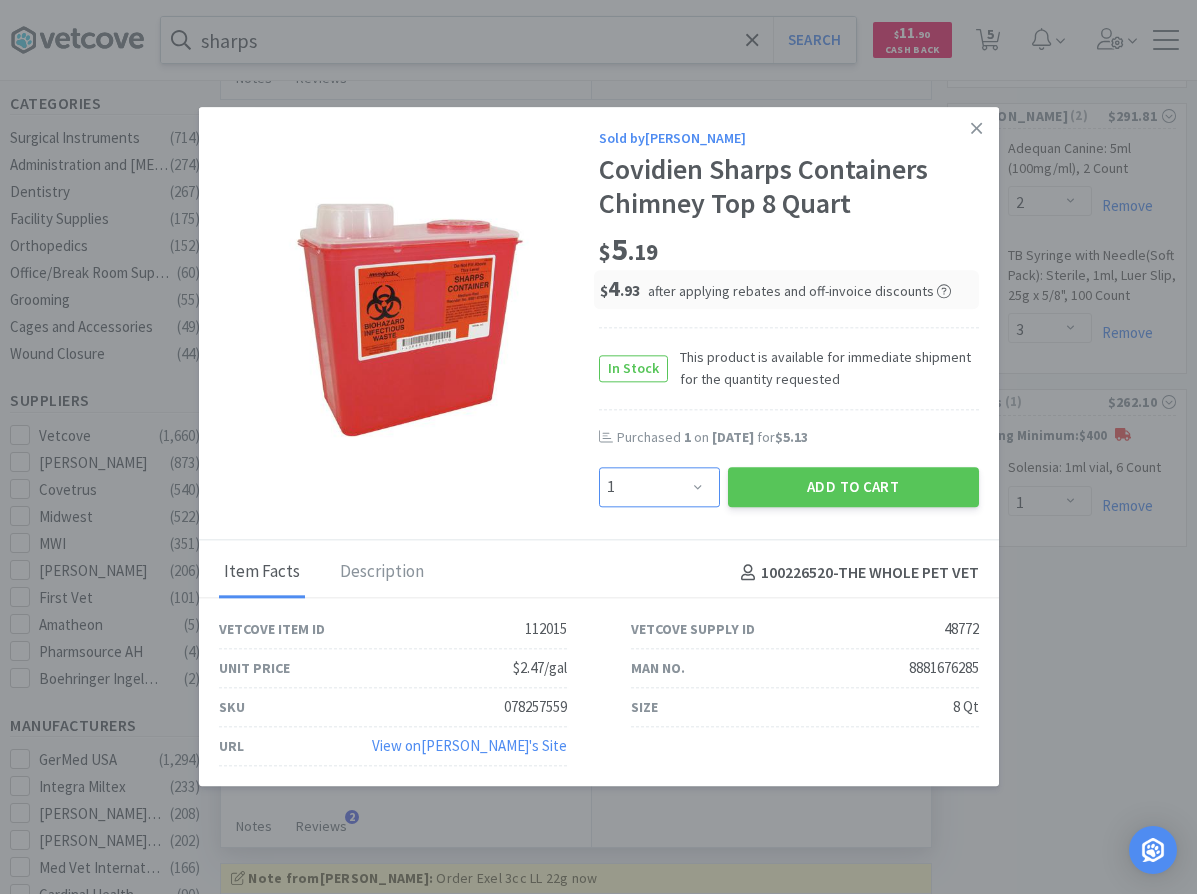 click on "Enter Quantity 1 2 3 4 5 6 7 8 9 10 11 12 13 14 15 16 17 18 19 20 Enter Quantity" at bounding box center [659, 487] 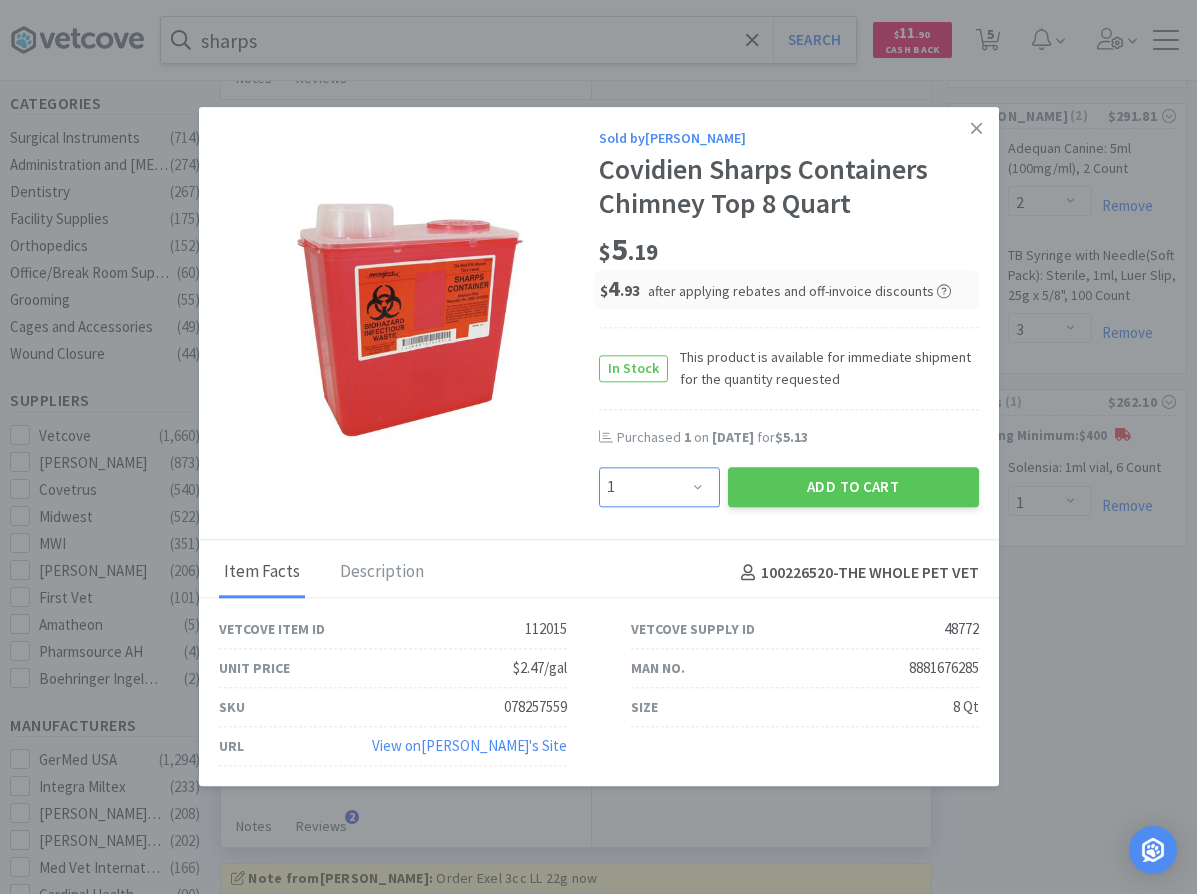 select on "2" 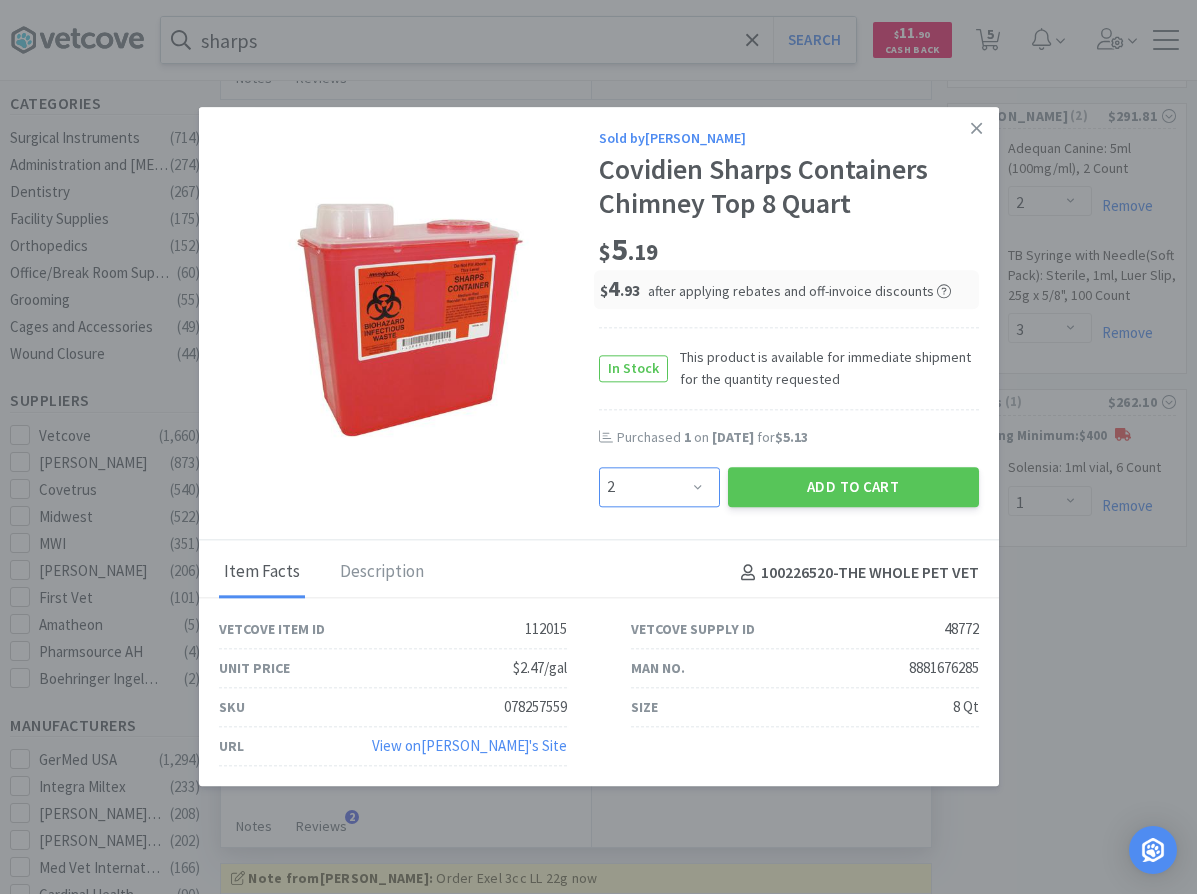 click on "2" at bounding box center (0, 0) 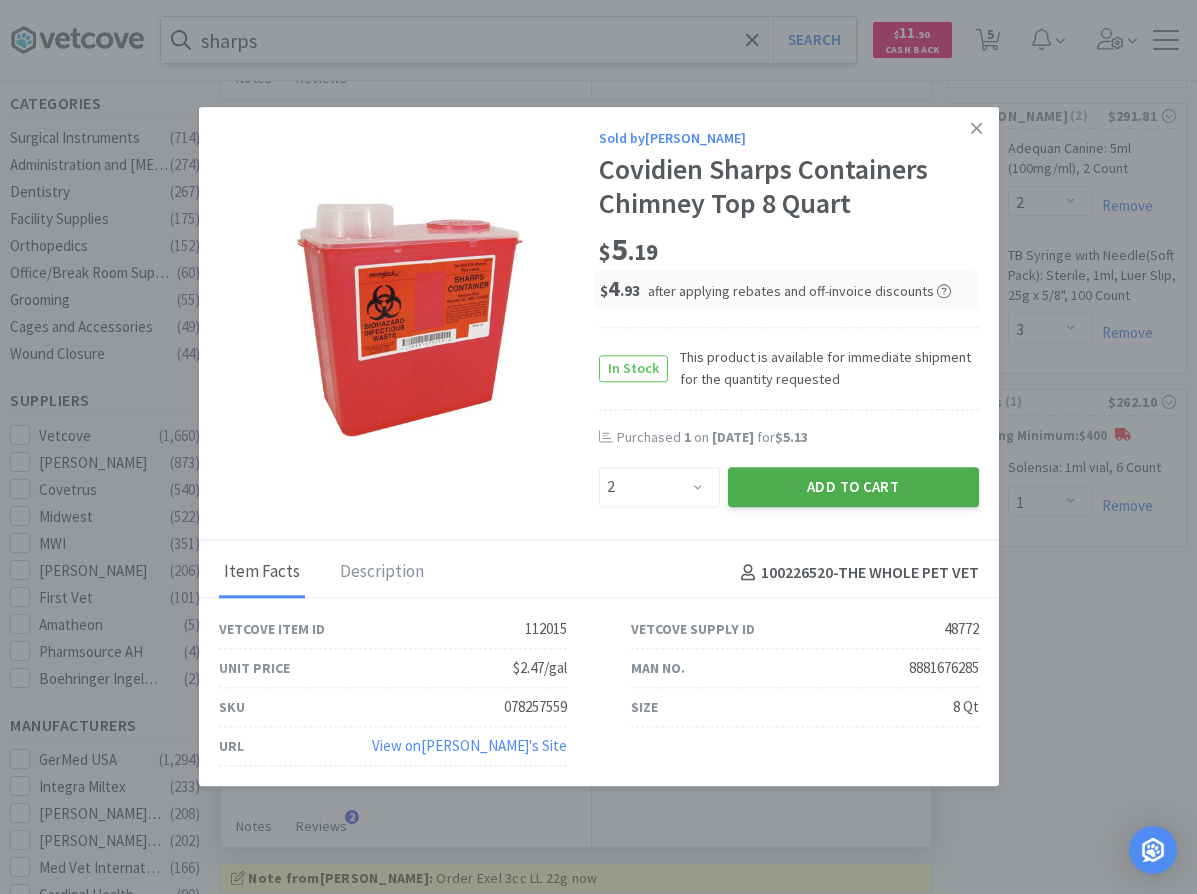 click on "Add to Cart" at bounding box center (853, 487) 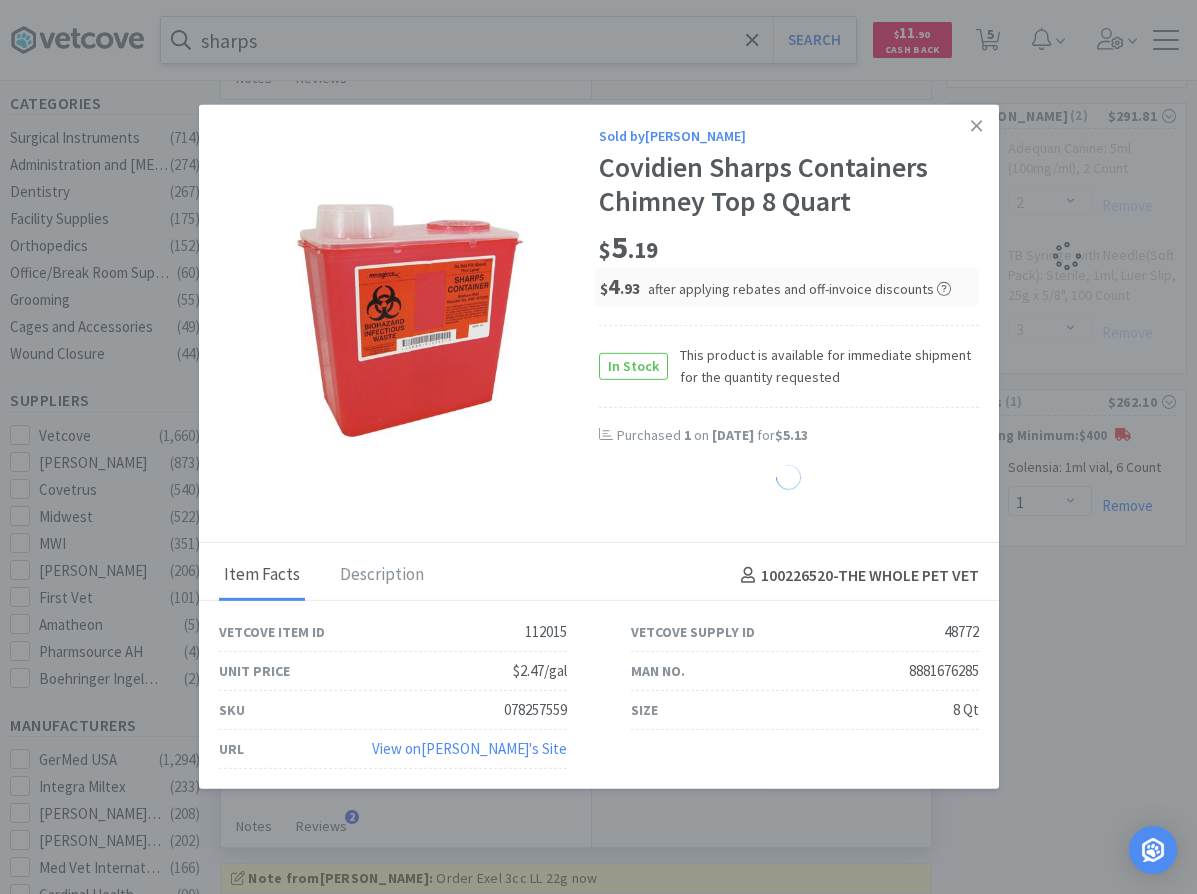 select on "2" 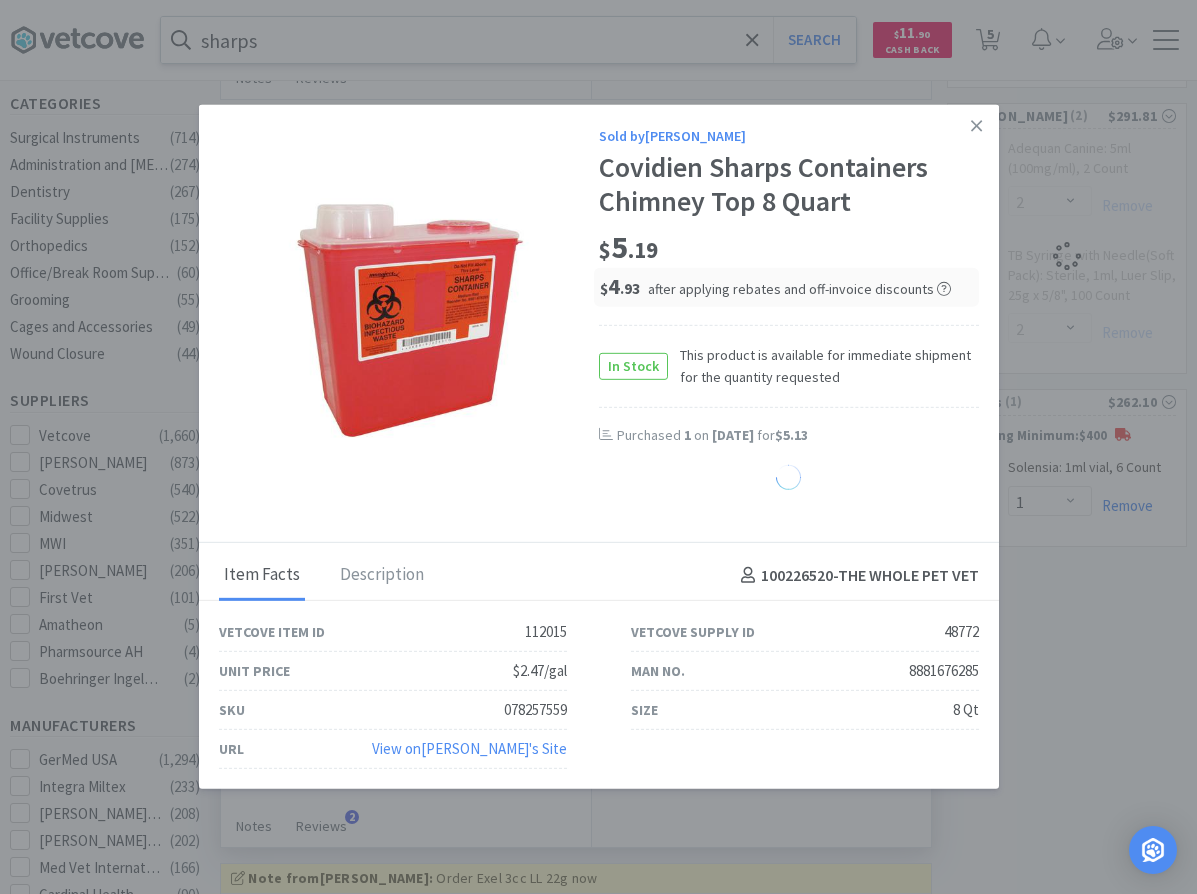 select on "3" 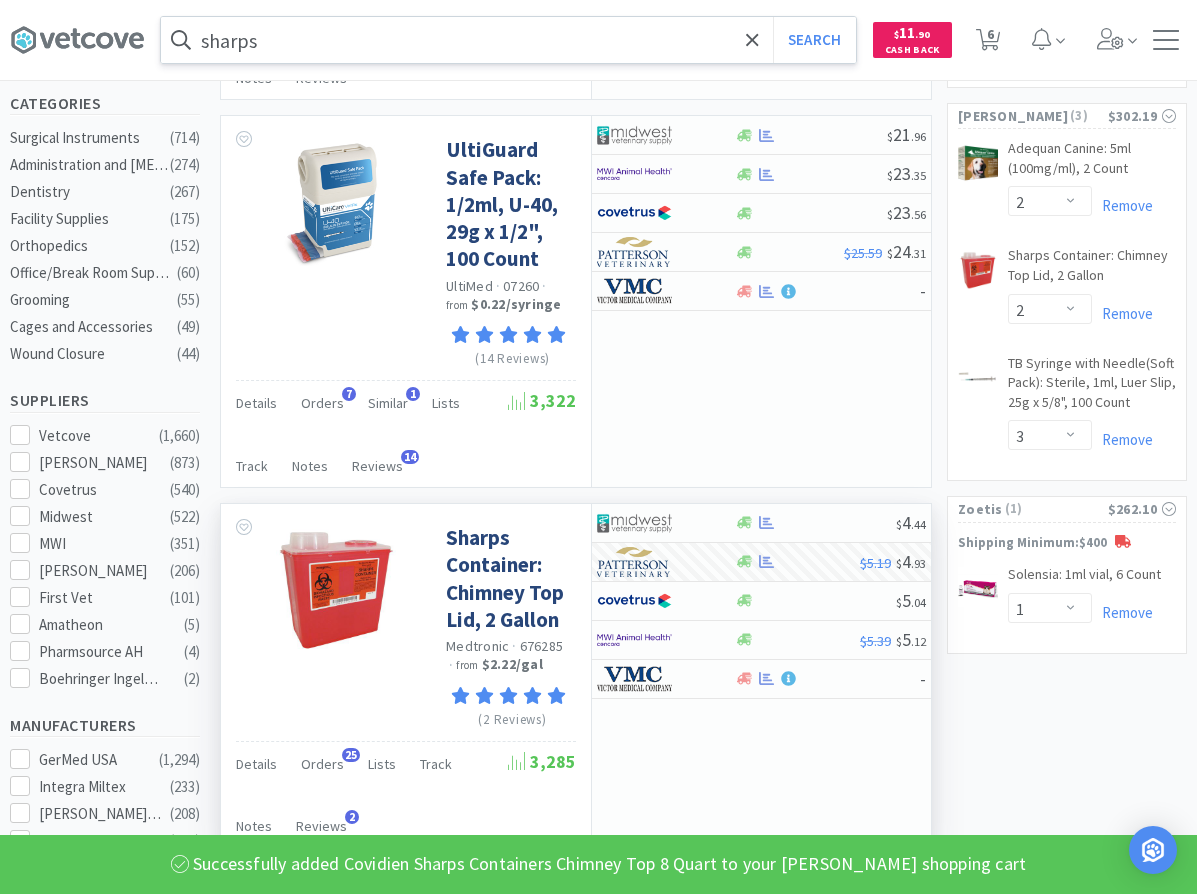 click on "sharps" at bounding box center [508, 40] 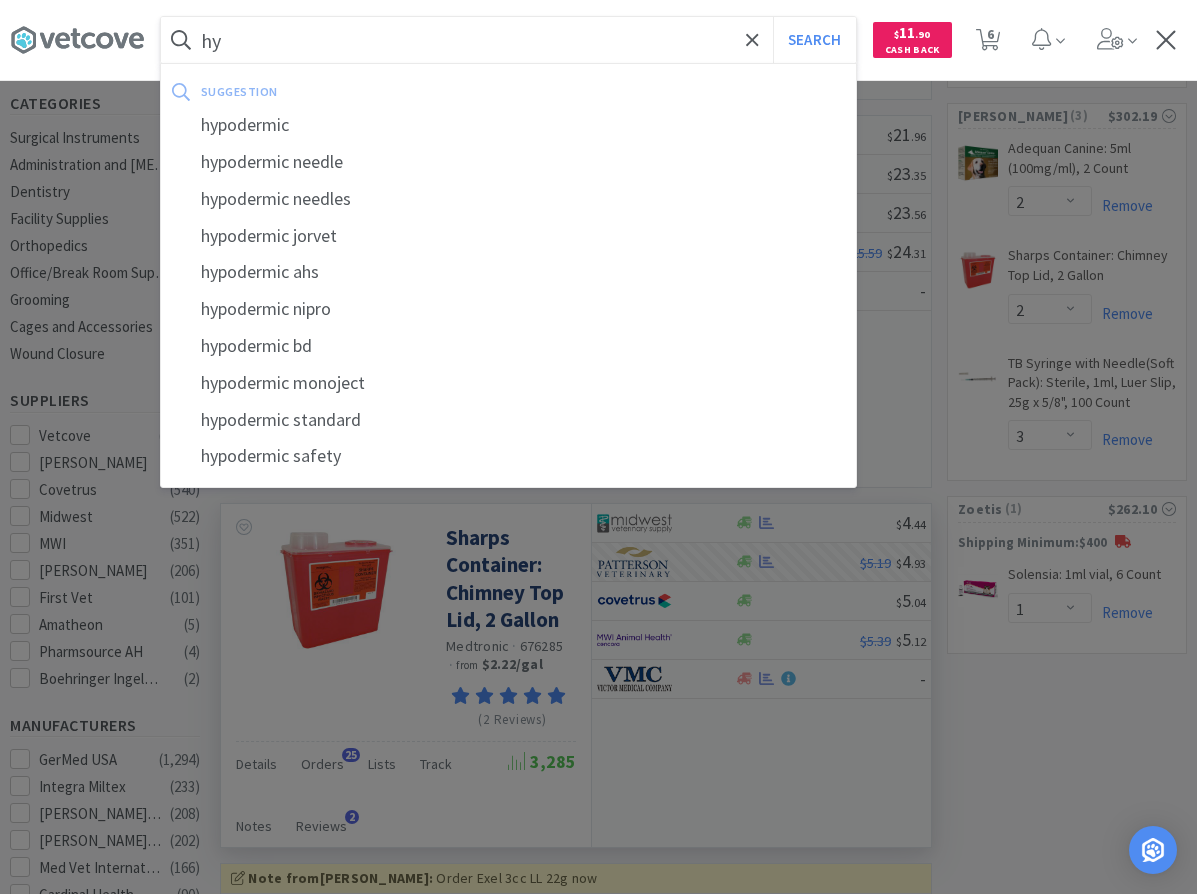 type on "h" 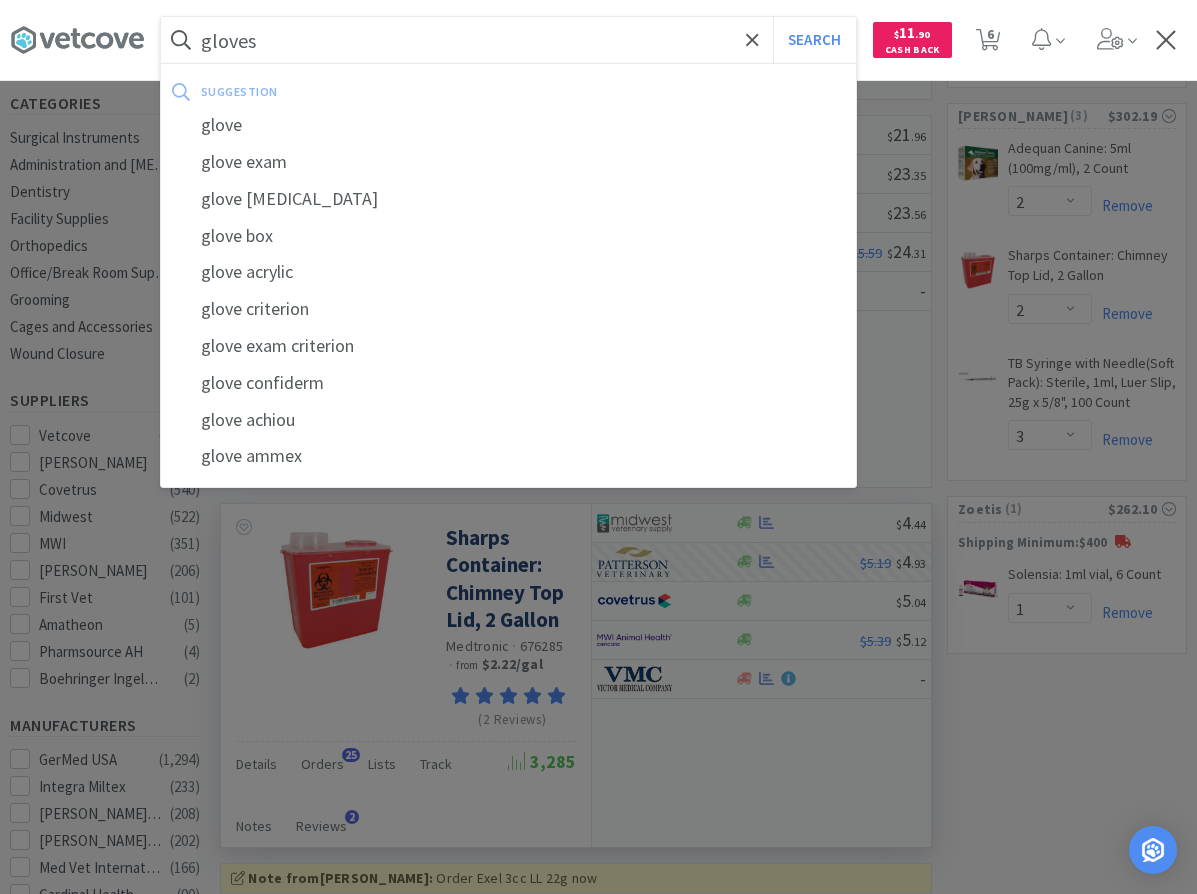 click on "Search" at bounding box center (814, 40) 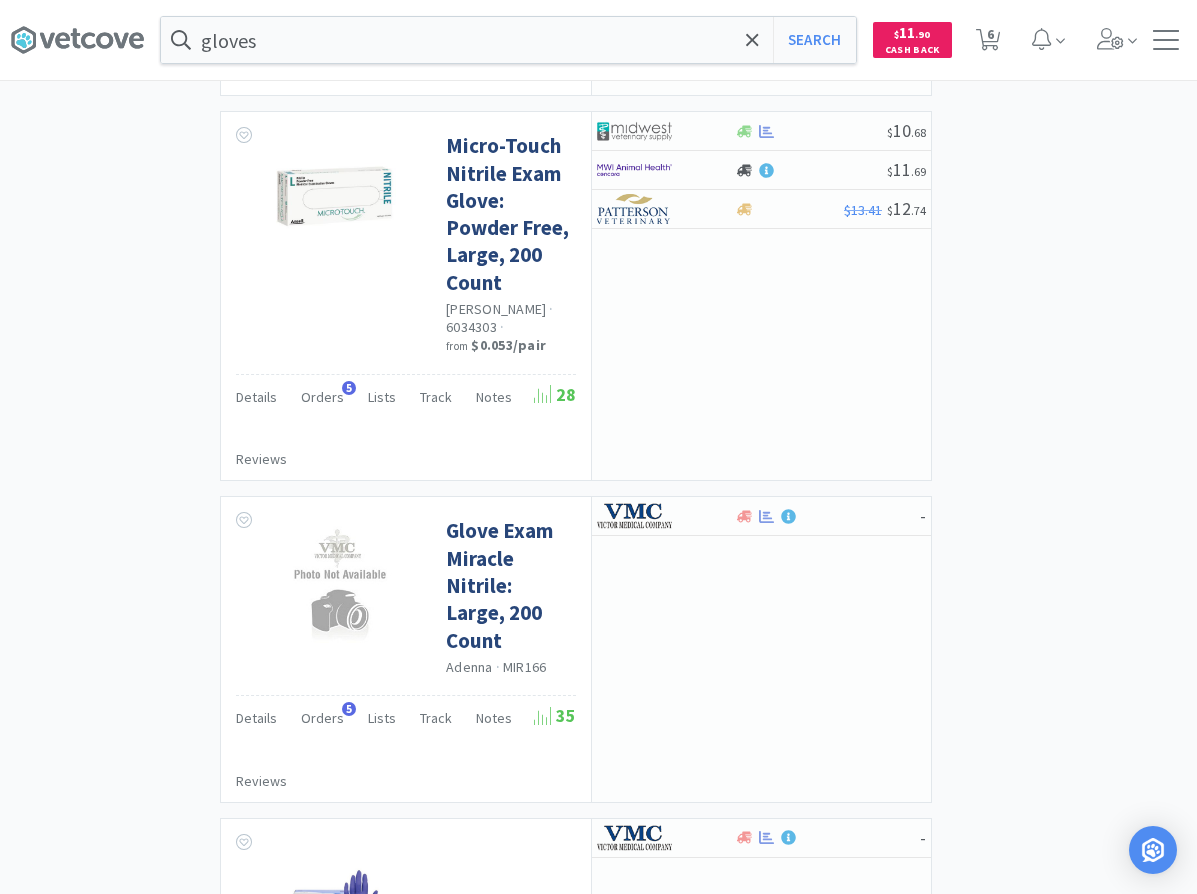 scroll, scrollTop: 3908, scrollLeft: 0, axis: vertical 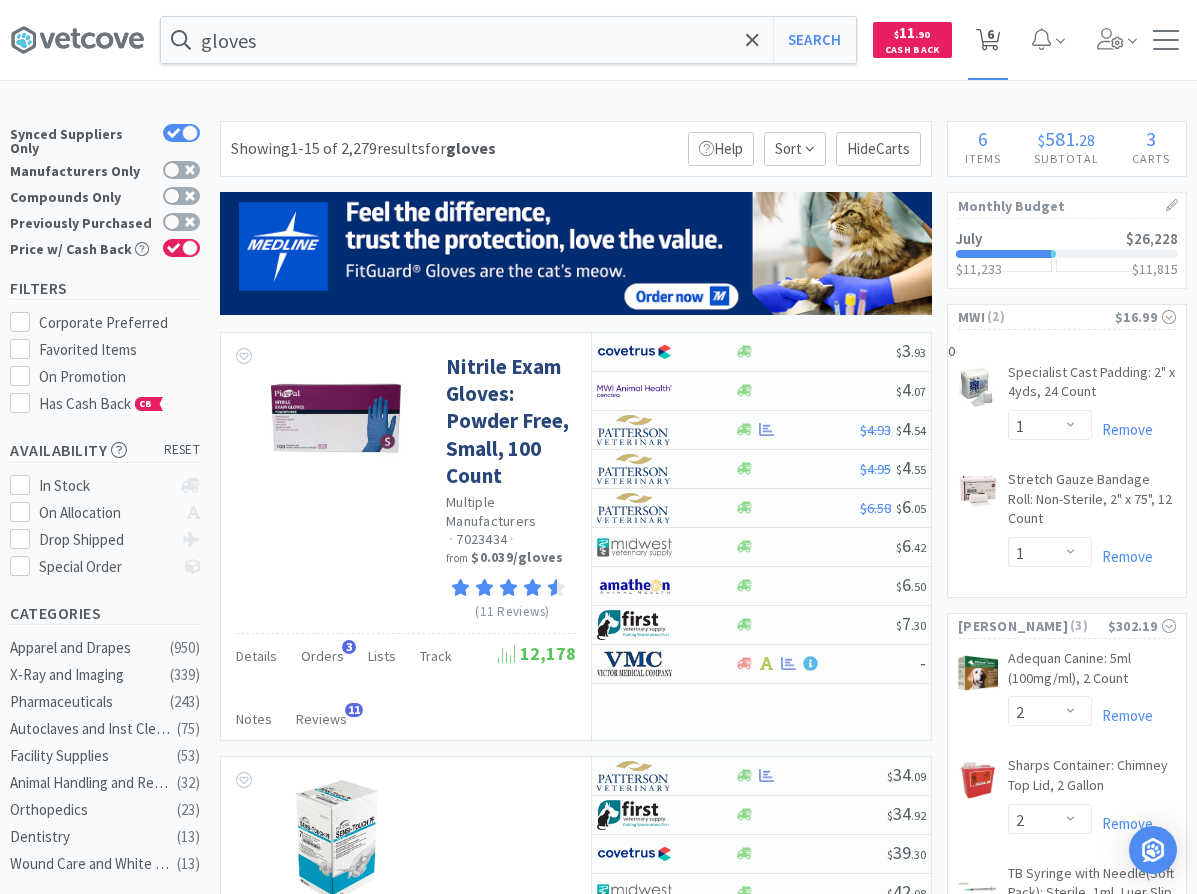 drag, startPoint x: 1017, startPoint y: 539, endPoint x: 994, endPoint y: 75, distance: 464.5697 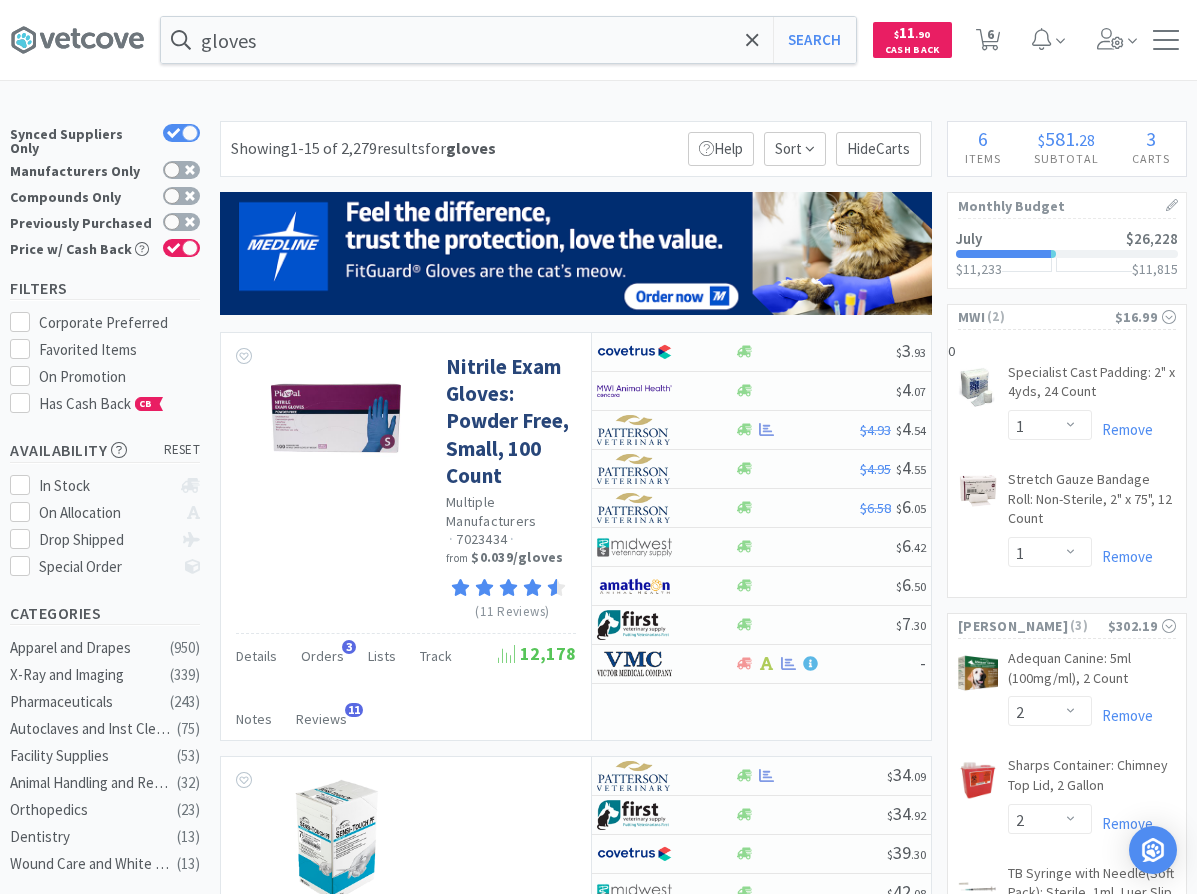 click on "gloves Search Orders Shopping Discuss Discuss Deals Deals $ 11 . 90 Cash Back 6 6" at bounding box center [598, 40] 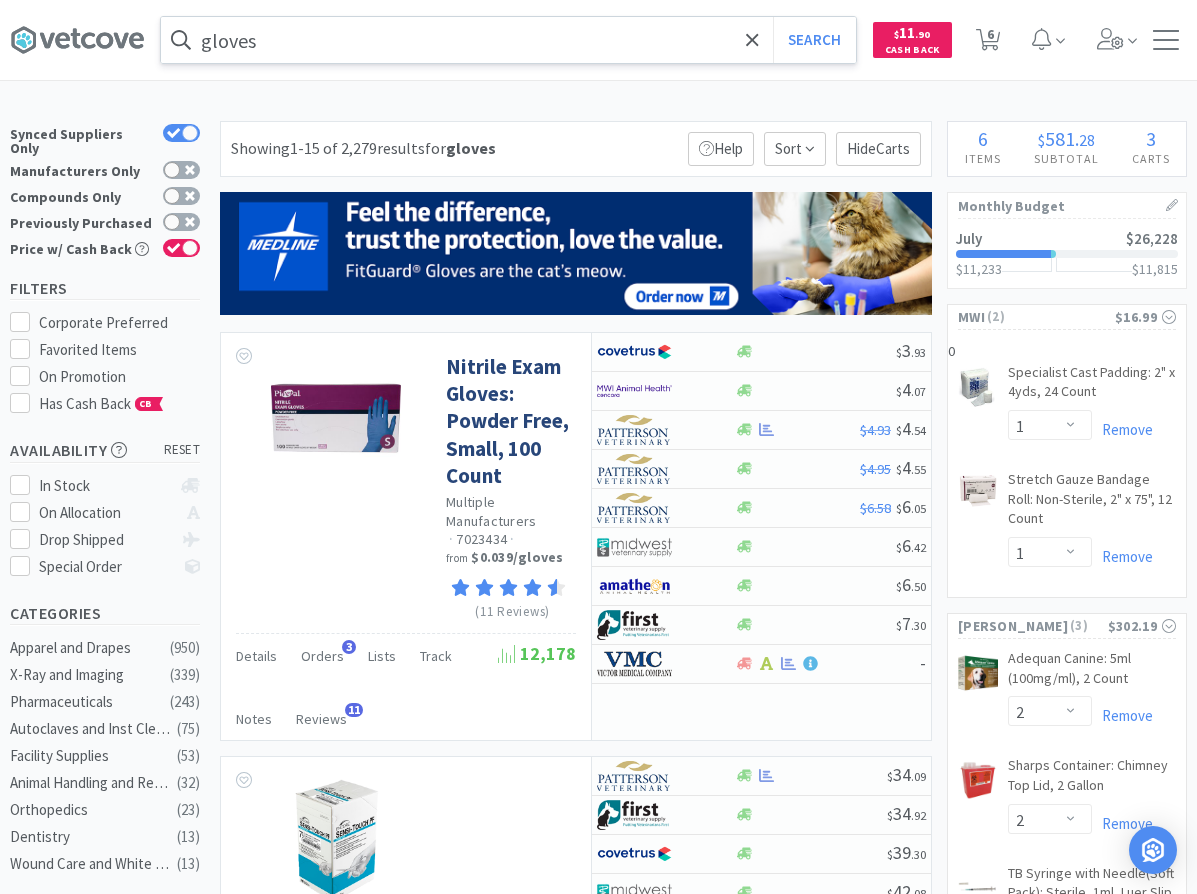 click on "gloves" at bounding box center (508, 40) 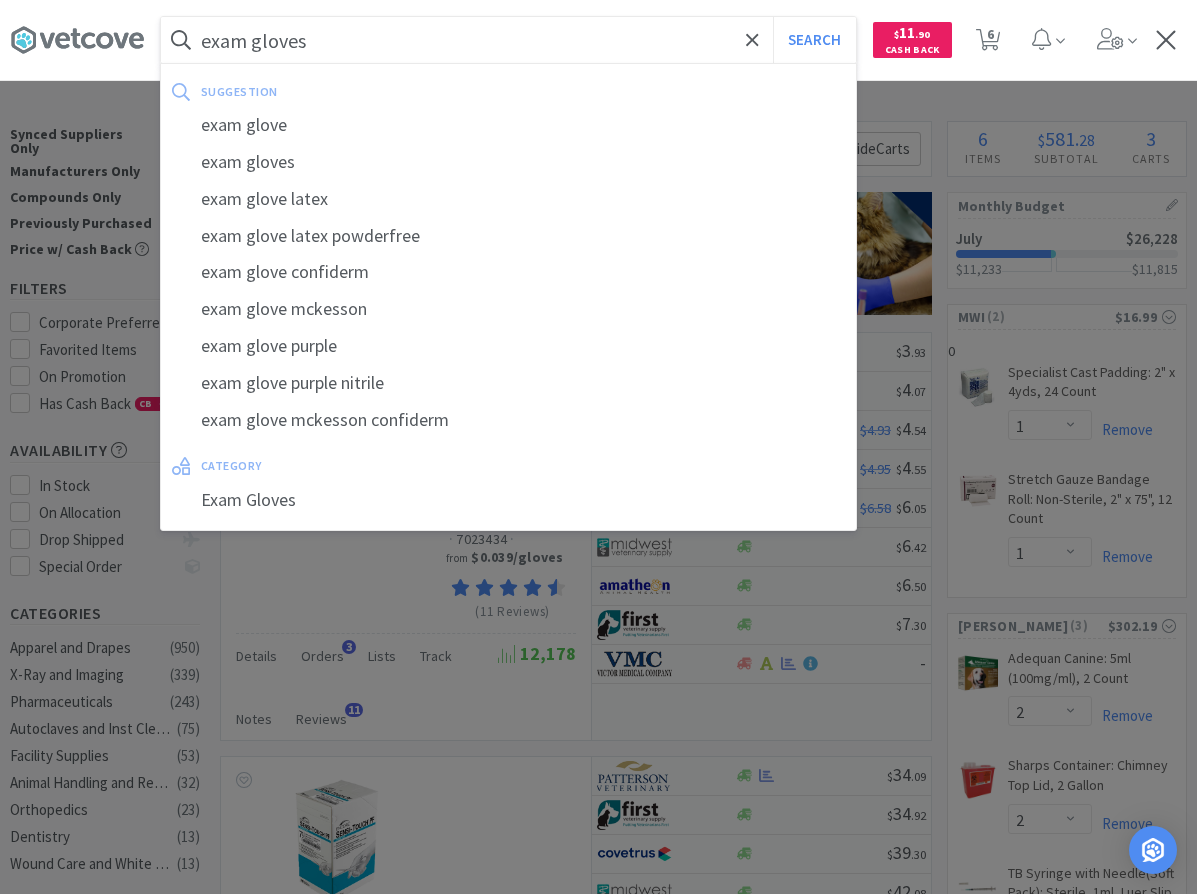 type on "exam gloves" 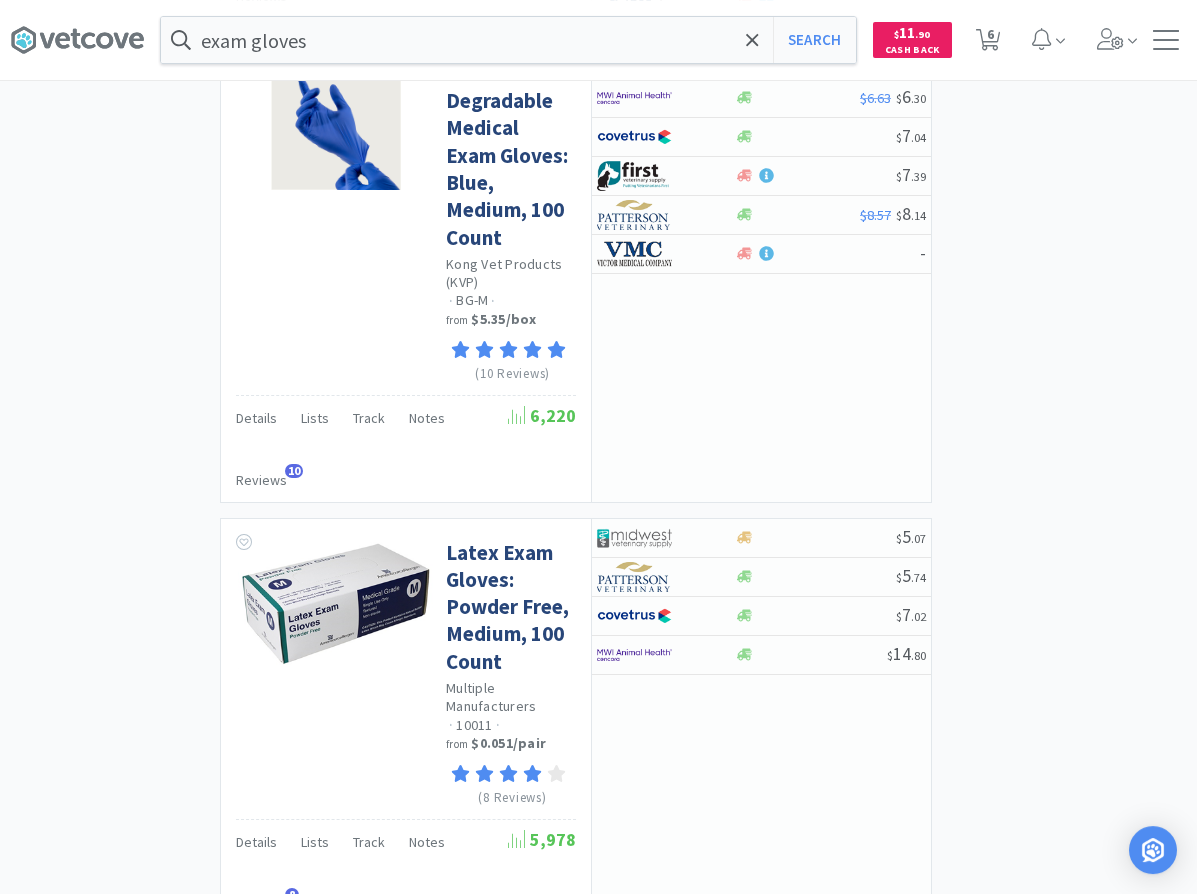 scroll, scrollTop: 3734, scrollLeft: 0, axis: vertical 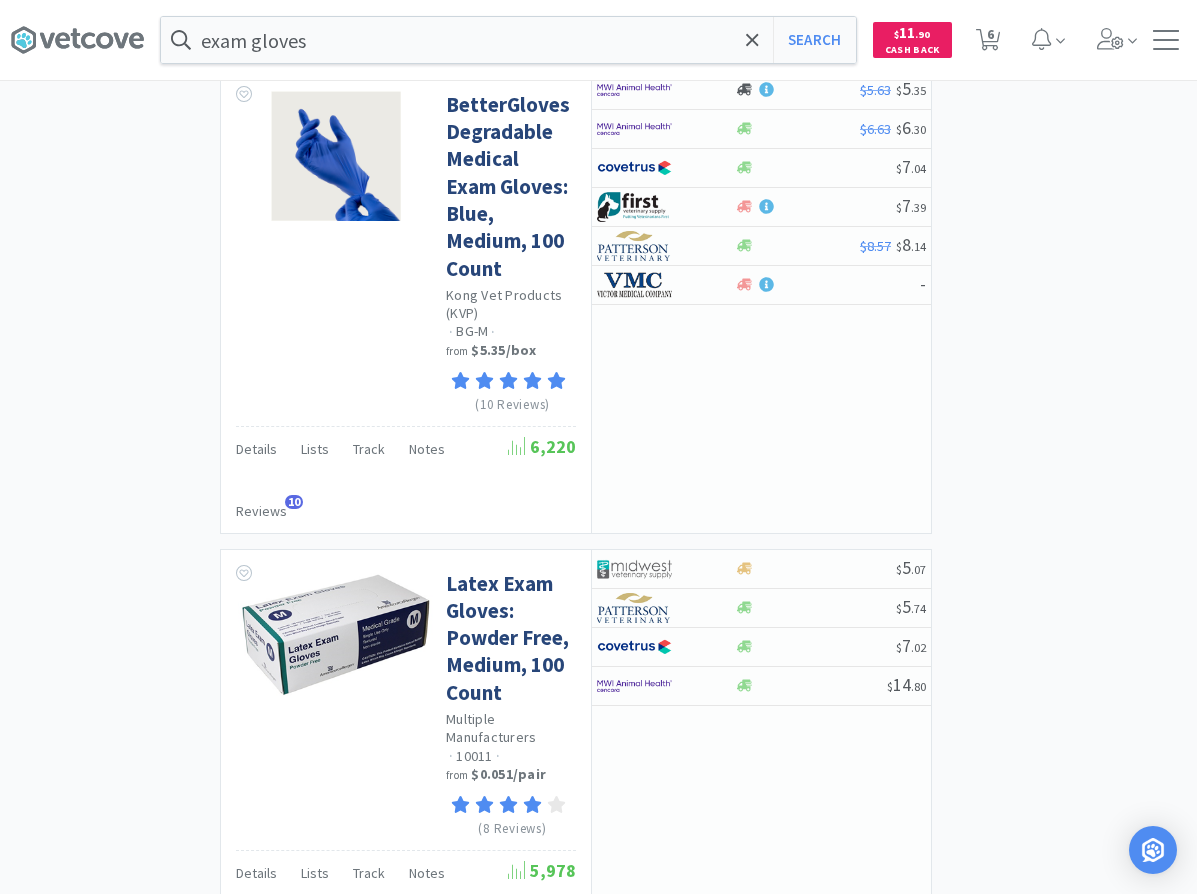 click on "× Filter Results Synced Suppliers Only     Manufacturers Only     Compounds Only     Previously Purchased     Price w/ Cash Back     Filters   Corporate Preferred   Favorited Items   On Promotion   Has Cash Back  CB Availability    reset In Stock     On Allocation     Drop Shipped     Special Order     Categories Apparel and Drapes ( 571 ) Facility Supplies ( 11 ) Surgical Equipment ( 1 ) Dentistry ( 1 ) Suppliers   Vetcove ( 444 )   MWI ( 113 )   Midwest ( 112 )   [PERSON_NAME] ( 103 )   Covetrus ( 52 )   First Vet ( 48 )   [PERSON_NAME] ( 48 )   Amatheon ( 8 )   Pharmsource AH ( 6 ) Manufacturers   Centennial Safety and Supplies ( 164 )   Med Vet International Direct ( 54 )   Medline ( 49 )   Cardinal Health ( 43 )   [PERSON_NAME] ( 39 )   VetFlex Direct ( 37 )   Adenna ( 31 )   Purpose Veterinary Supply LLC Direct ( 31 )   Covetrus ( 29 )   ZY International Trade Inc. Direct ( 29 ) Show More  MSRP Price   $0 $581 Have any questions? Start a Live Chat Showing  1-15 of 834  results  for  exam gloves     Filters  Help Sort" at bounding box center (598, -150) 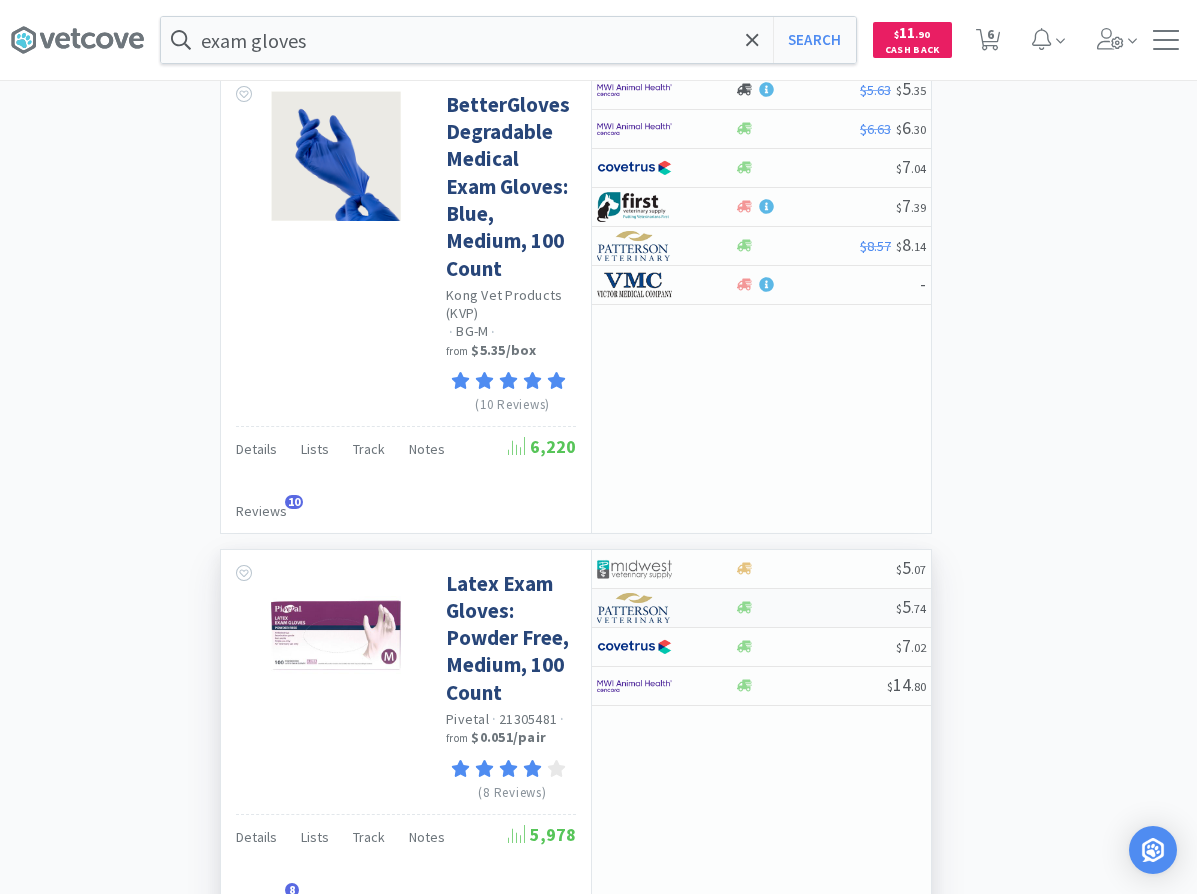 click at bounding box center (815, 607) 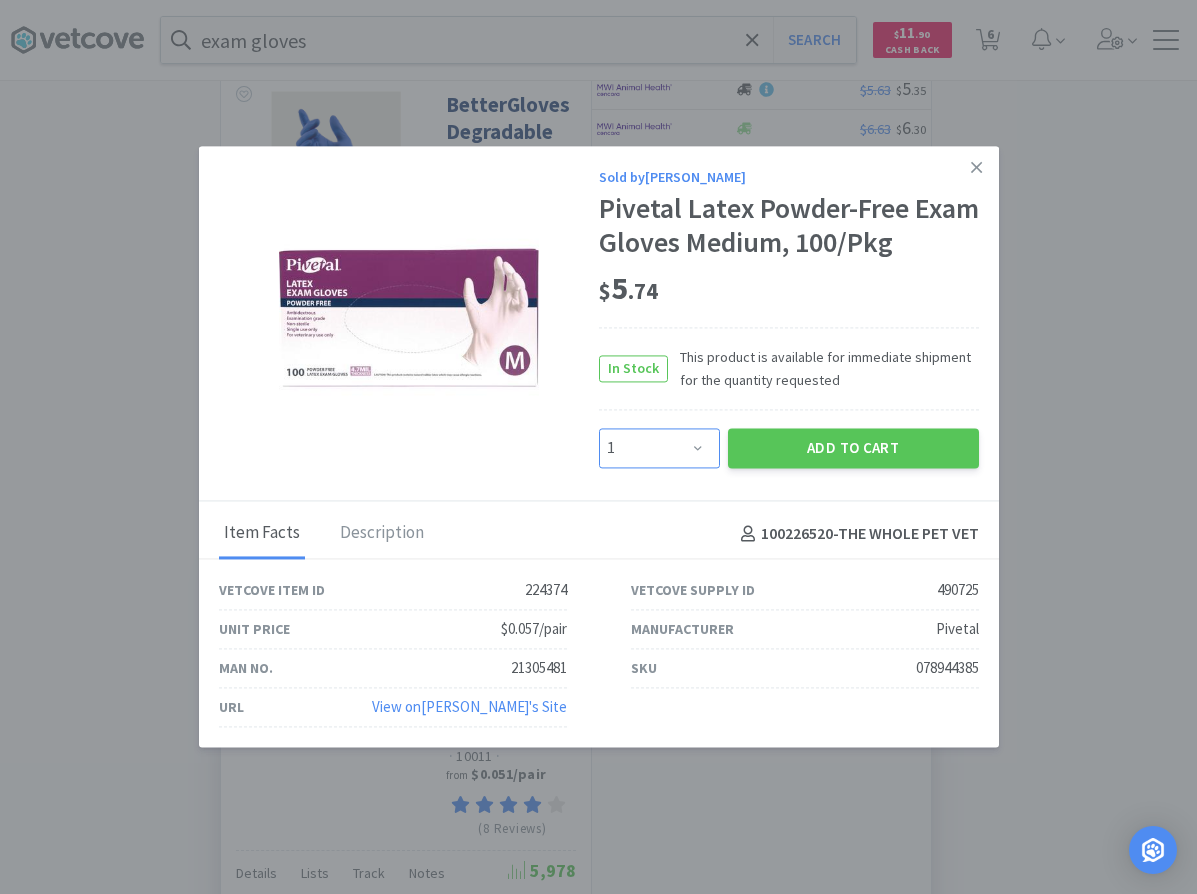 click on "Enter Quantity 1 2 3 4 5 6 7 8 9 10 11 12 13 14 15 16 17 18 19 20 Enter Quantity" at bounding box center (659, 448) 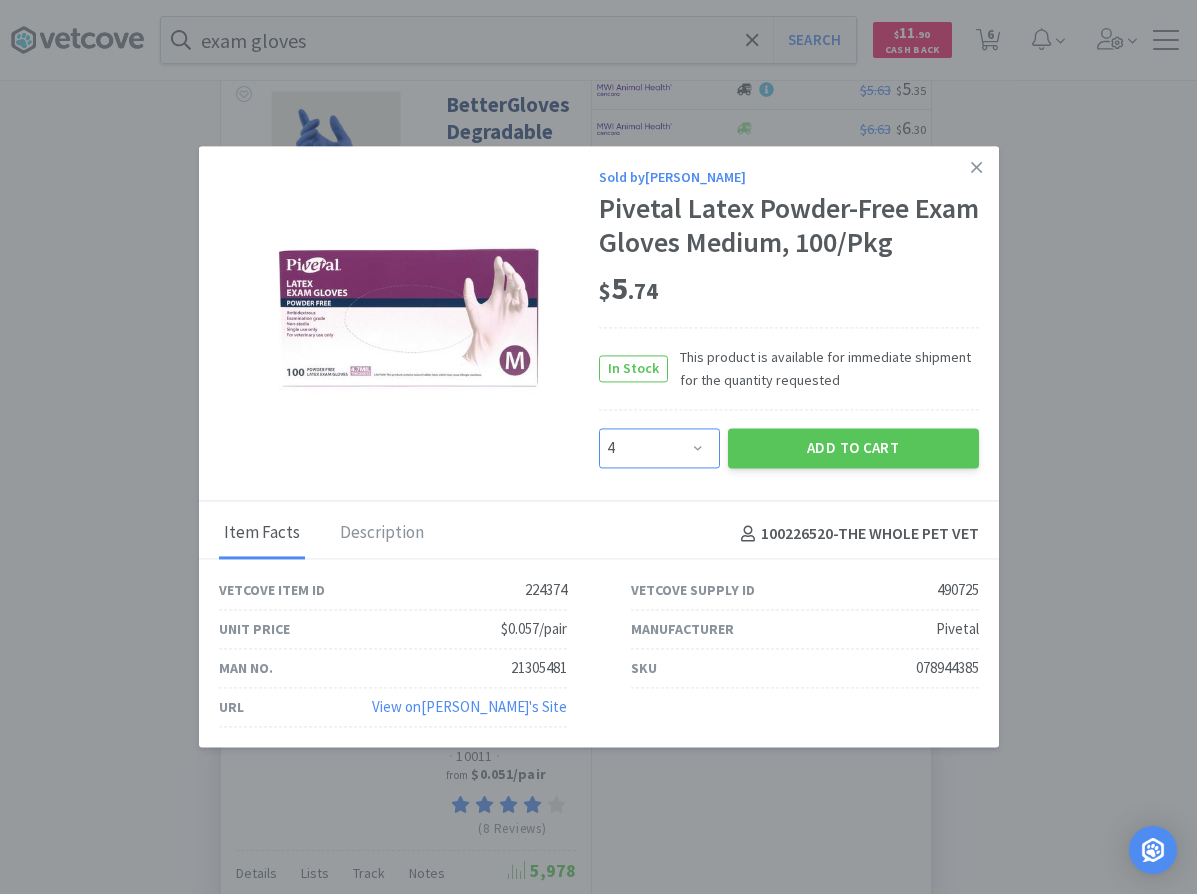 click on "4" at bounding box center [0, 0] 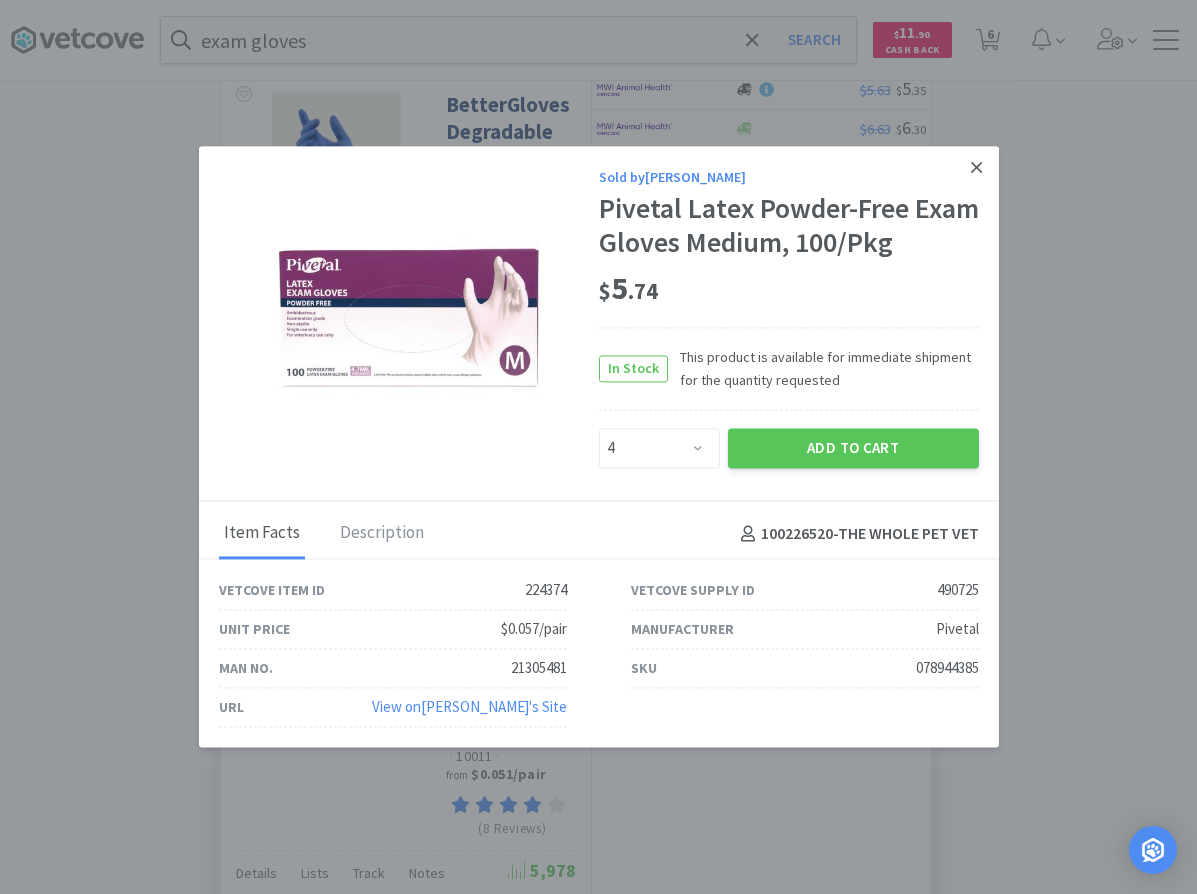 click 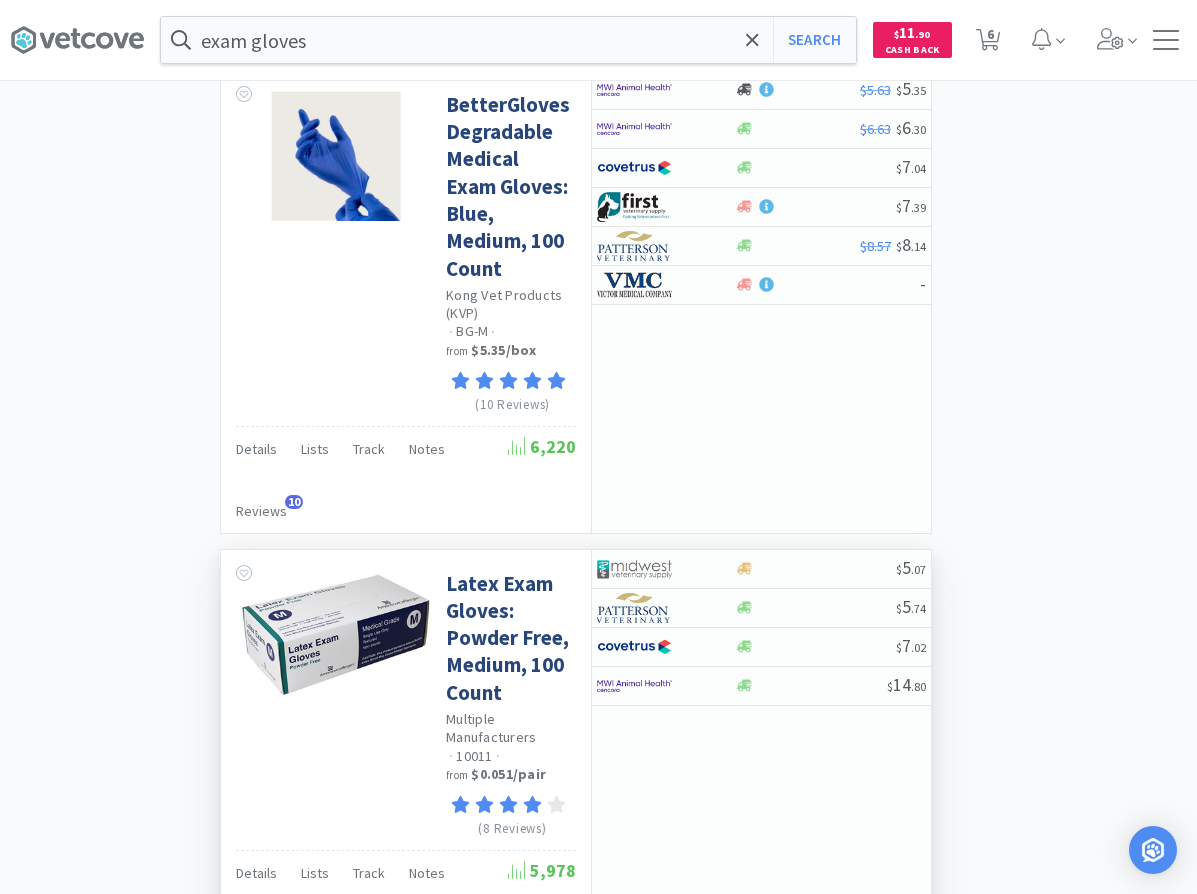 click on "× Filter Results Synced Suppliers Only     Manufacturers Only     Compounds Only     Previously Purchased     Price w/ Cash Back     Filters   Corporate Preferred   Favorited Items   On Promotion   Has Cash Back  CB Availability    reset In Stock     On Allocation     Drop Shipped     Special Order     Categories Apparel and Drapes ( 571 ) Facility Supplies ( 11 ) Surgical Equipment ( 1 ) Dentistry ( 1 ) Suppliers   Vetcove ( 444 )   MWI ( 113 )   Midwest ( 112 )   [PERSON_NAME] ( 103 )   Covetrus ( 52 )   First Vet ( 48 )   [PERSON_NAME] ( 48 )   Amatheon ( 8 )   Pharmsource AH ( 6 ) Manufacturers   Centennial Safety and Supplies ( 164 )   Med Vet International Direct ( 54 )   Medline ( 49 )   Cardinal Health ( 43 )   [PERSON_NAME] ( 39 )   VetFlex Direct ( 37 )   Adenna ( 31 )   Purpose Veterinary Supply LLC Direct ( 31 )   Covetrus ( 29 )   ZY International Trade Inc. Direct ( 29 ) Show More  MSRP Price   $0 $581 Have any questions? Start a Live Chat Showing  1-15 of 834  results  for  exam gloves     Filters  Help Sort" at bounding box center [598, -150] 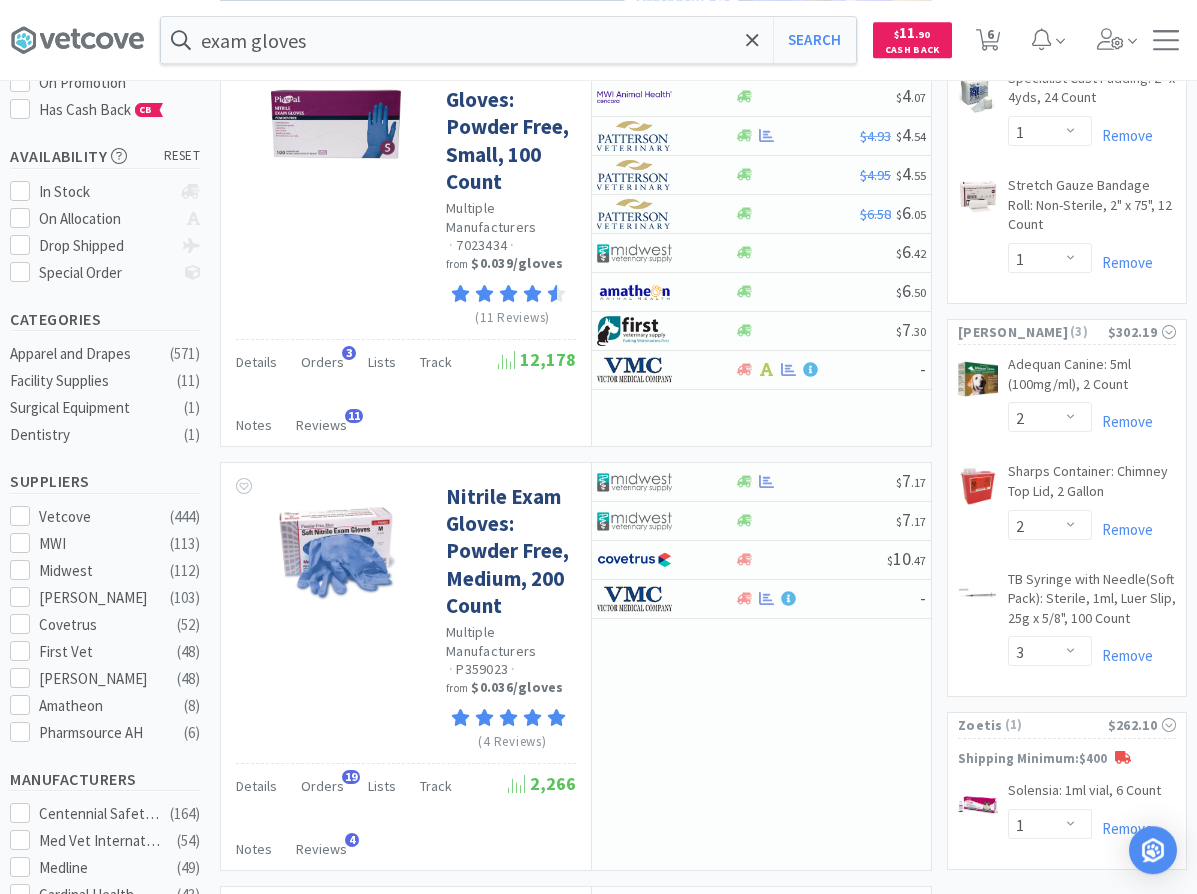 scroll, scrollTop: 0, scrollLeft: 0, axis: both 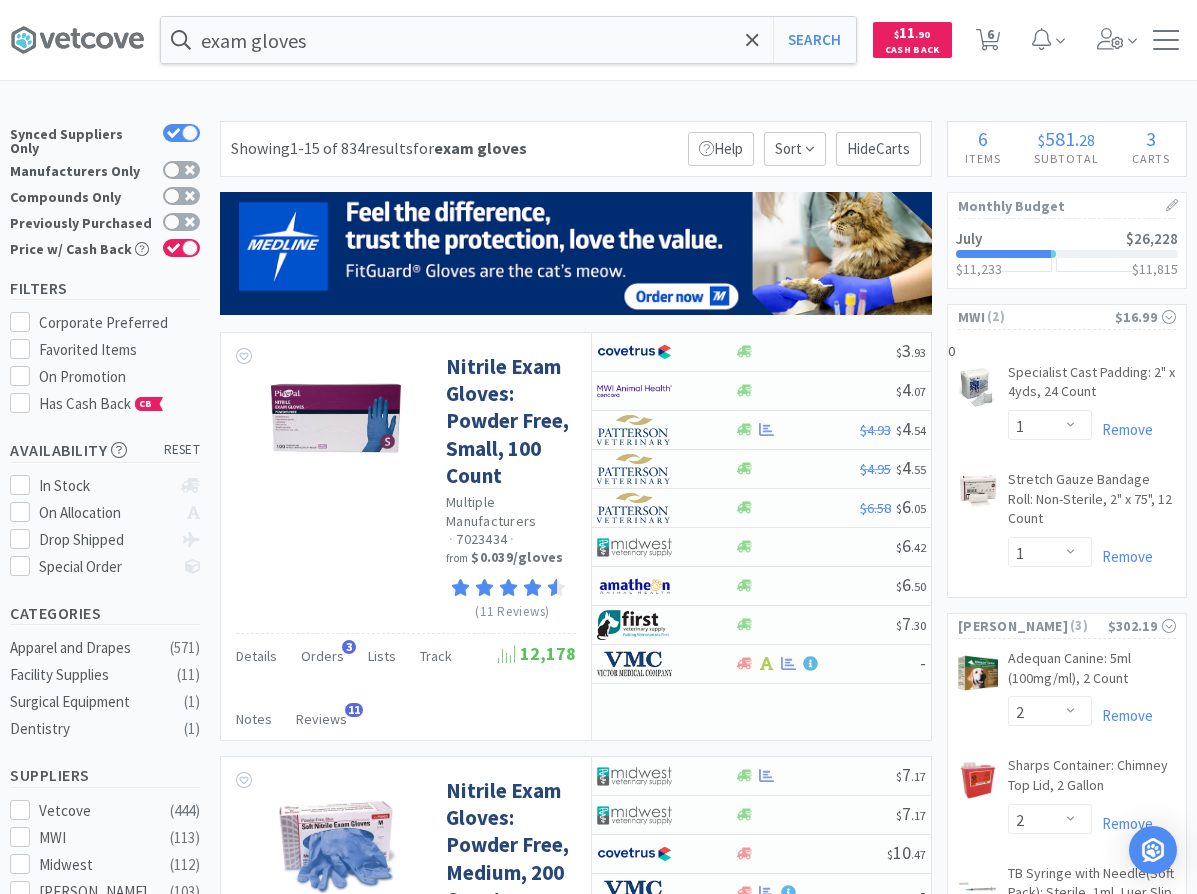 drag, startPoint x: 1119, startPoint y: 680, endPoint x: 1100, endPoint y: 269, distance: 411.43893 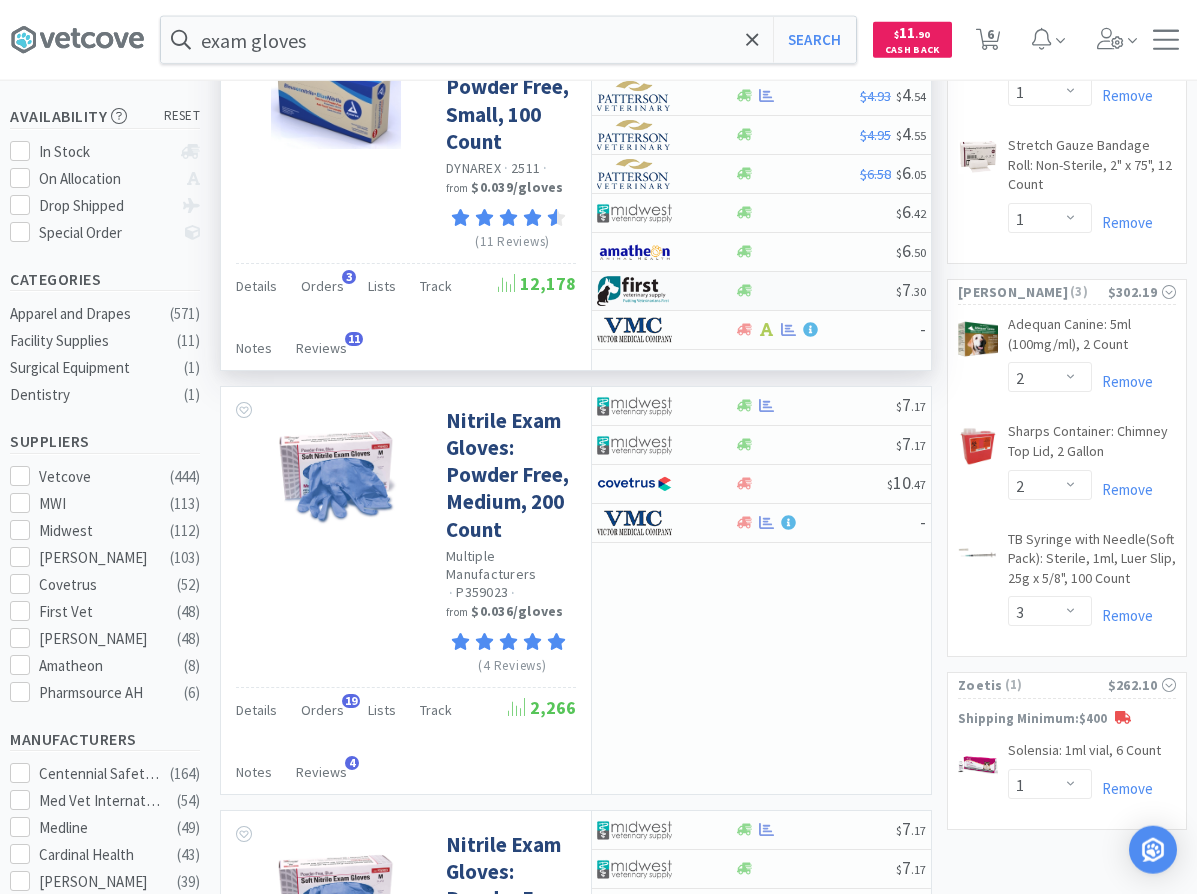 scroll, scrollTop: 408, scrollLeft: 0, axis: vertical 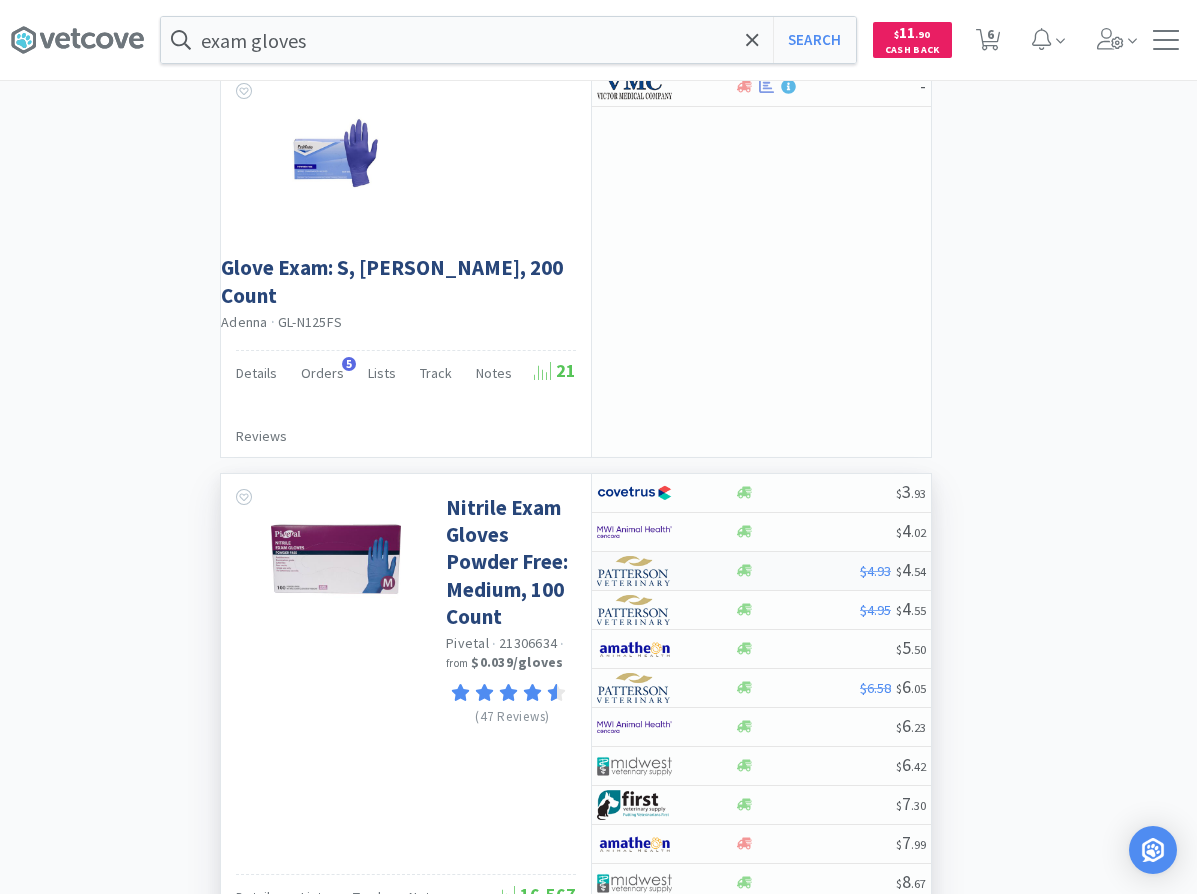 click at bounding box center (797, 570) 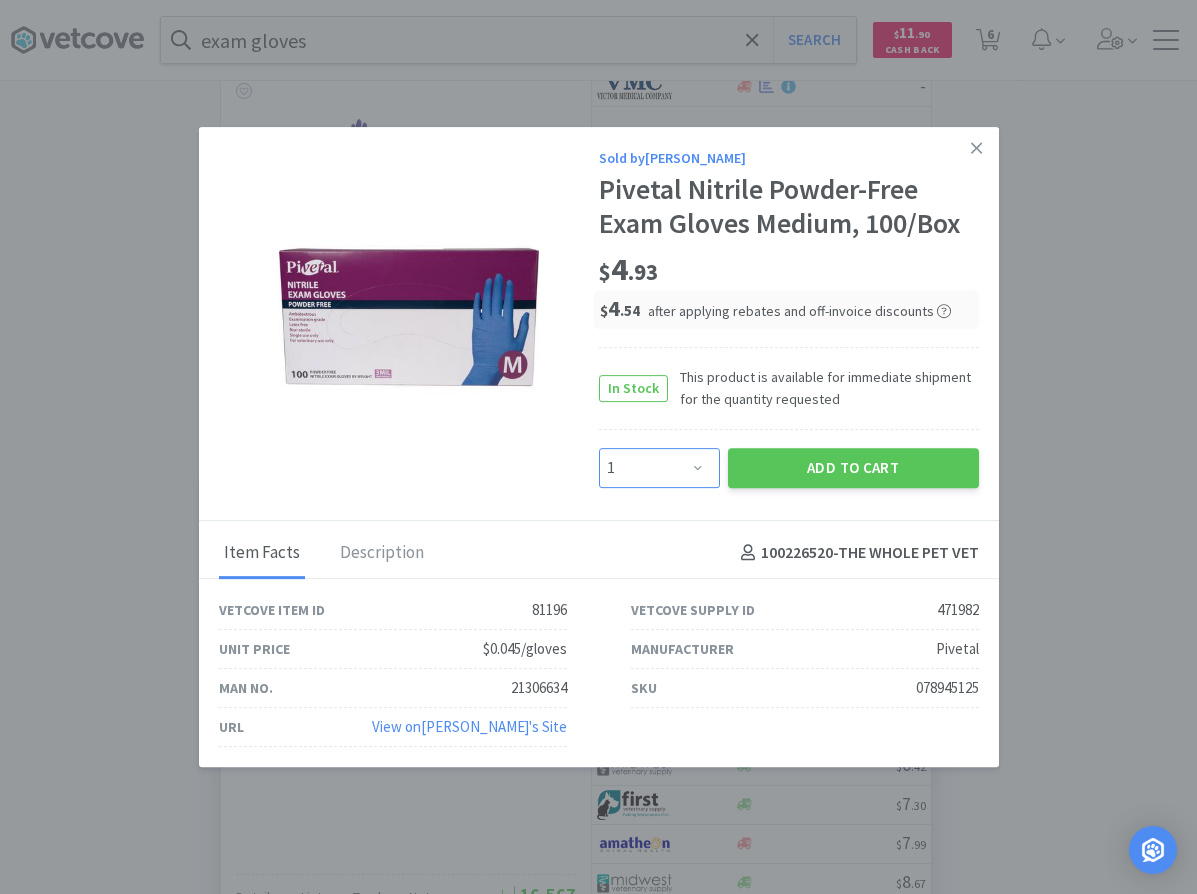 click on "Enter Quantity 1 2 3 4 5 6 7 8 9 10 11 12 13 14 15 16 17 18 19 20 Enter Quantity" at bounding box center (659, 468) 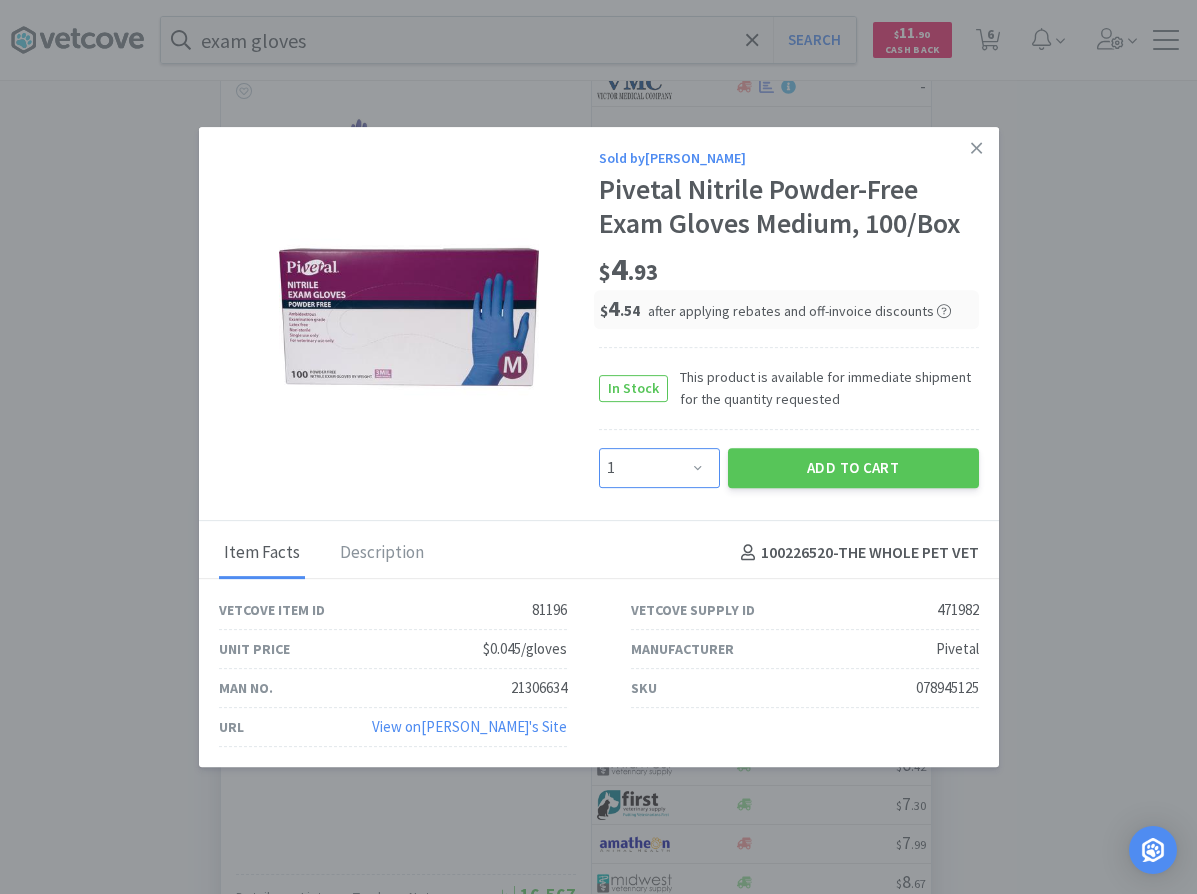 select on "4" 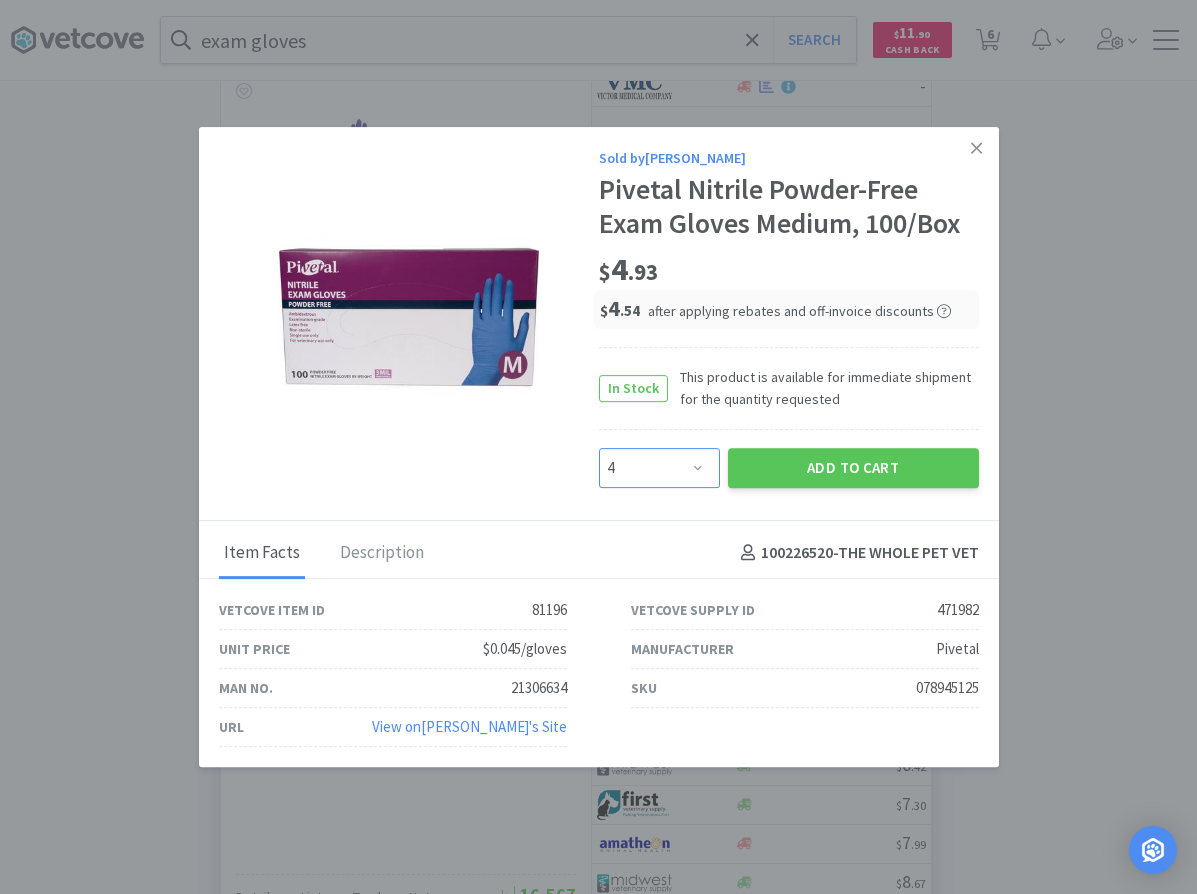 click on "4" at bounding box center [0, 0] 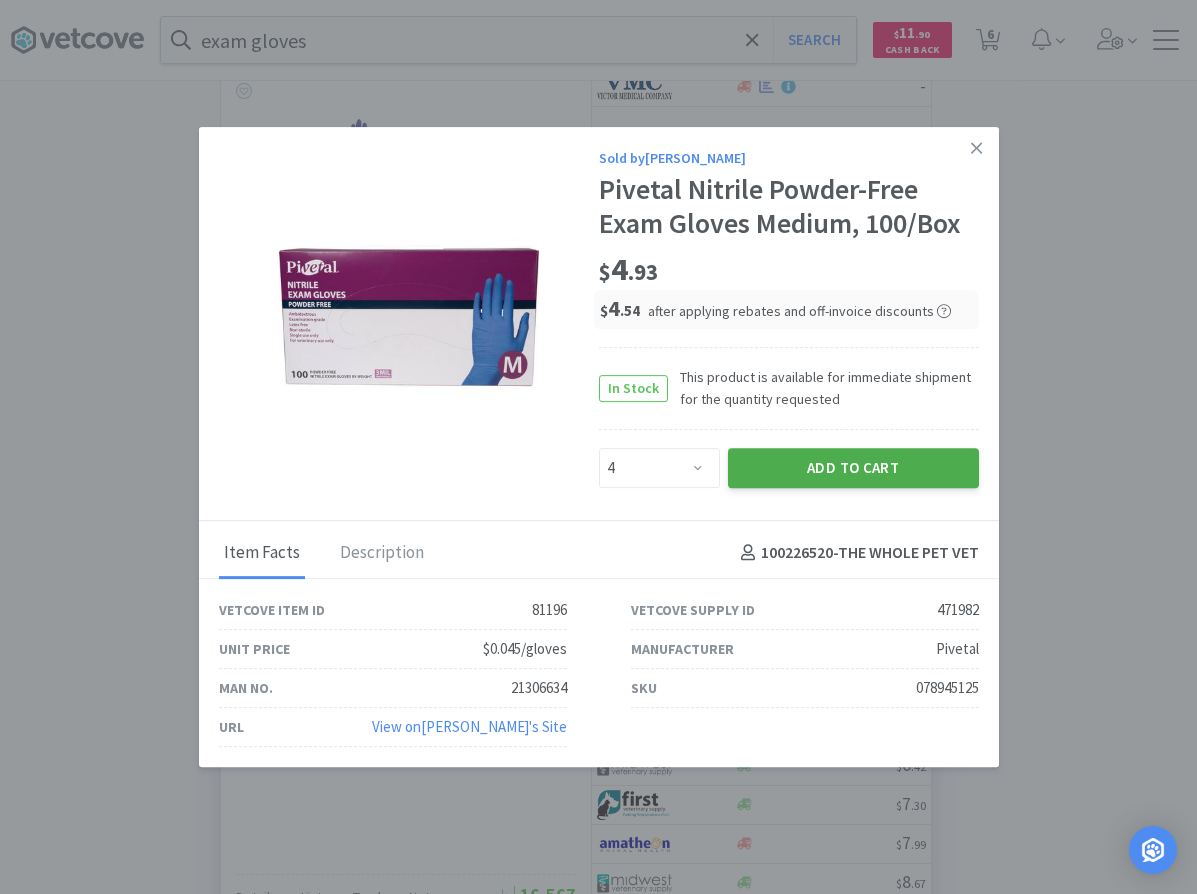 click on "Add to Cart" at bounding box center [853, 468] 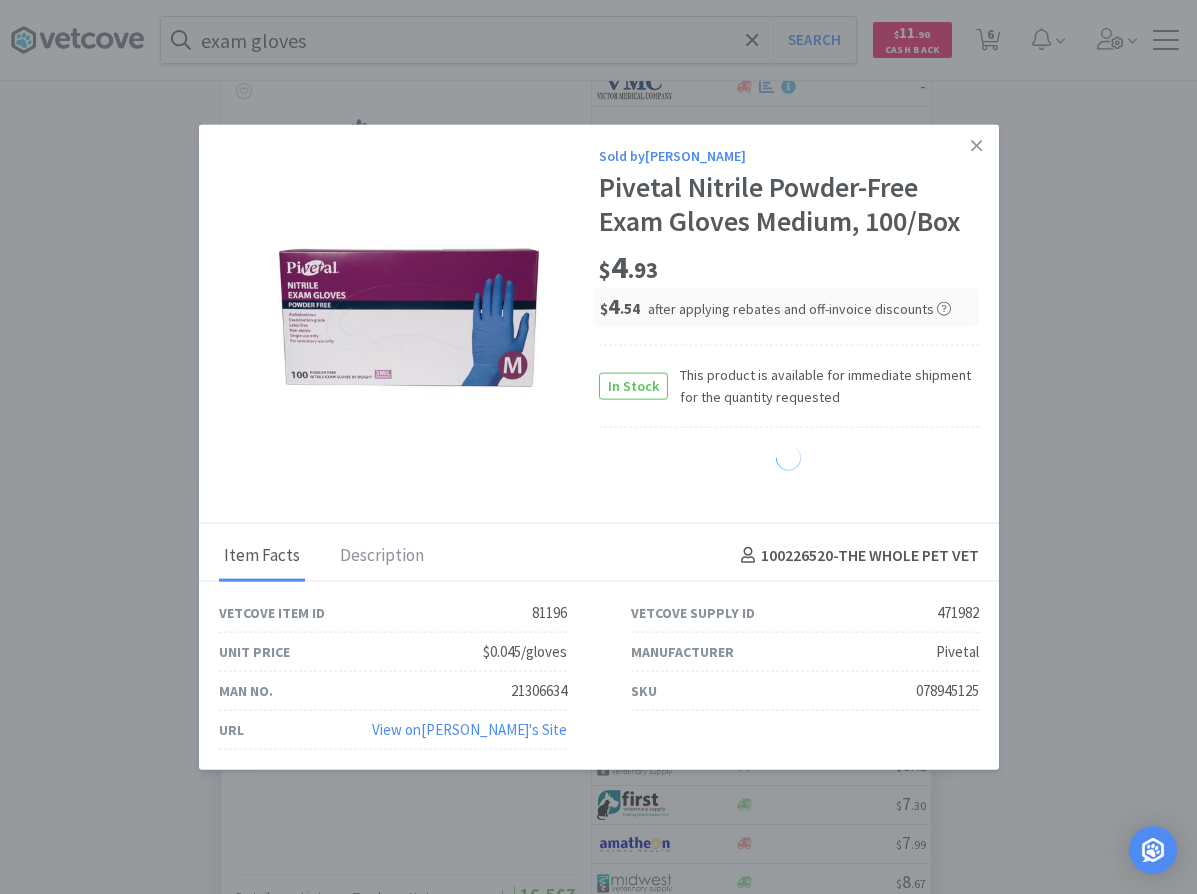 select on "4" 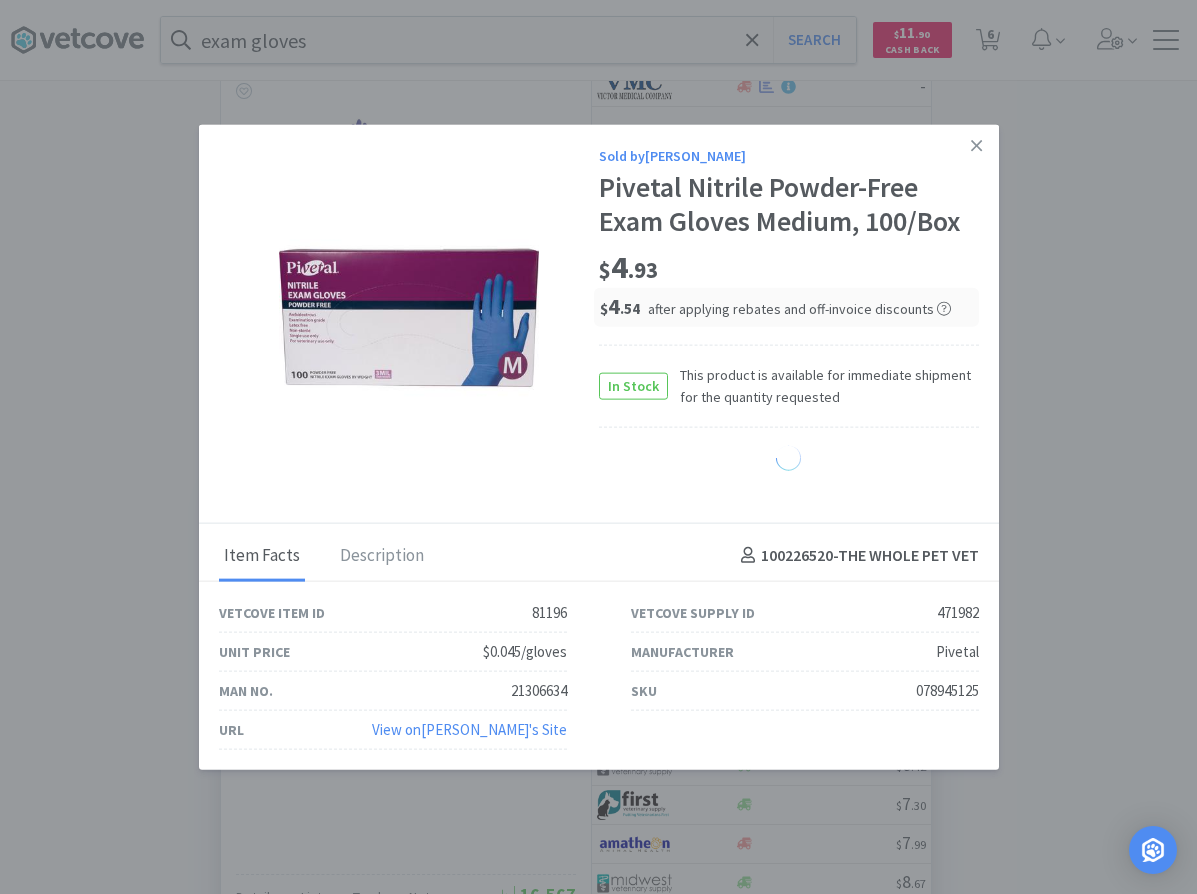 select on "2" 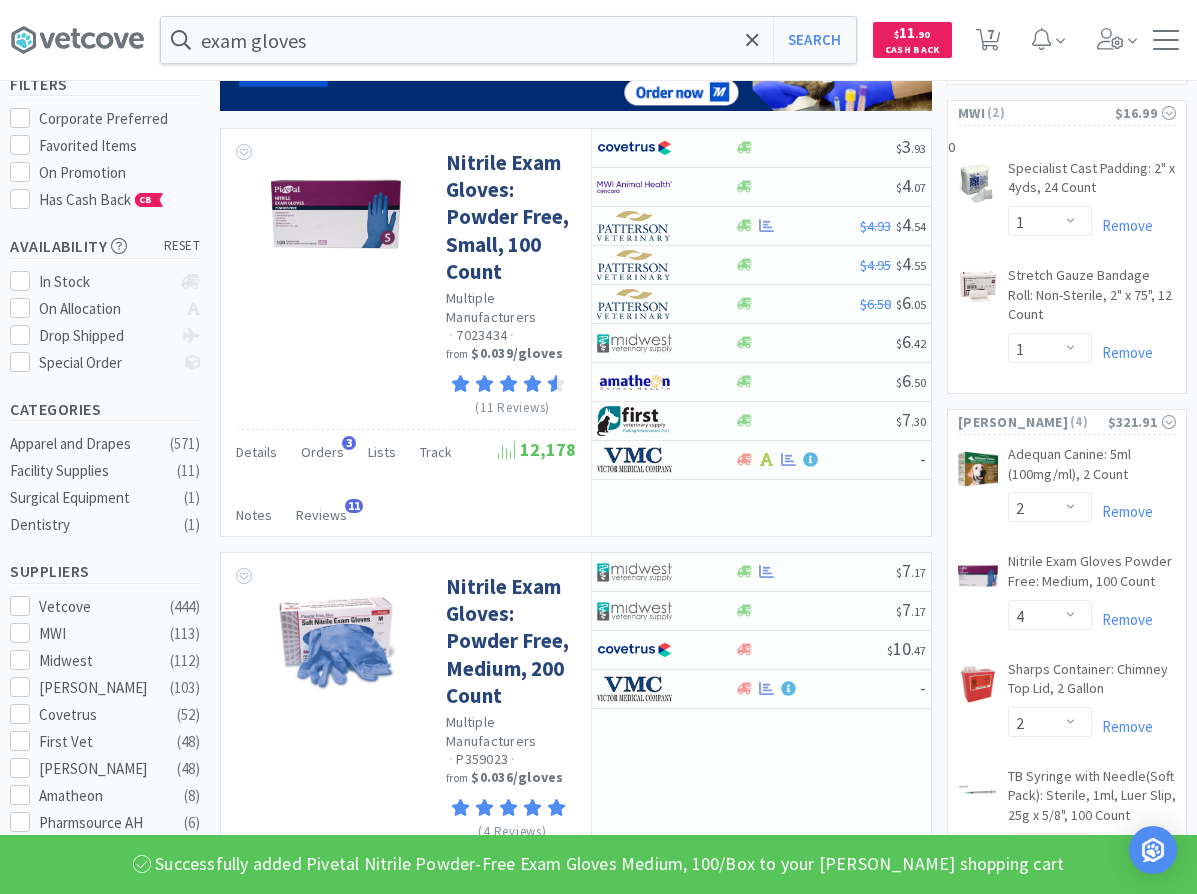 scroll, scrollTop: 0, scrollLeft: 0, axis: both 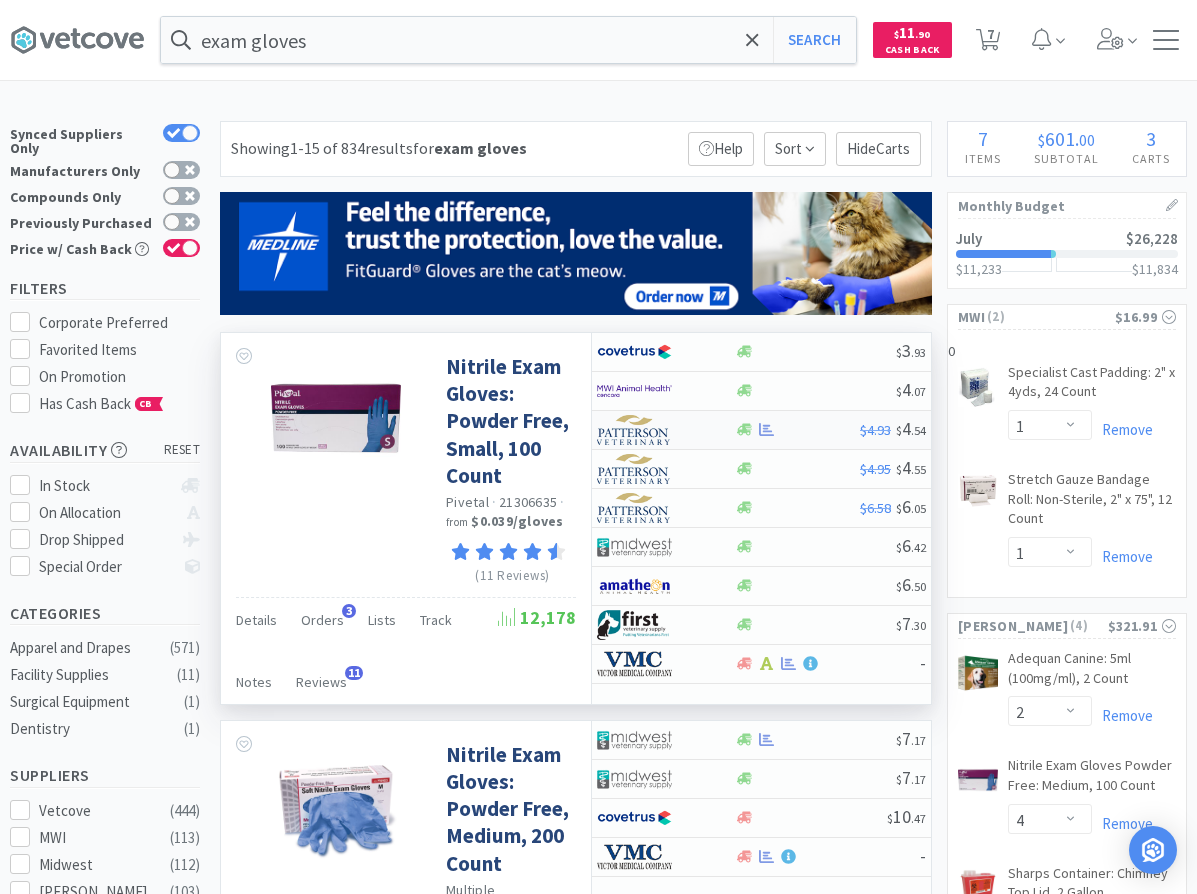click on "$4.93 $ 4 . 54" at bounding box center [761, 430] 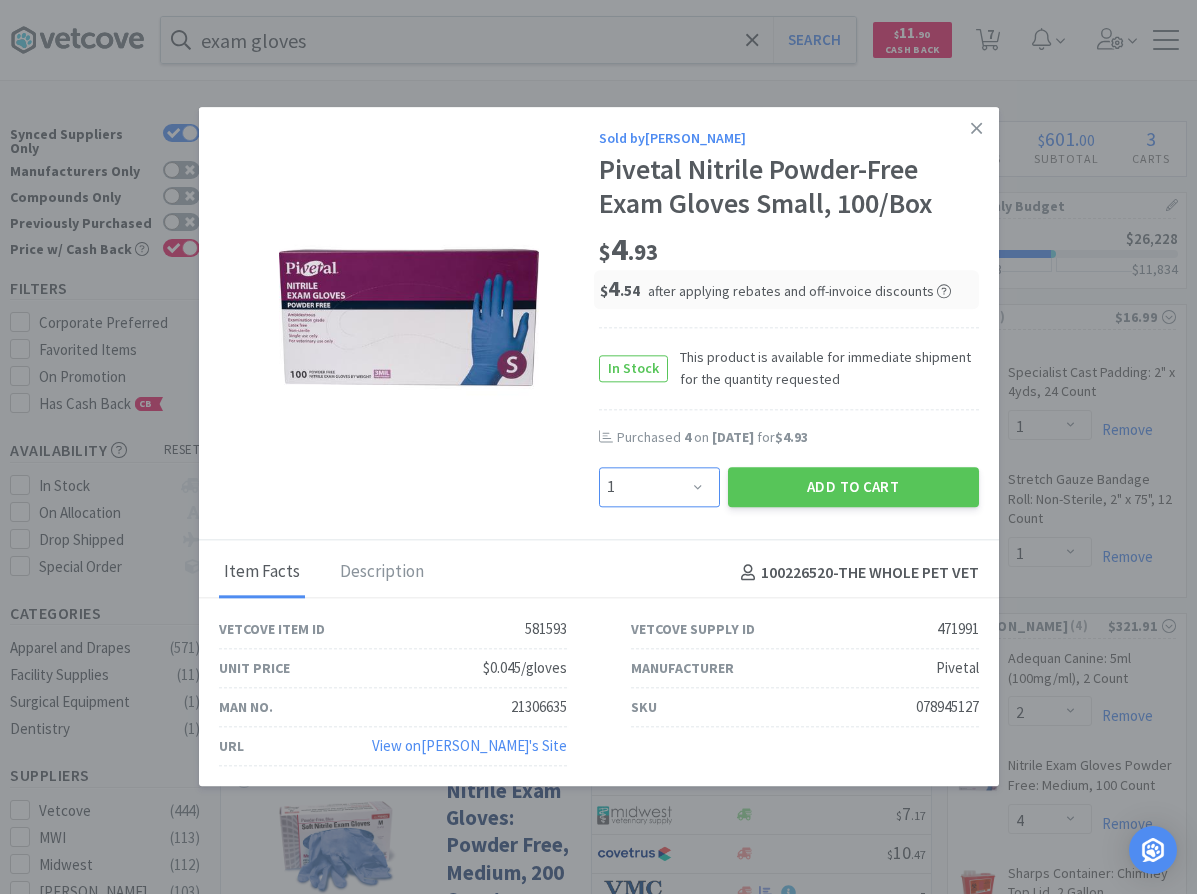 click on "Enter Quantity 1 2 3 4 5 6 7 8 9 10 11 12 13 14 15 16 17 18 19 20 Enter Quantity" at bounding box center (659, 487) 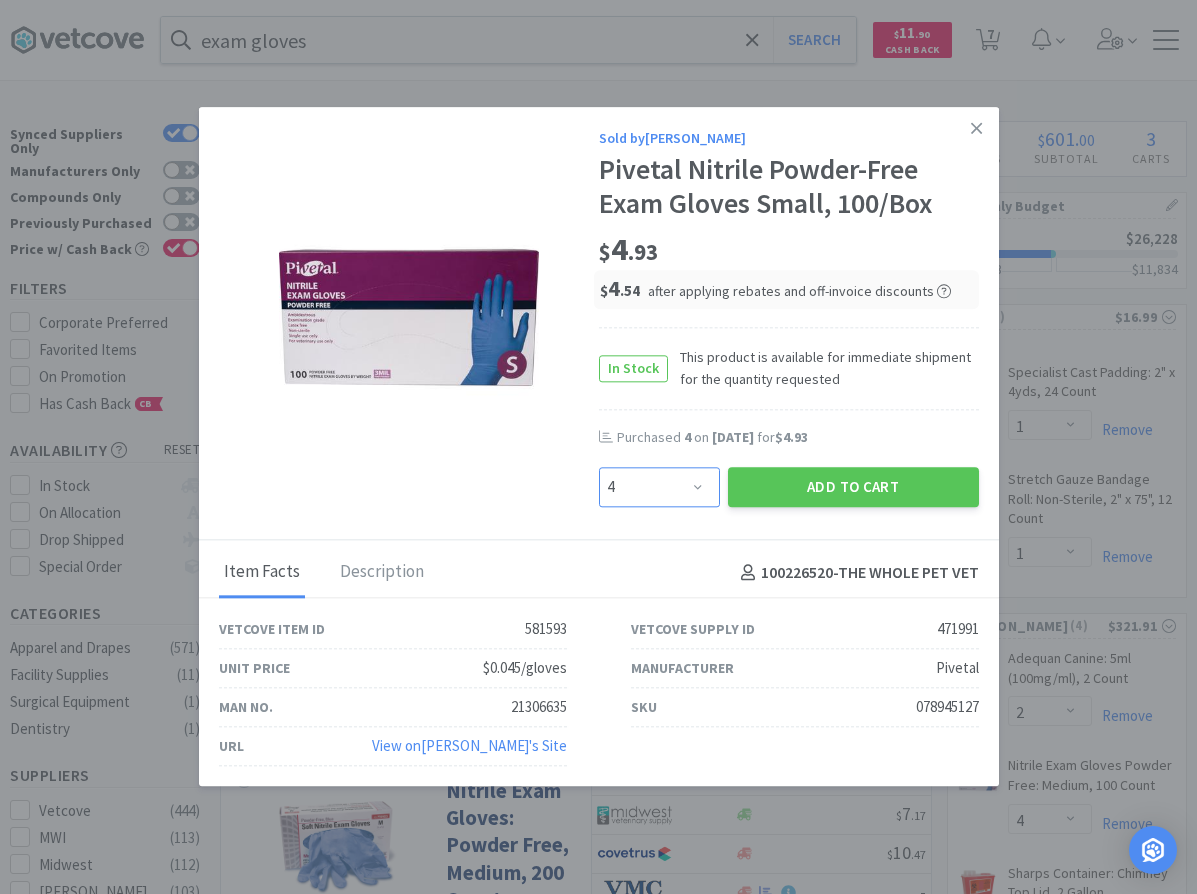 click on "4" at bounding box center [0, 0] 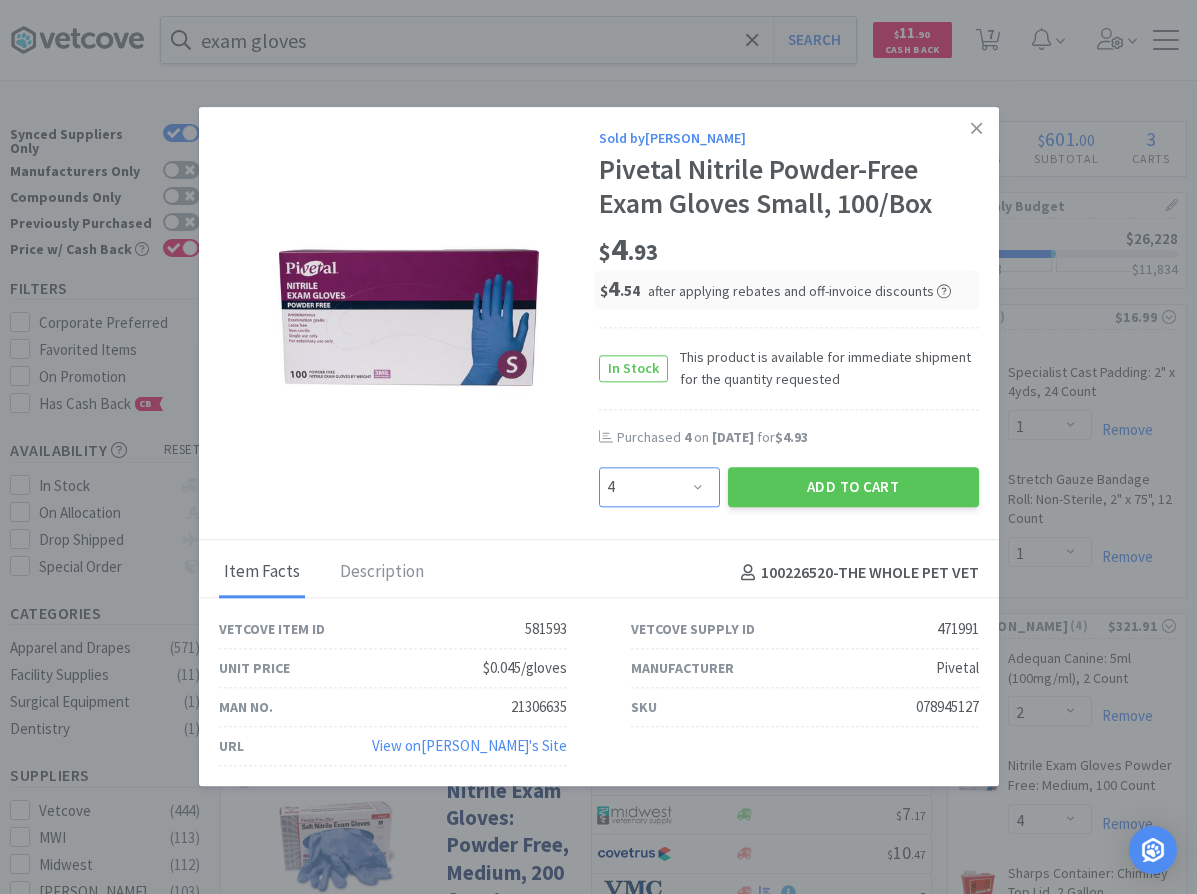 click on "Enter Quantity 1 2 3 4 5 6 7 8 9 10 11 12 13 14 15 16 17 18 19 20 Enter Quantity" at bounding box center (659, 487) 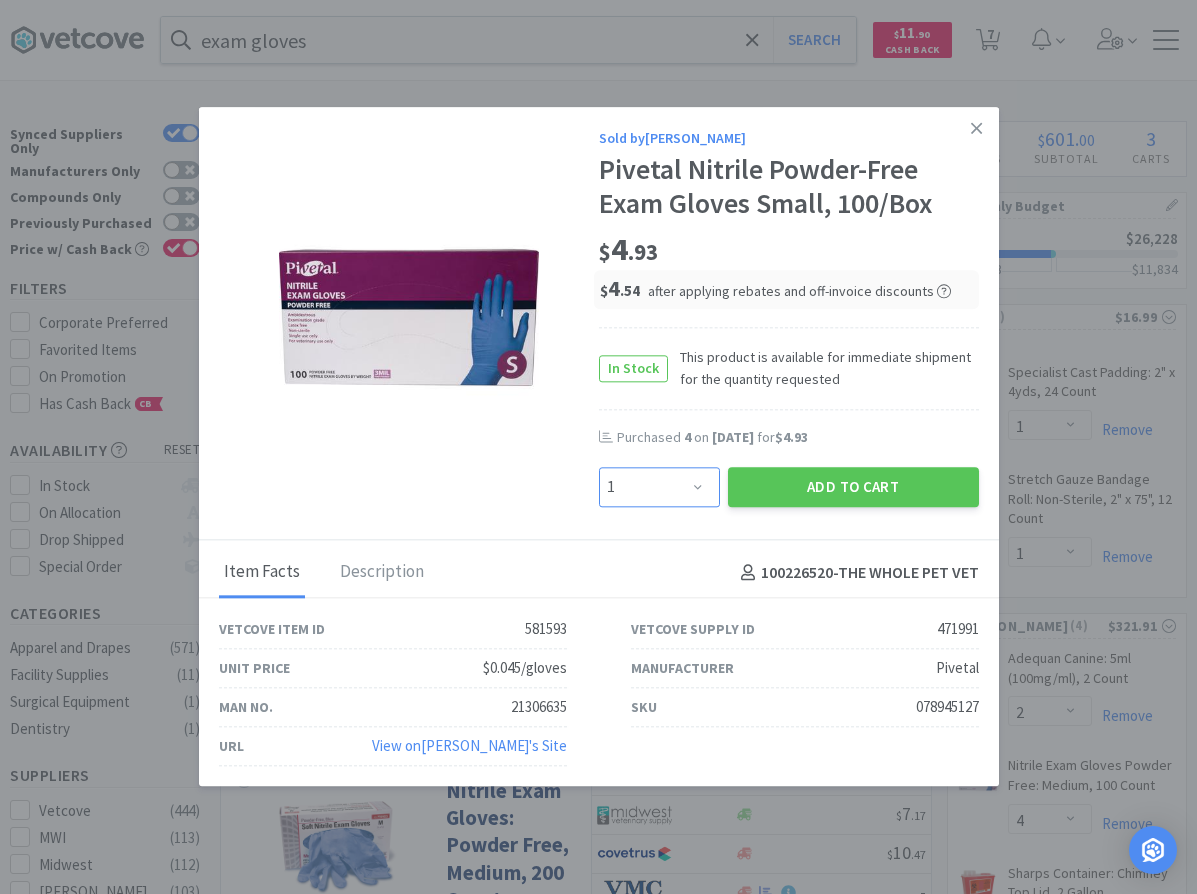 click on "1" at bounding box center [0, 0] 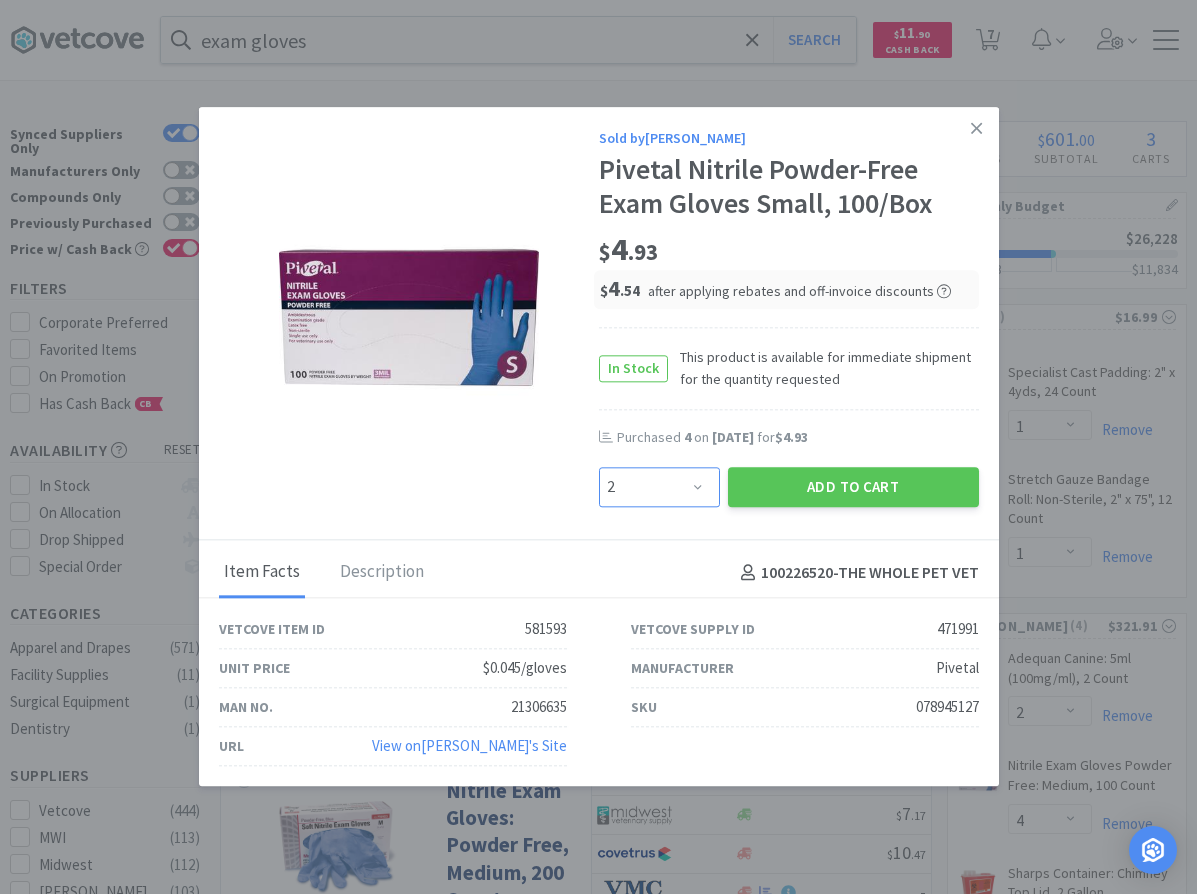 click on "2" at bounding box center [0, 0] 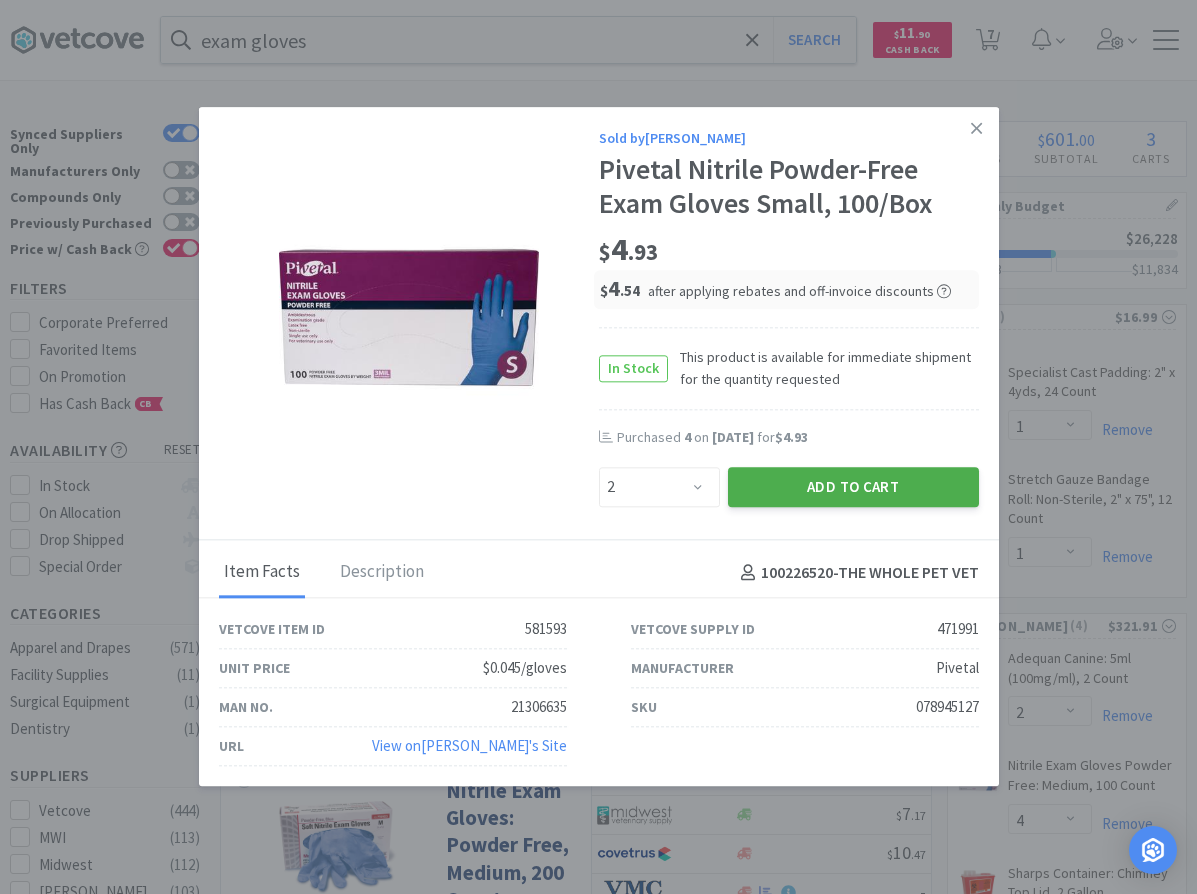 click on "Add to Cart" at bounding box center [853, 487] 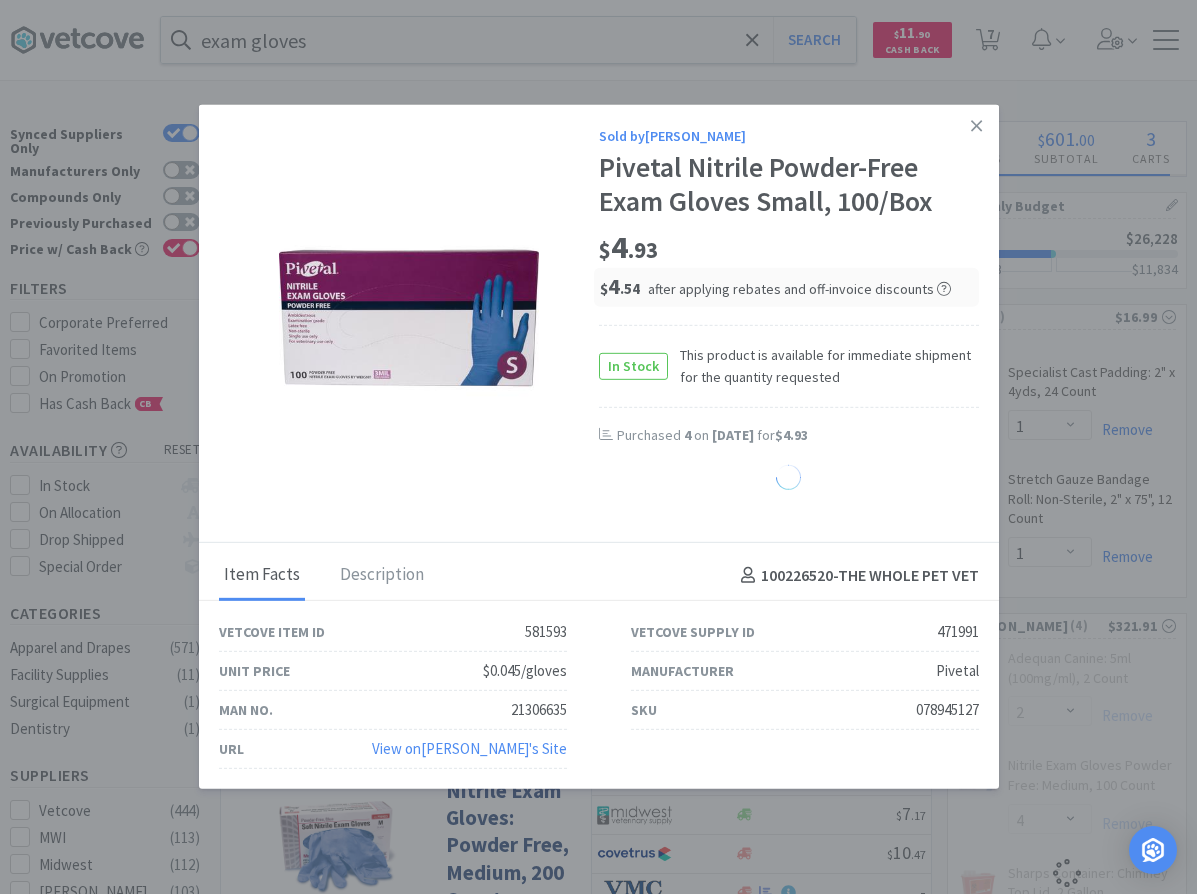 select on "2" 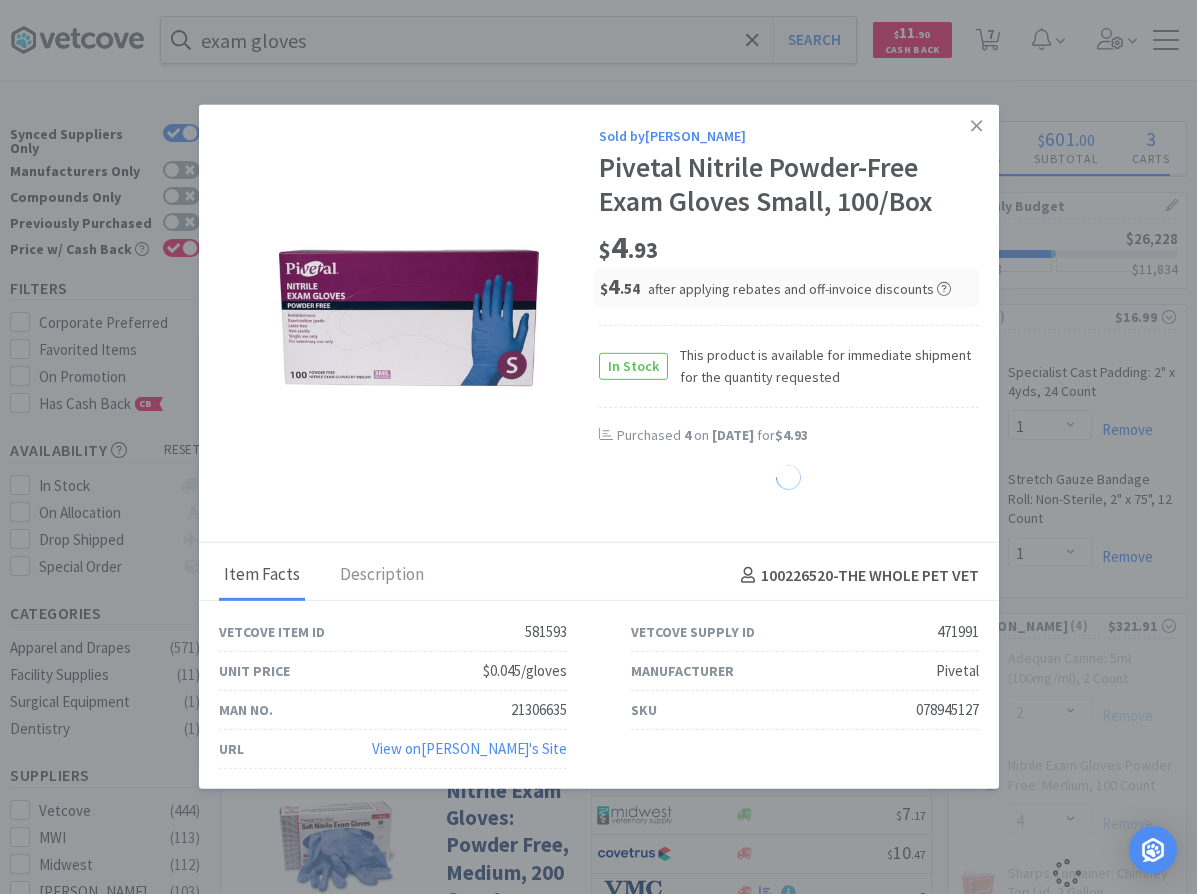 select on "3" 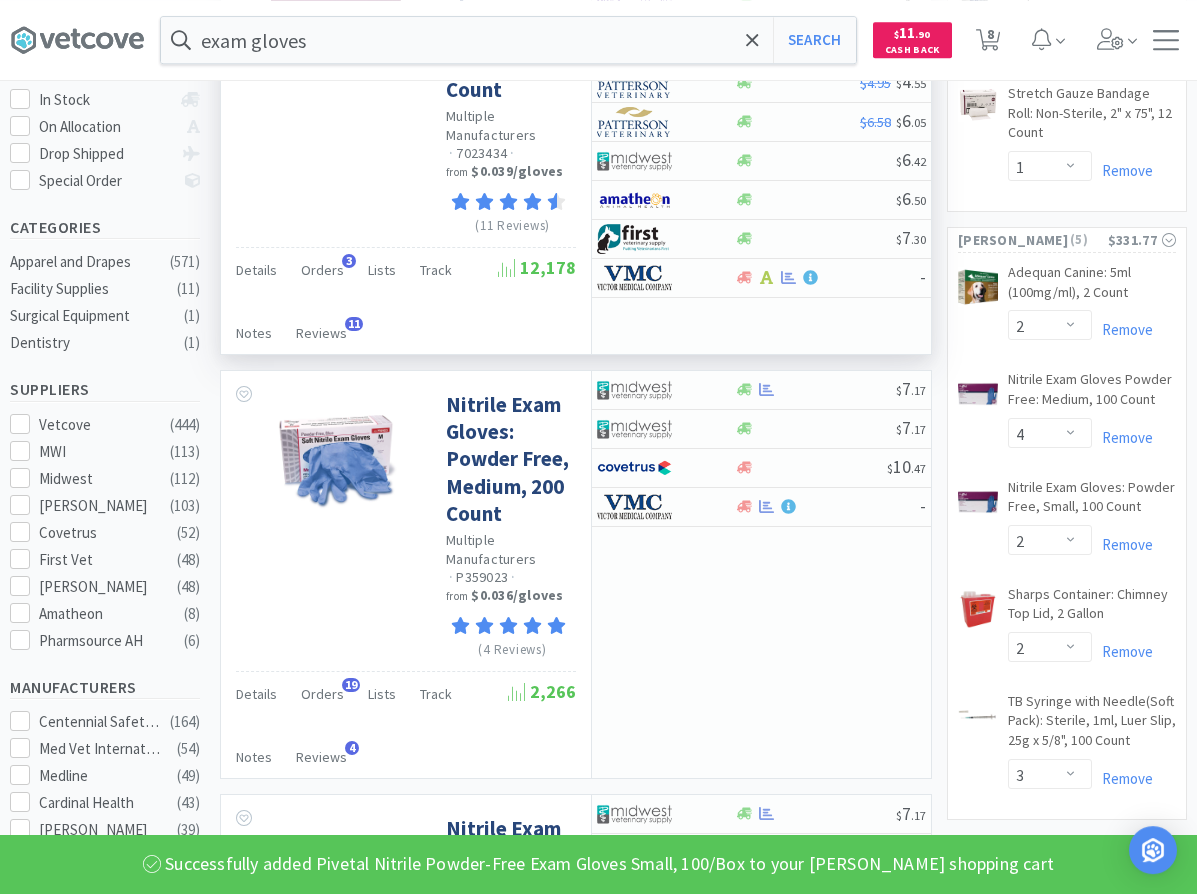 scroll, scrollTop: 408, scrollLeft: 0, axis: vertical 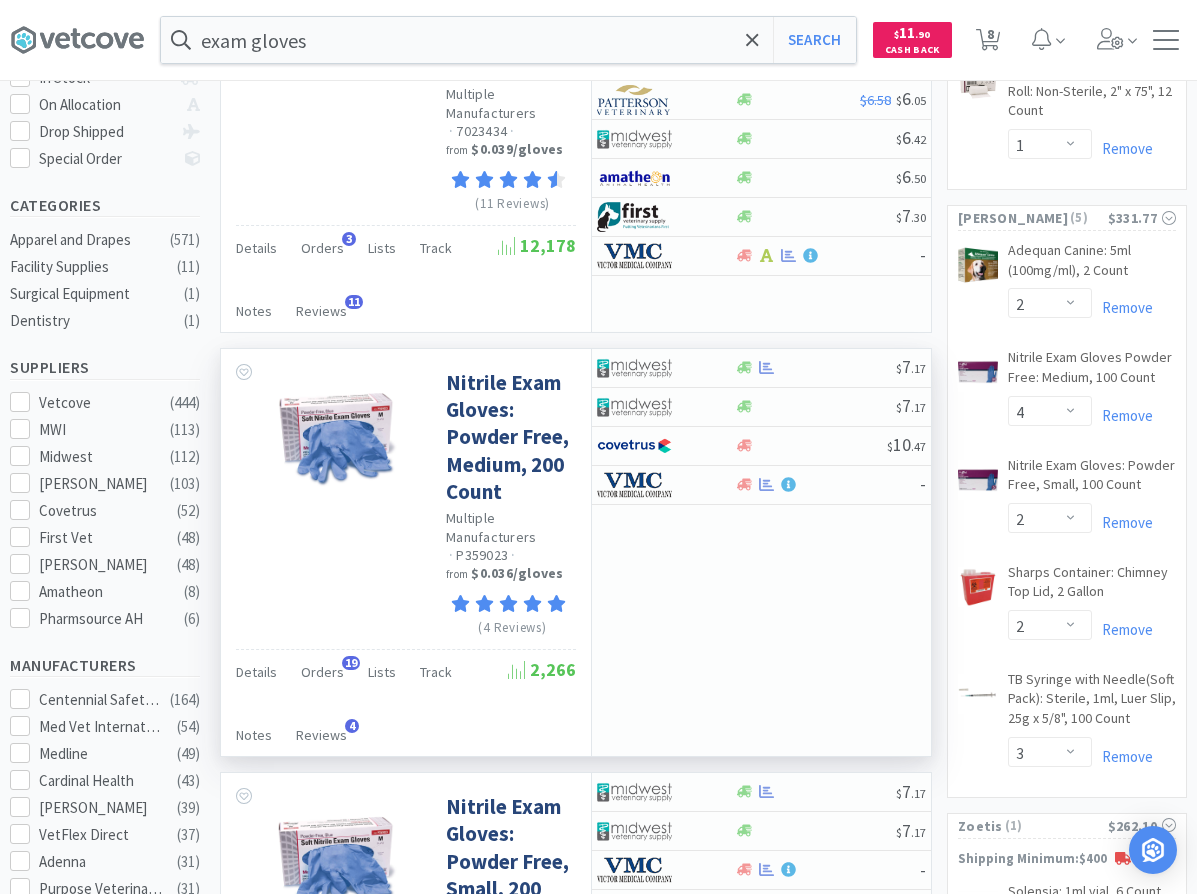 click on "$ 7 . 17 $ 7 . 17 $ 10 . 47 -" at bounding box center [761, 552] 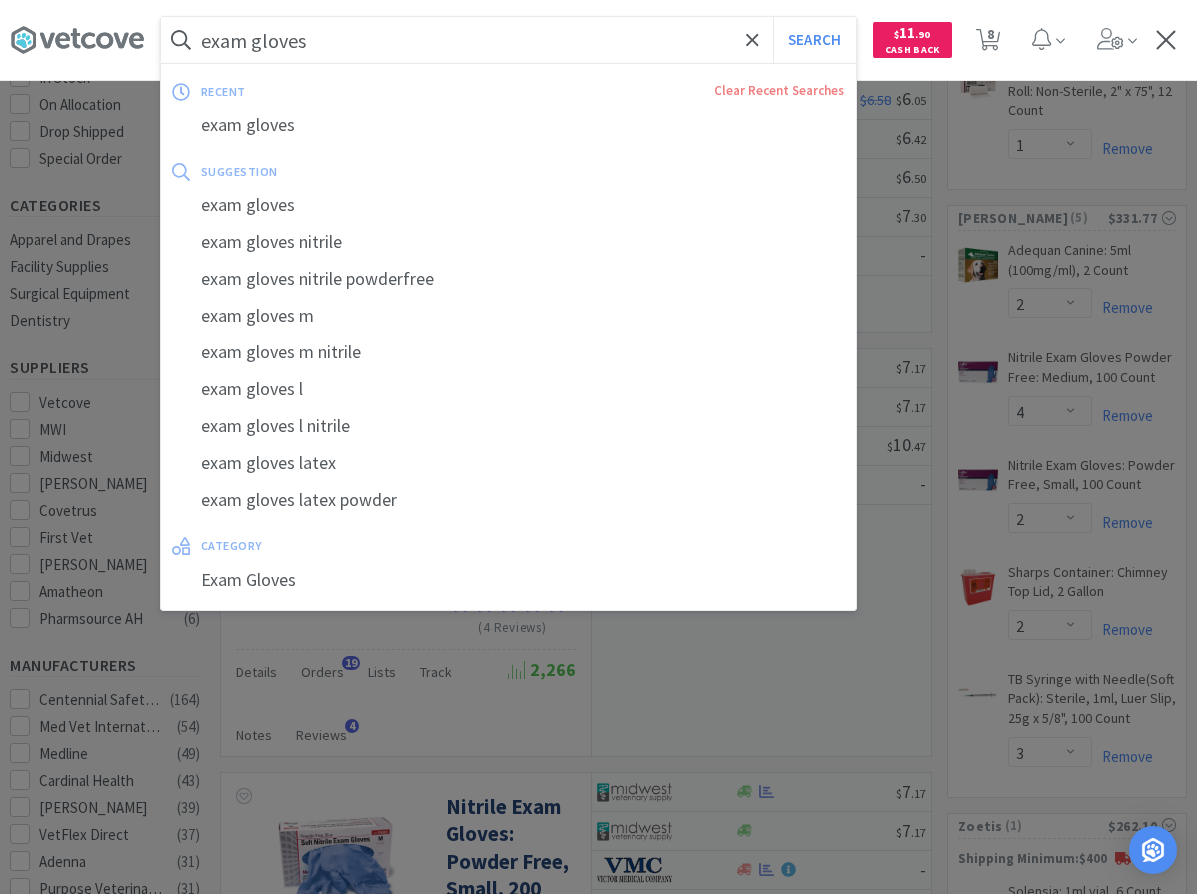 drag, startPoint x: 54, startPoint y: 13, endPoint x: -111, endPoint y: -1, distance: 165.59288 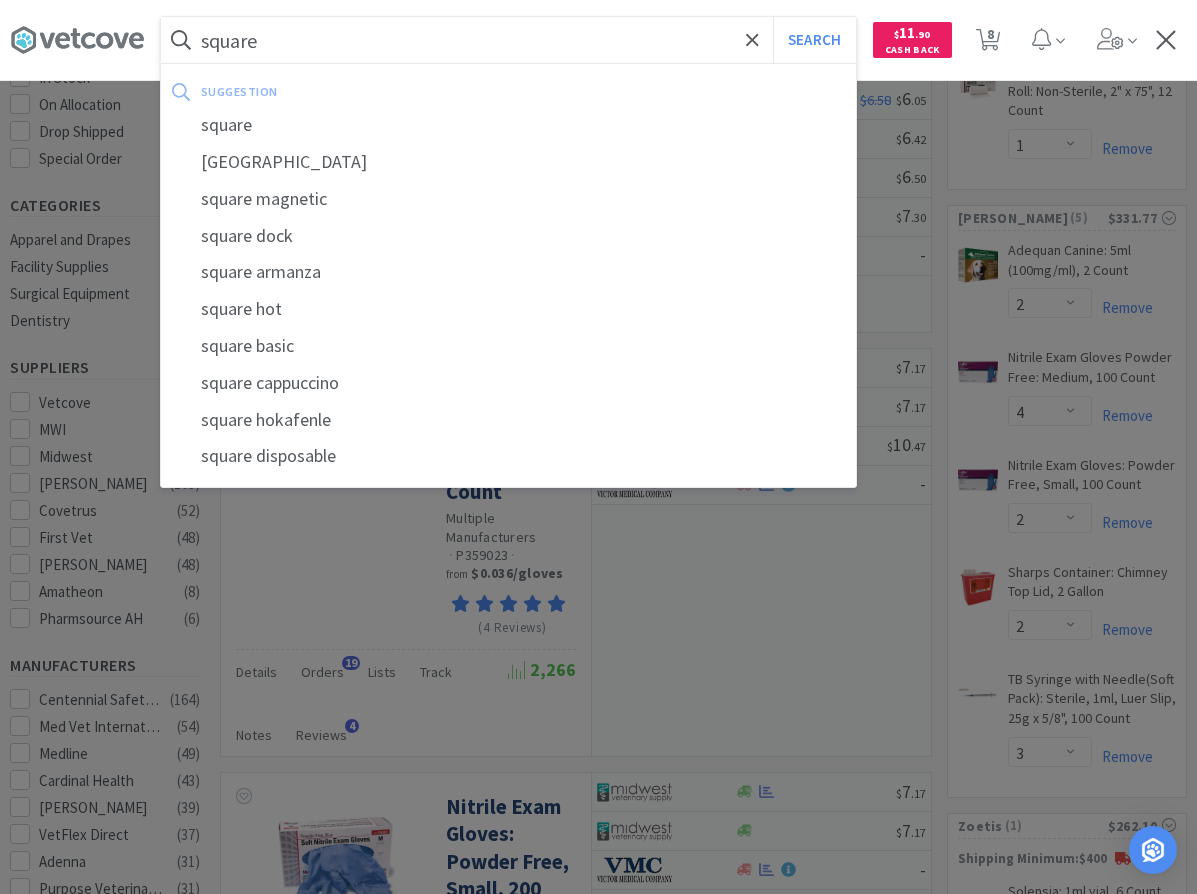 click on "Search" at bounding box center [814, 40] 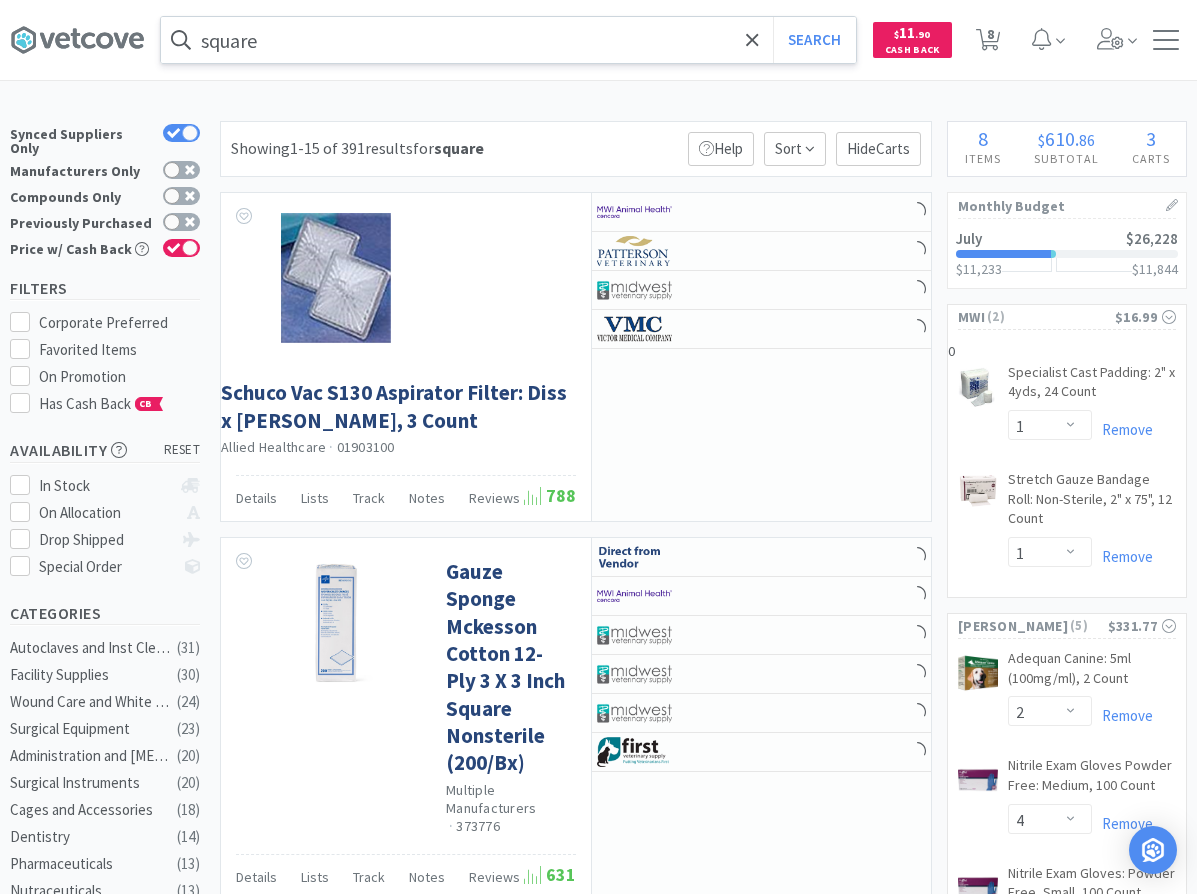 click on "square" at bounding box center (508, 40) 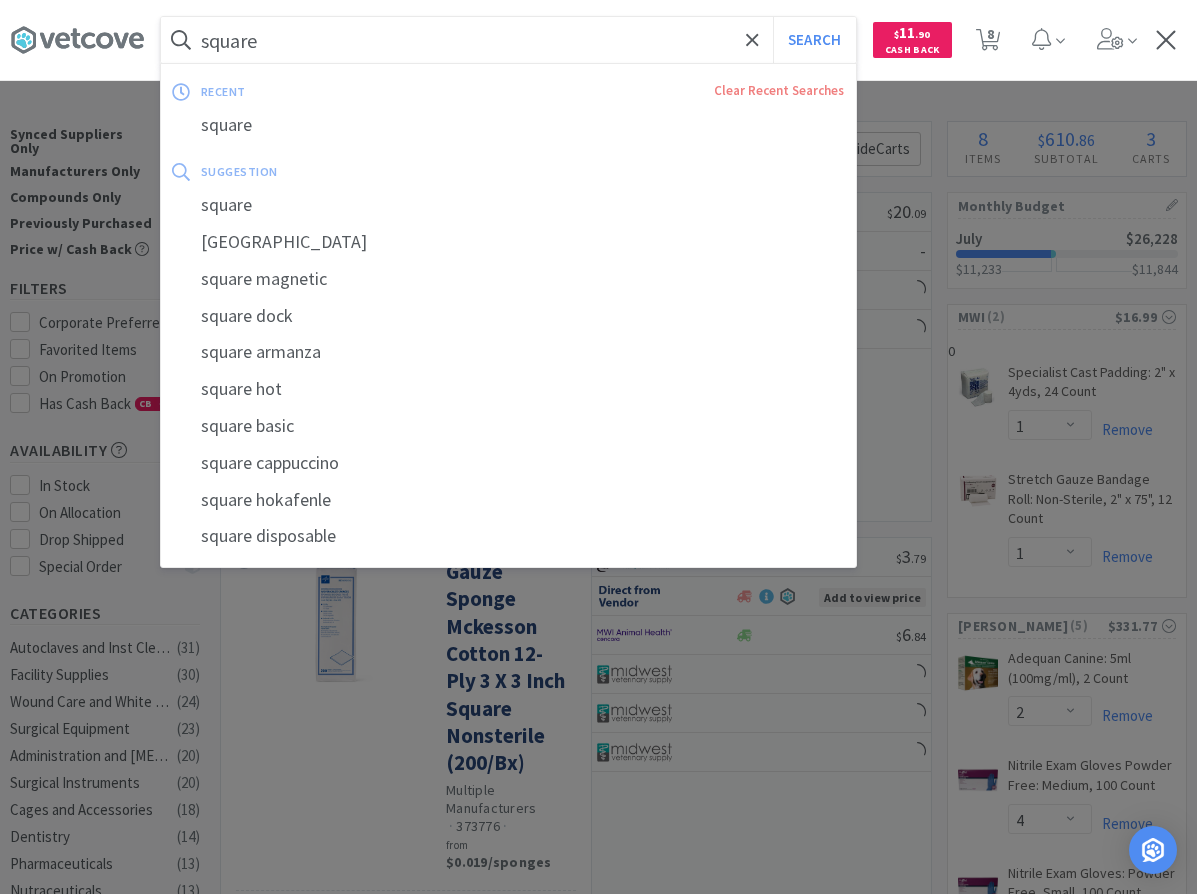 click on "square" at bounding box center [508, 40] 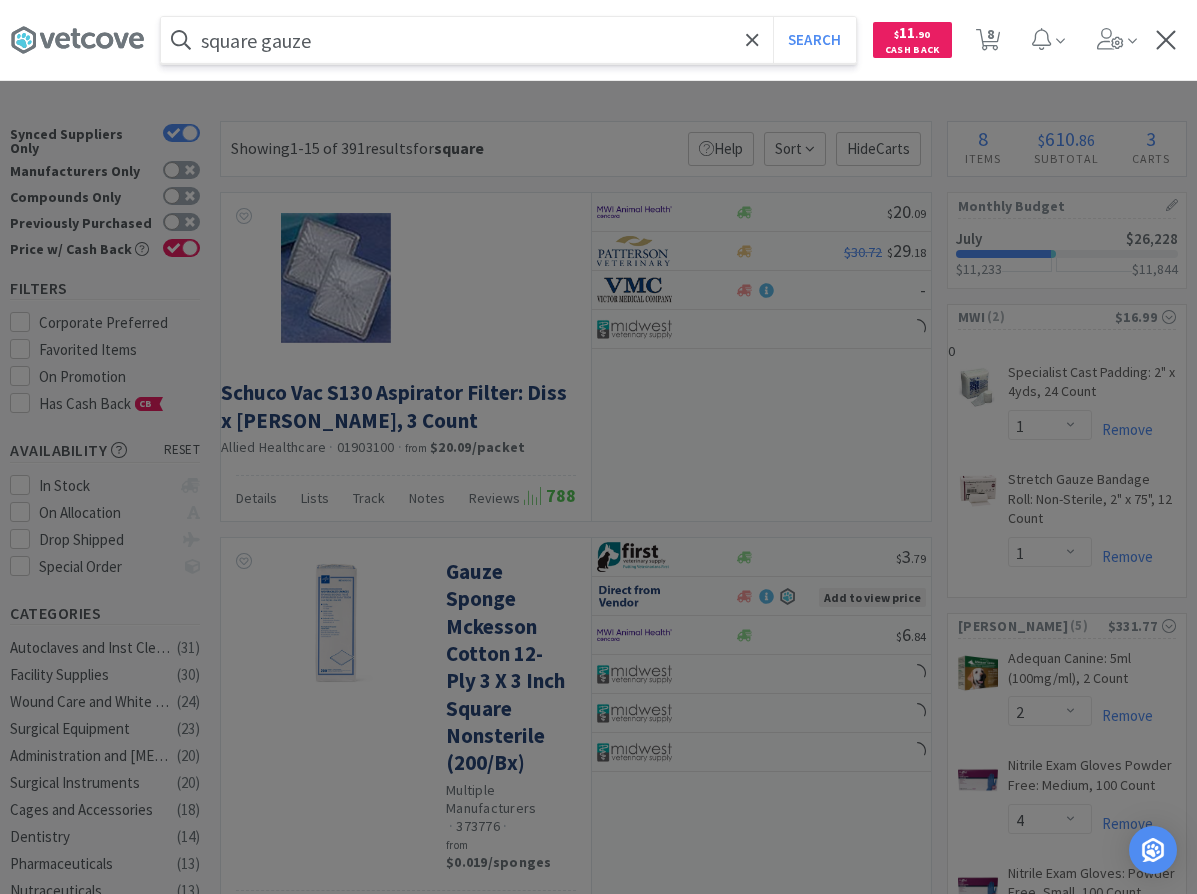 type on "square gauze" 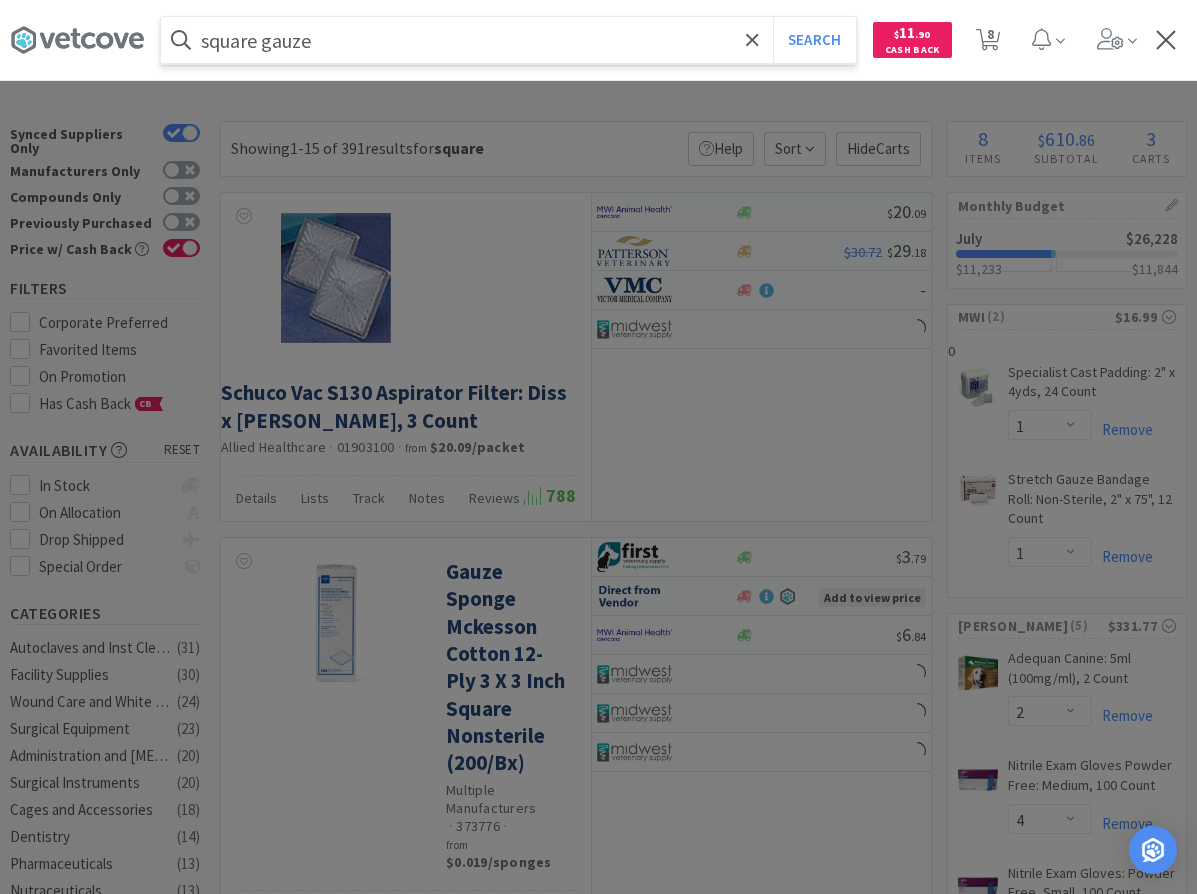 click on "Search" at bounding box center [814, 40] 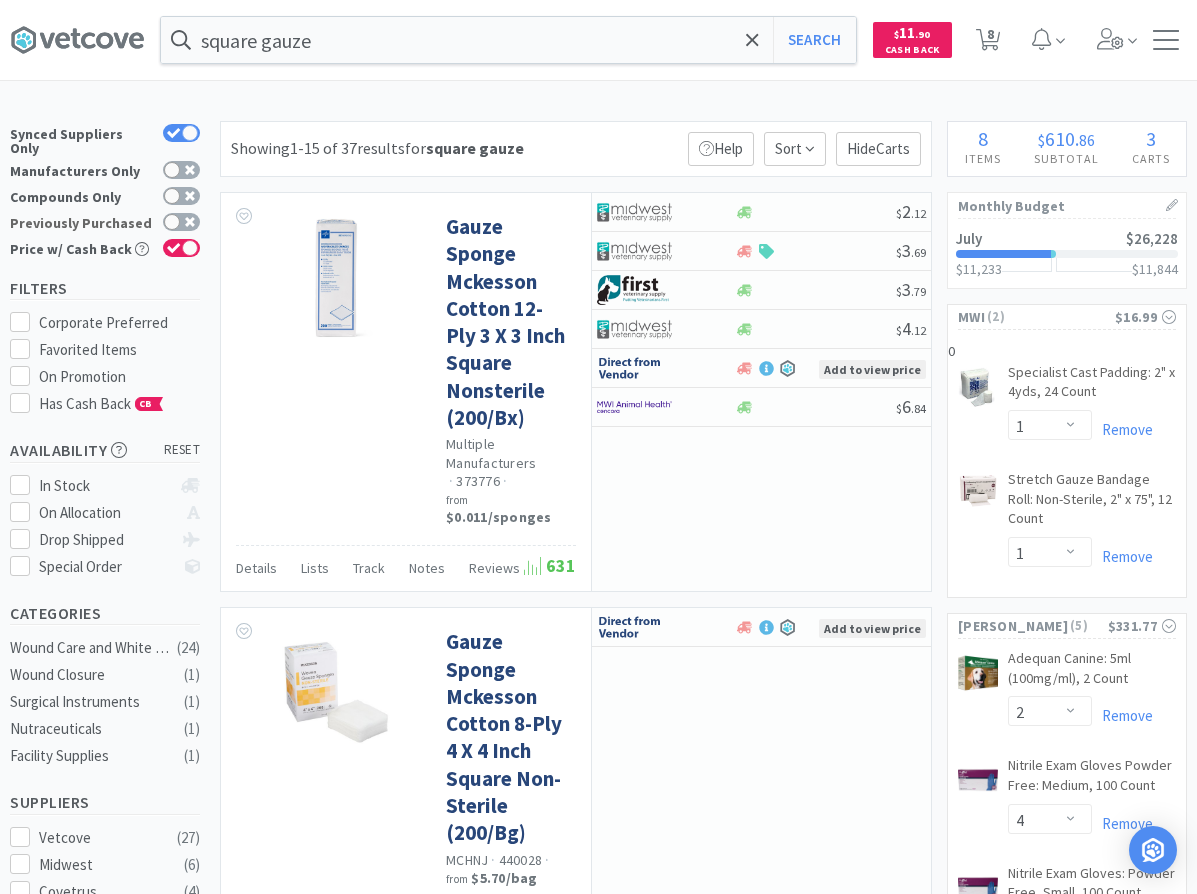 click on "Previously Purchased" at bounding box center (105, 223) 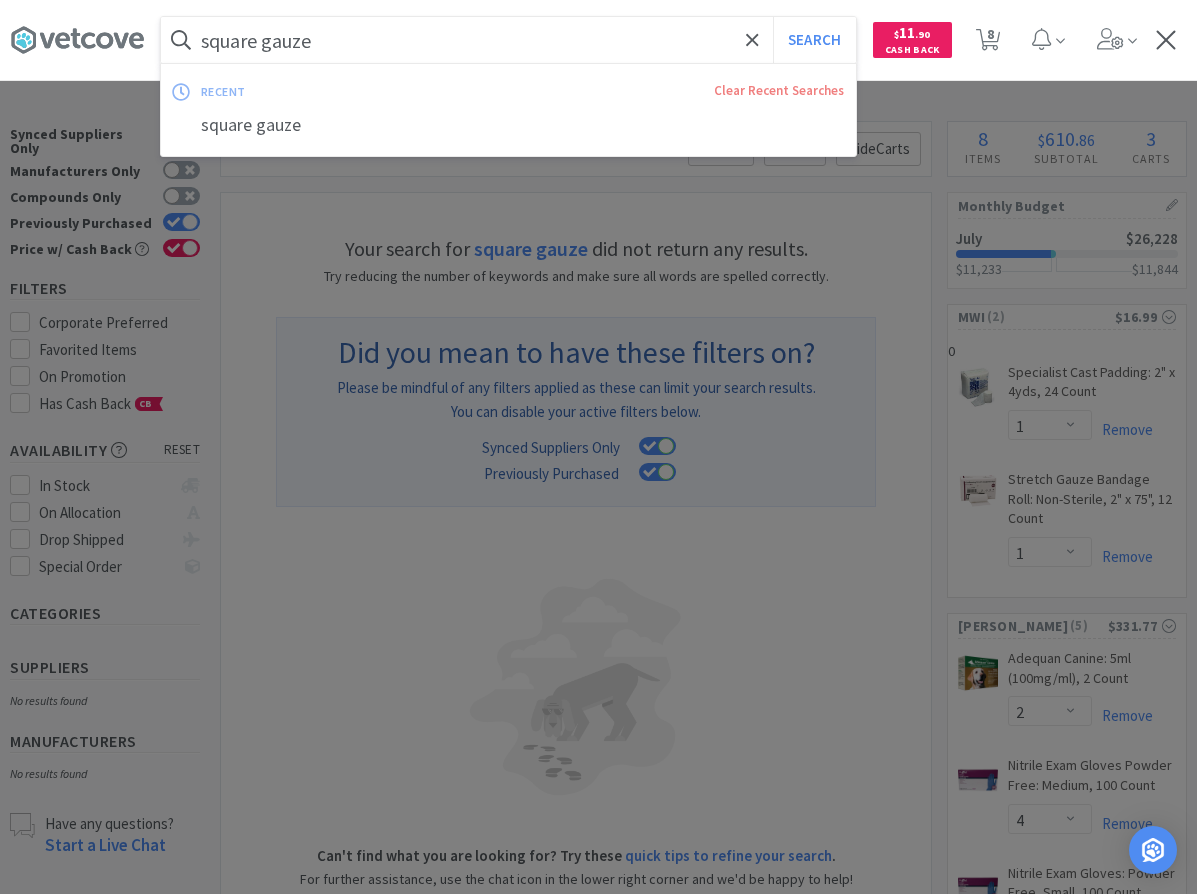 drag, startPoint x: 366, startPoint y: 54, endPoint x: 784, endPoint y: 45, distance: 418.0969 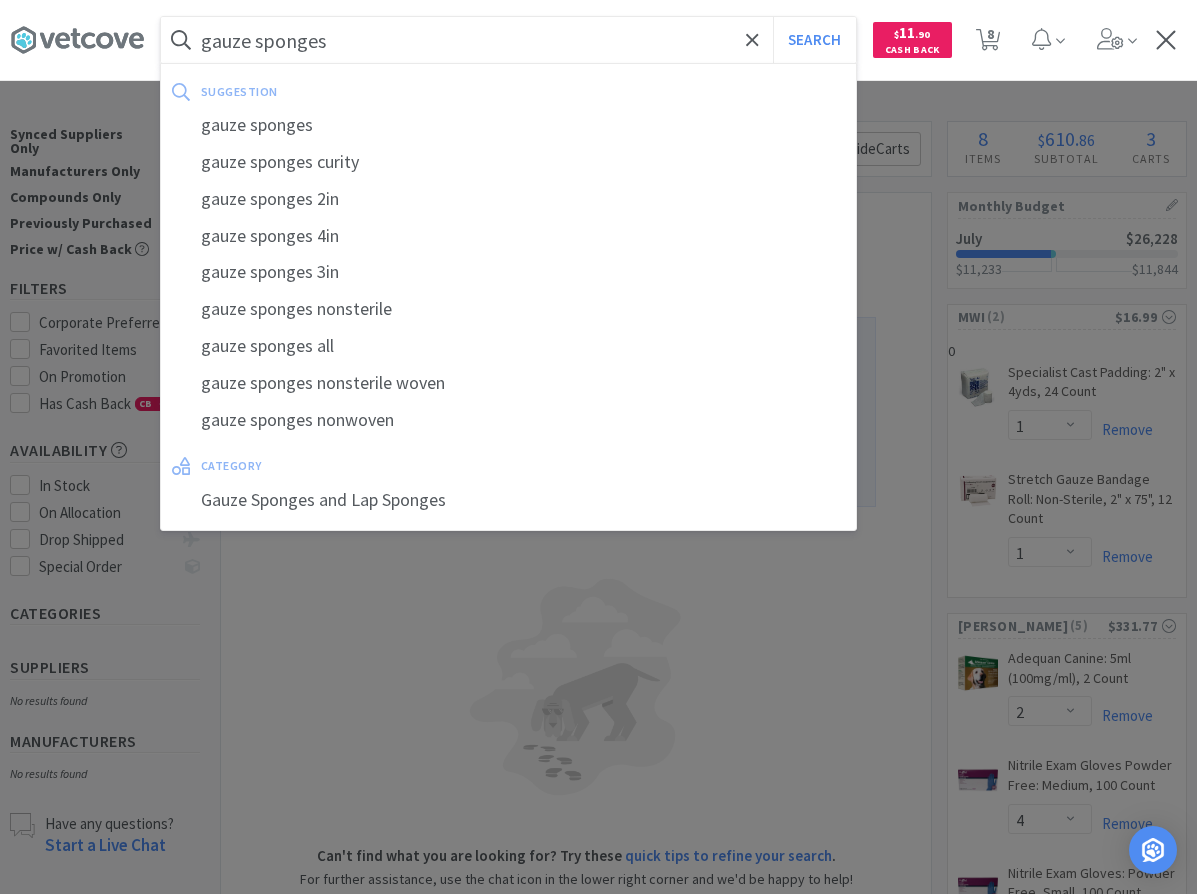 type on "gauze sponges" 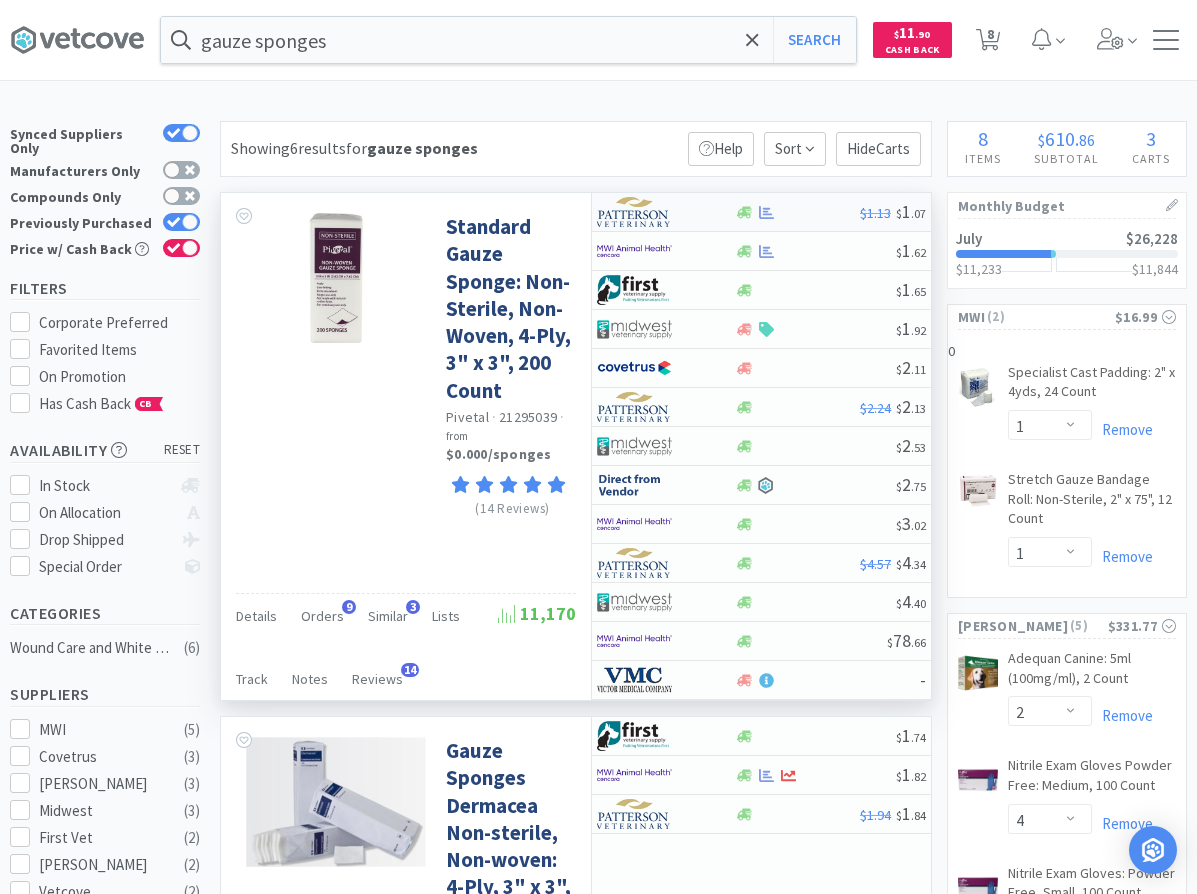 click at bounding box center [797, 212] 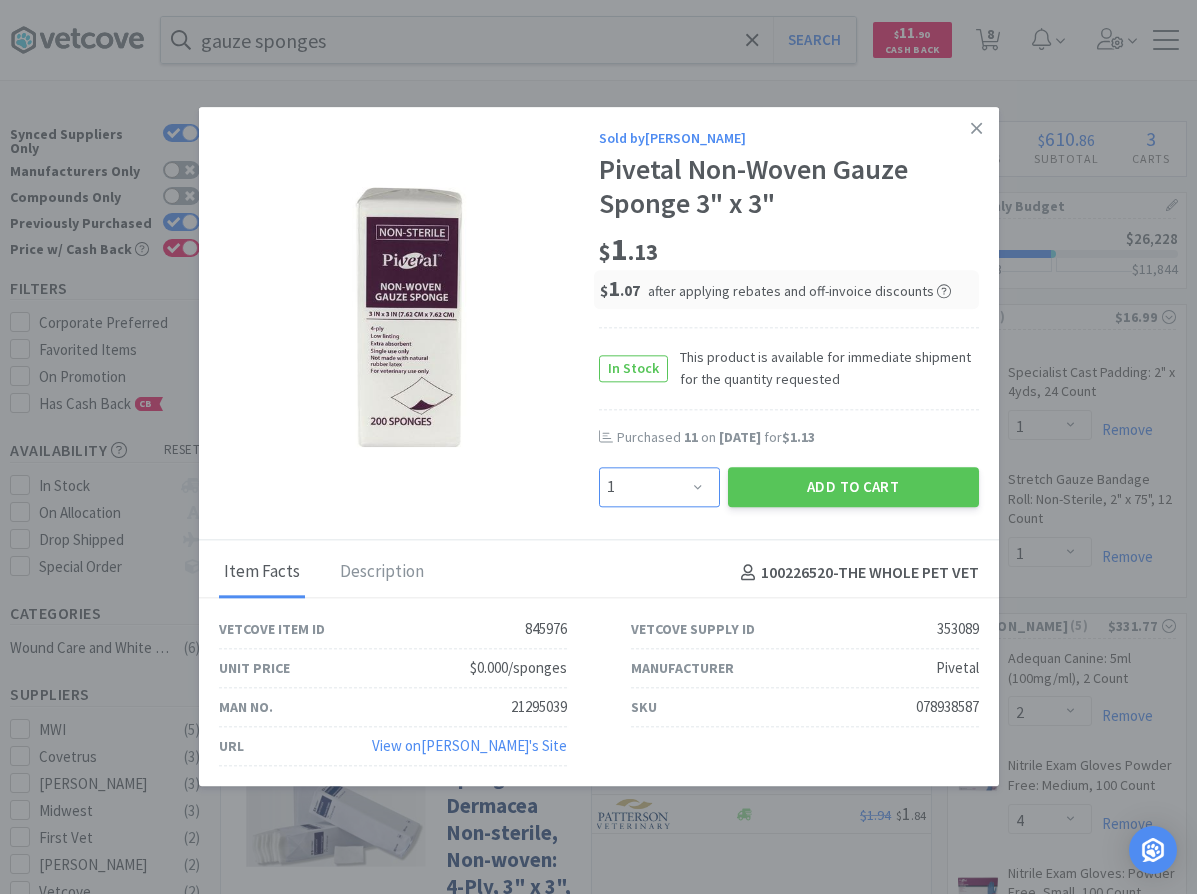 click on "Enter Quantity 1 2 3 4 5 6 7 8 9 10 11 12 13 14 15 16 17 18 19 20 Enter Quantity" at bounding box center (659, 487) 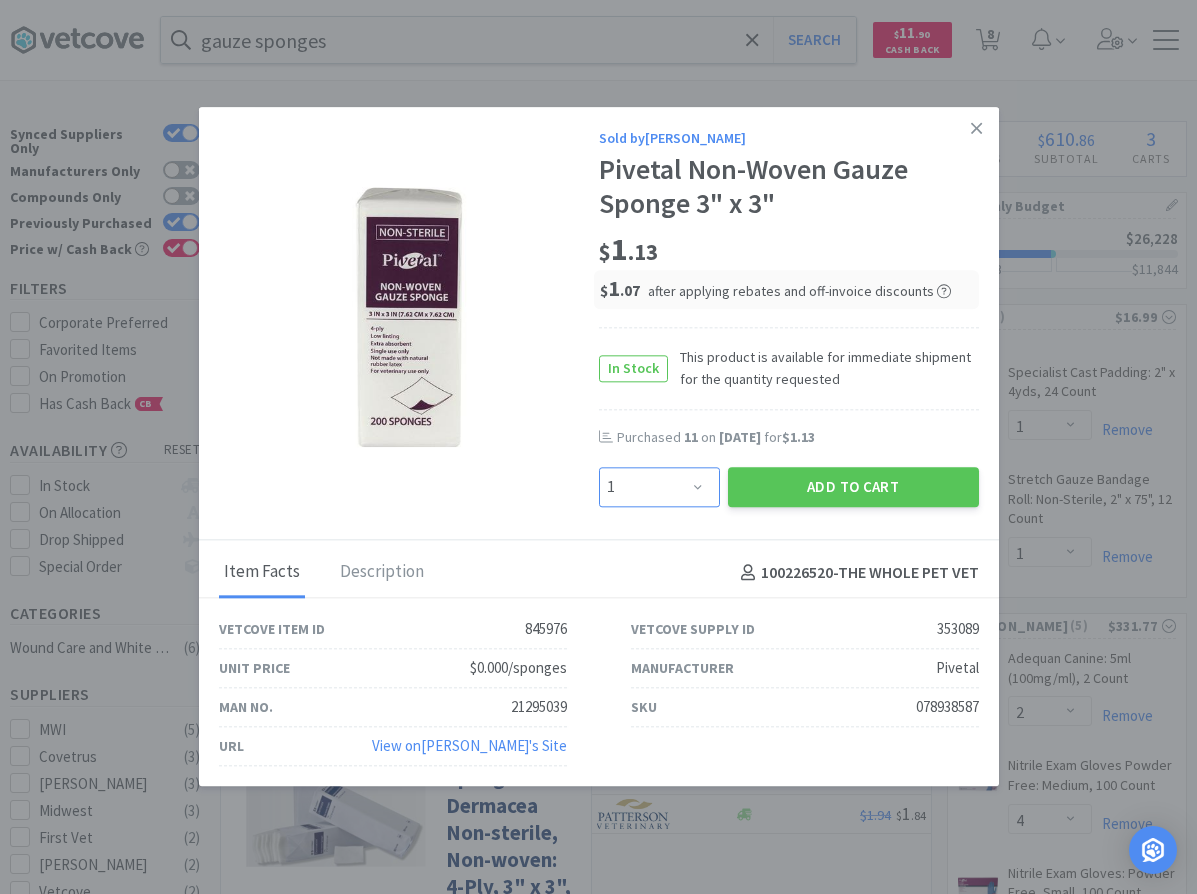 select on "18" 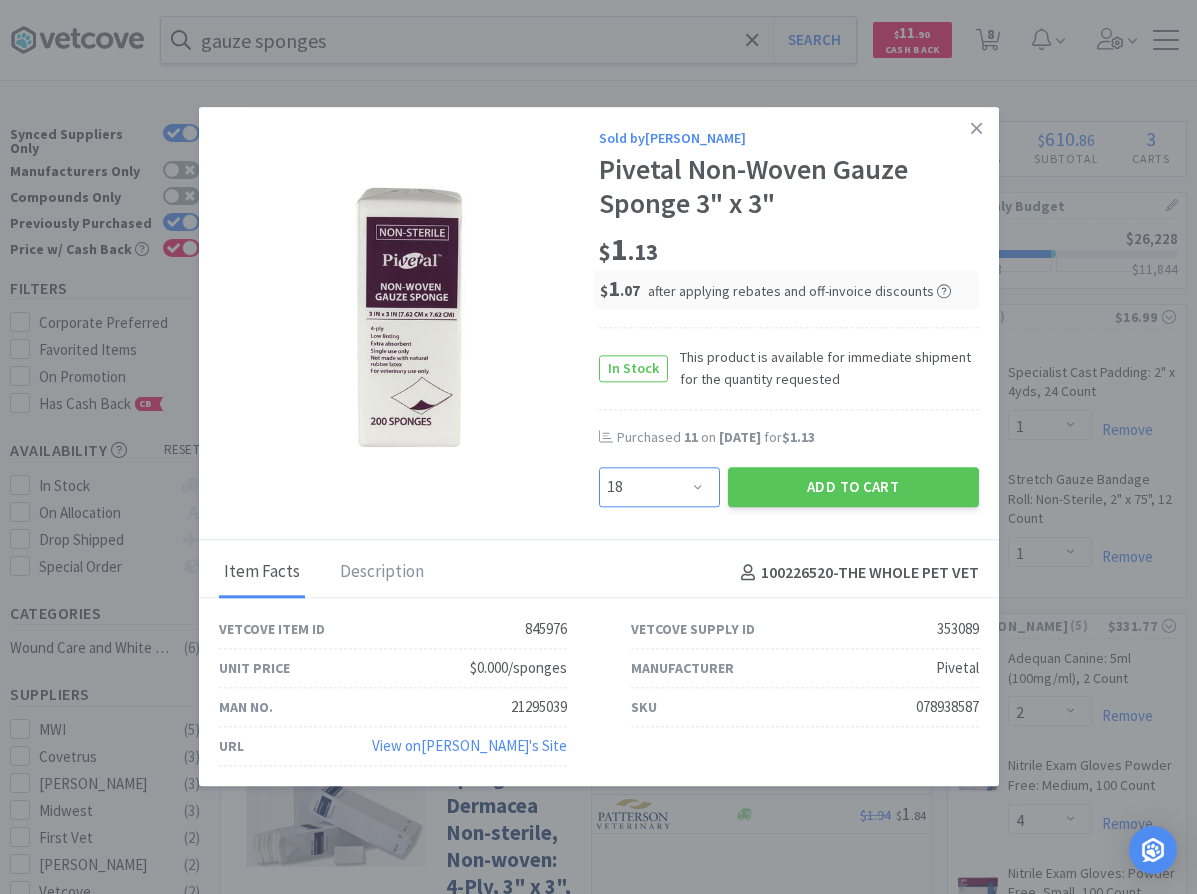 click on "18" at bounding box center [0, 0] 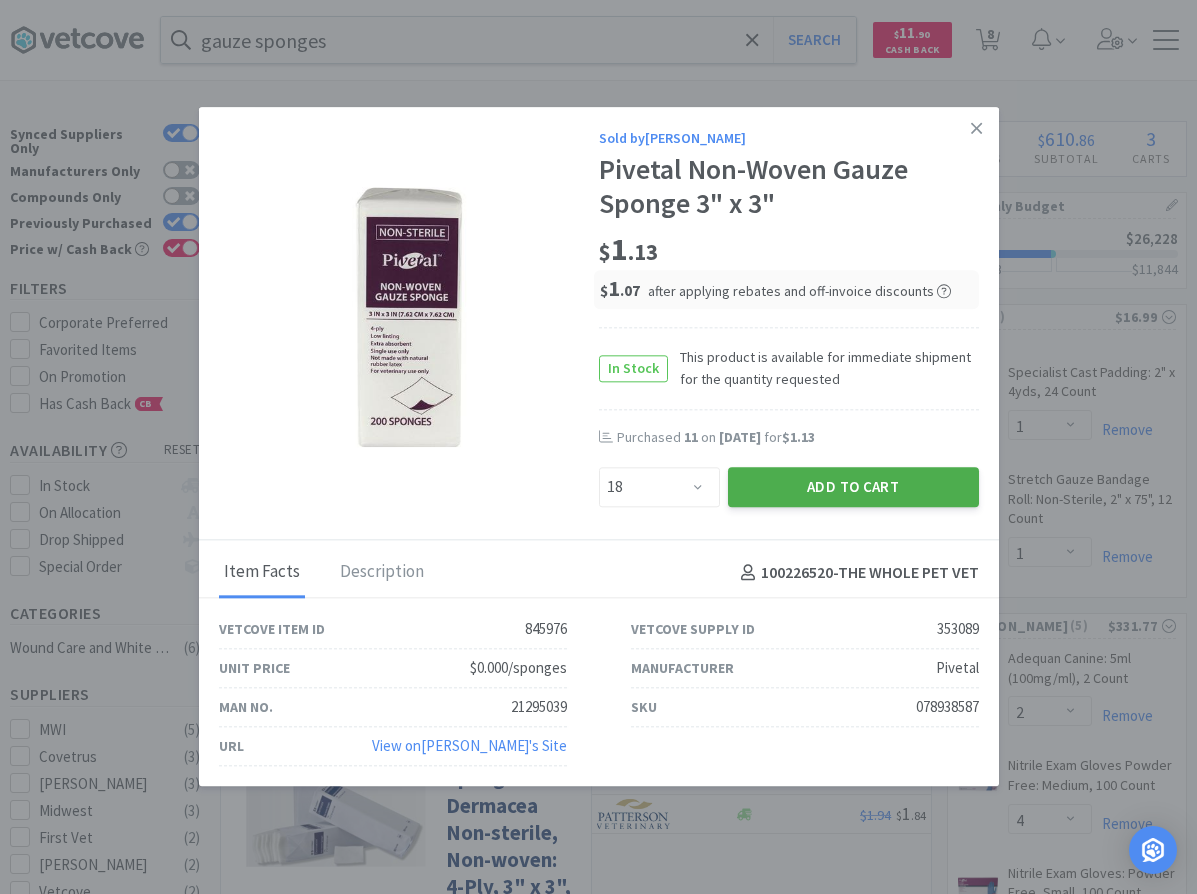 click on "Add to Cart" at bounding box center (853, 487) 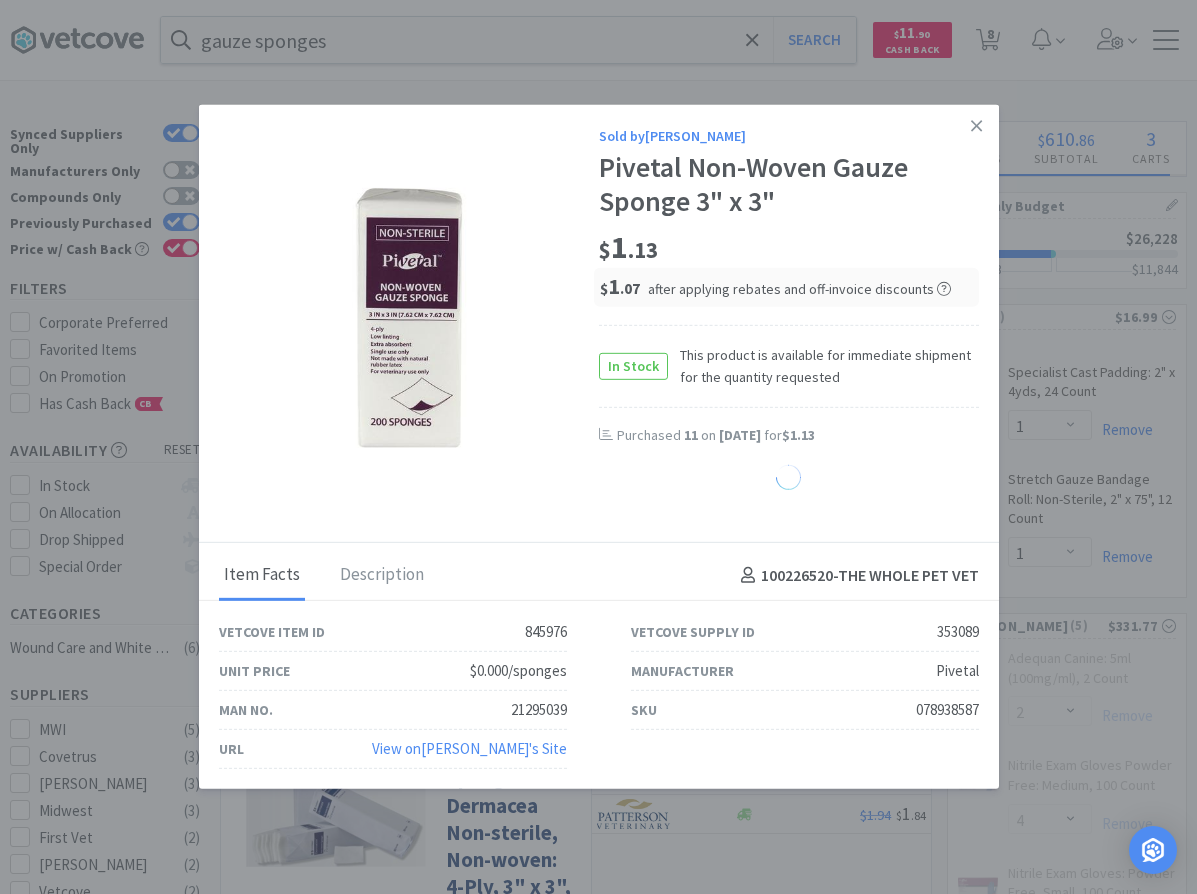 select on "18" 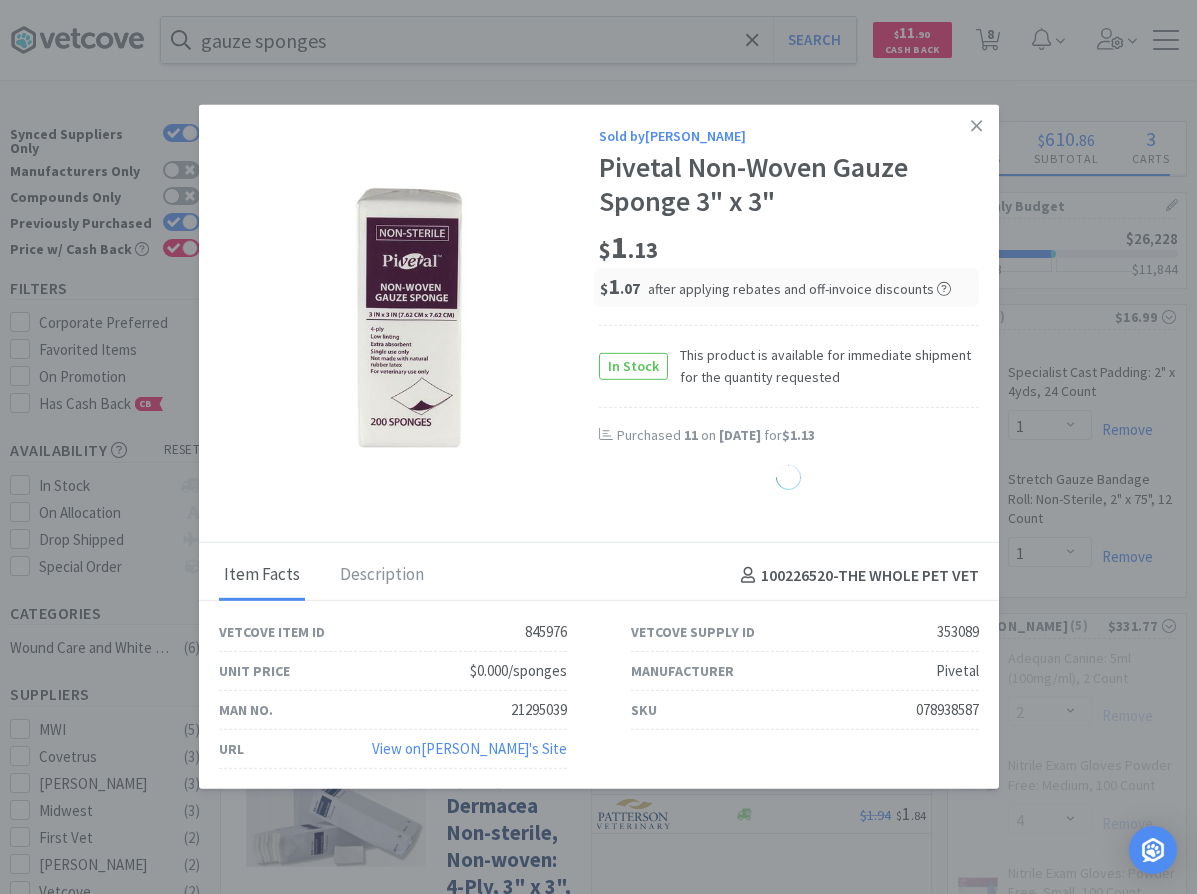 select on "3" 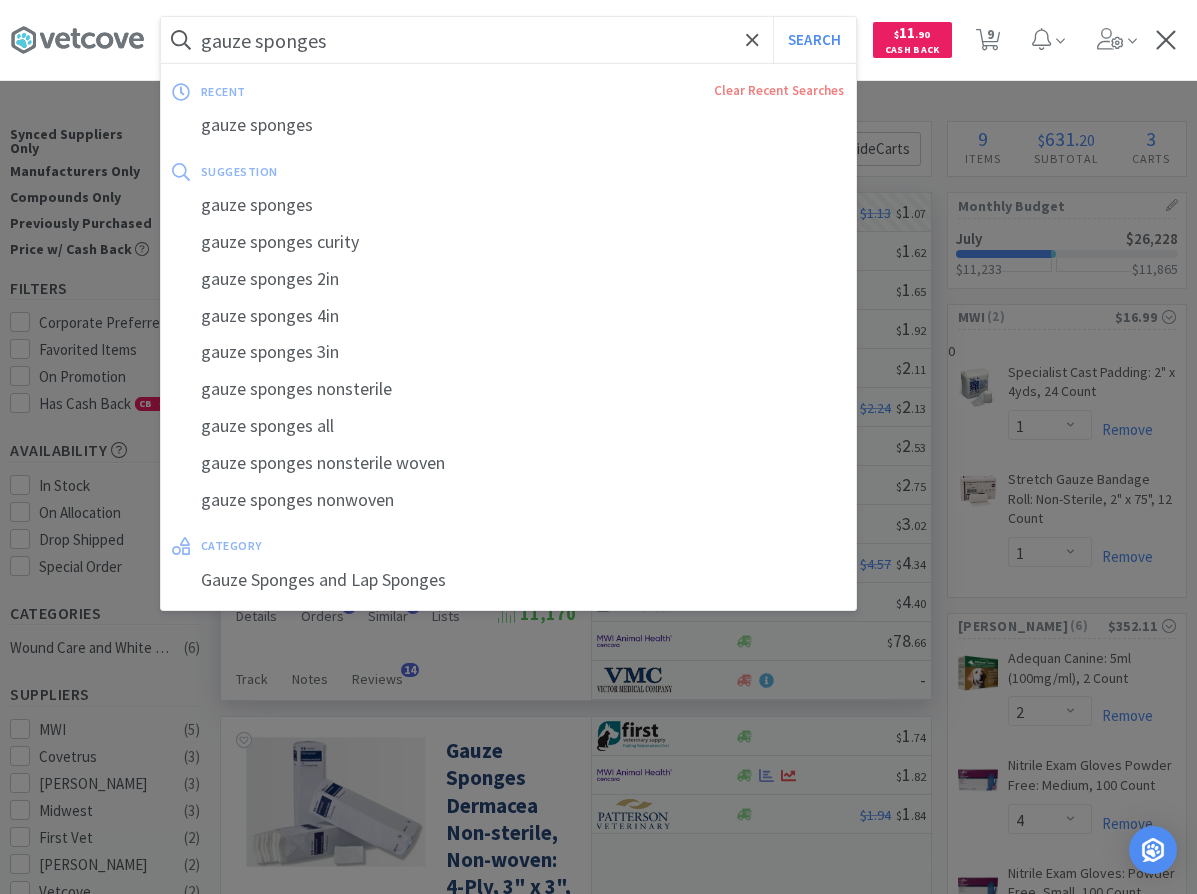 click on "gauze sponges" at bounding box center [508, 40] 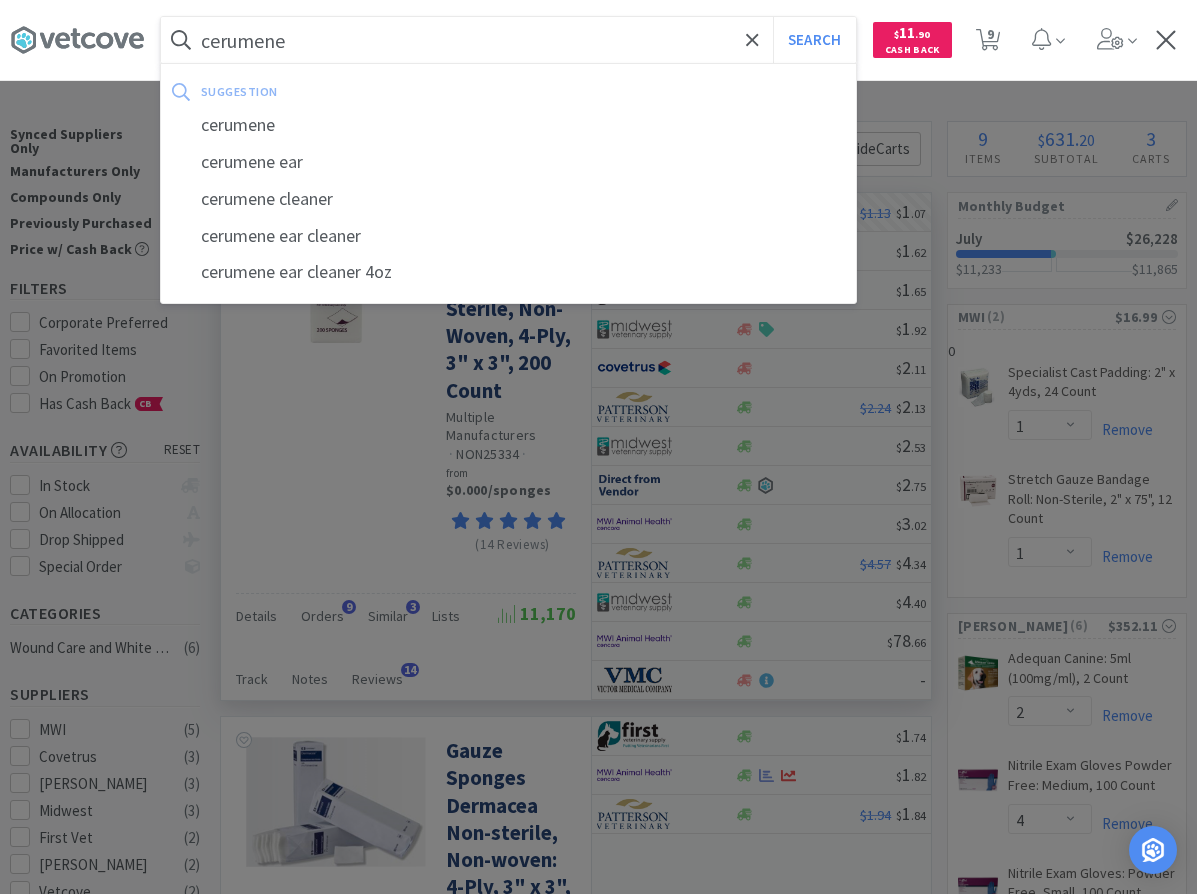 type on "cerumene" 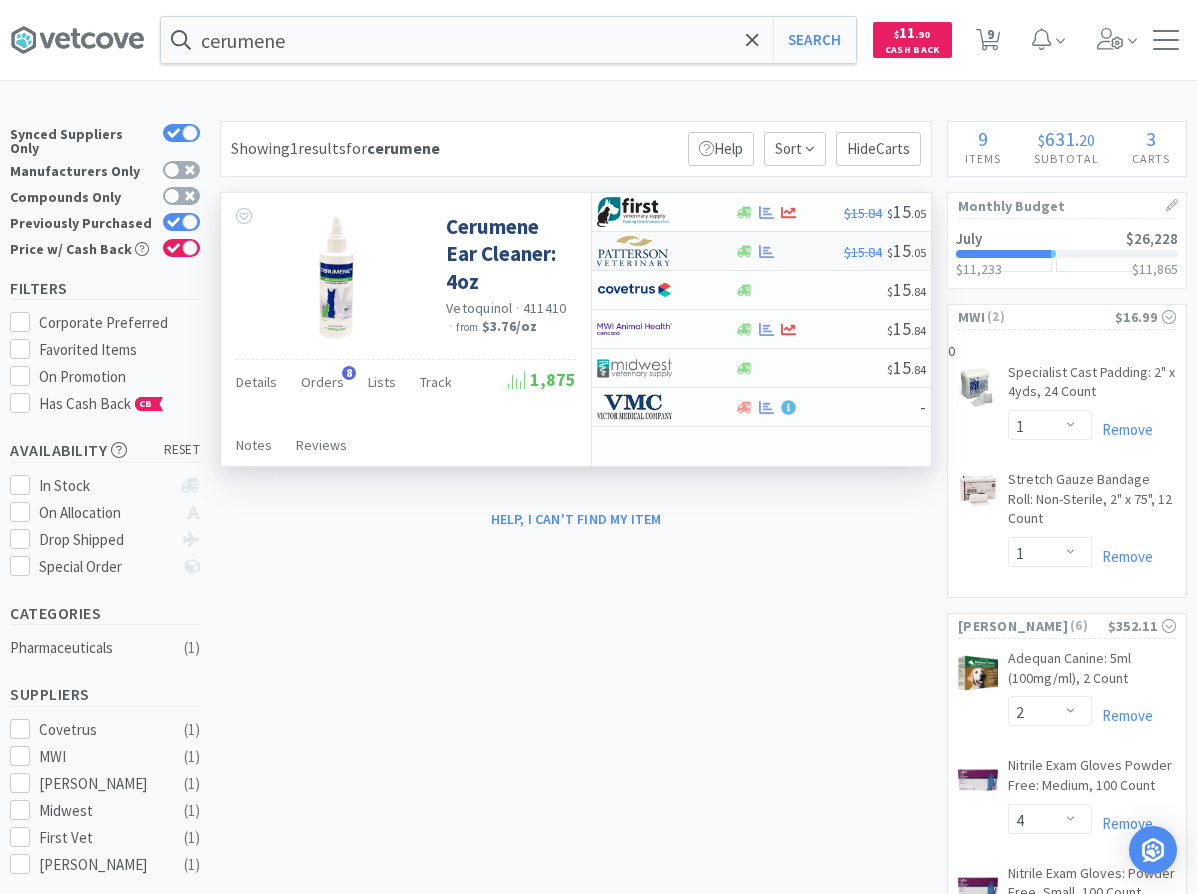 click at bounding box center (789, 251) 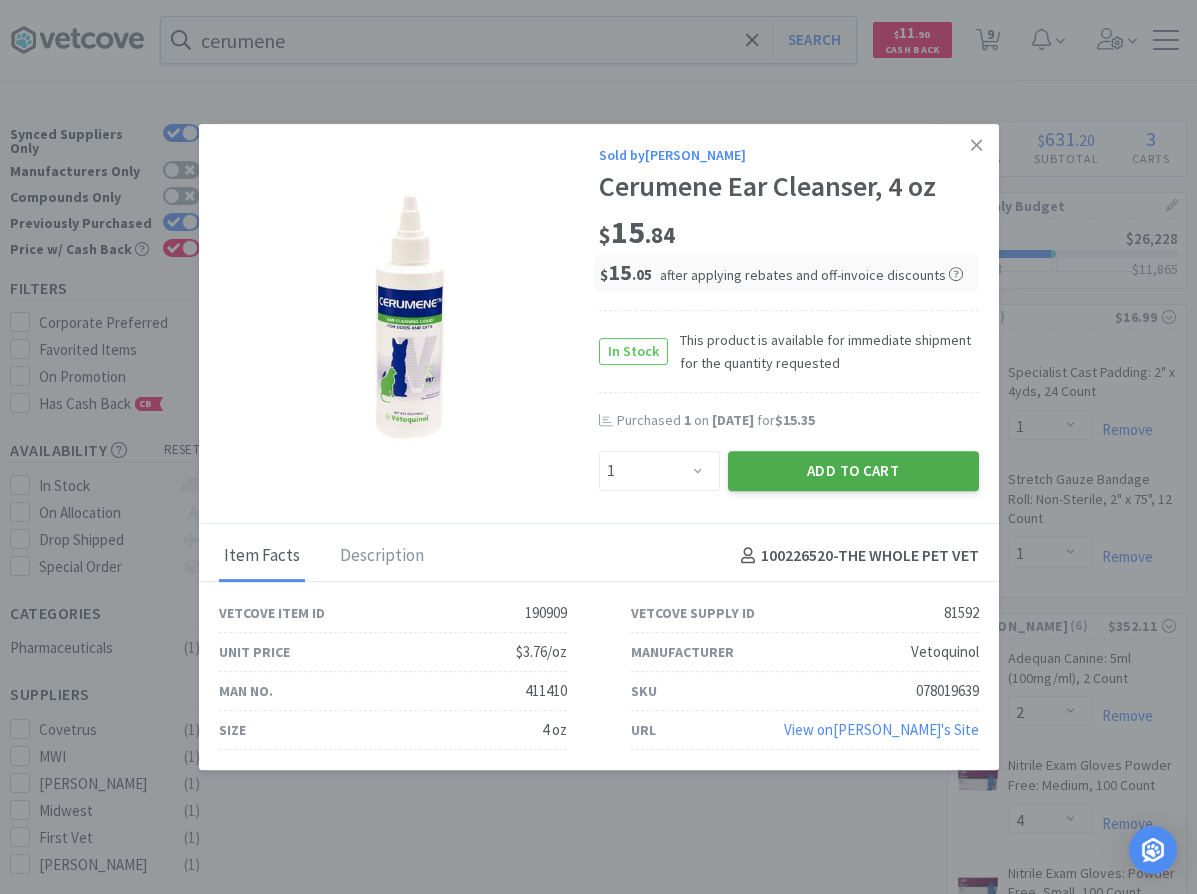 click on "Add to Cart" at bounding box center (853, 471) 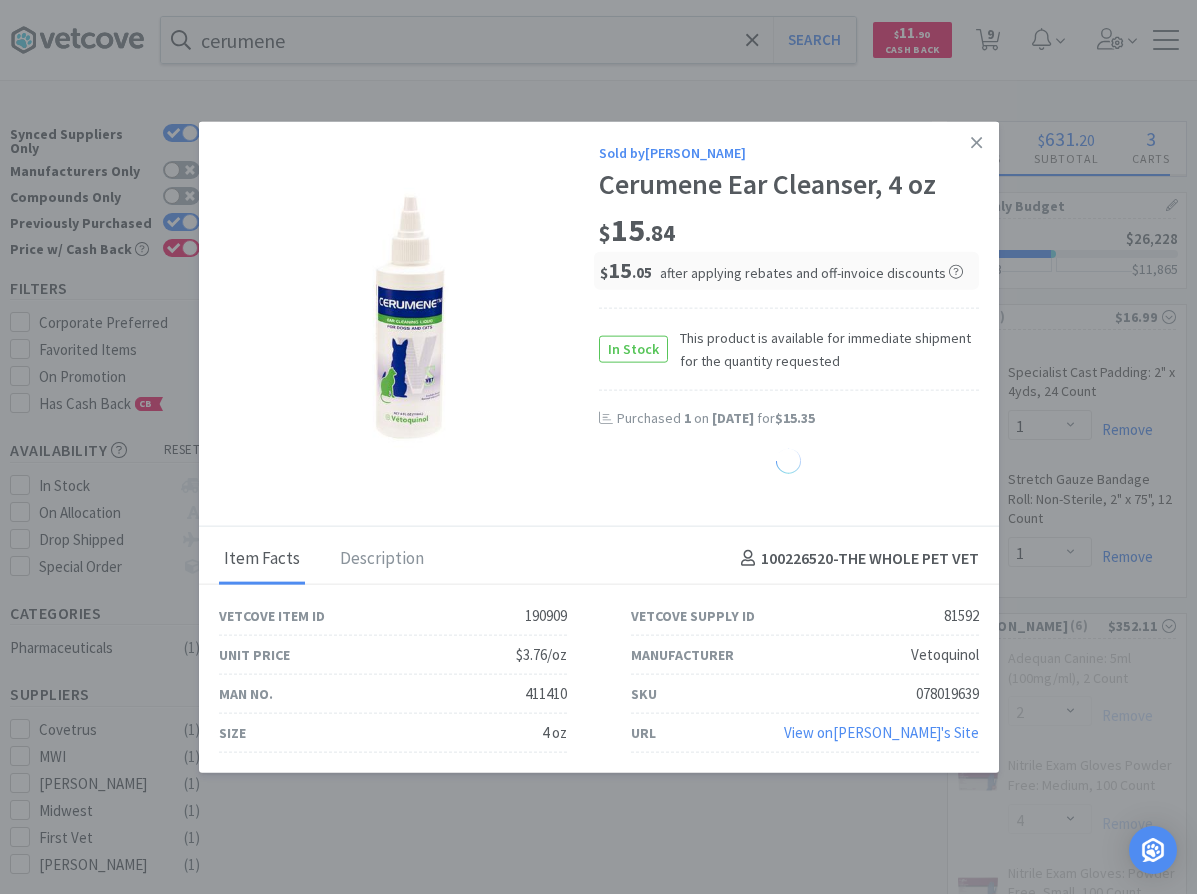 select on "1" 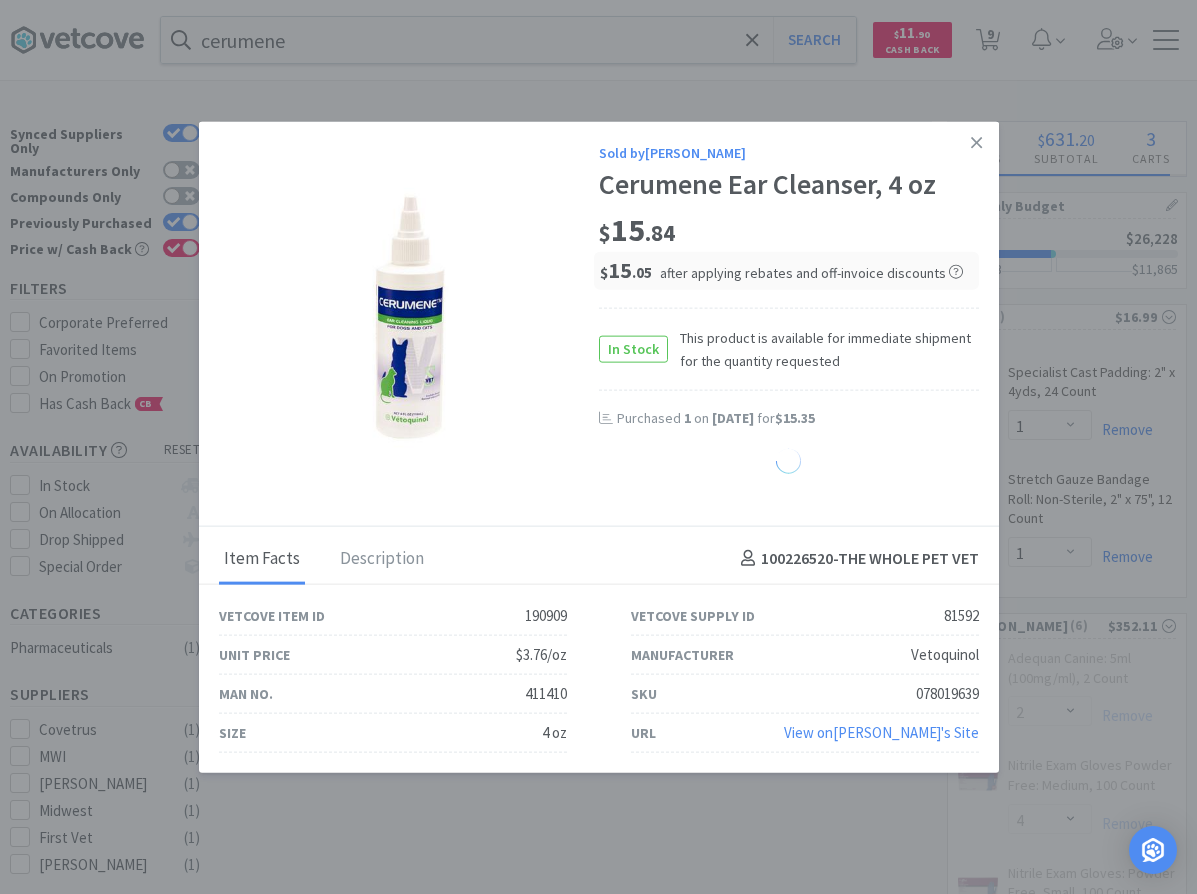 select on "4" 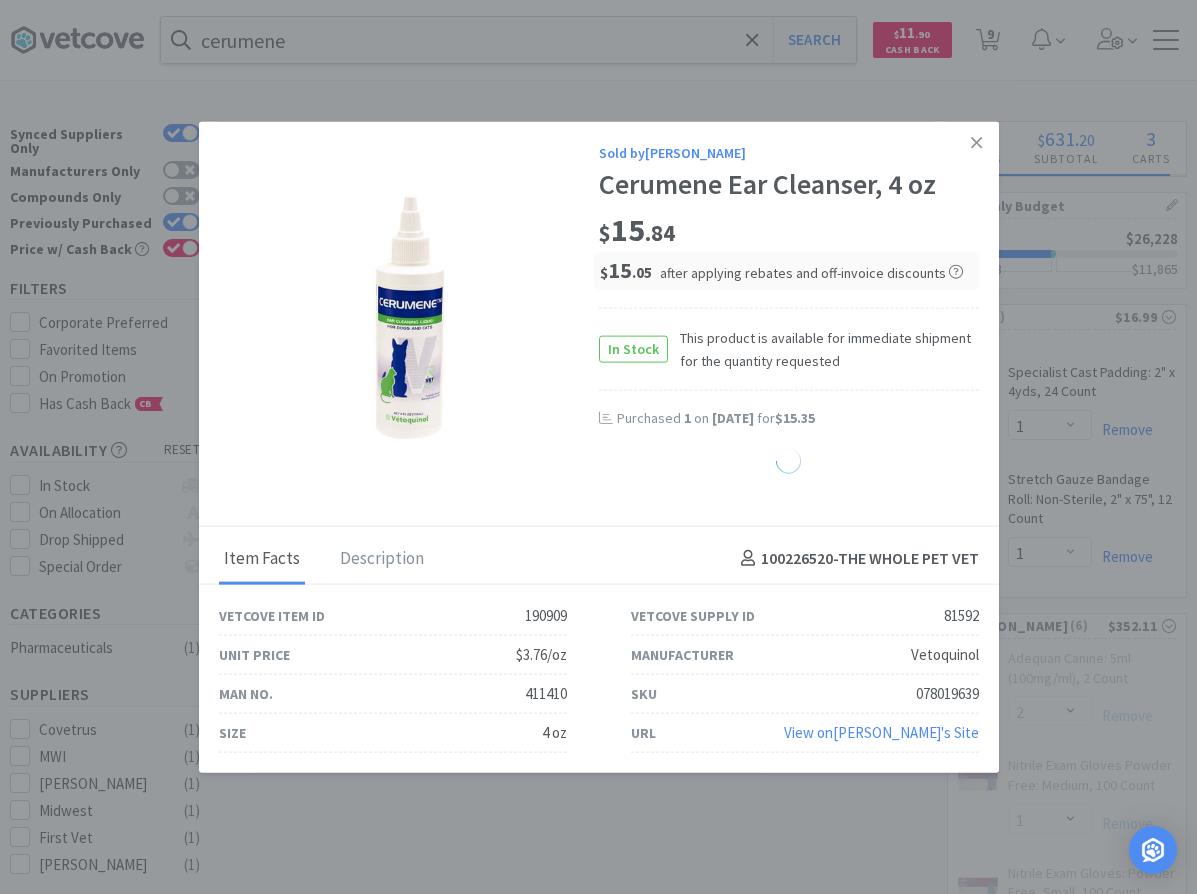 select on "3" 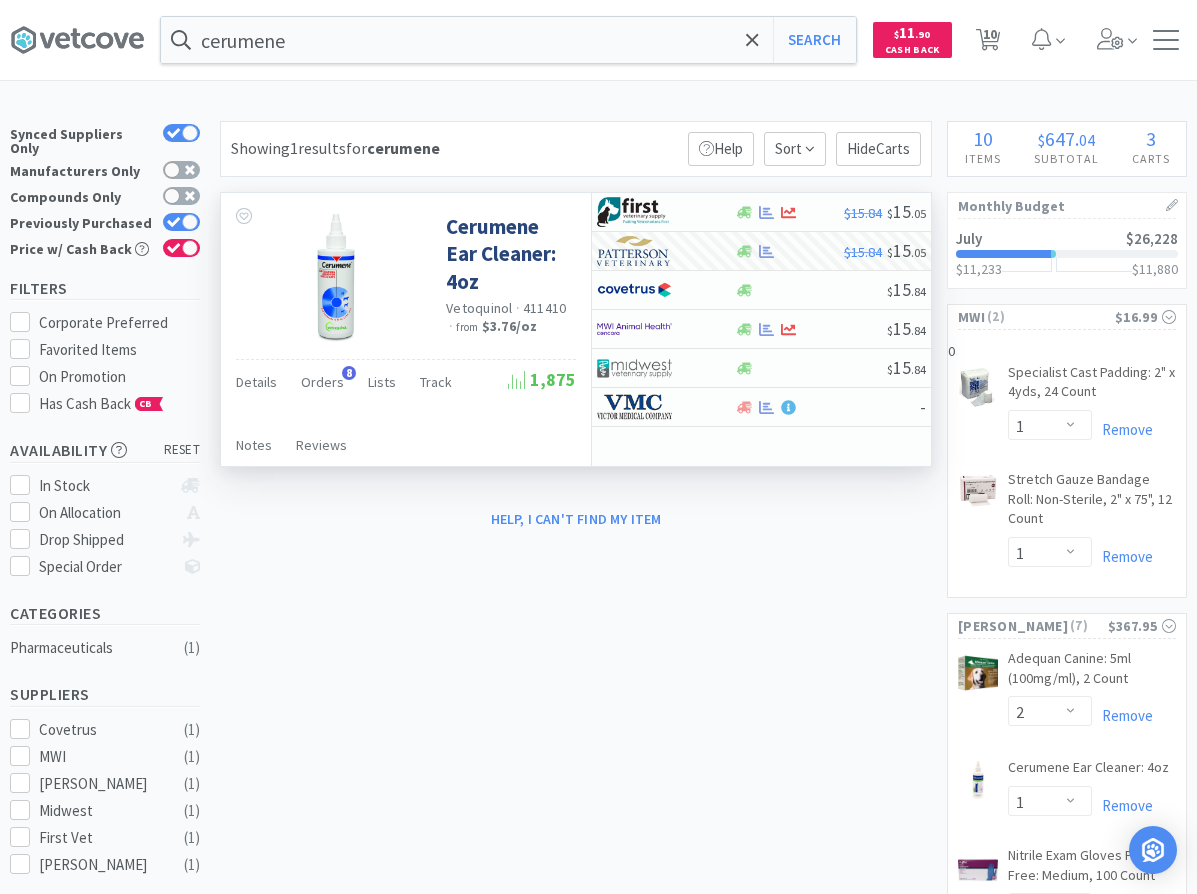 click on "× Filter Results Synced Suppliers Only     Manufacturers Only     Compounds Only     Previously Purchased     Price w/ Cash Back     Filters   Corporate Preferred   Favorited Items   On Promotion   Has Cash Back  CB Availability    reset In Stock     On Allocation     Drop Shipped     Special Order     Categories Pharmaceuticals ( 1 ) Suppliers   Covetrus ( 1 )   MWI ( 1 )   [PERSON_NAME] ( 1 )   Midwest ( 1 )   First Vet ( 1 )   [PERSON_NAME] ( 1 ) Manufacturers   Vetoquinol ( 1 ) MSRP Price   $11 $15 Have any questions? Start a Live Chat Showing  1  results  for  cerumene     Filters  Help Sort   Hide  Carts Cerumene Ear Cleaner: 4oz Vetoquinol · 411410 · from     $3.76 / oz       Details     Orders 8     Lists     Track     Notes     Reviews     1,875 $15.84 $ 15 . 05 $15.84 $ 15 . 05 $ 15 . 84 $ 15 . 84 $ 15 . 84 - Help, I can't find my item 10 Items $ 647 . 04 Subtotal 3 Carts View Cart & Checkout Monthly Budget July $26,228 $11,233 $ 11,880 MWI ( 2 ) $16.99 0 Specialist Cast Padding: 2" x 4yds, 24 Count     CB" at bounding box center (598, 865) 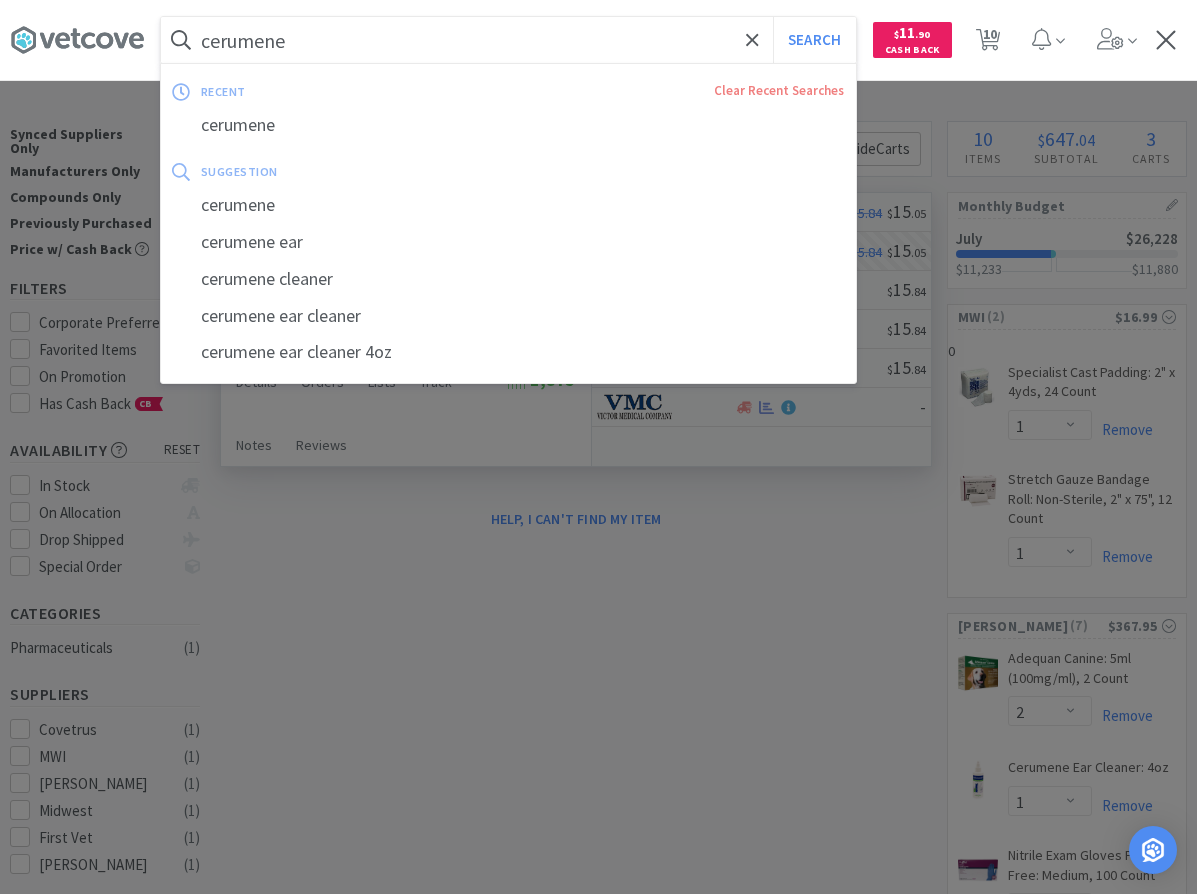 click on "cerumene" at bounding box center (508, 40) 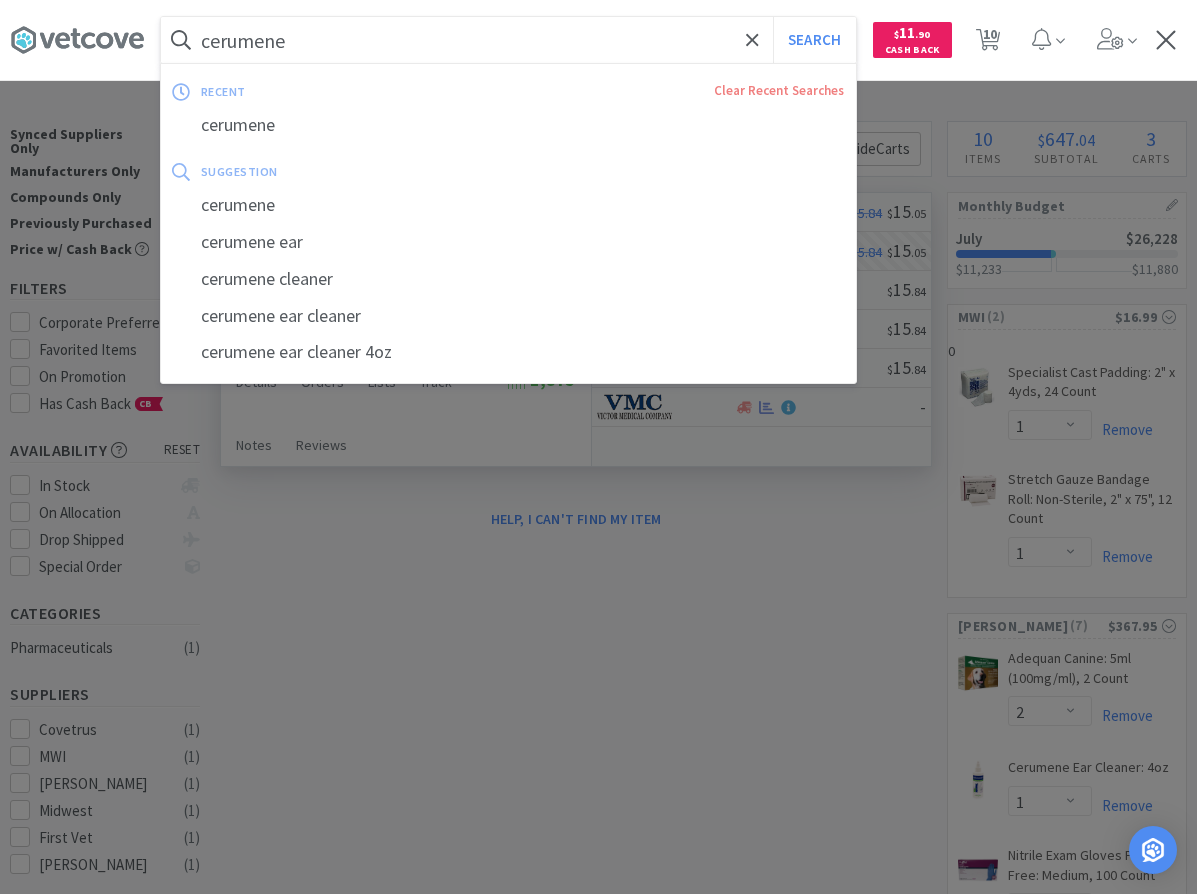 click on "cerumene" at bounding box center (508, 40) 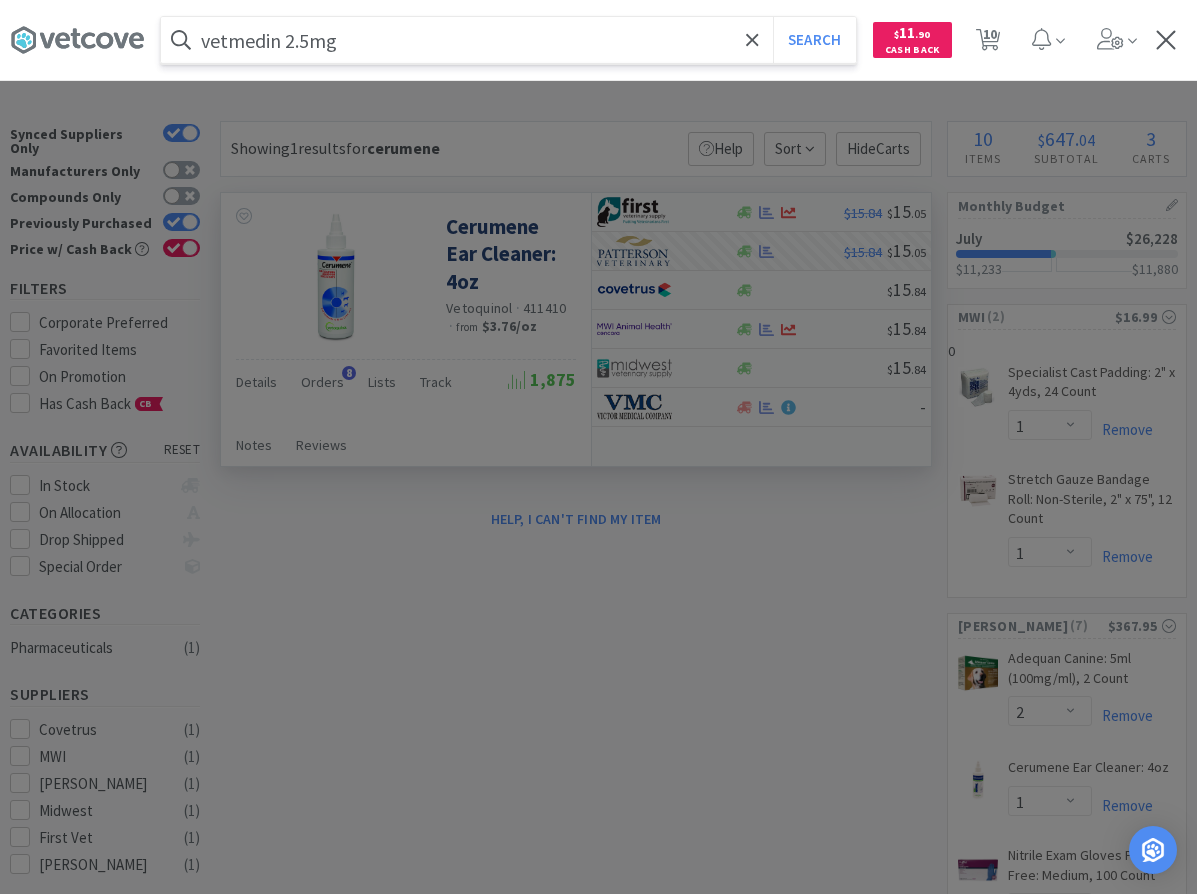 type on "vetmedin 2.5mg" 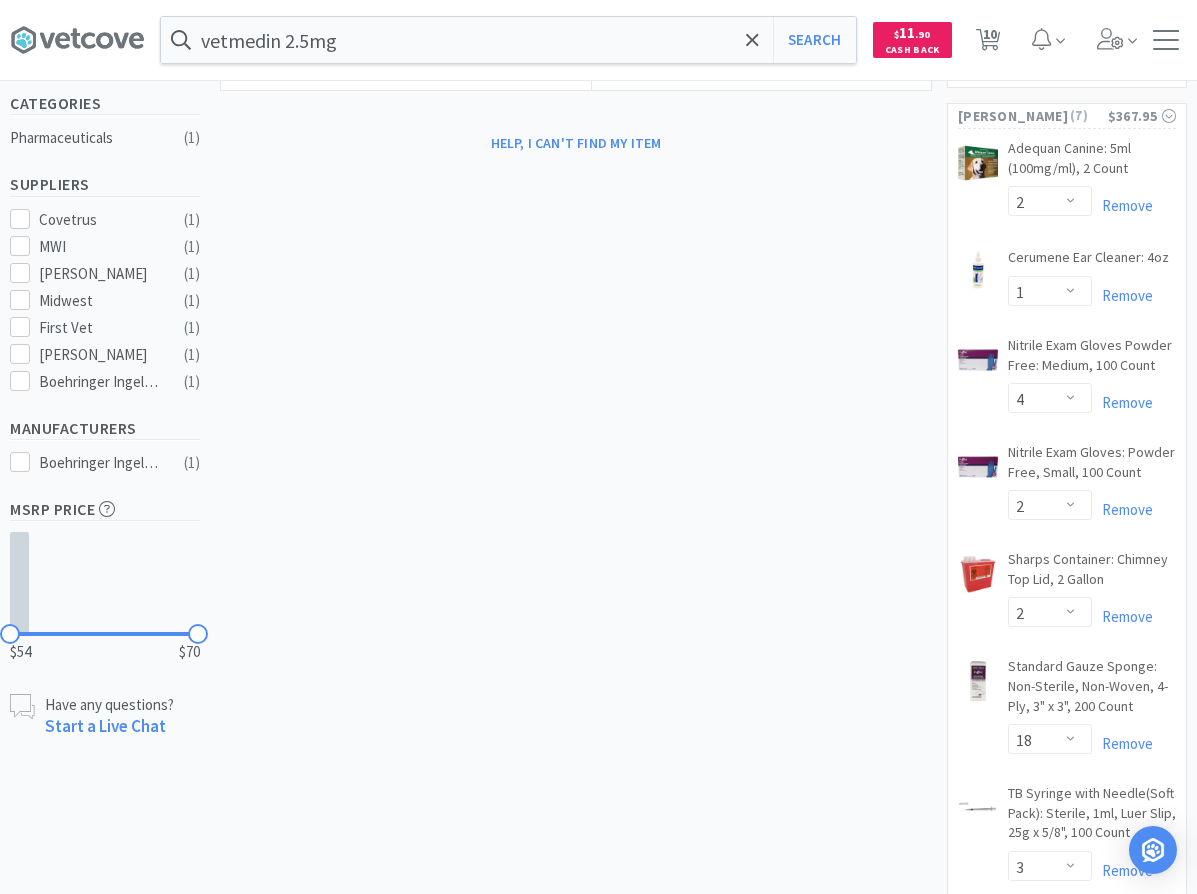 scroll, scrollTop: 0, scrollLeft: 0, axis: both 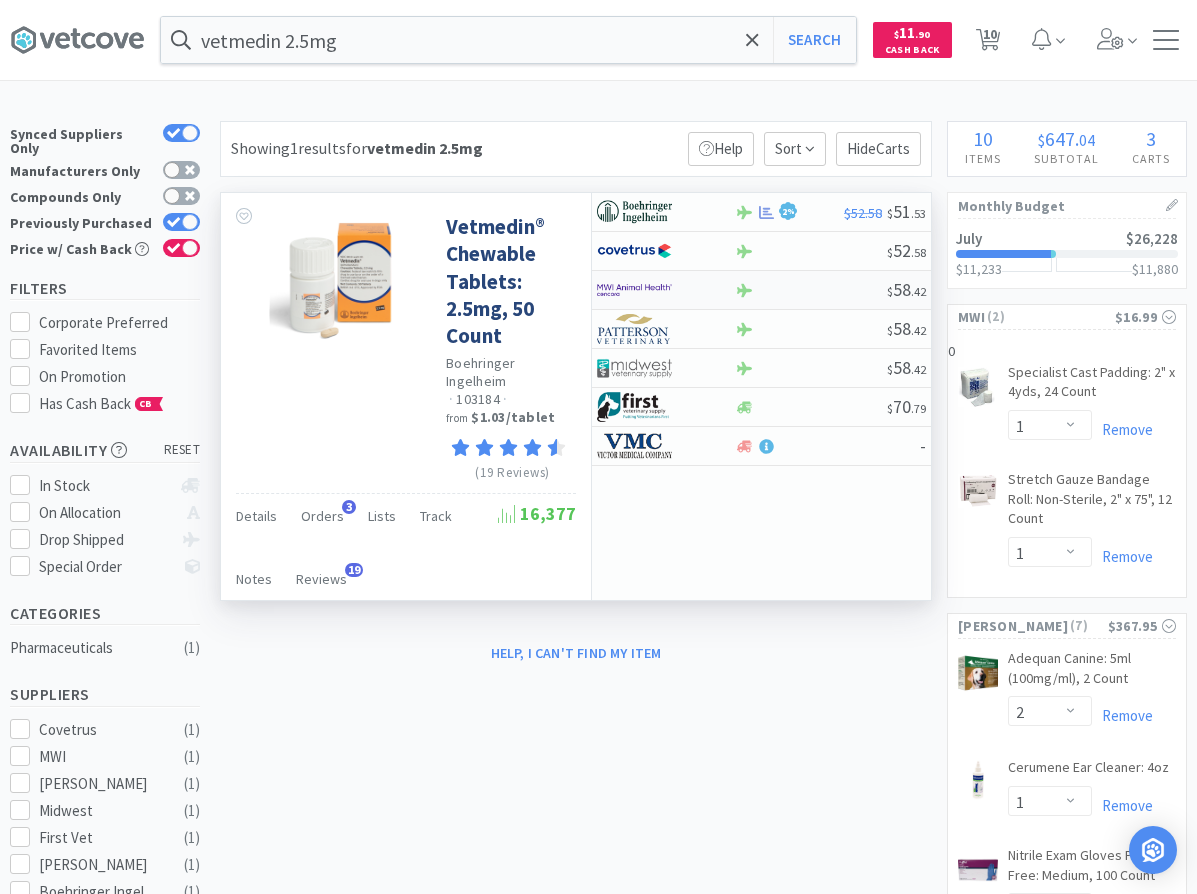 click at bounding box center (810, 290) 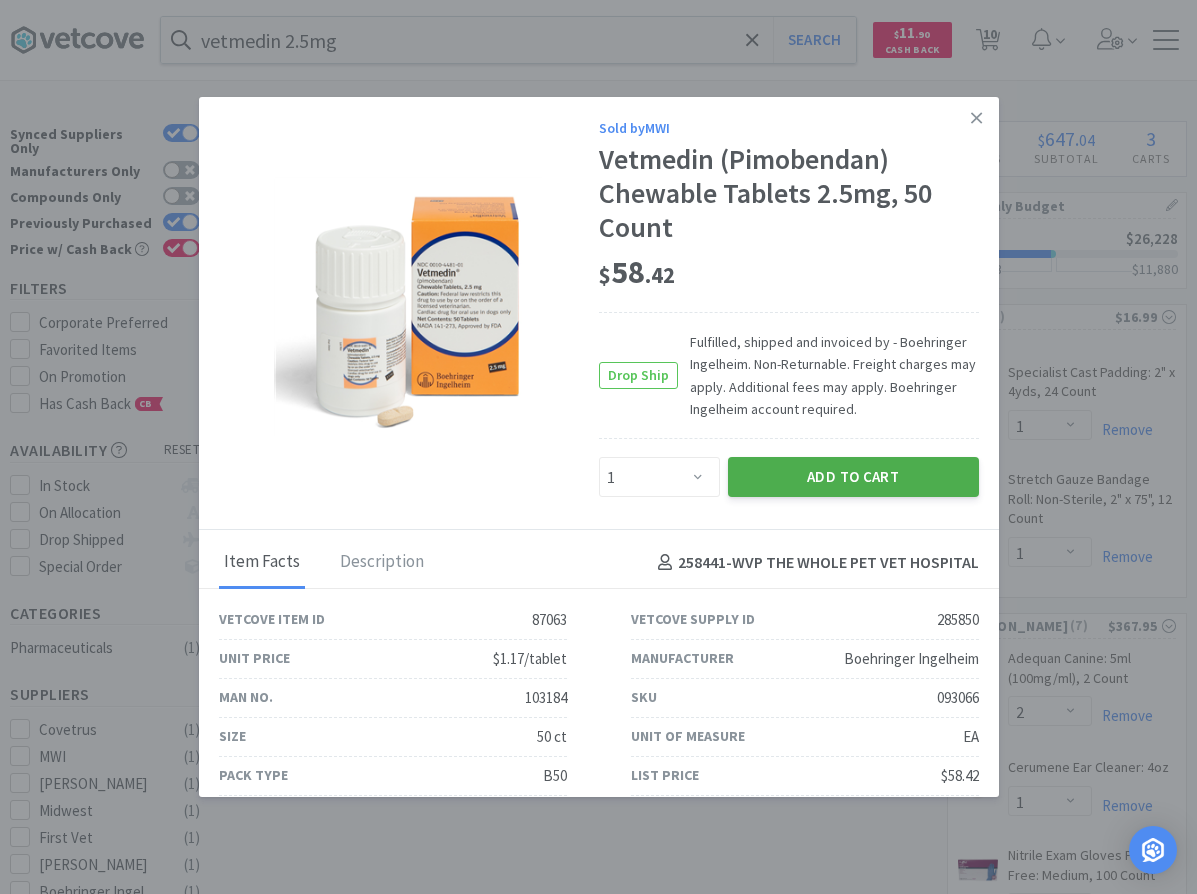 click on "Add to Cart" at bounding box center (853, 477) 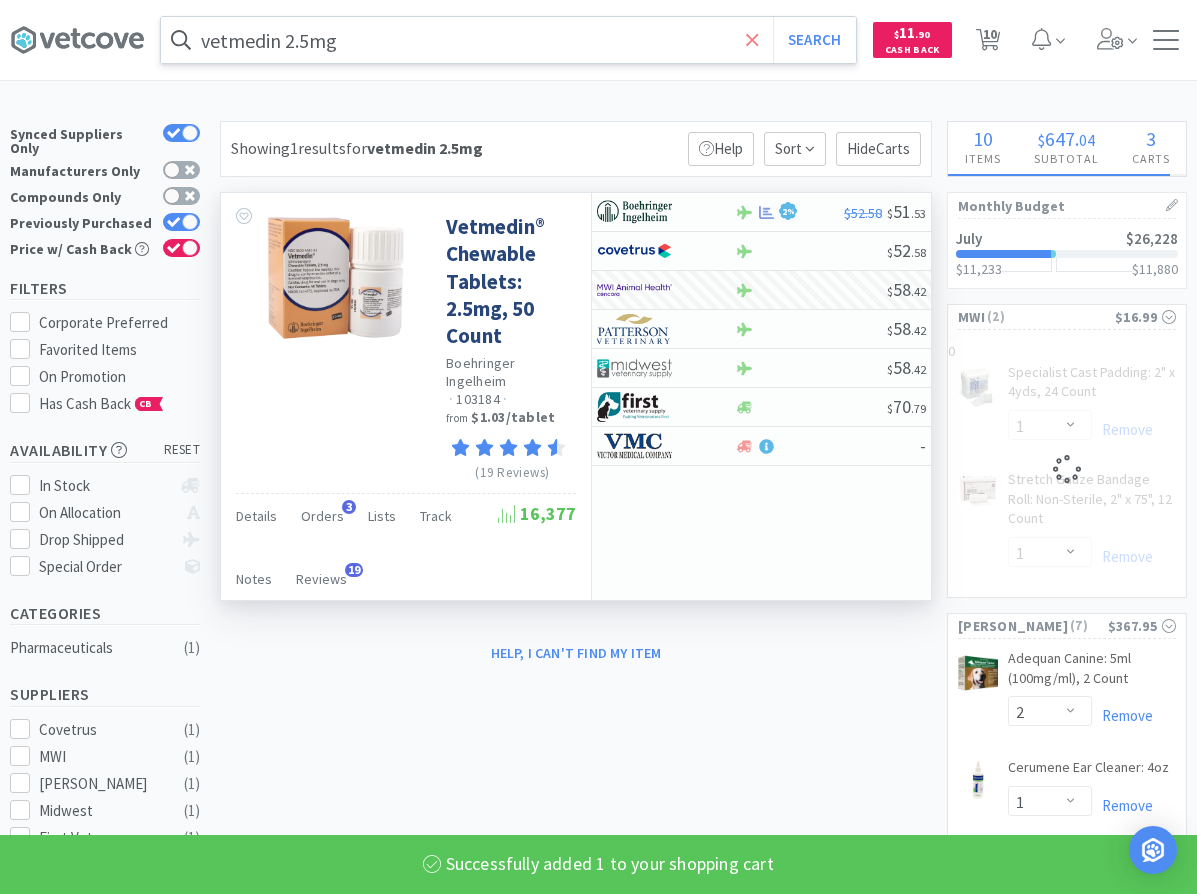 click 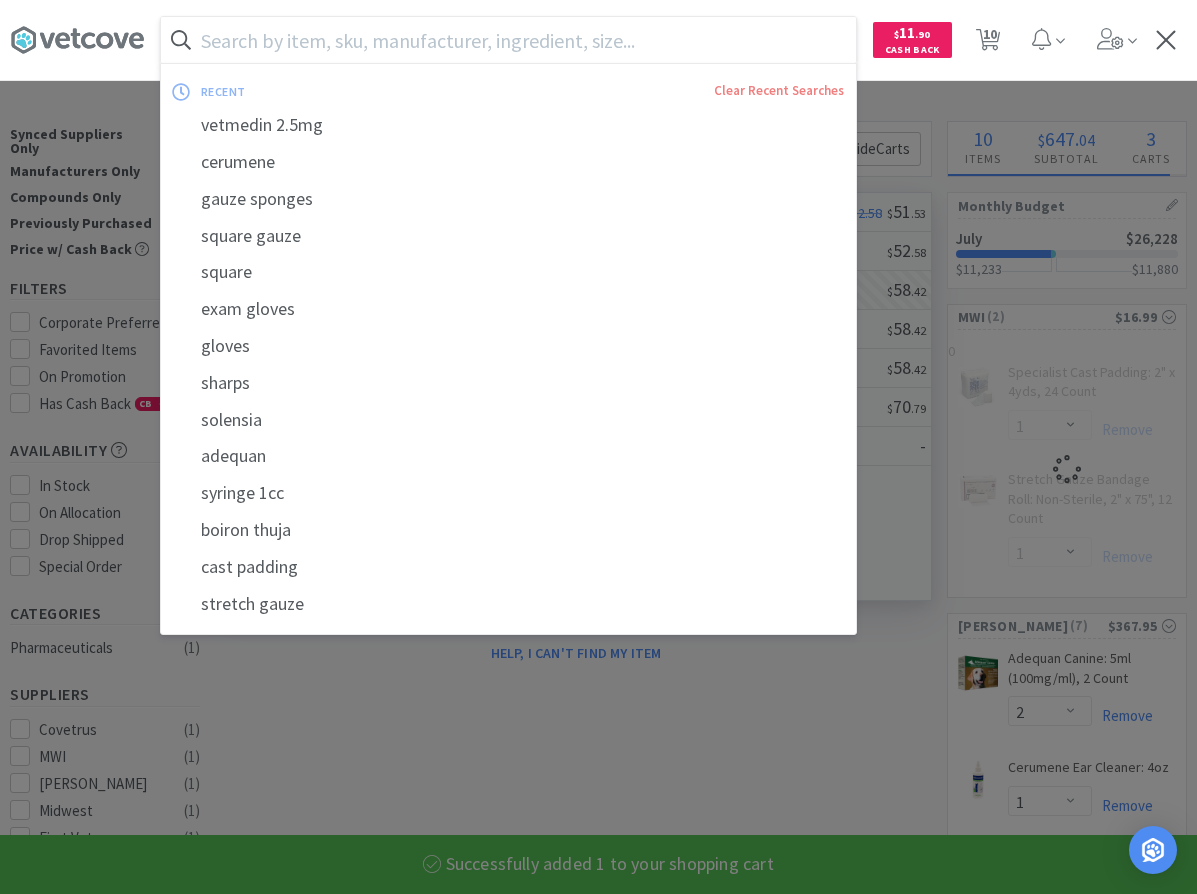 select on "1" 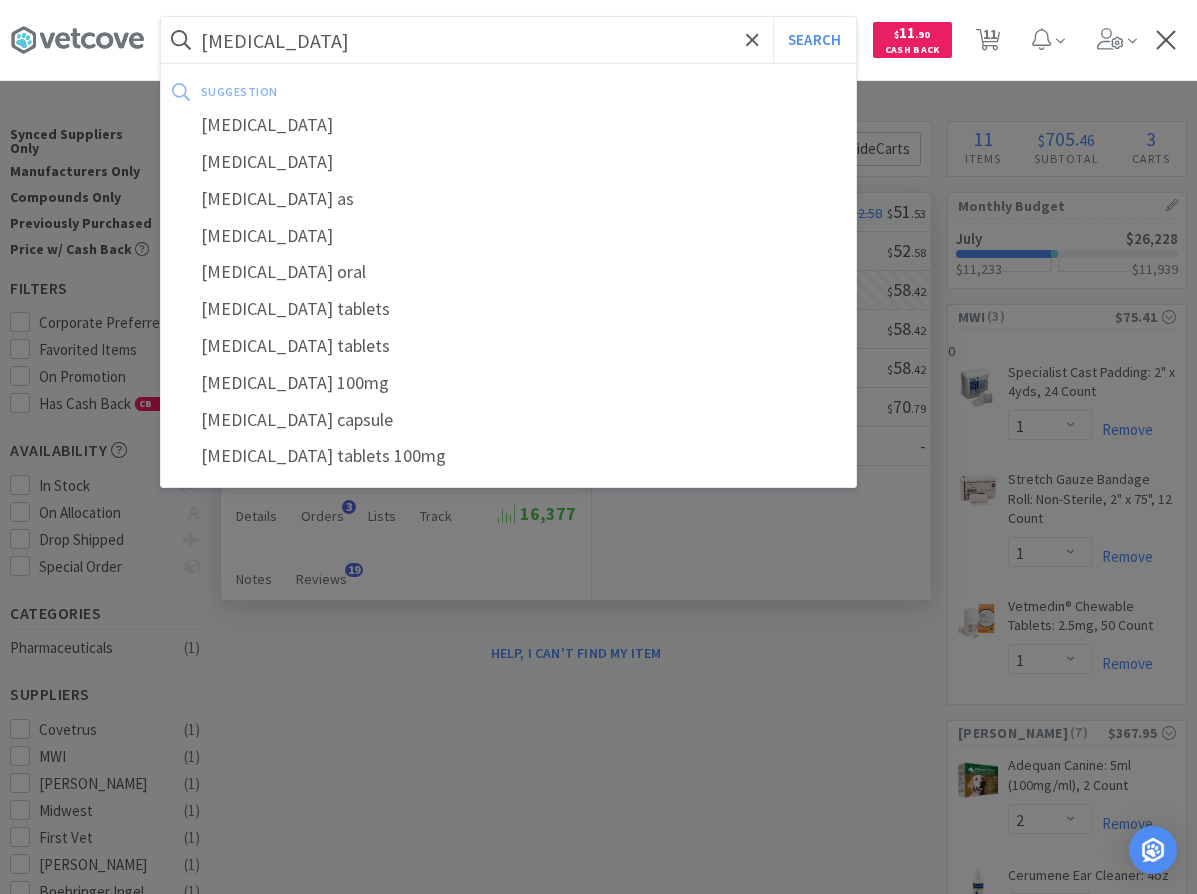 type on "[MEDICAL_DATA]" 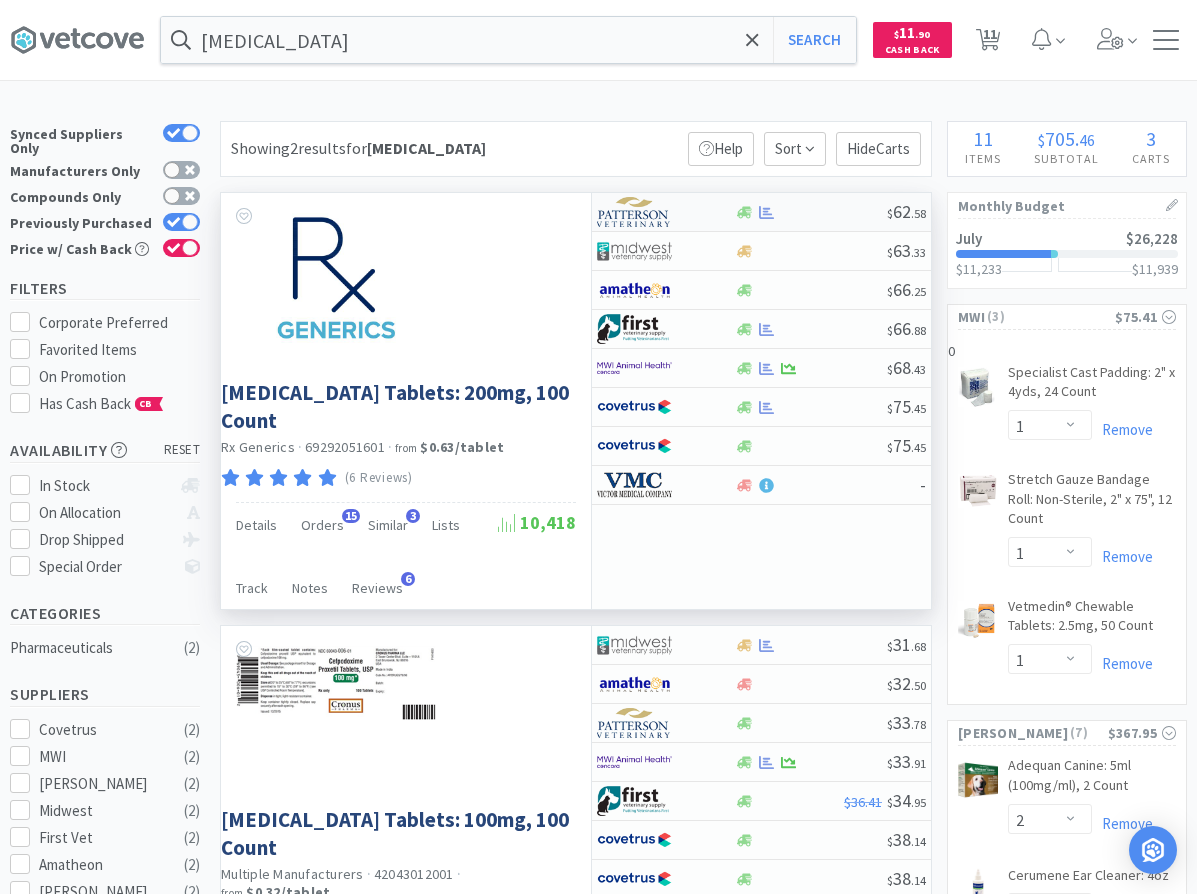 click at bounding box center [810, 212] 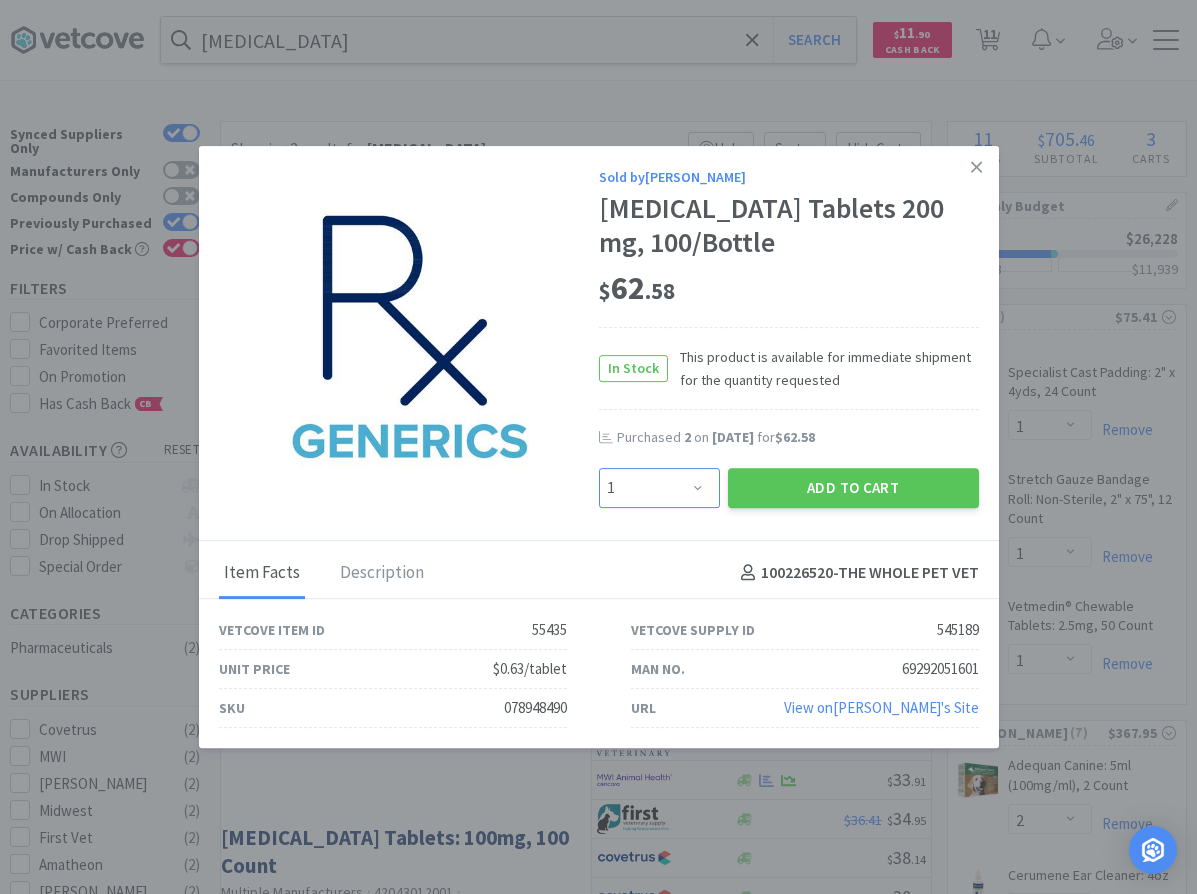 click on "Enter Quantity 1 2 3 4 5 6 7 8 9 10 11 12 13 14 15 16 17 18 19 20 Enter Quantity" at bounding box center (659, 488) 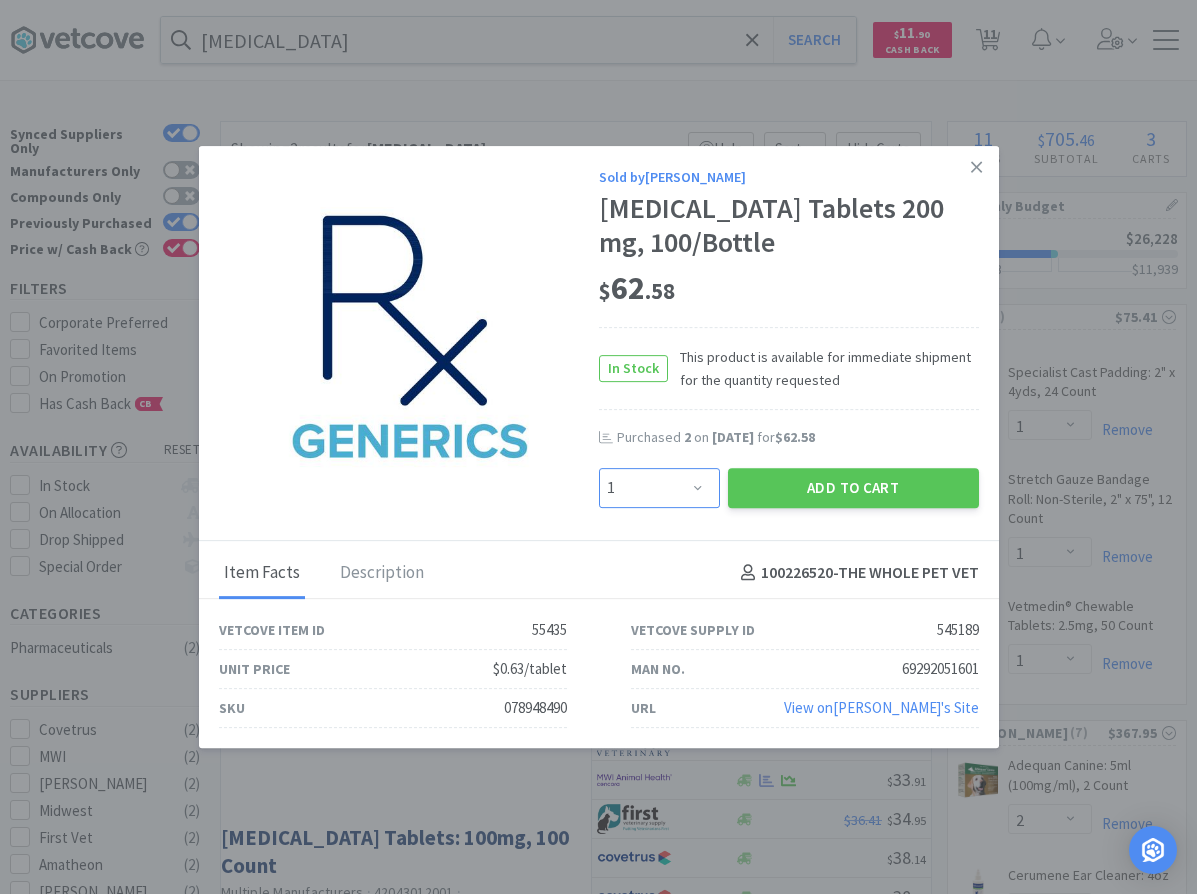 select on "2" 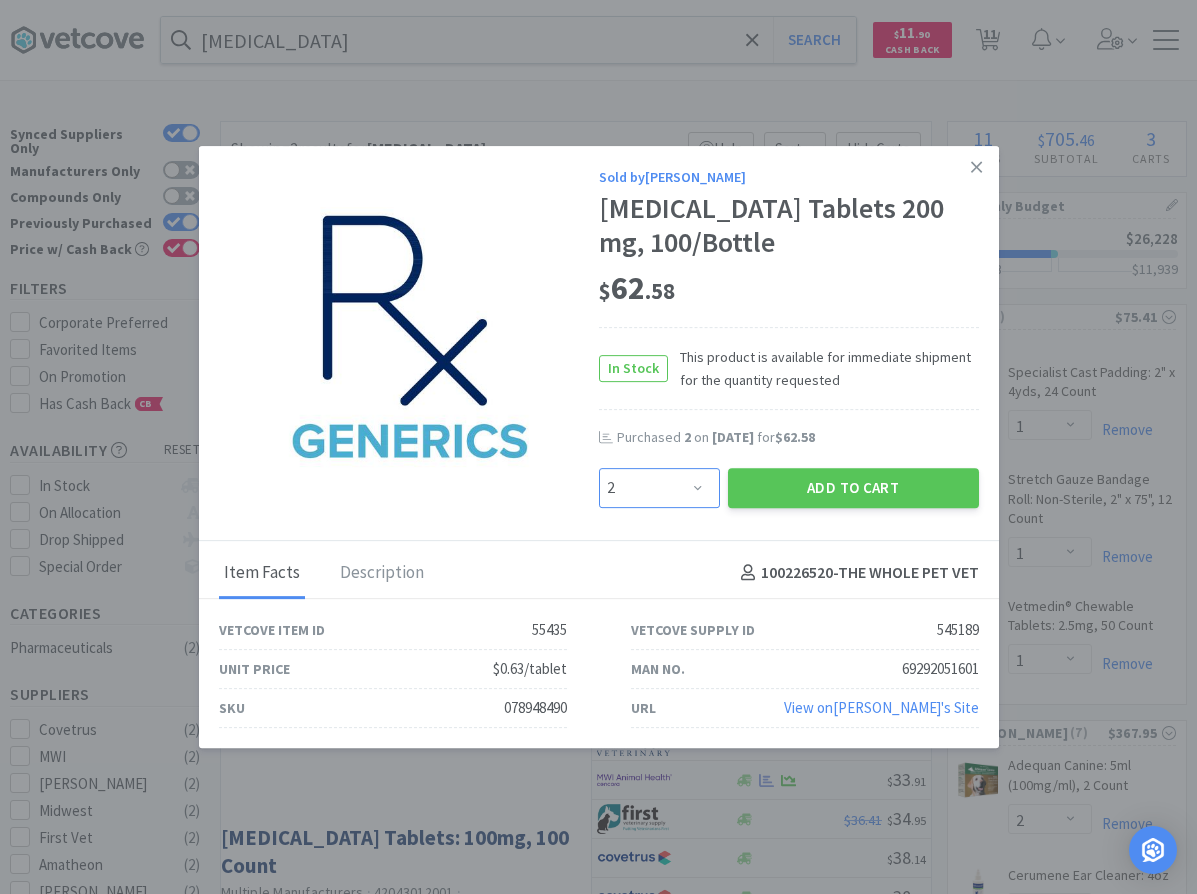 click on "2" at bounding box center (0, 0) 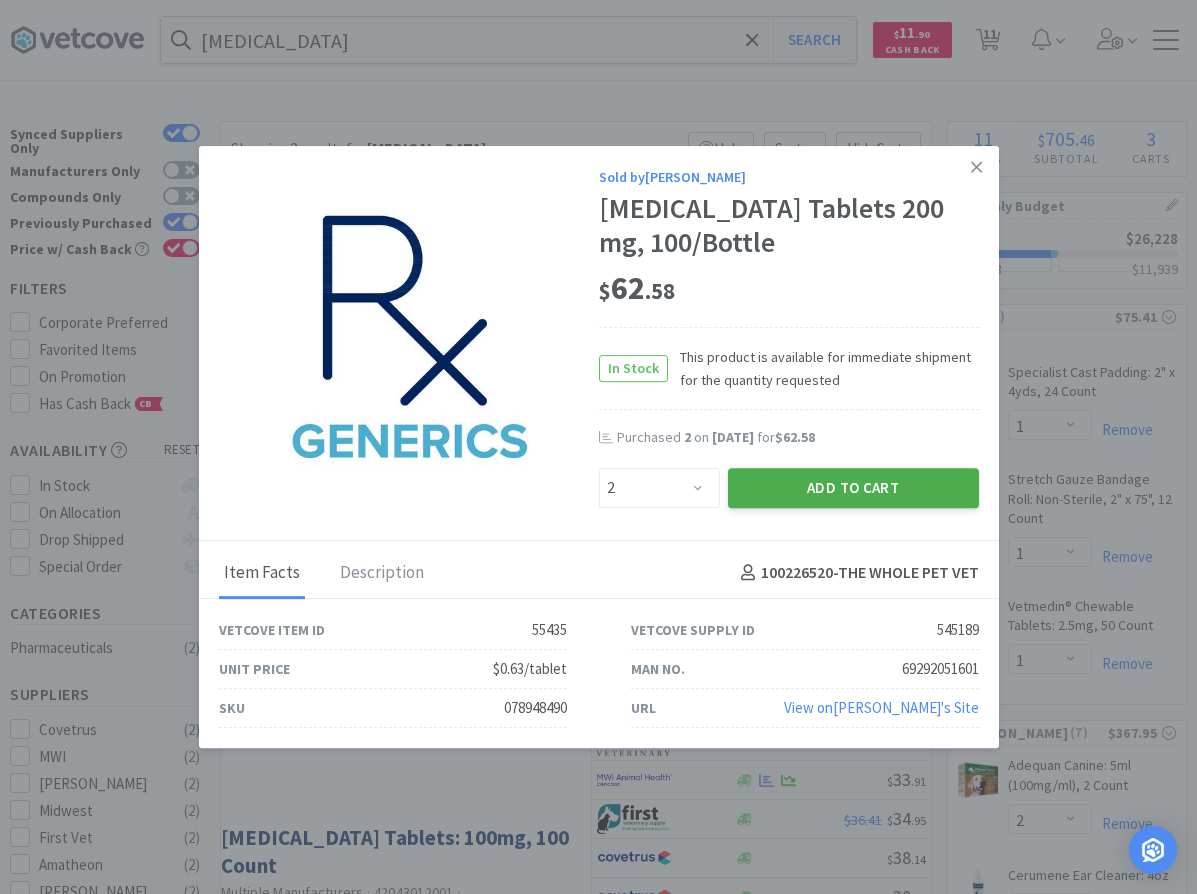 click on "Add to Cart" at bounding box center [853, 488] 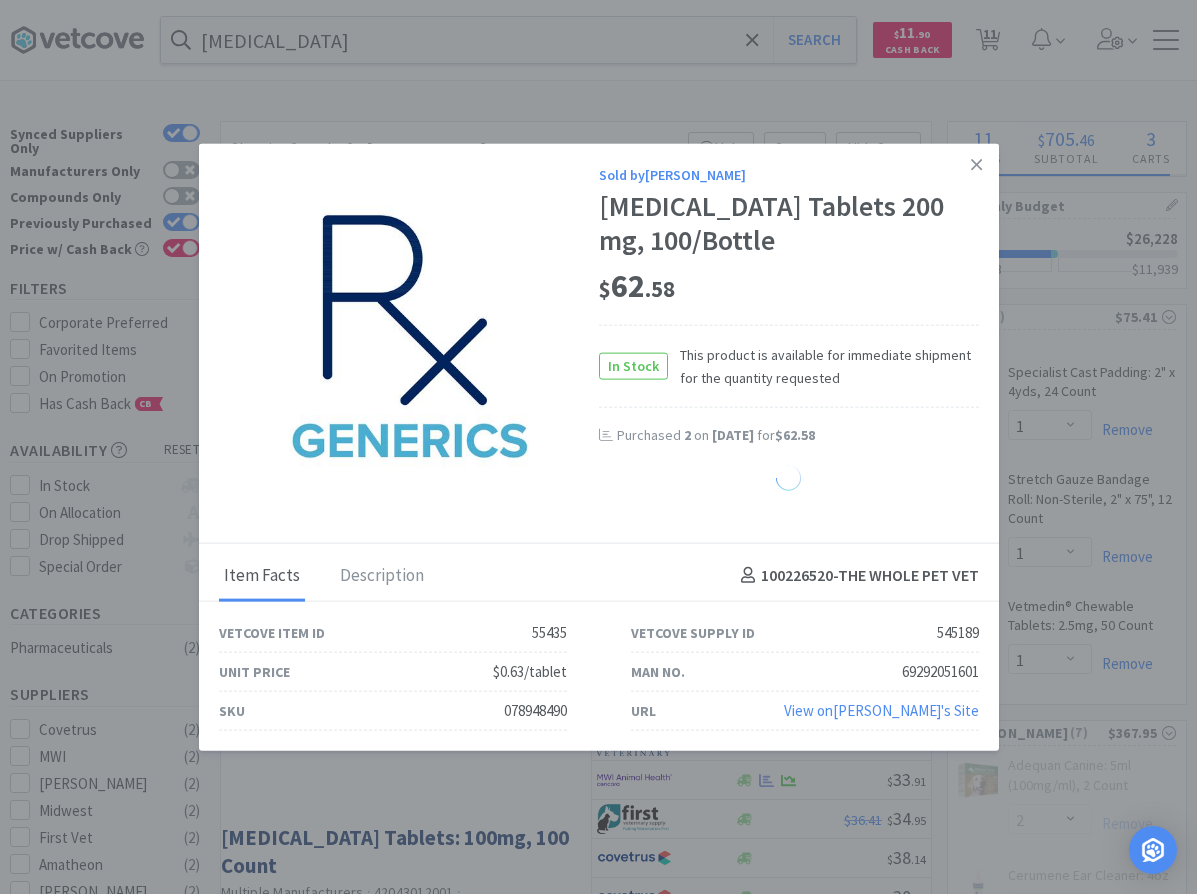 select on "2" 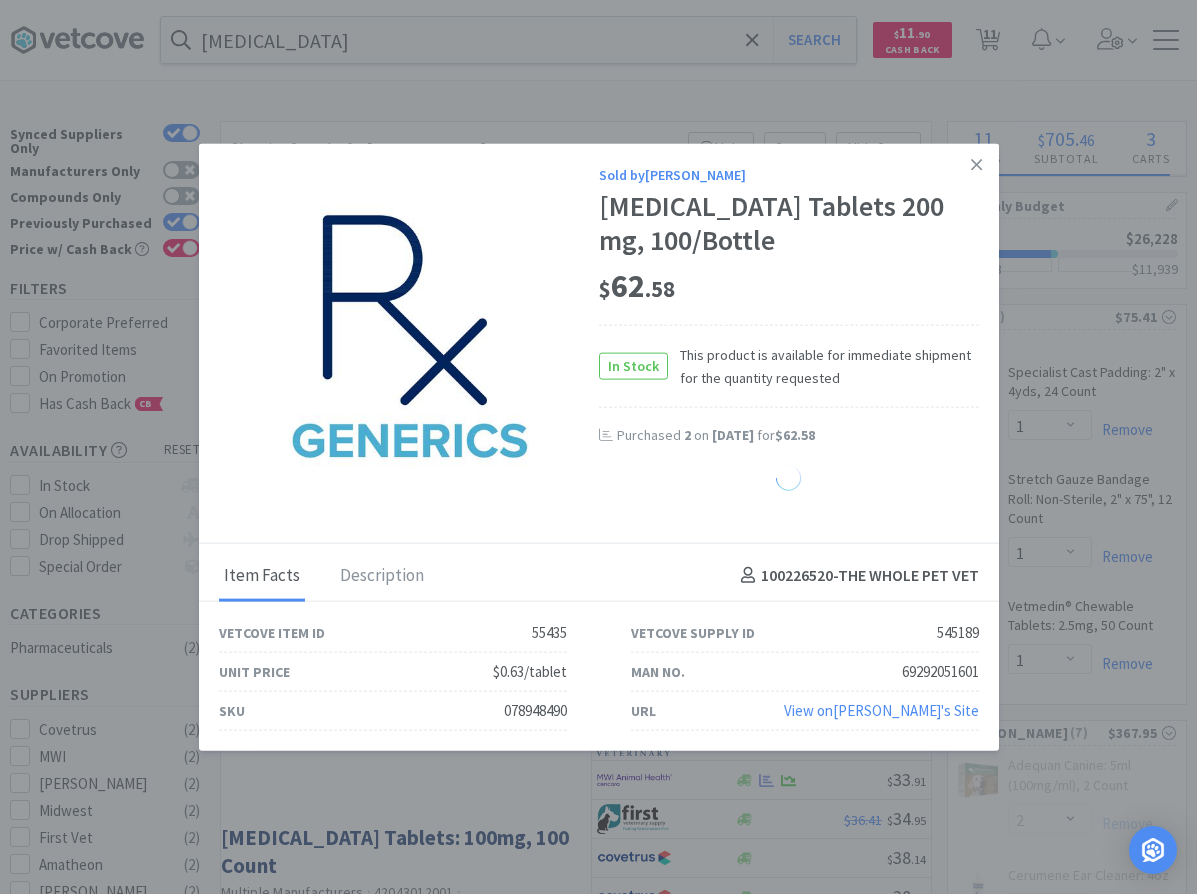 select on "1" 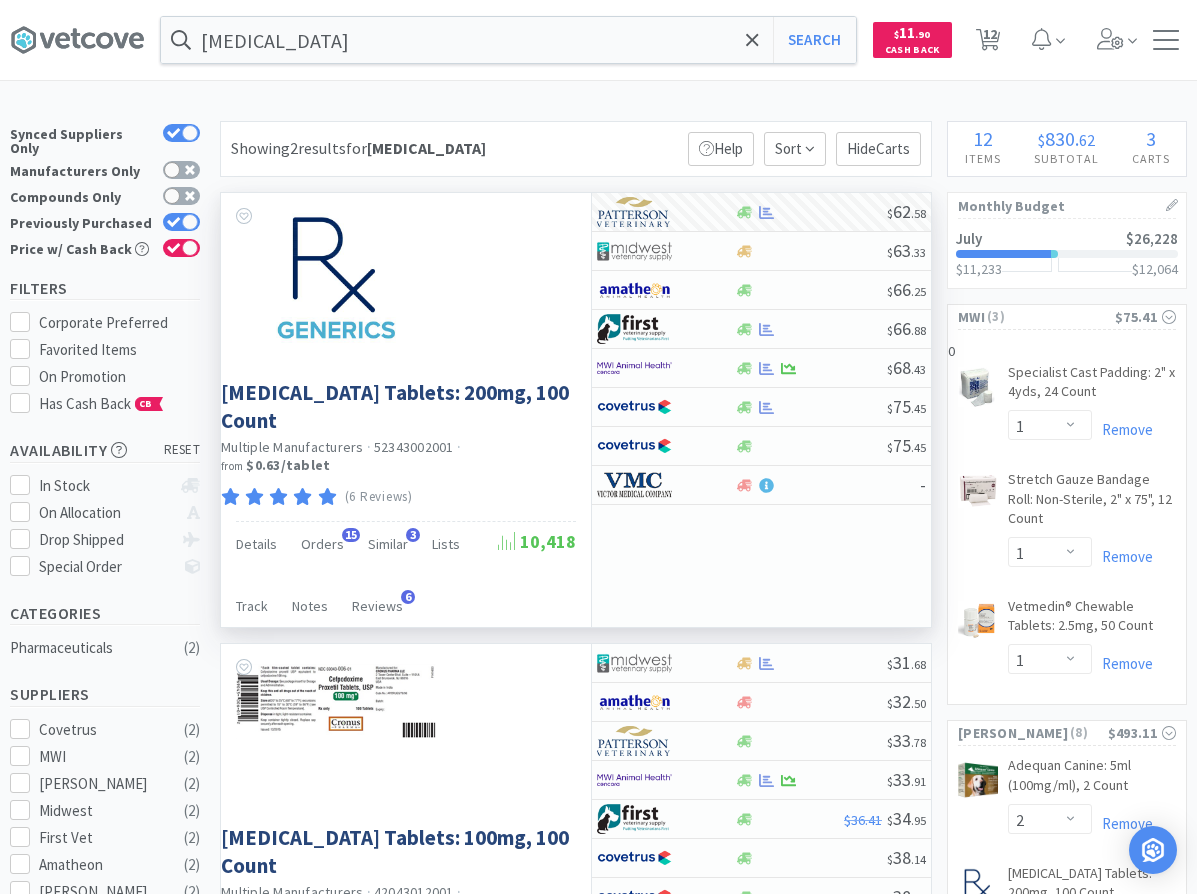 click on "[MEDICAL_DATA] Search Orders Shopping Discuss Discuss Deals Deals $ 11 . 90 Cash Back 12 12 × Filter Results Synced Suppliers Only     Manufacturers Only     Compounds Only     Previously Purchased     Price w/ Cash Back     Filters   Corporate Preferred   Favorited Items   On Promotion   Has Cash Back  CB Availability    reset In Stock     On Allocation     Drop Shipped     Special Order     Categories Pharmaceuticals ( 2 ) Suppliers   Covetrus ( 2 )   MWI ( 2 )   [PERSON_NAME] ( 2 )   Midwest ( 2 )   First Vet ( 2 )   Amatheon ( 2 )   [PERSON_NAME] ( 2 ) Manufacturers   Covetrus ( 2 )   Multiple Manufacturers ( 2 )   Human Pharma ( 2 )   Cronus ( 2 ) MSRP Price   $31 $80 Have any questions? Start a Live Chat Showing  2  results  for  [MEDICAL_DATA]     Filters  Help Sort   Hide  Carts [MEDICAL_DATA] Tablets: 200mg, 100 Count Multiple Manufacturers · 52343002001 · from     $0.63 / tablet   (6 Reviews)     Details     Orders 15     Similar 3     Lists     Track     Notes     Reviews 6     10,418 $ 62 . 58 $ 63 . 33 $" at bounding box center [598, 912] 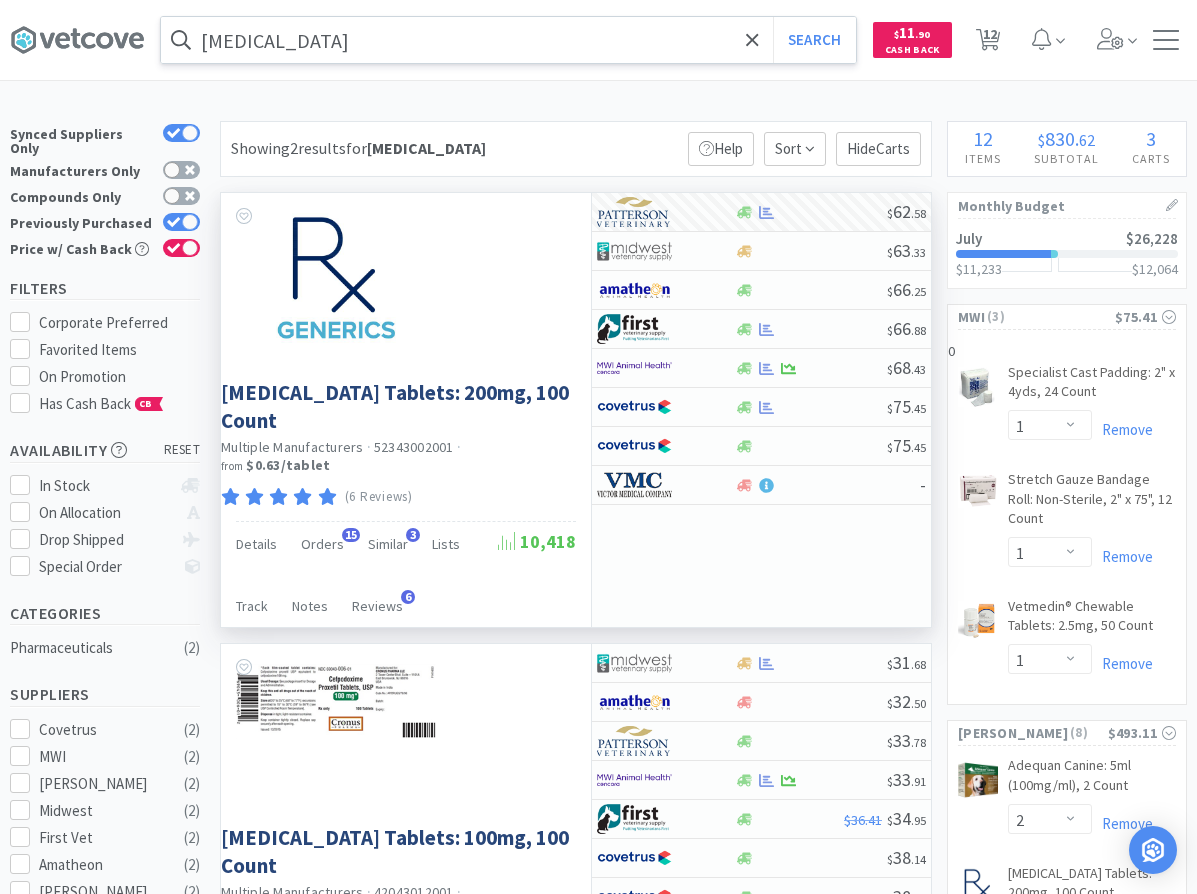 click on "[MEDICAL_DATA]" at bounding box center (508, 40) 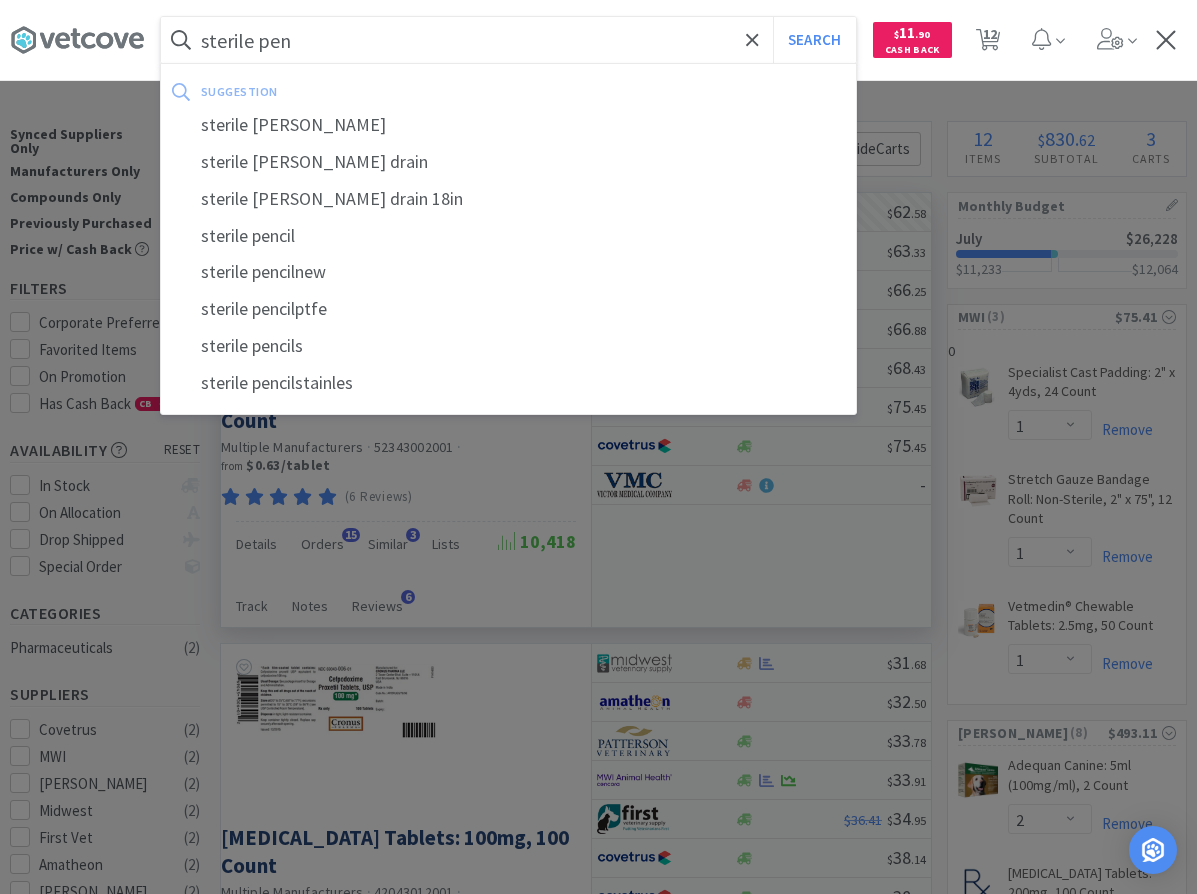 type on "sterile pen" 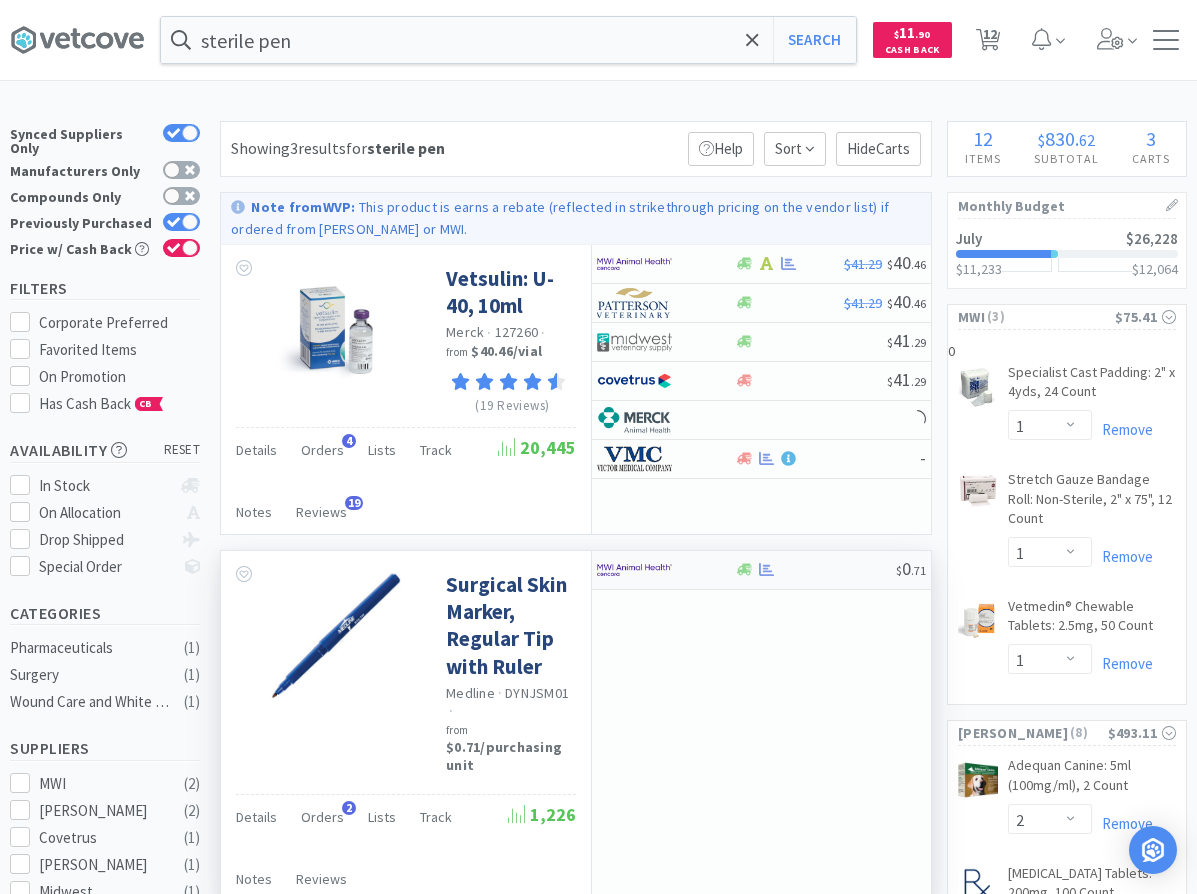 click at bounding box center (815, 569) 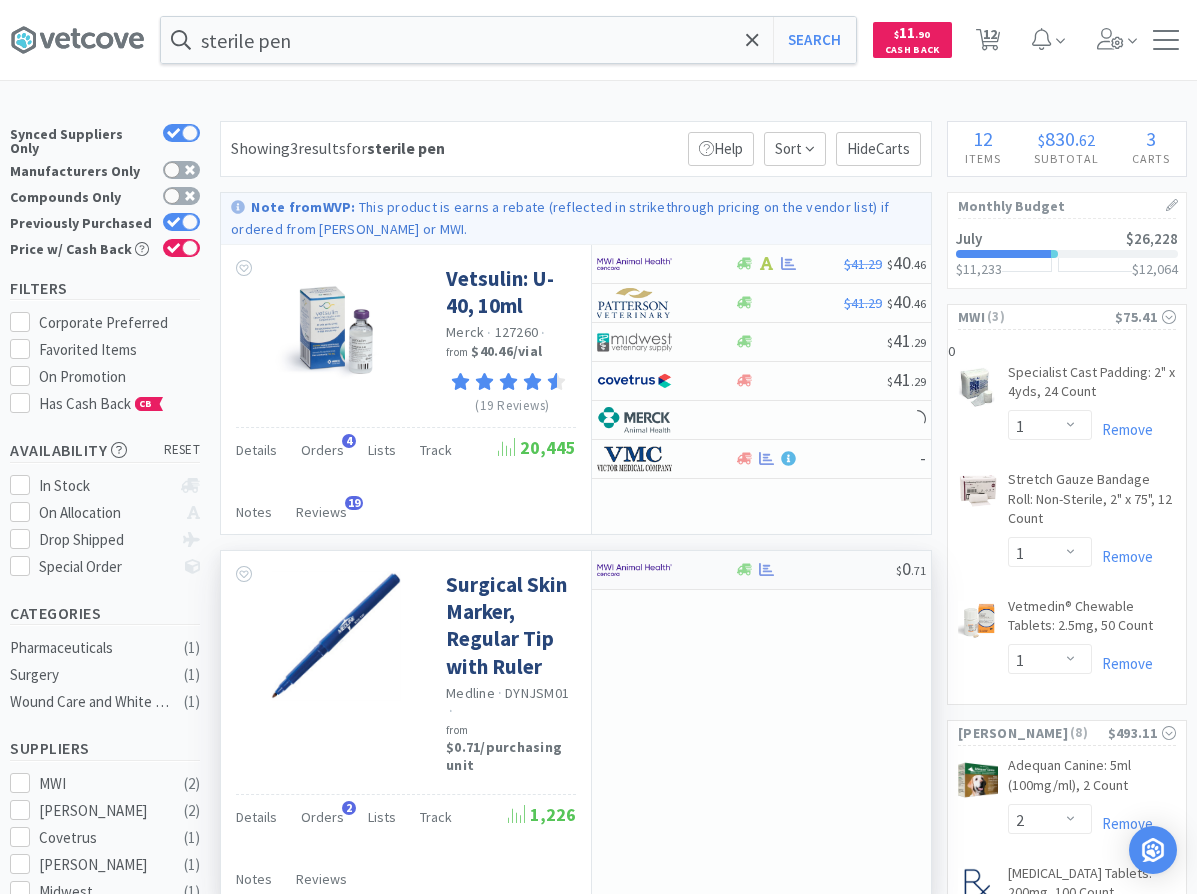 select on "1" 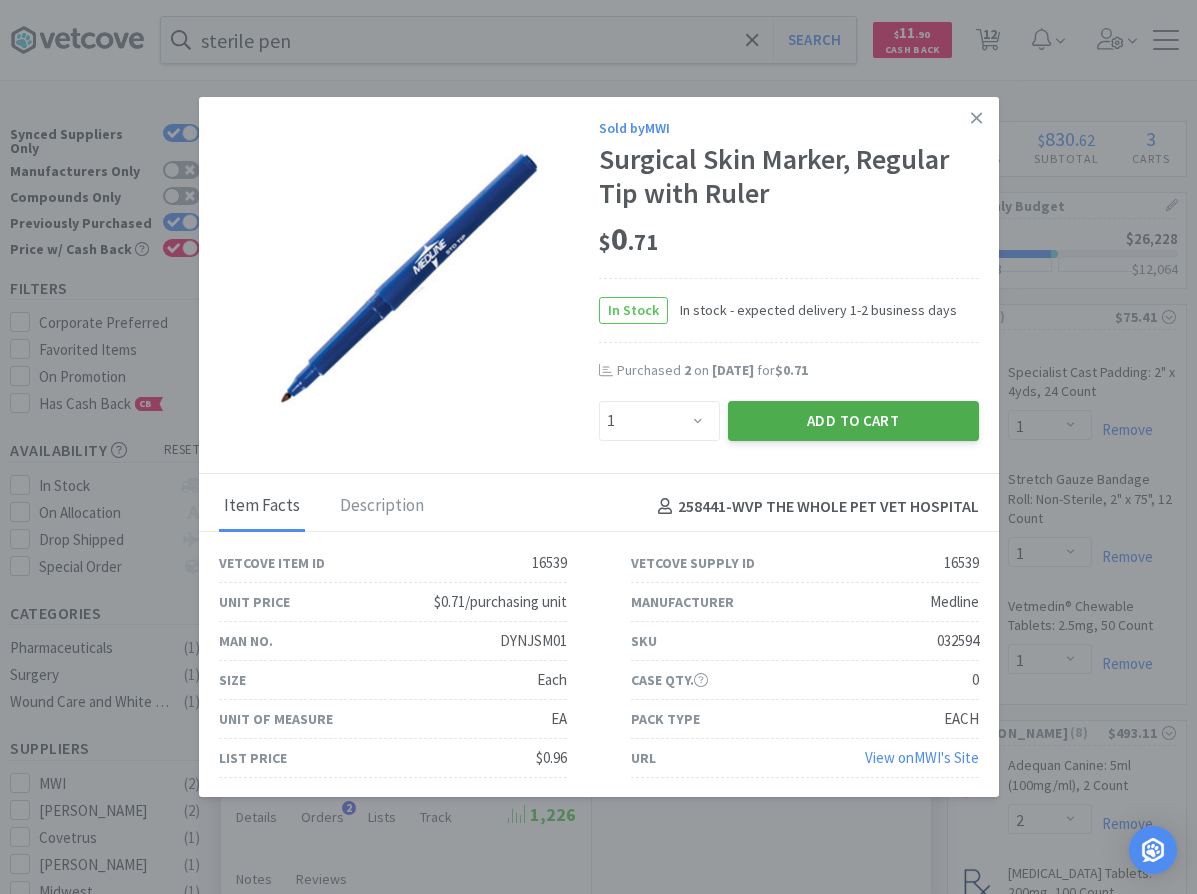 click on "Add to Cart" at bounding box center (853, 421) 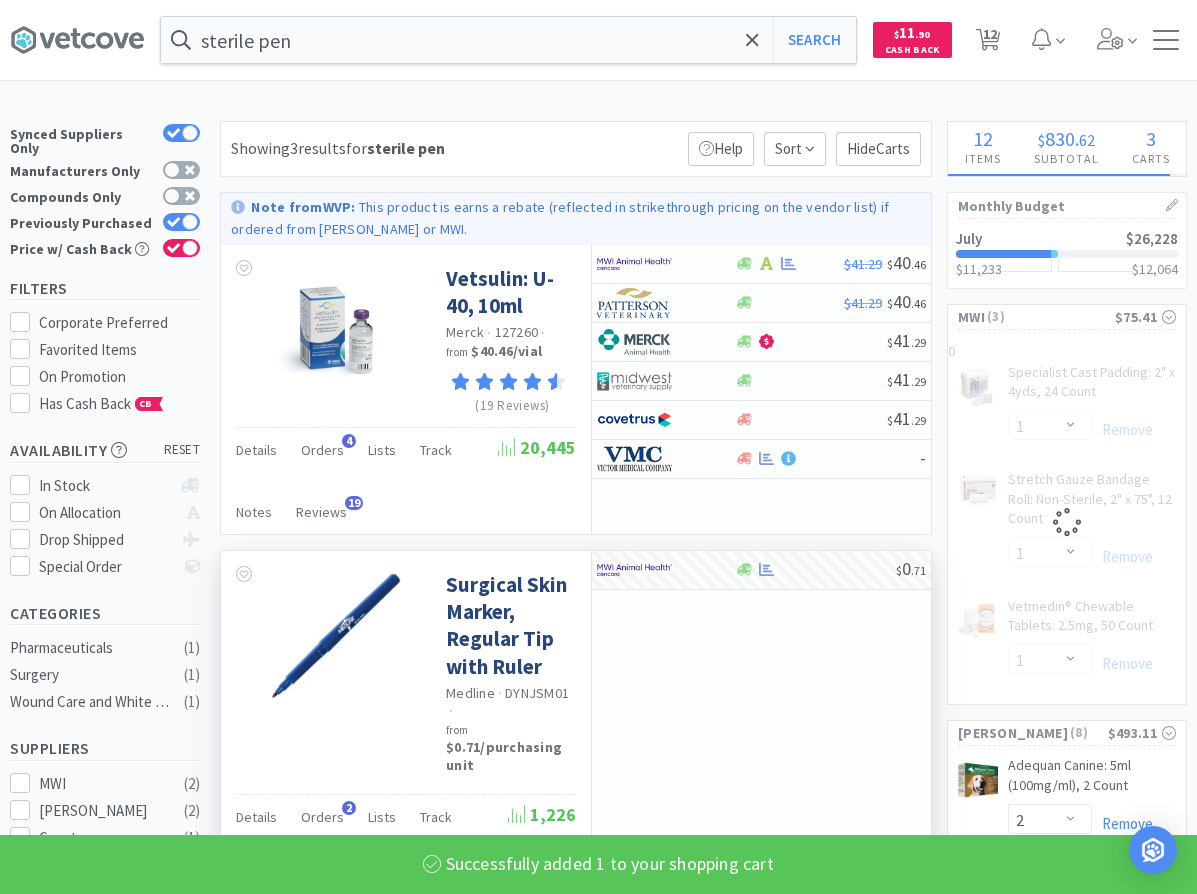 select on "1" 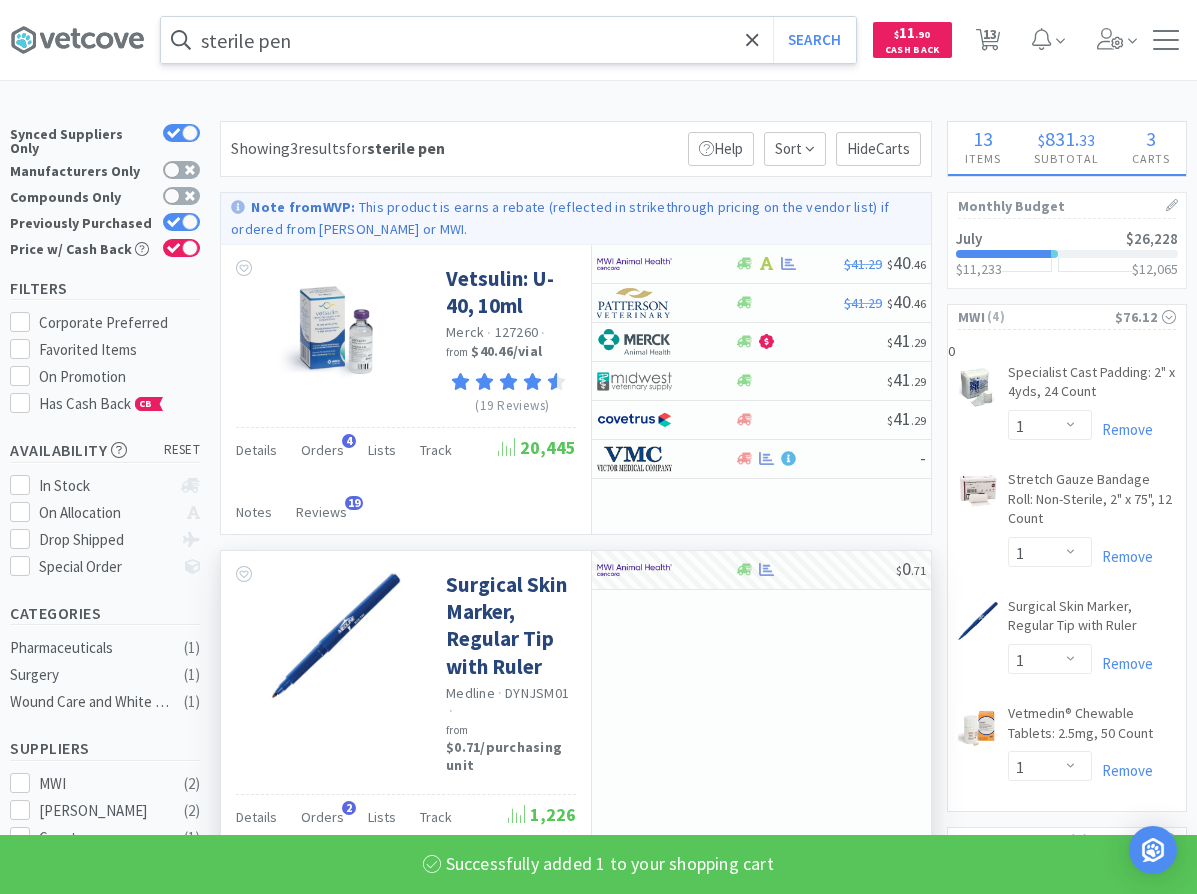 click on "sterile pen" at bounding box center [508, 40] 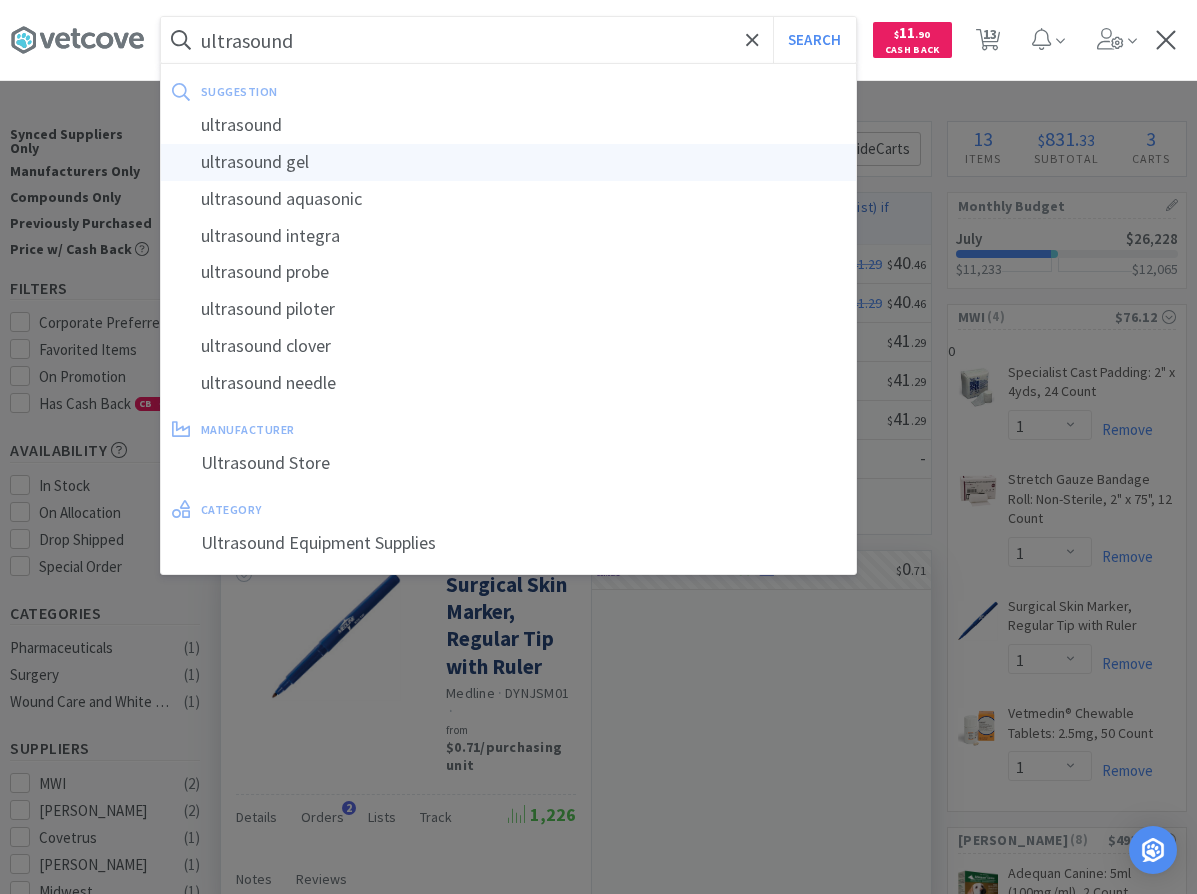 click on "ultrasound gel" at bounding box center (508, 162) 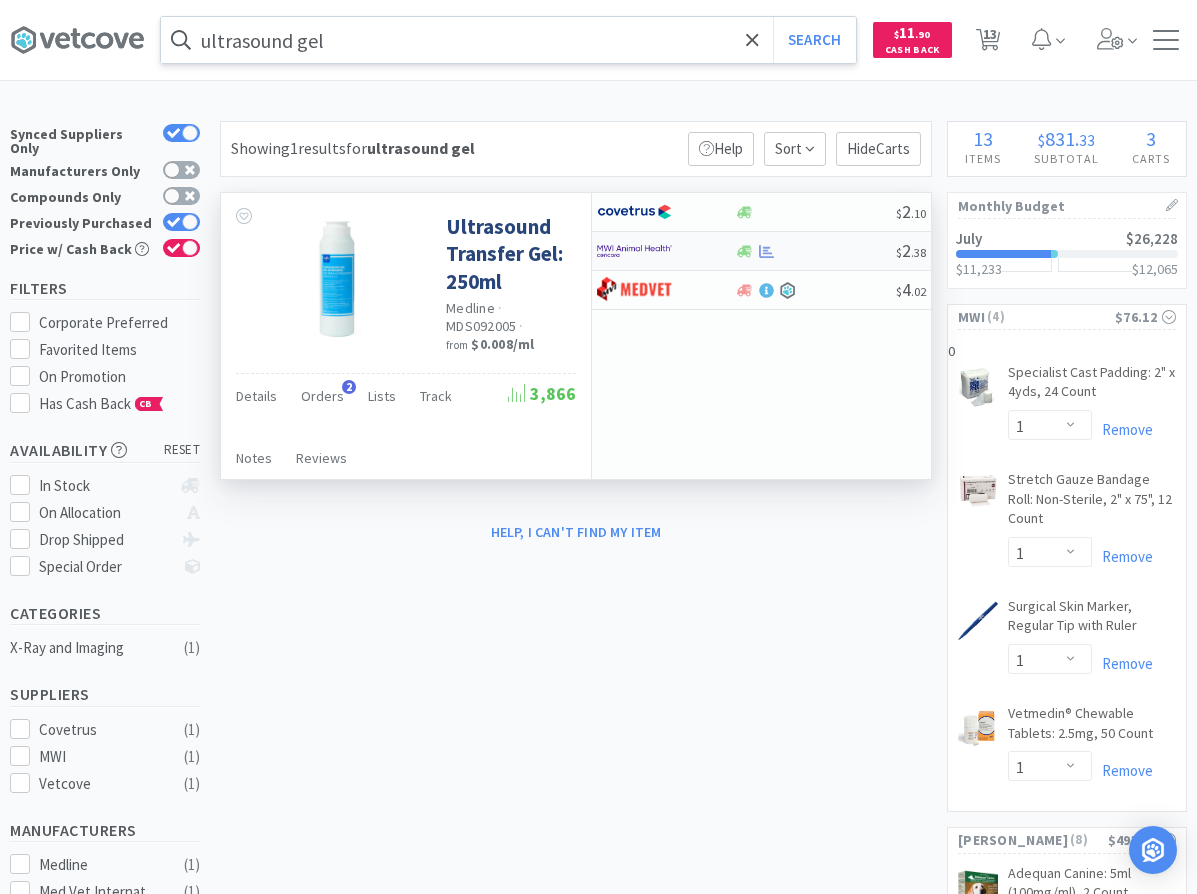 click on "$ 2 . 38" at bounding box center (761, 251) 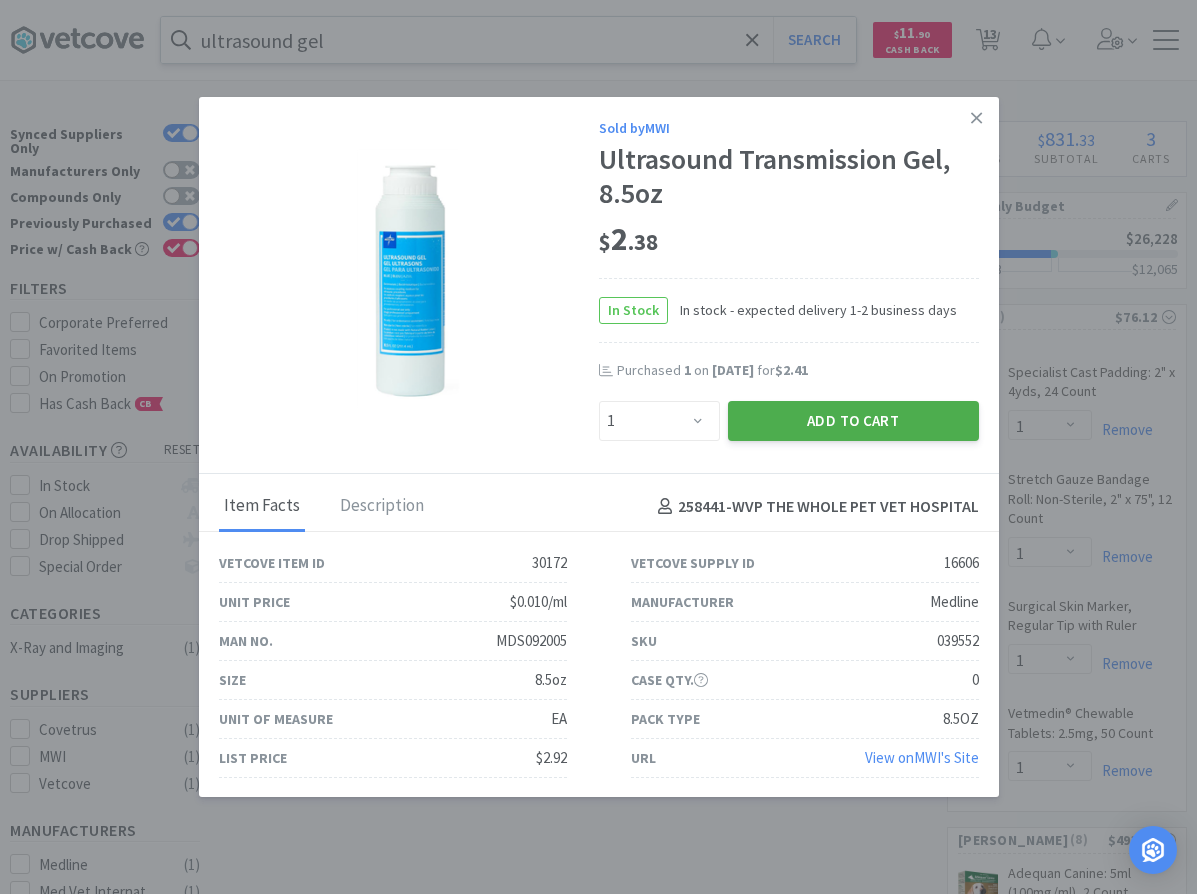 click on "Add to Cart" at bounding box center [853, 421] 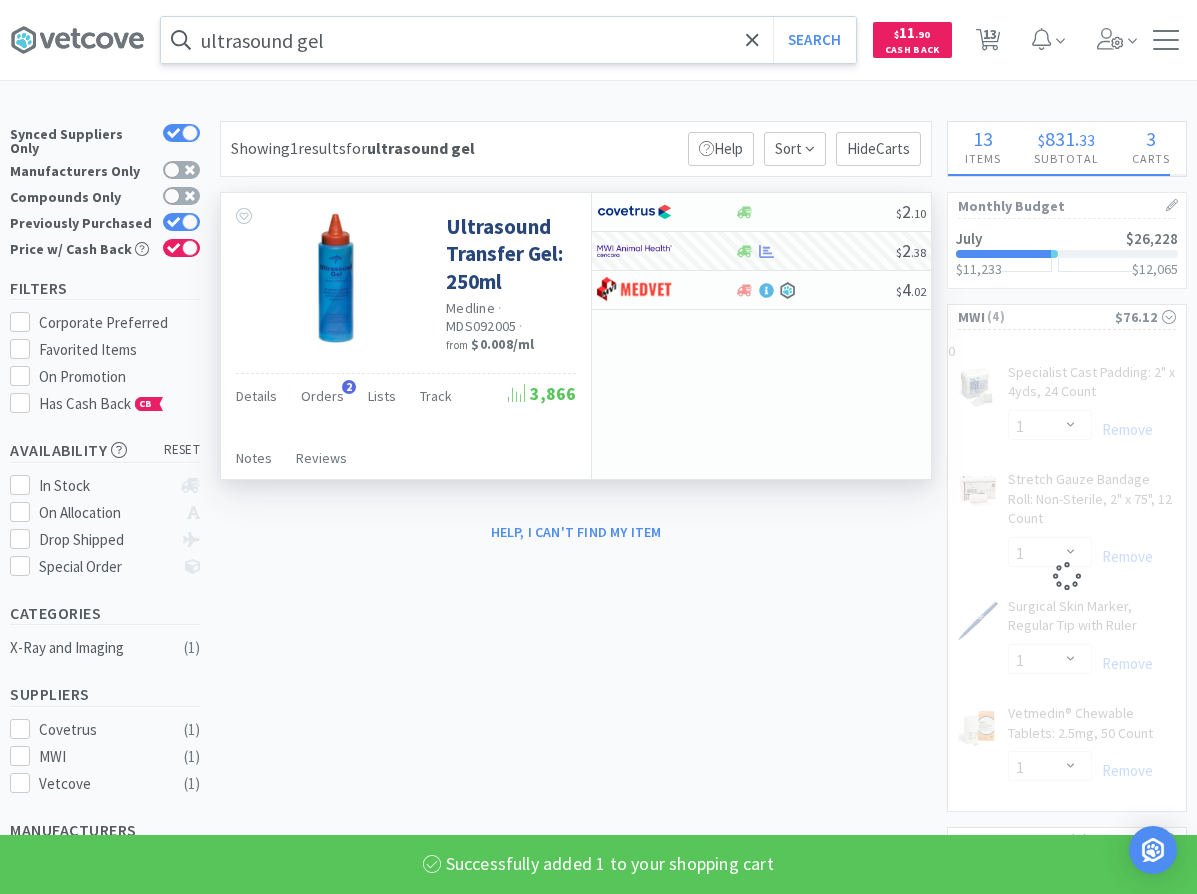 click on "ultrasound gel" at bounding box center [508, 40] 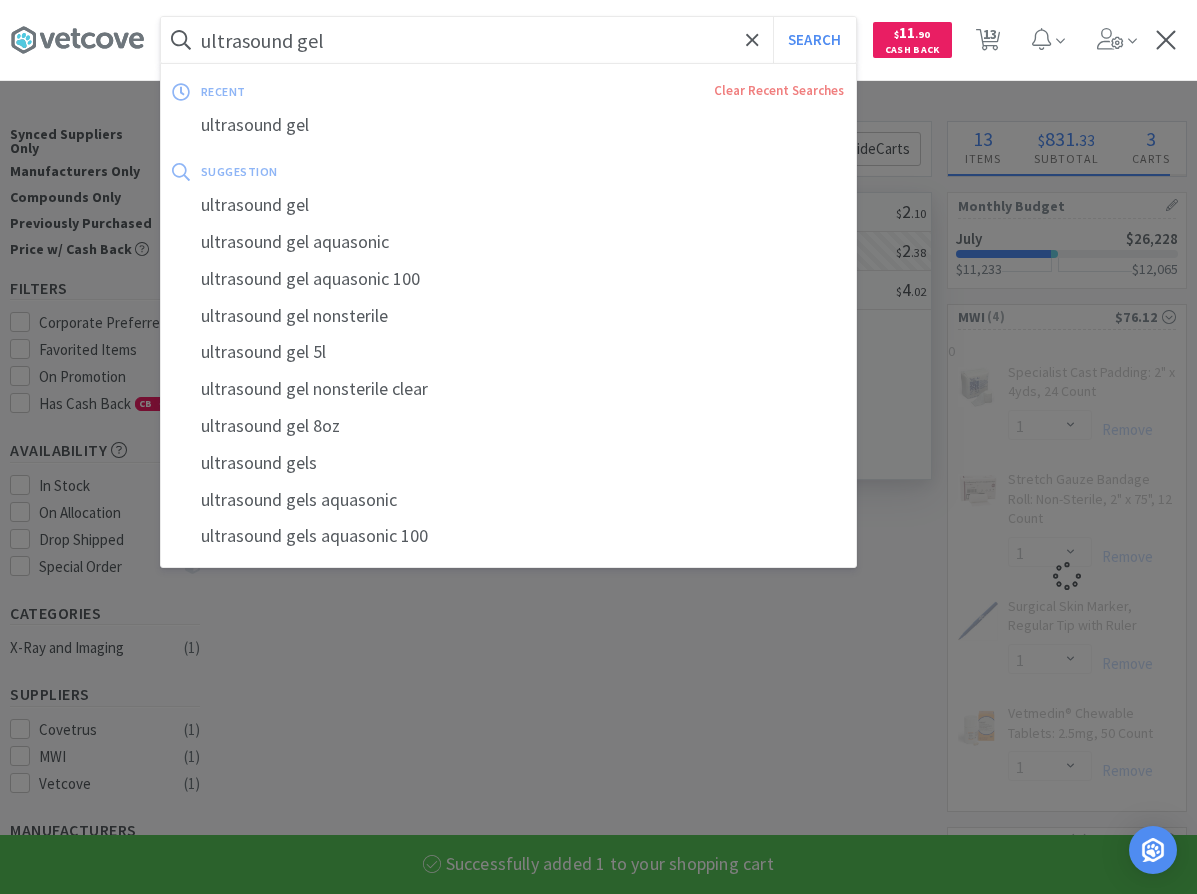select on "1" 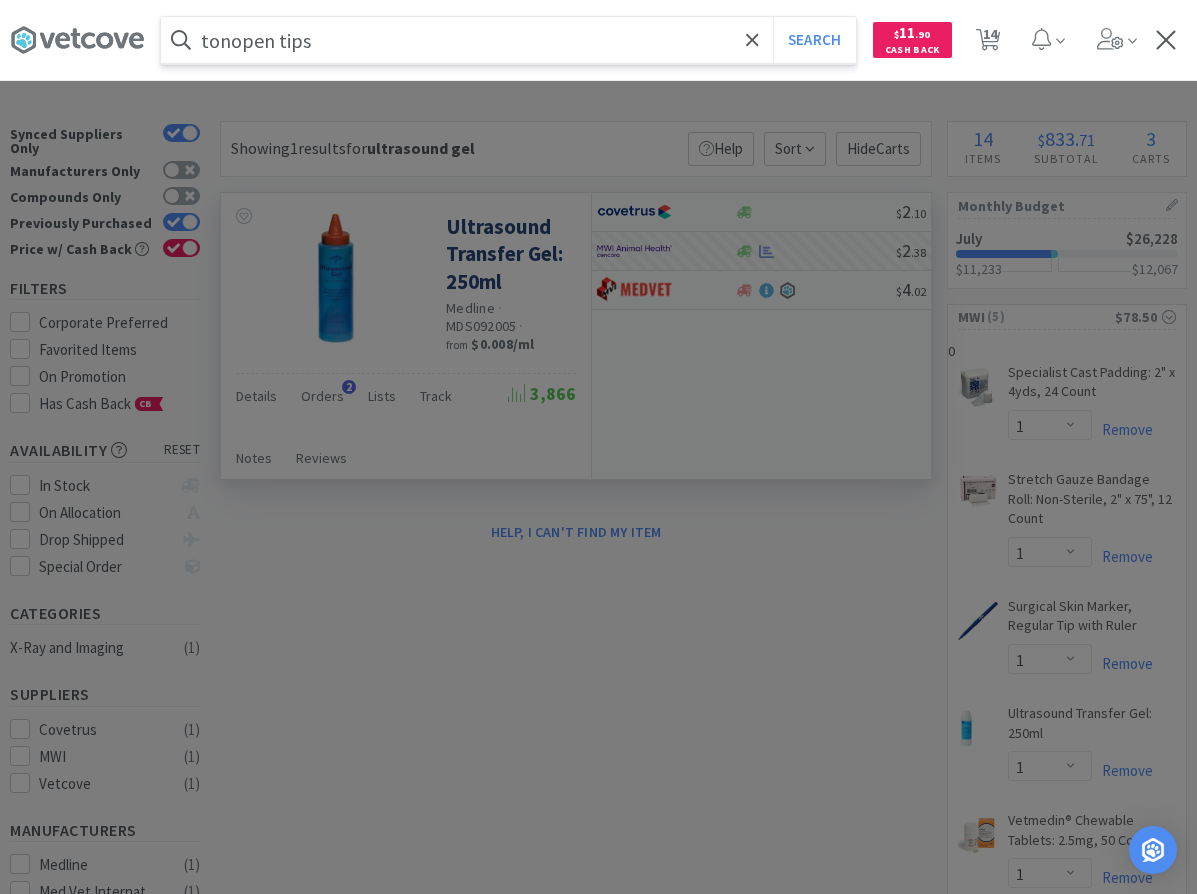 type on "tonopen tips" 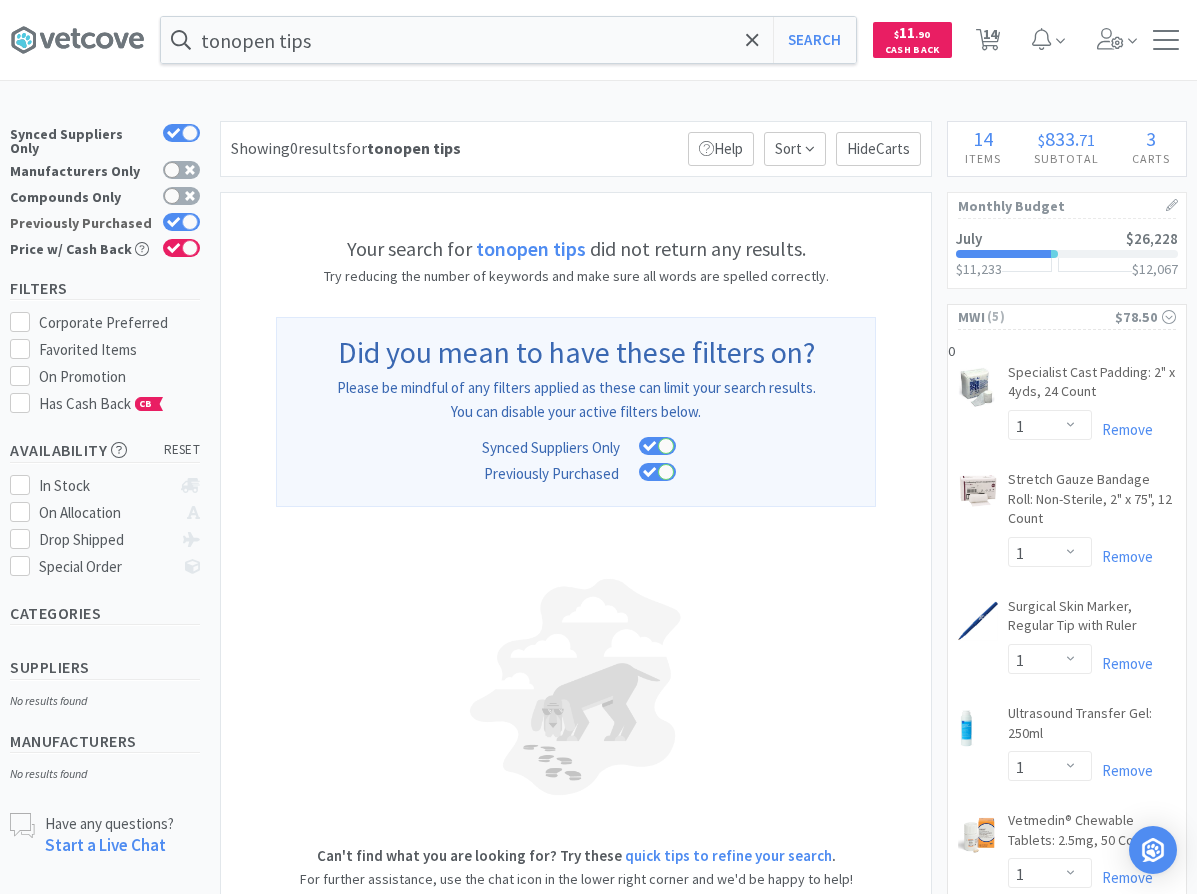 click on "Previously Purchased" at bounding box center [105, 223] 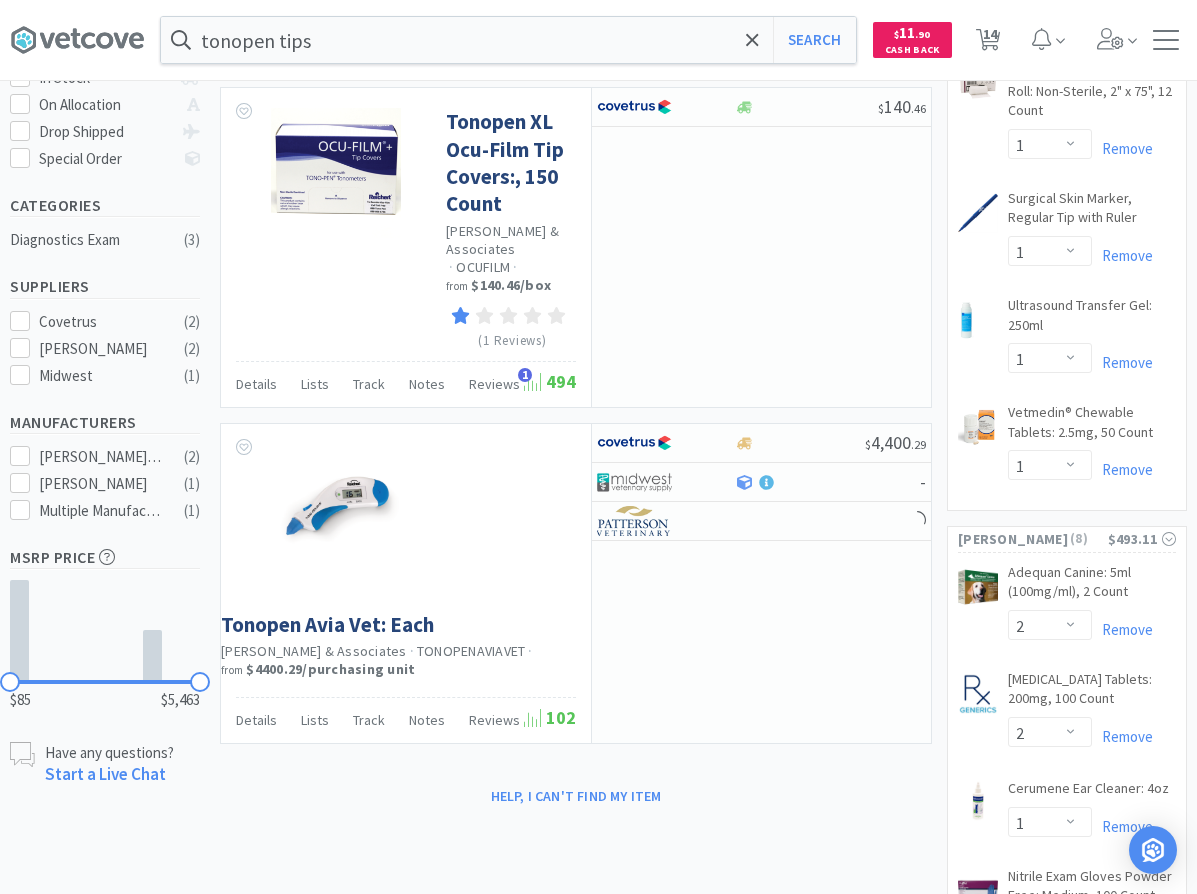 scroll, scrollTop: 0, scrollLeft: 0, axis: both 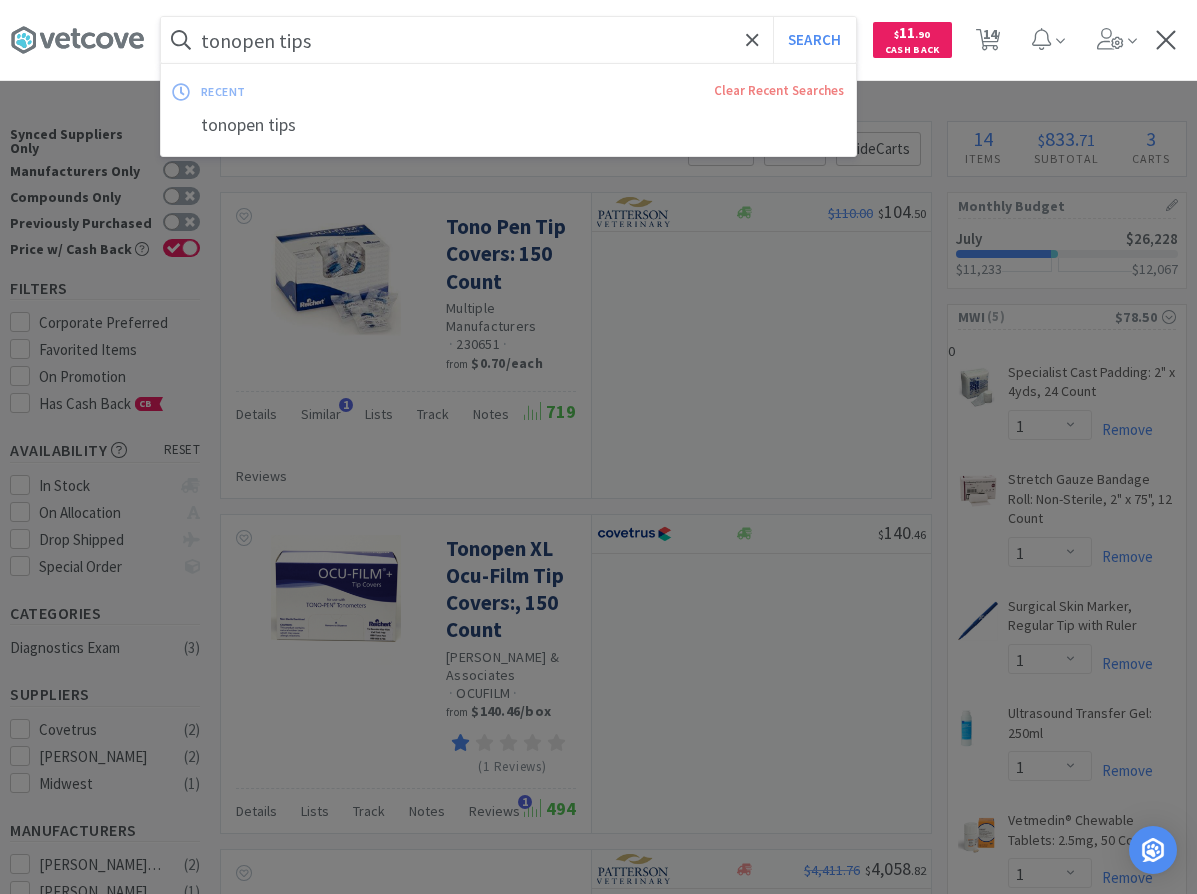drag, startPoint x: 279, startPoint y: 44, endPoint x: 368, endPoint y: 51, distance: 89.27486 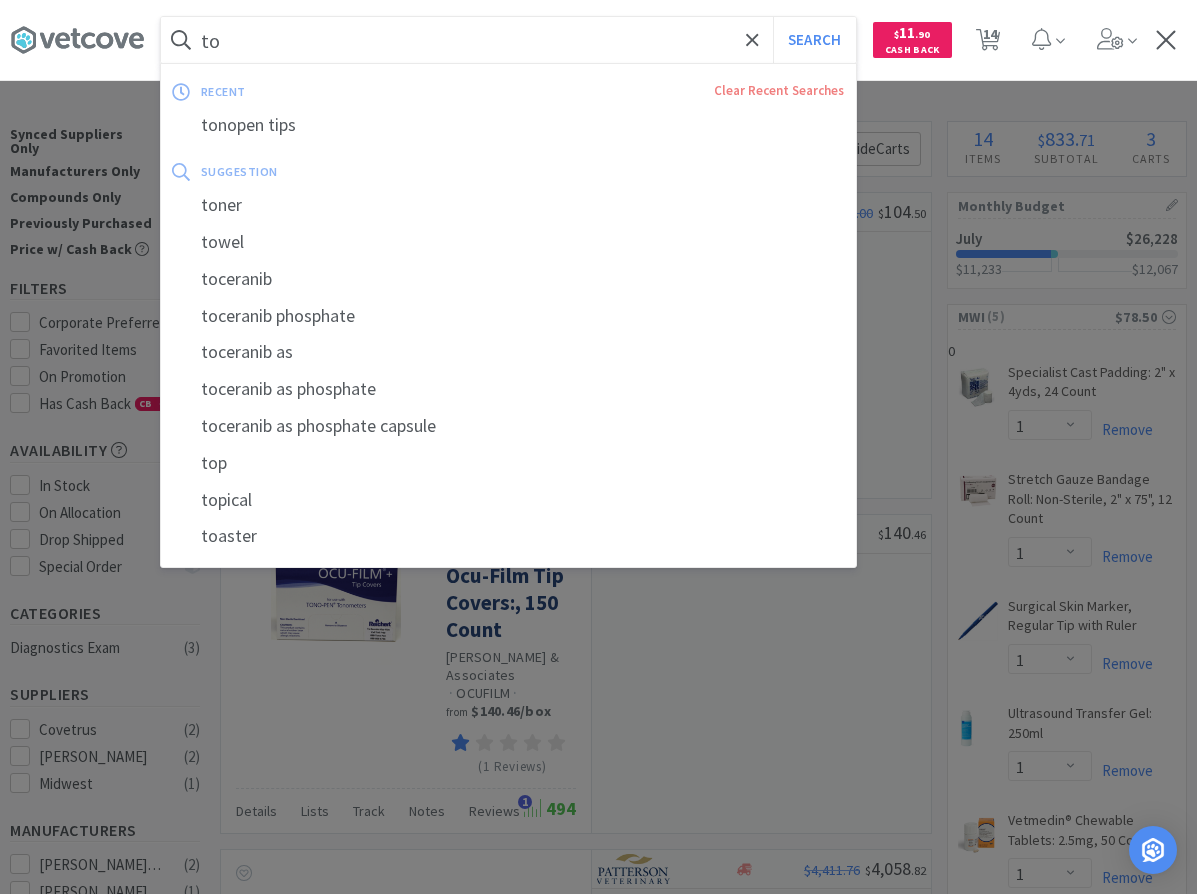 type on "t" 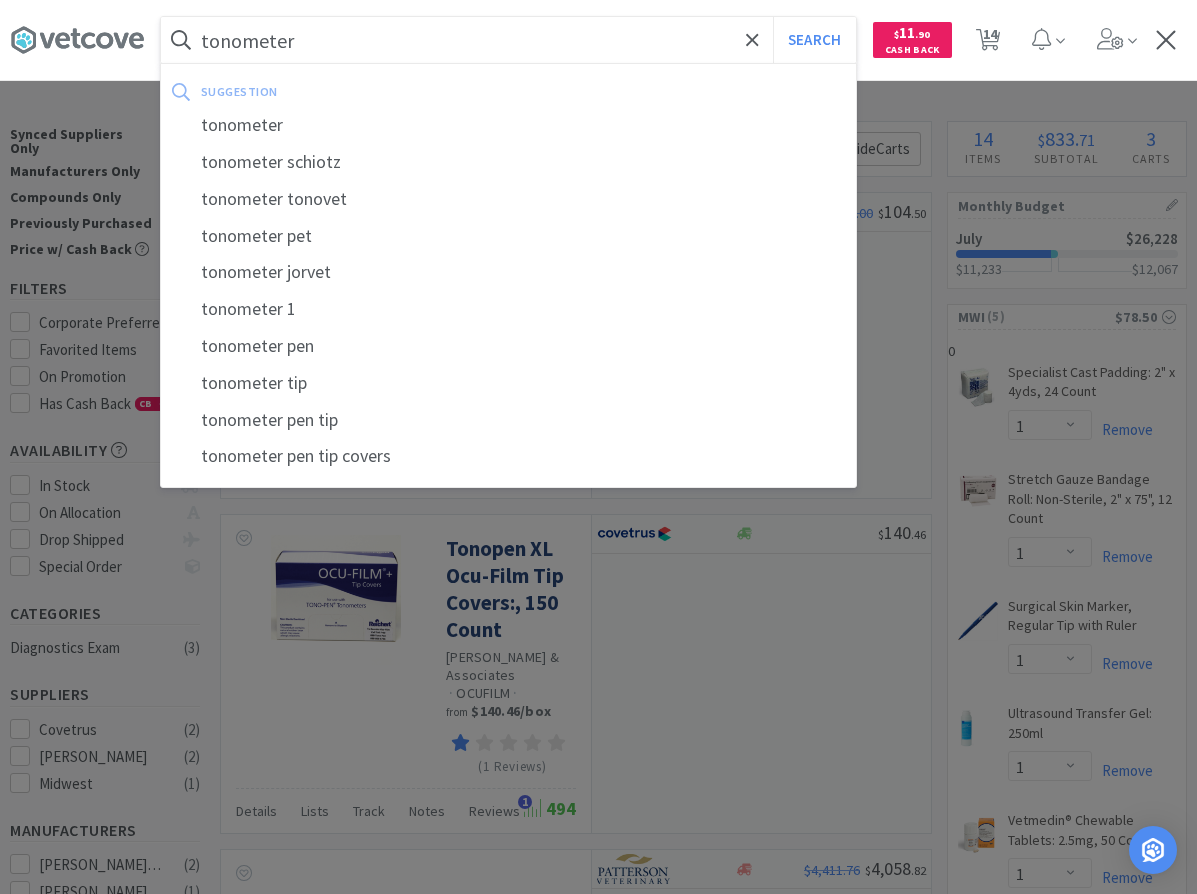 click on "Search" at bounding box center (814, 40) 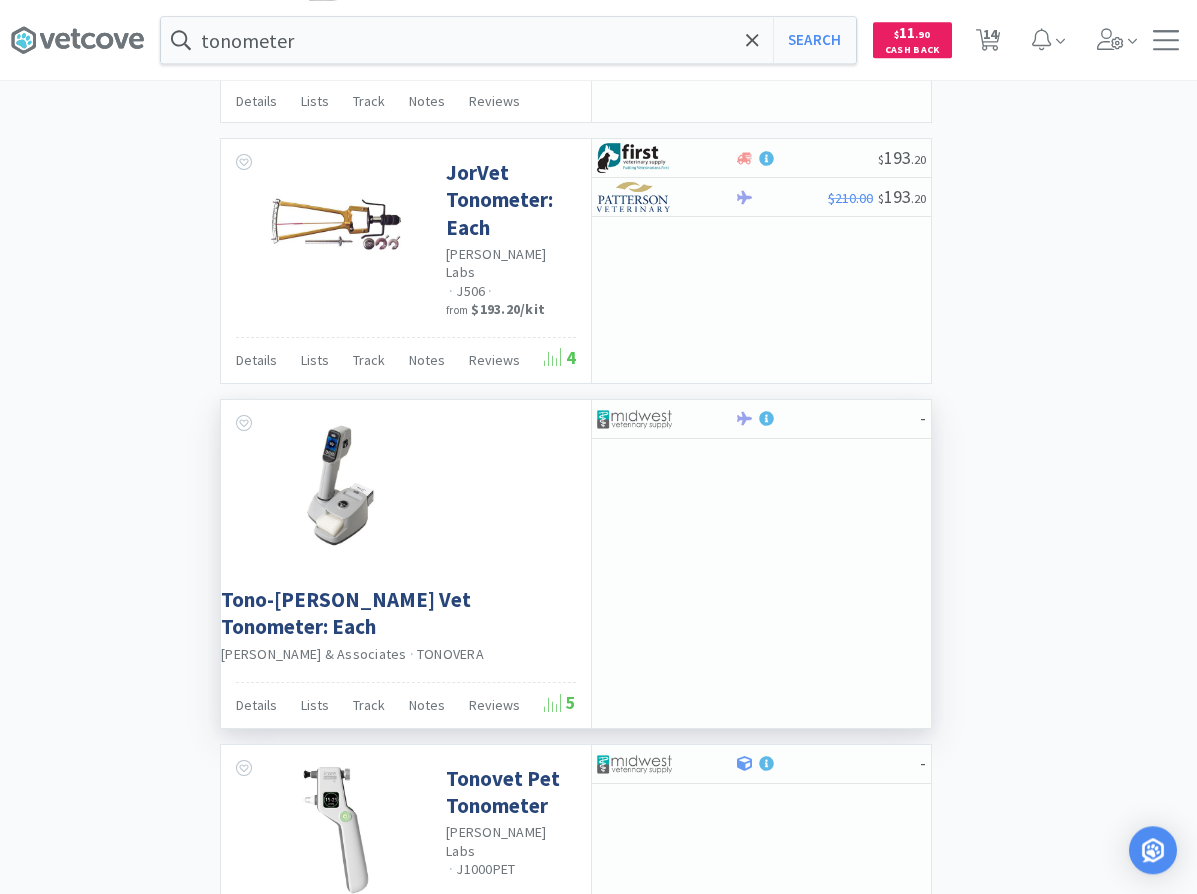 scroll, scrollTop: 3060, scrollLeft: 0, axis: vertical 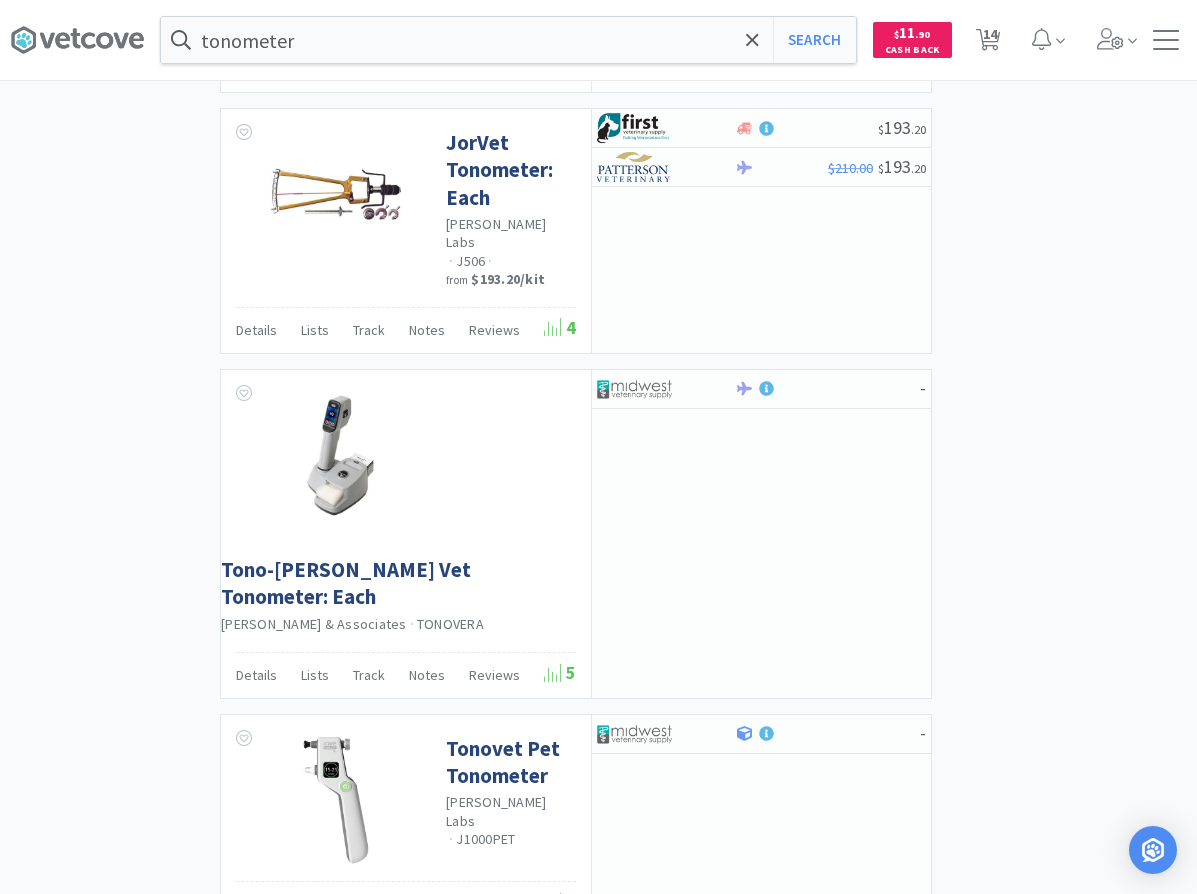 click on "× Filter Results Synced Suppliers Only     Manufacturers Only     Compounds Only     Previously Purchased     Price w/ Cash Back     Filters   Corporate Preferred   Favorited Items   On Promotion   Has Cash Back  CB Availability    reset In Stock     On Allocation     Drop Shipped     Special Order     Categories Diagnostics Exam ( 18 ) Diagnostics ( 1 ) Office/Break Room Supplies ( 1 ) Suppliers   [PERSON_NAME] ( 11 )   MWI ( 10 )   Midwest ( 9 )   Covetrus ( 7 )   First Vet ( 5 )   [PERSON_NAME] ( 2 )   Vetcove ( 2 ) Manufacturers   [PERSON_NAME] Labs ( 10 )   [PERSON_NAME] Laboratories Direct ( 9 )   [PERSON_NAME] & Associates ( 5 )   Vedco ( 3 )   Integra Miltex ( 2 )   Automated Opthalmics ( 1 )   Bulbtronics ( 1 )   [PERSON_NAME] ( 1 )   VetOne ( 1 )   Multiple Manufacturers ( 1 ) Show More  MSRP Price   $0 $5,500 Have any questions? Start a Live Chat Showing  1-15 of 24  results  for  tonometer      Filters  Help Sort   Hide  Carts TonoVet Plus Portable Veterinary Tonometer: Each [PERSON_NAME] Labs · J1000TP · from     $3516.81 /" at bounding box center (598, -490) 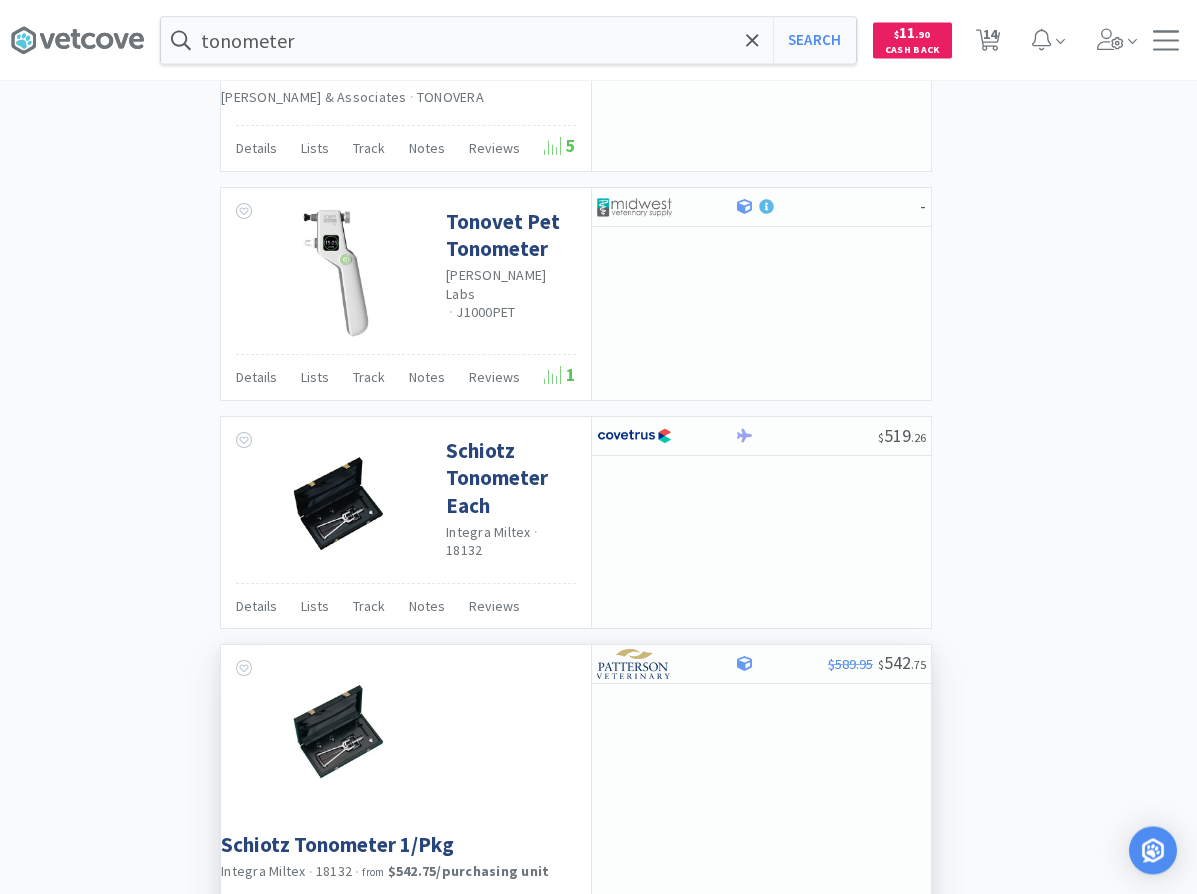 scroll, scrollTop: 3672, scrollLeft: 0, axis: vertical 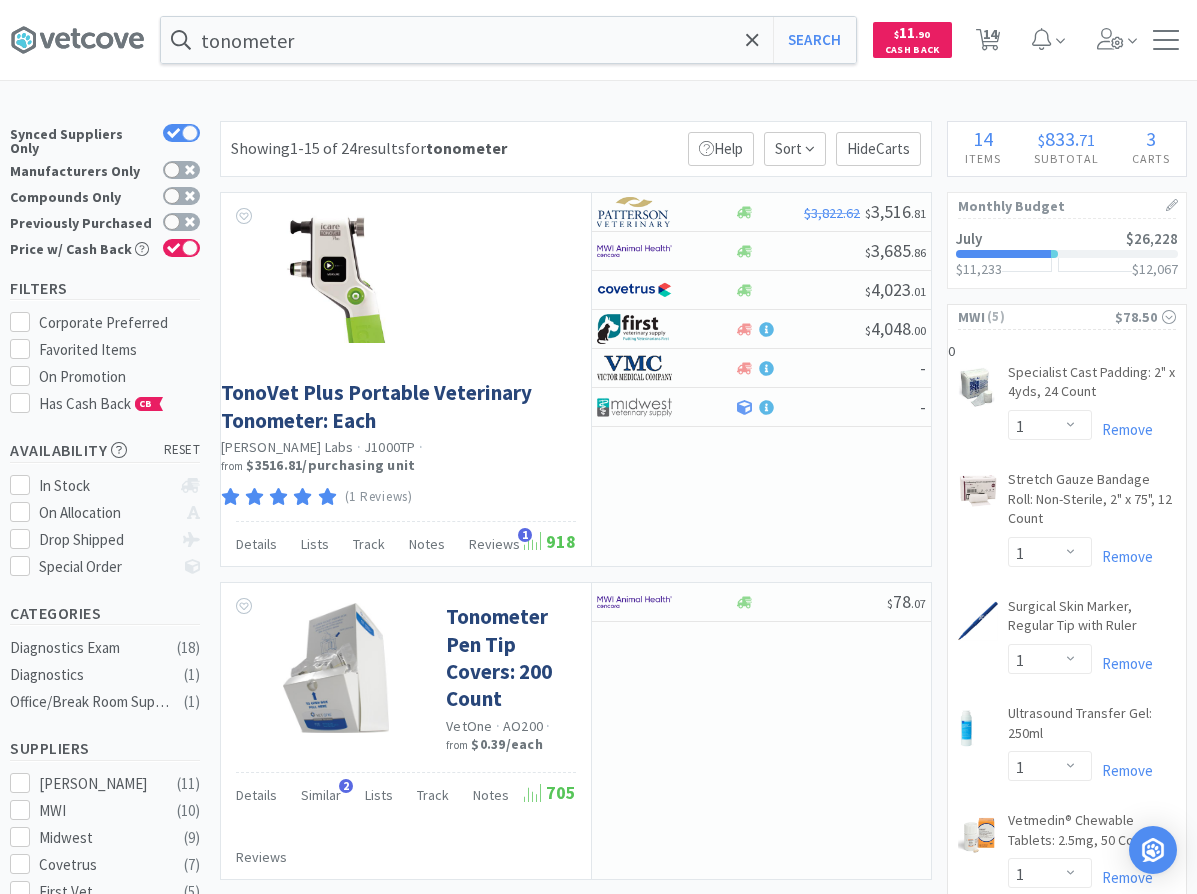 drag, startPoint x: 1029, startPoint y: 534, endPoint x: 1019, endPoint y: -113, distance: 647.0773 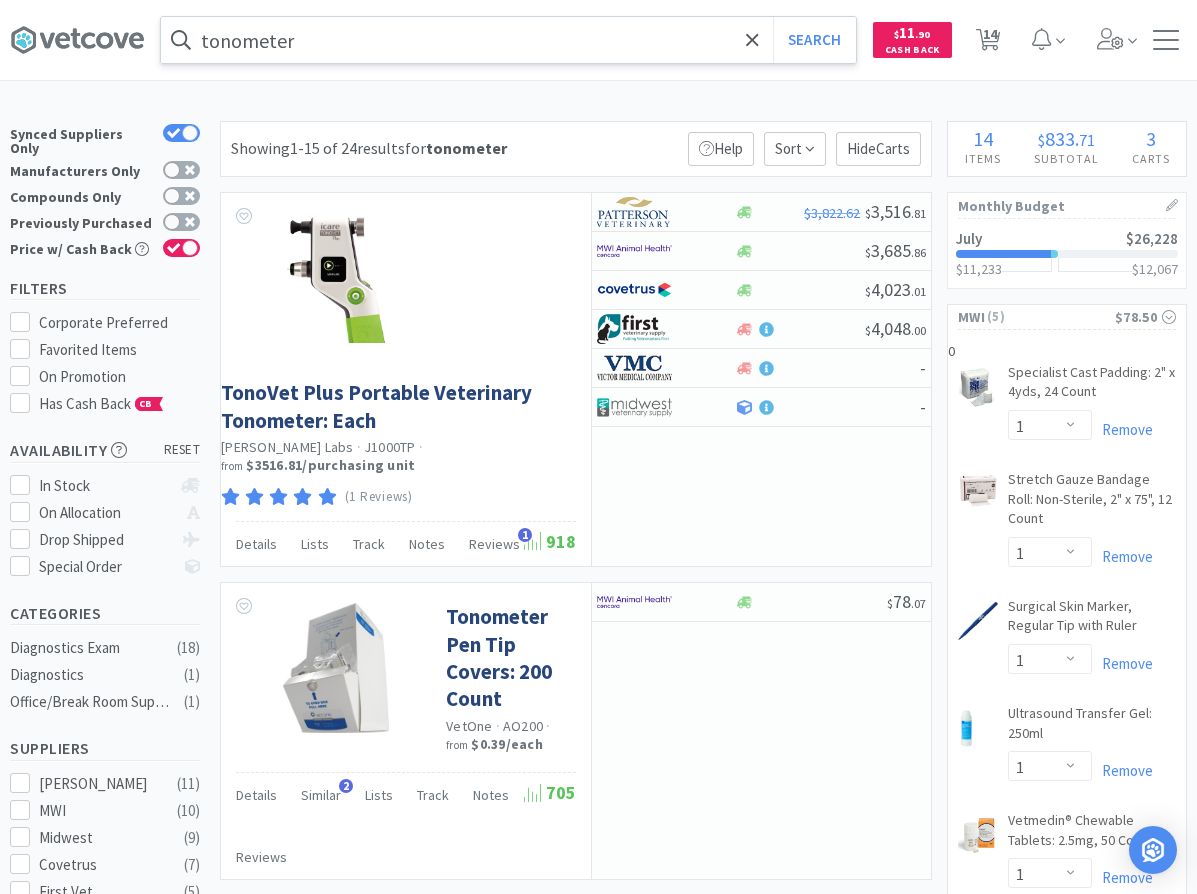 click on "tonometer" at bounding box center [508, 40] 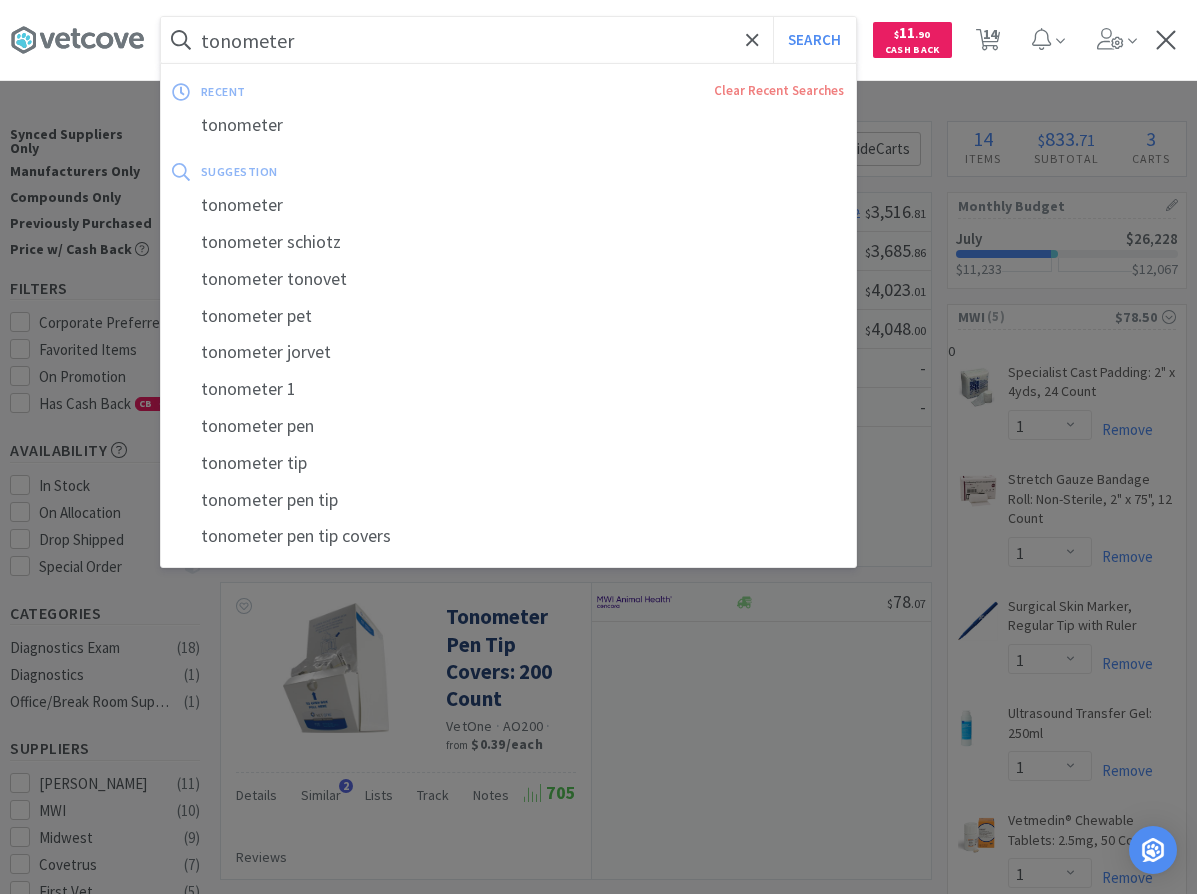 click at bounding box center [598, 447] 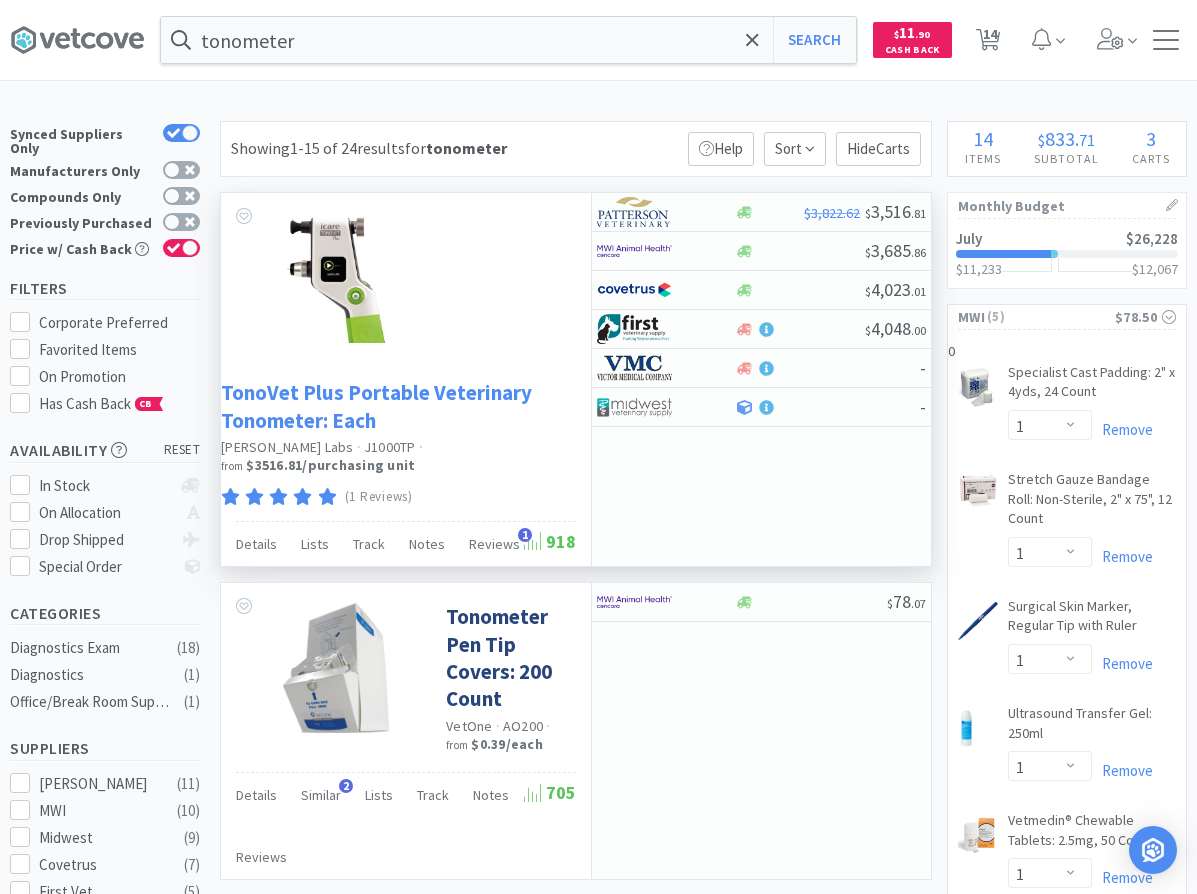 click on "TonoVet Plus Portable Veterinary Tonometer: Each" at bounding box center [396, 406] 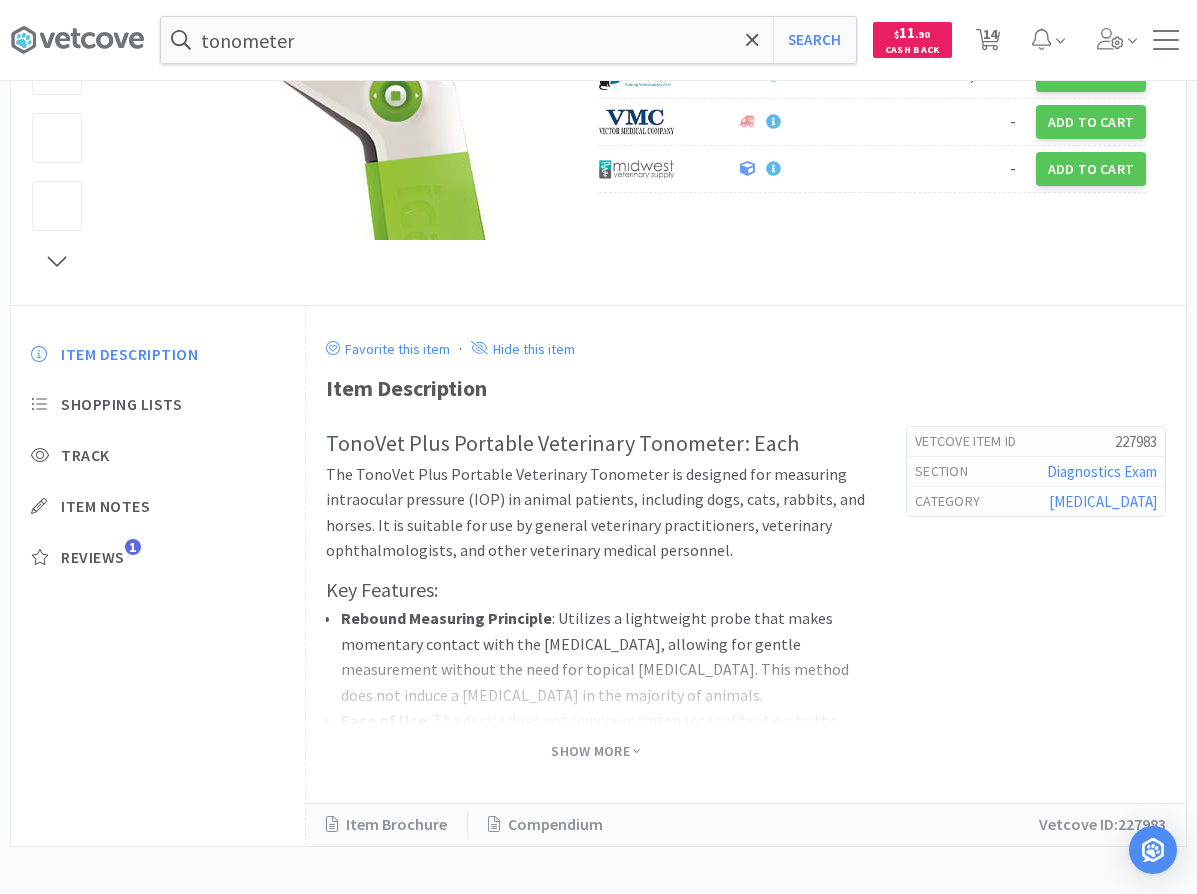 scroll, scrollTop: 408, scrollLeft: 0, axis: vertical 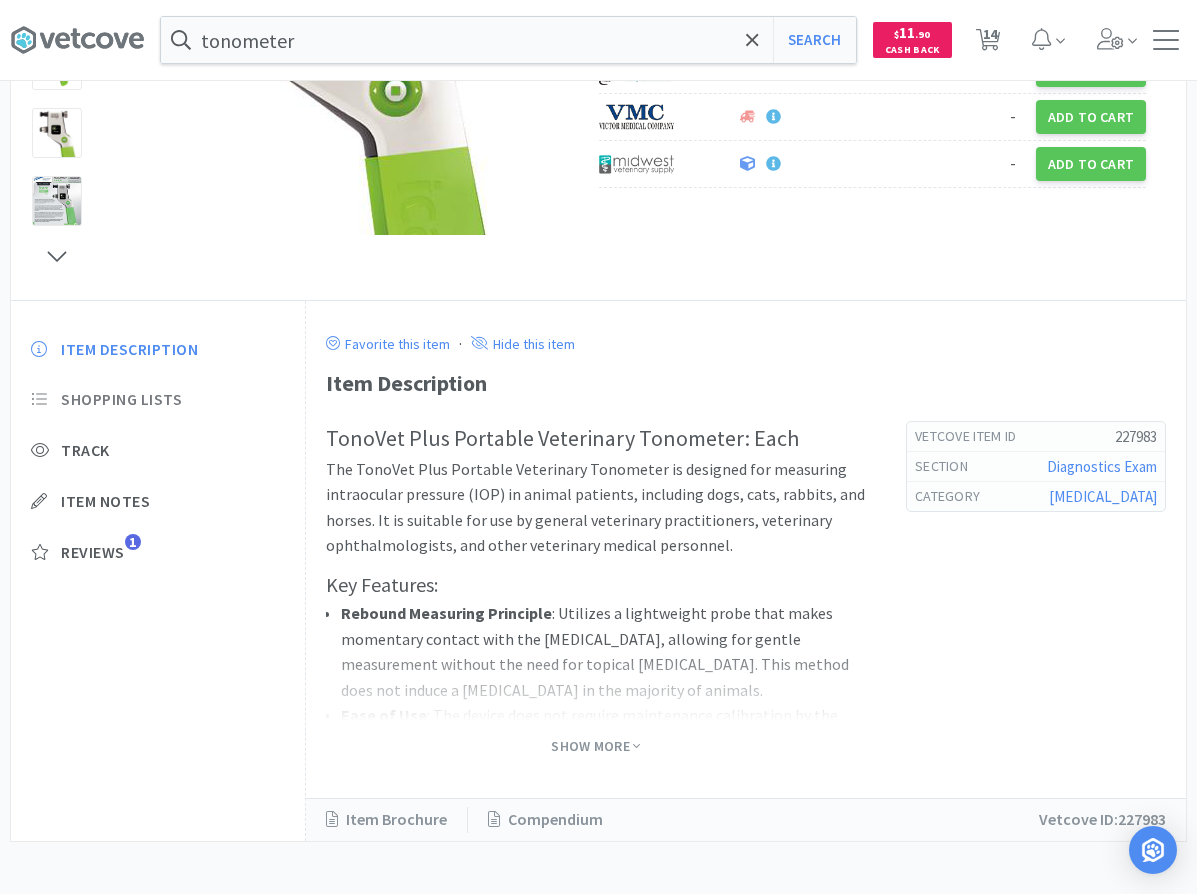 click on "Shopping Lists" at bounding box center [121, 399] 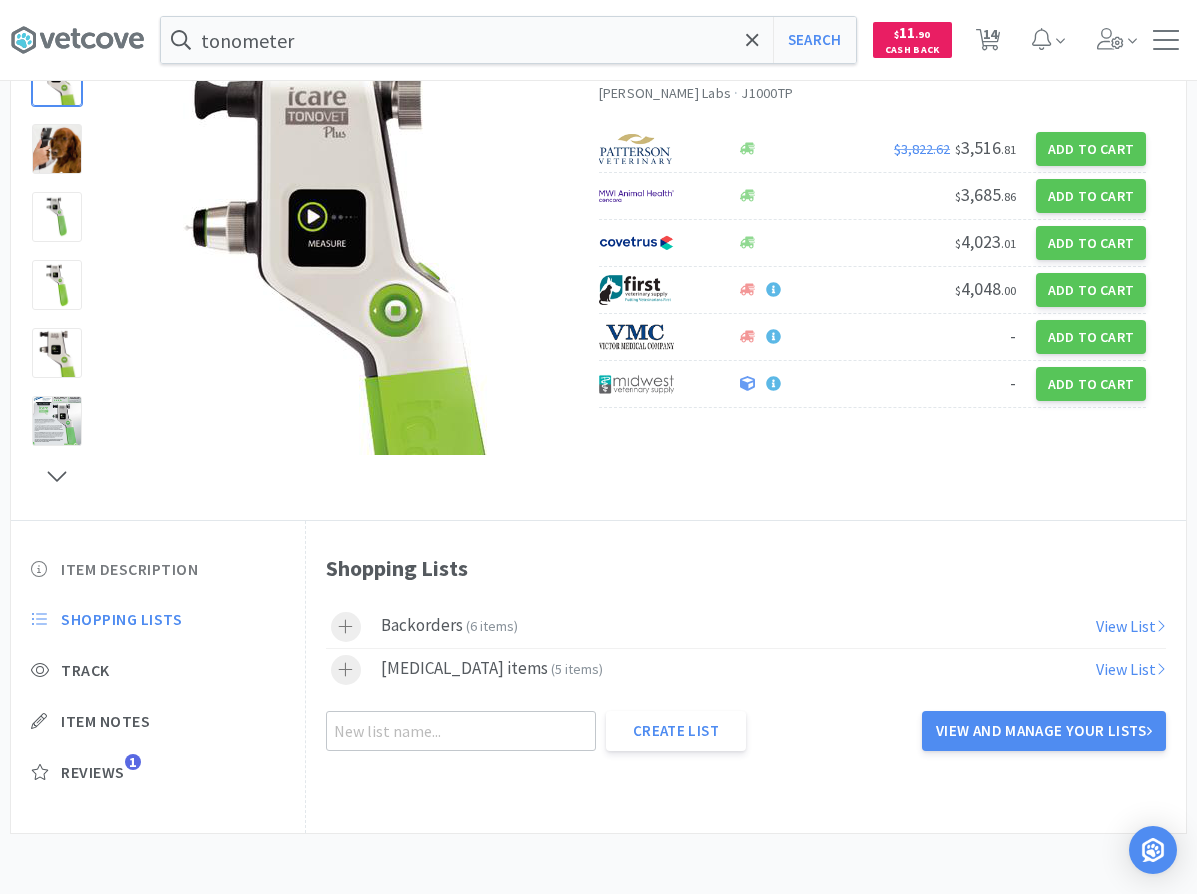 click on "Item Description" at bounding box center (129, 569) 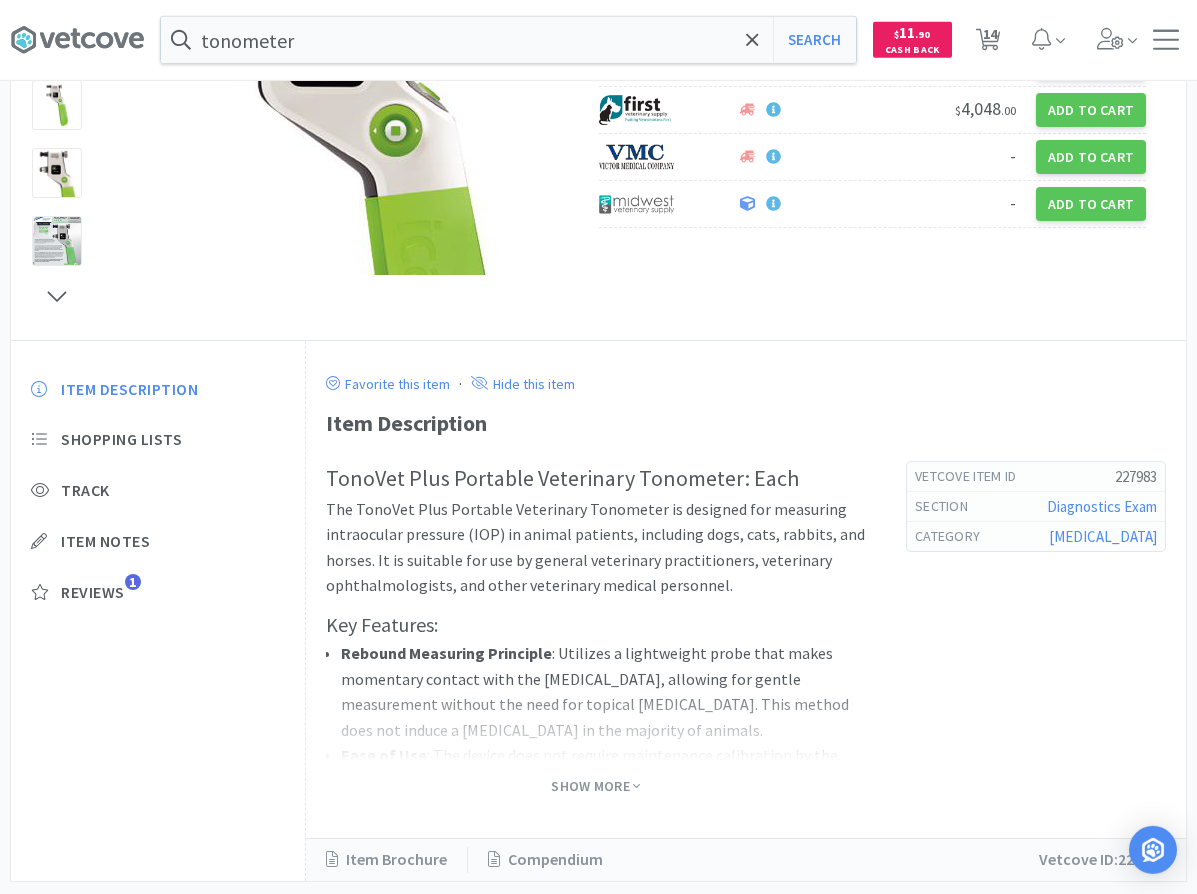 scroll, scrollTop: 392, scrollLeft: 0, axis: vertical 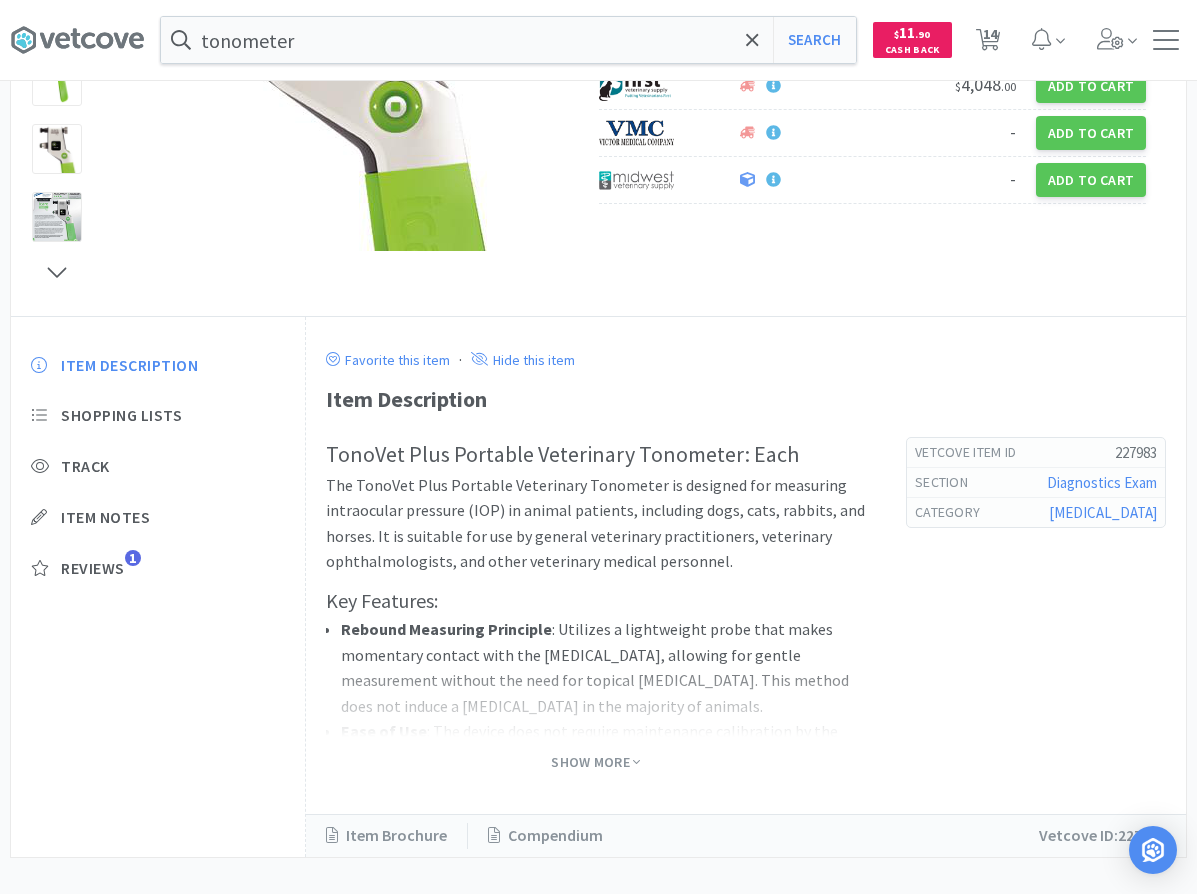 click on "Show More" at bounding box center (595, 762) 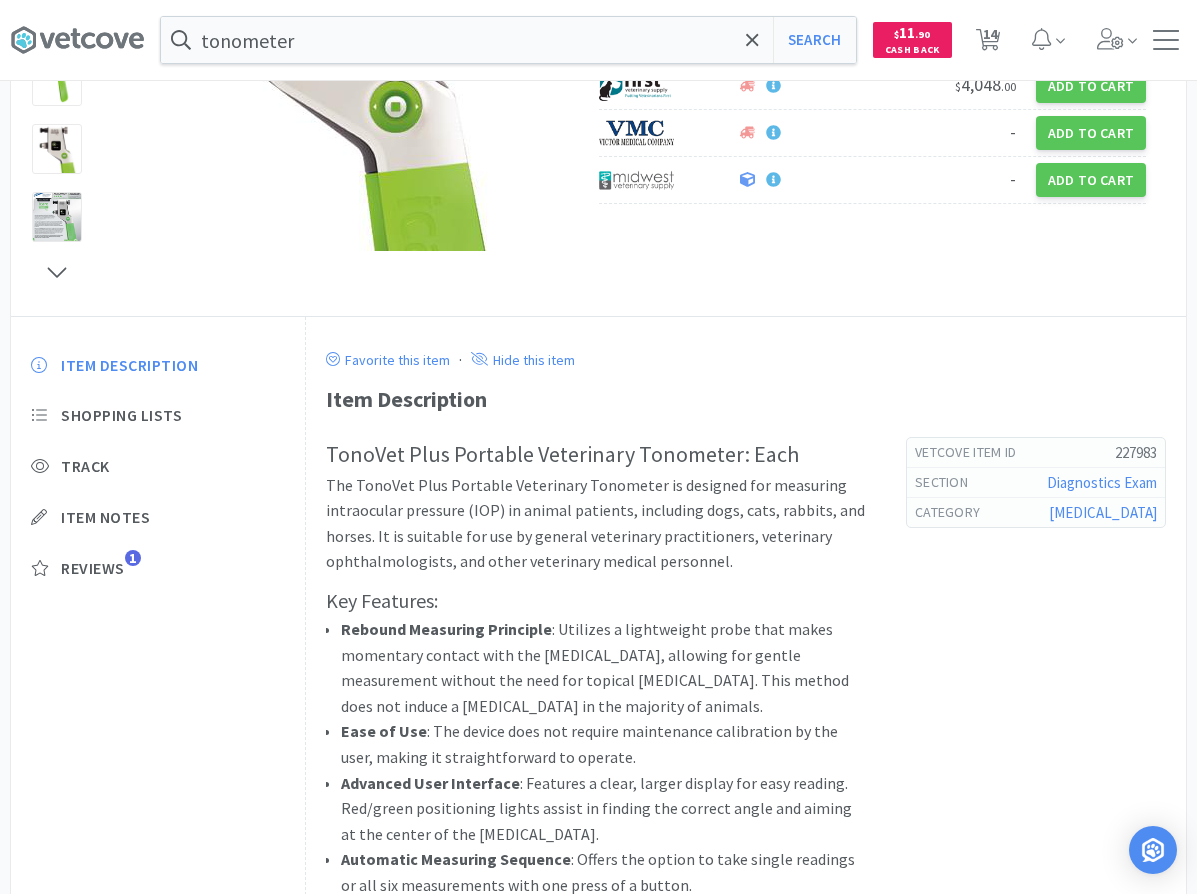 click on "Ease of Use : The device does not require maintenance calibration by the user, making it straightforward to operate." at bounding box center [603, 744] 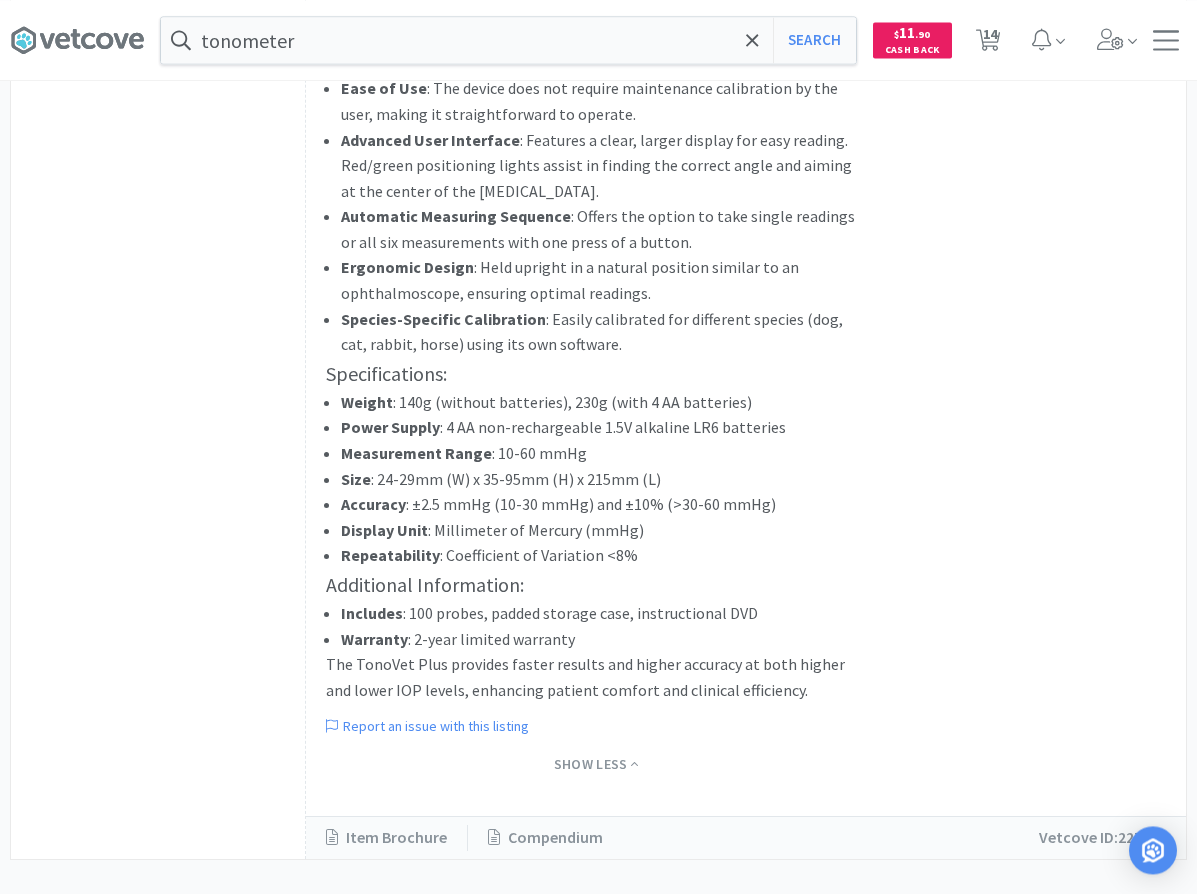 scroll, scrollTop: 1061, scrollLeft: 0, axis: vertical 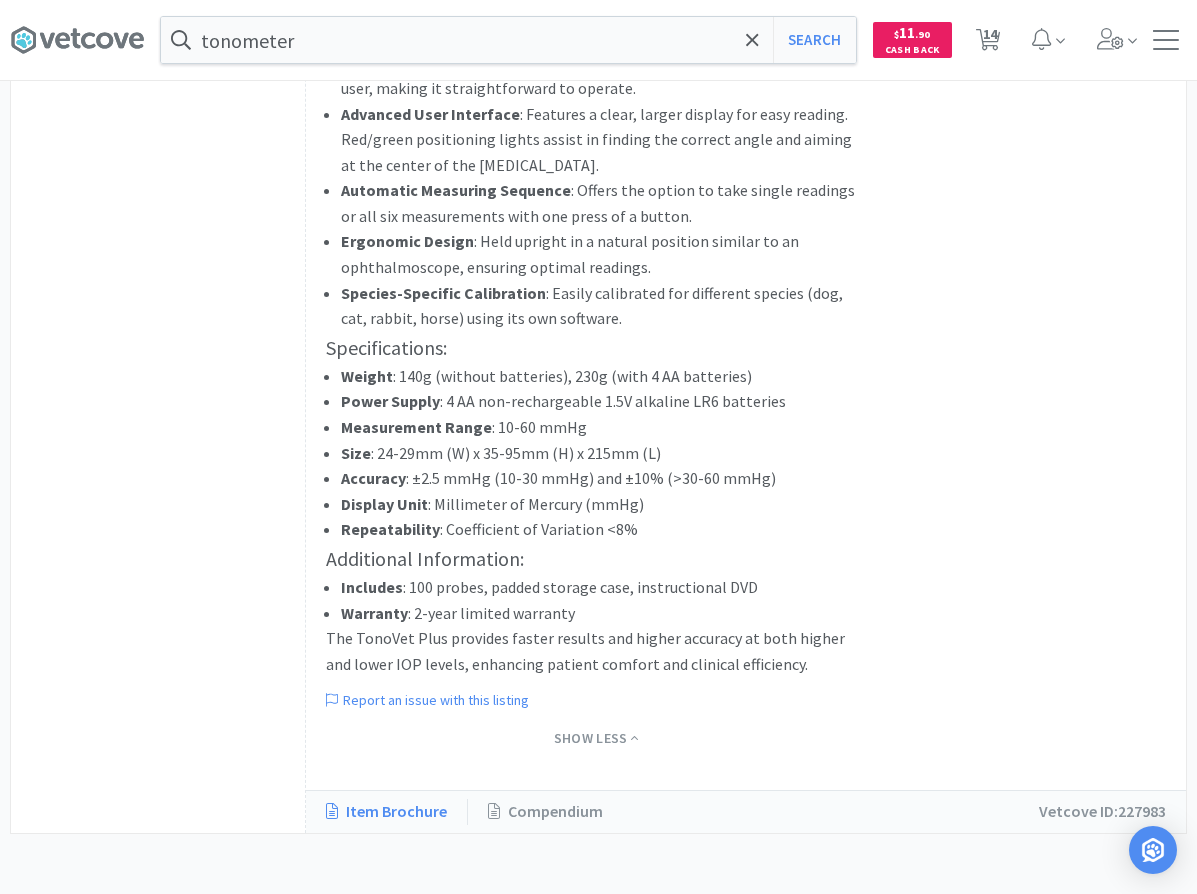 click on "Item Brochure" at bounding box center (397, 812) 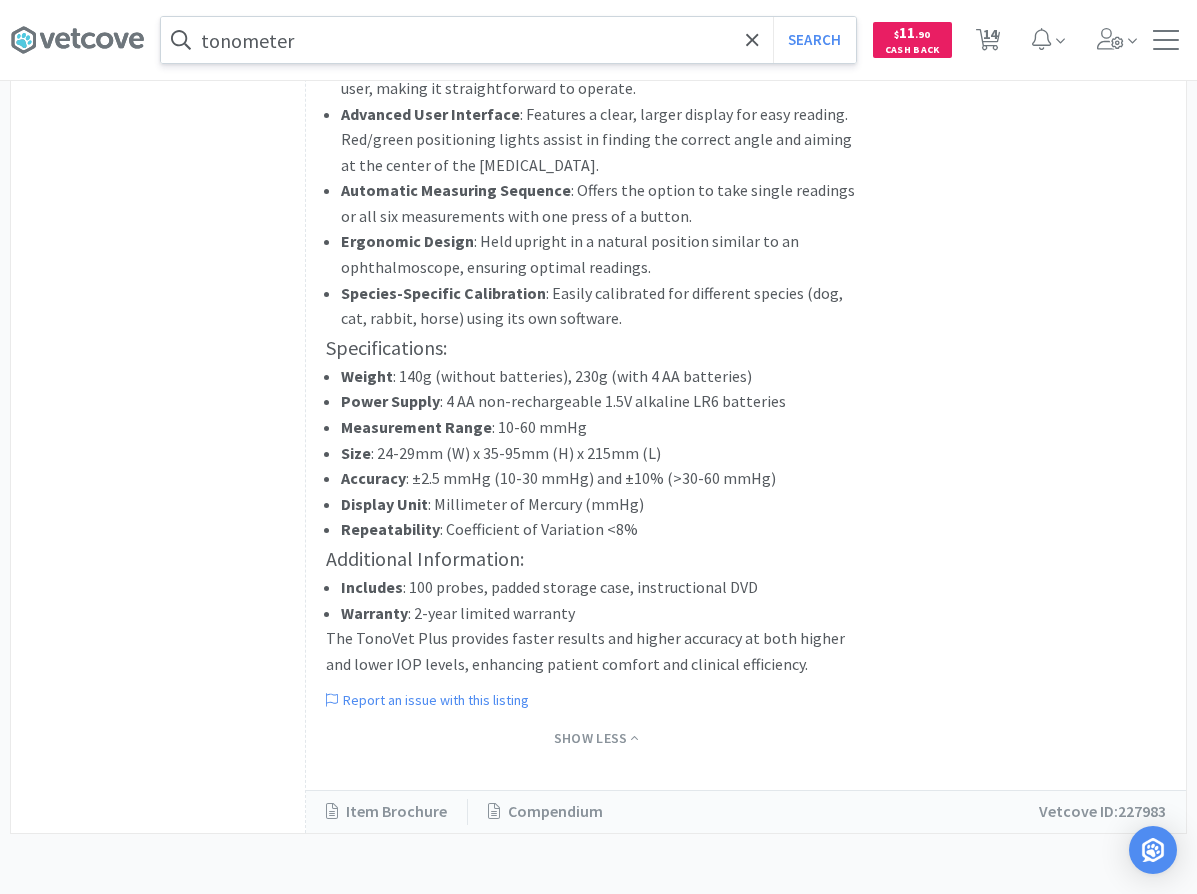 click on "tonometer" at bounding box center (508, 40) 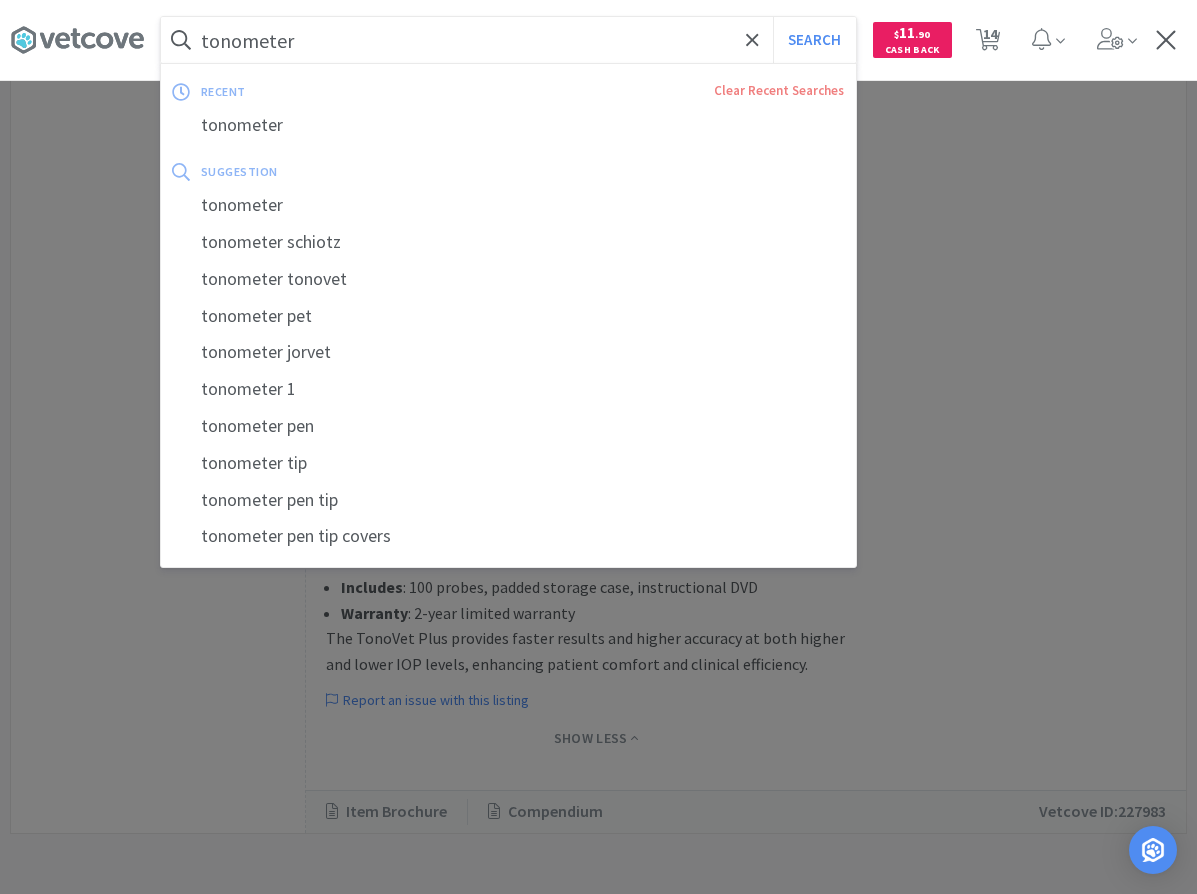 click on "tonometer" at bounding box center [508, 40] 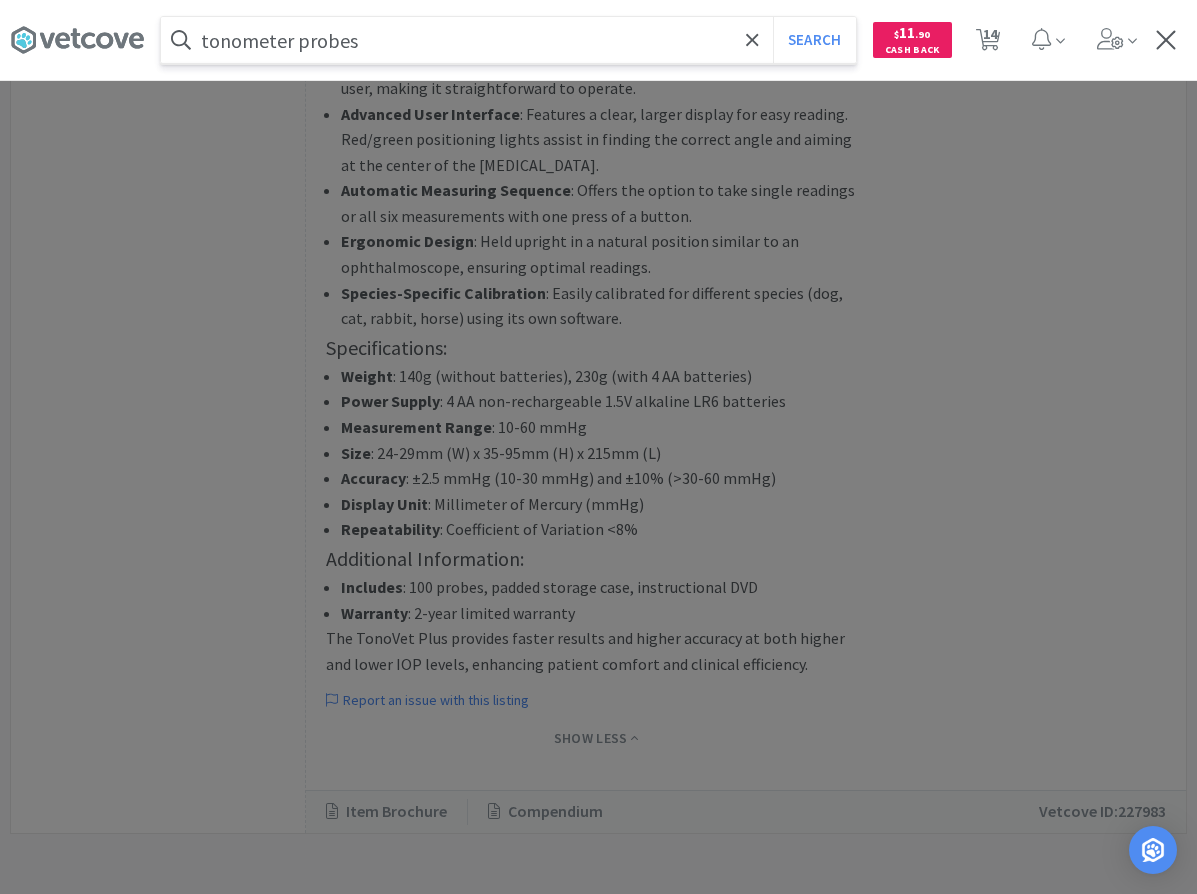 type on "tonometer probes" 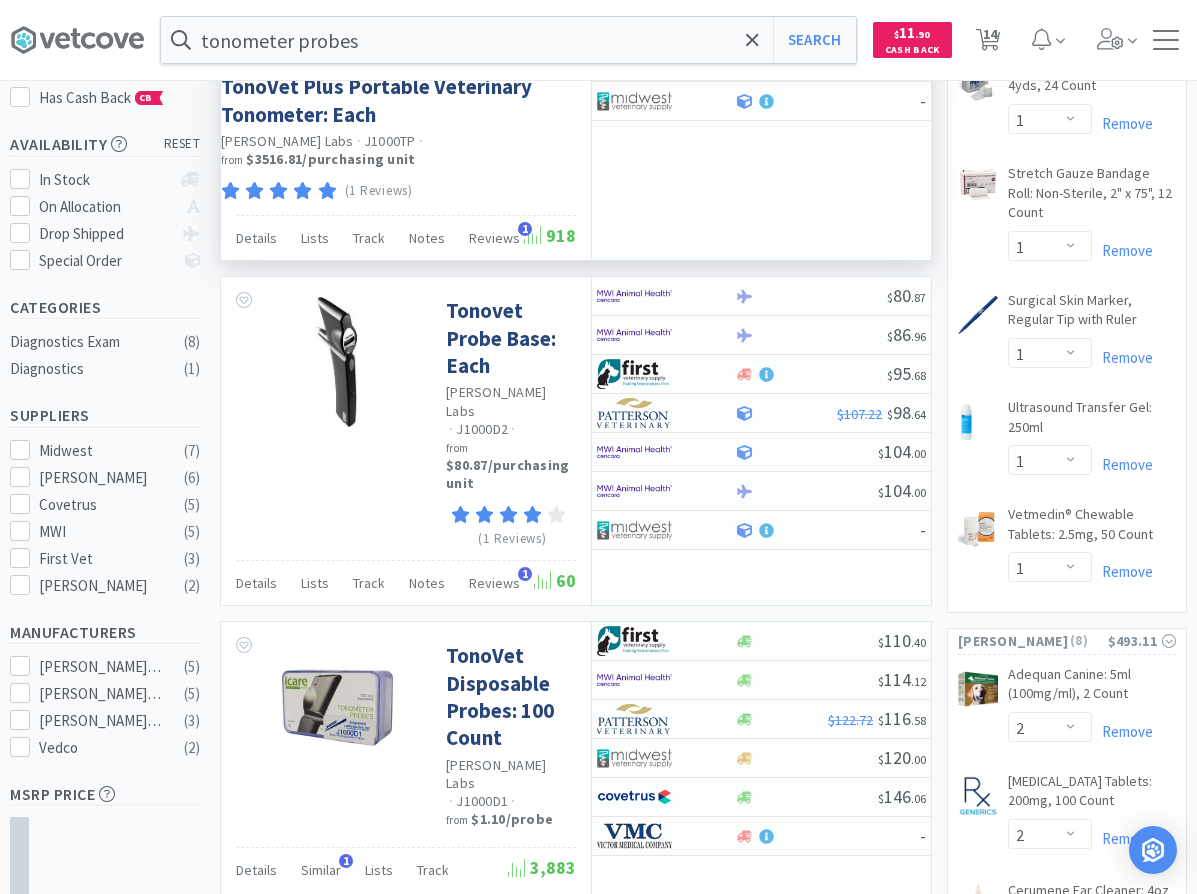 scroll, scrollTop: 408, scrollLeft: 0, axis: vertical 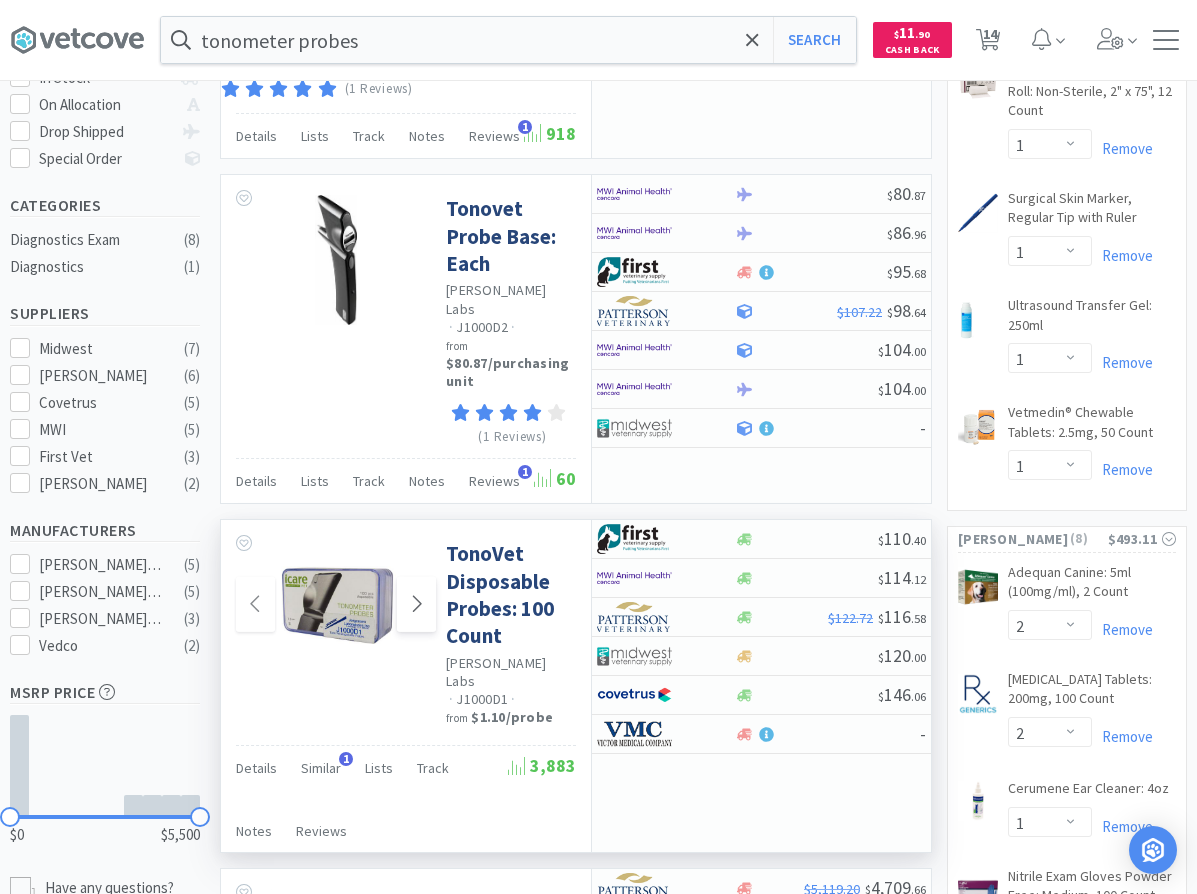 click at bounding box center (416, 604) 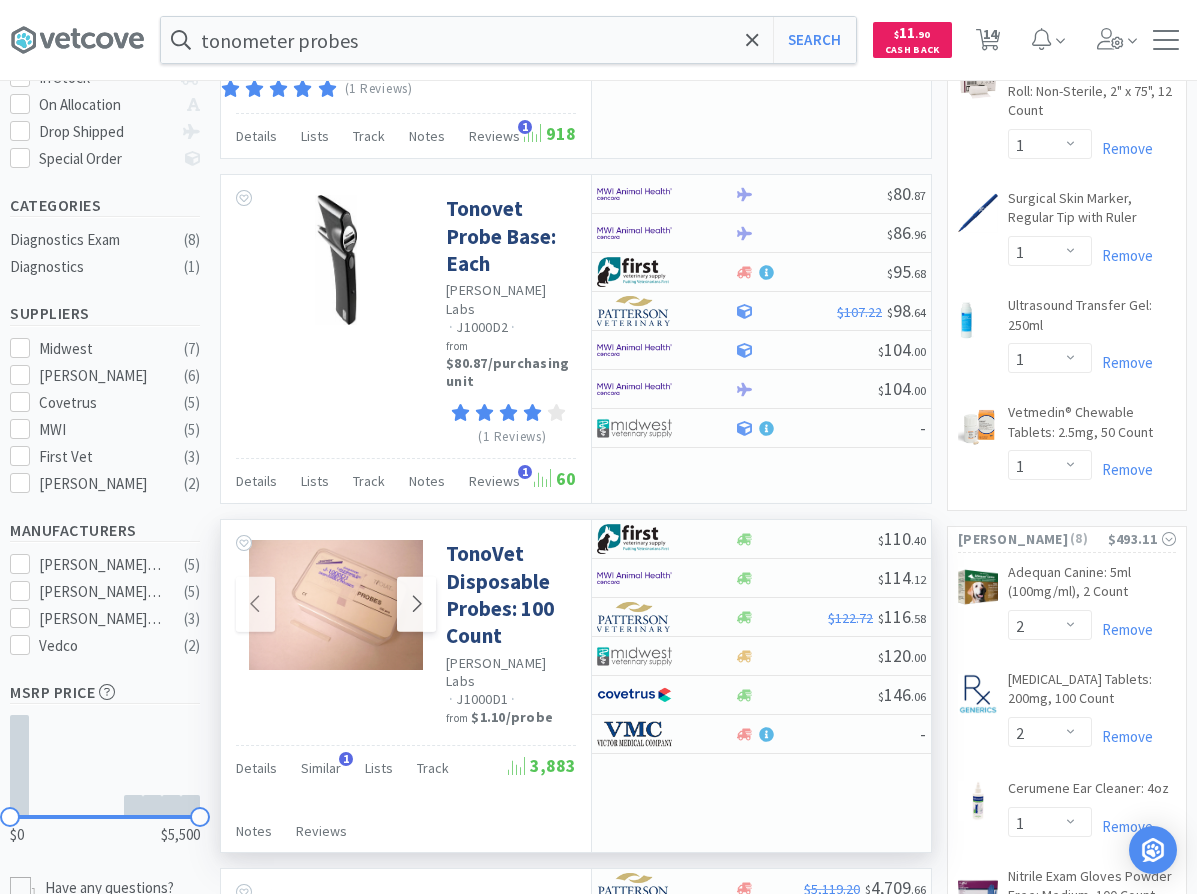 click at bounding box center (416, 604) 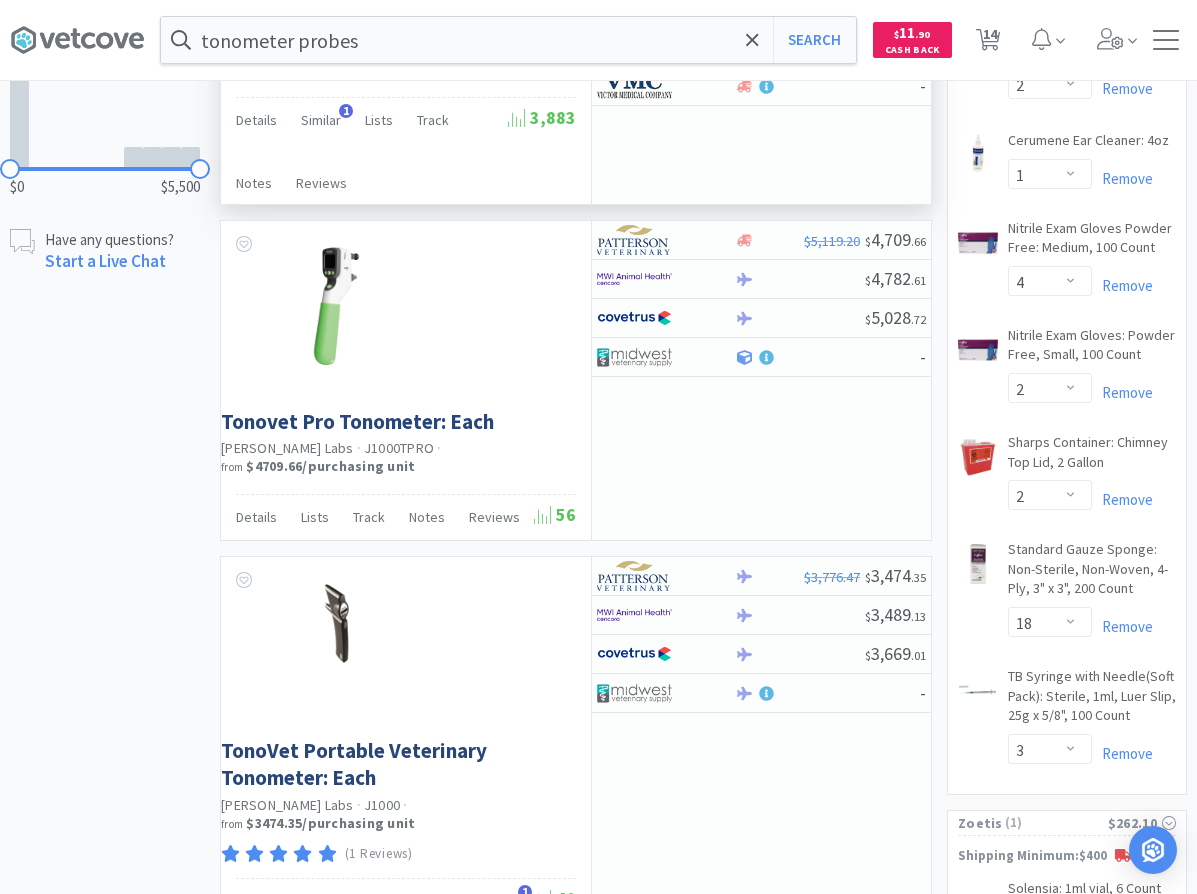 scroll, scrollTop: 648, scrollLeft: 0, axis: vertical 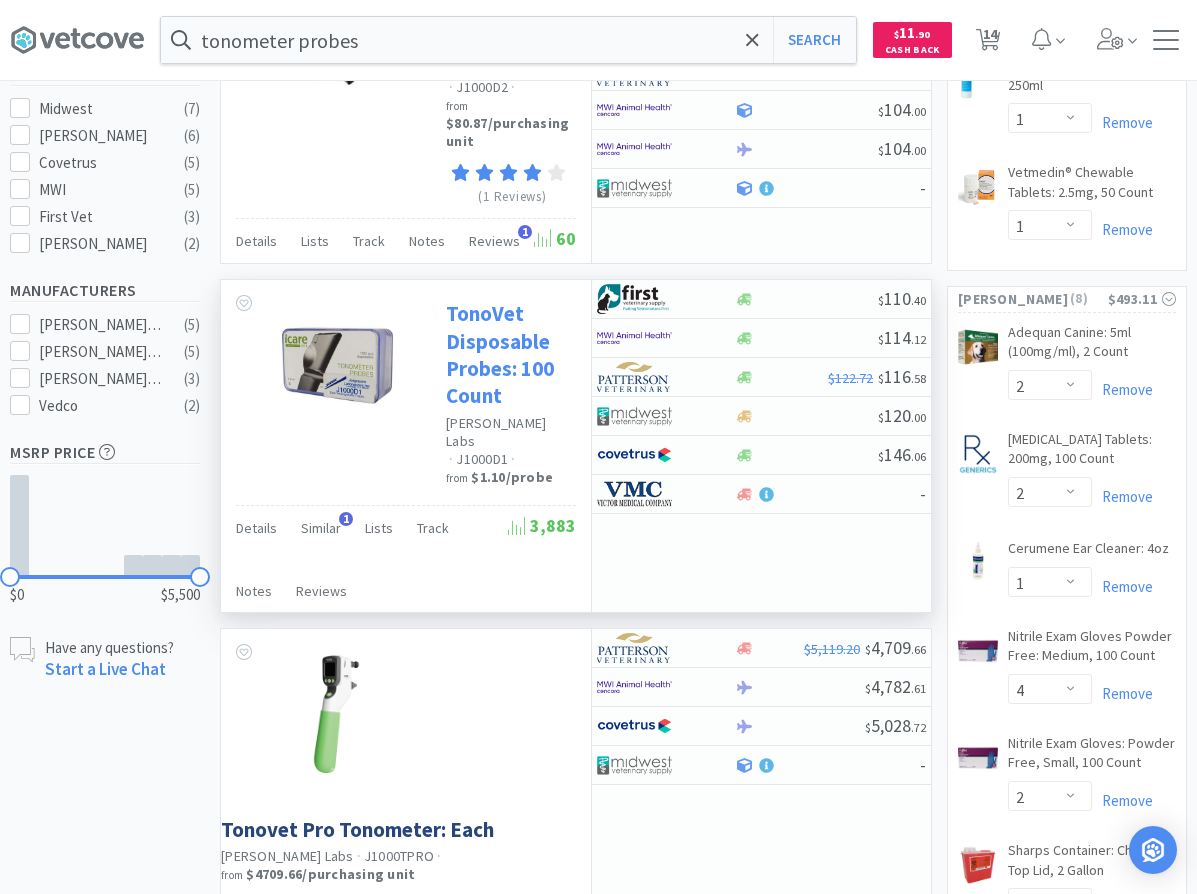 click on "TonoVet Disposable Probes: 100 Count" at bounding box center (508, 354) 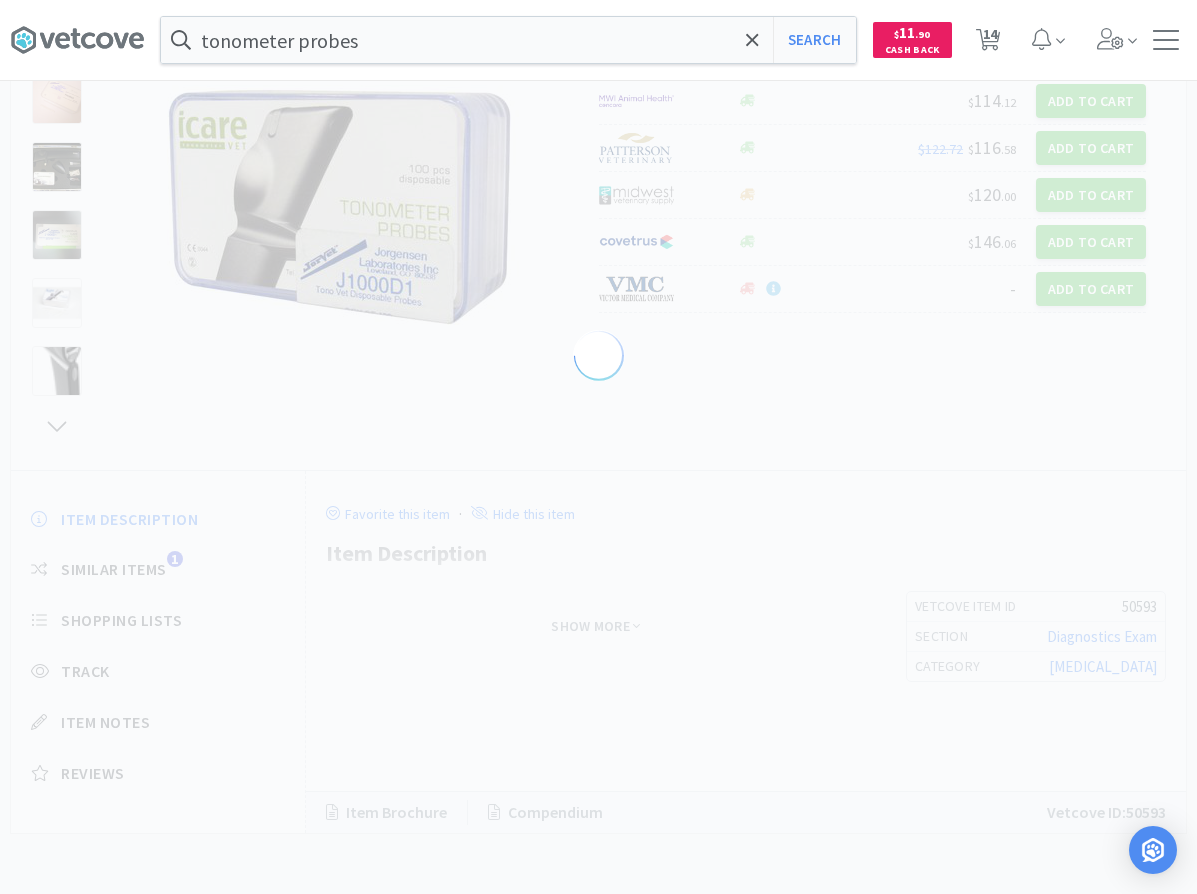 scroll, scrollTop: 0, scrollLeft: 0, axis: both 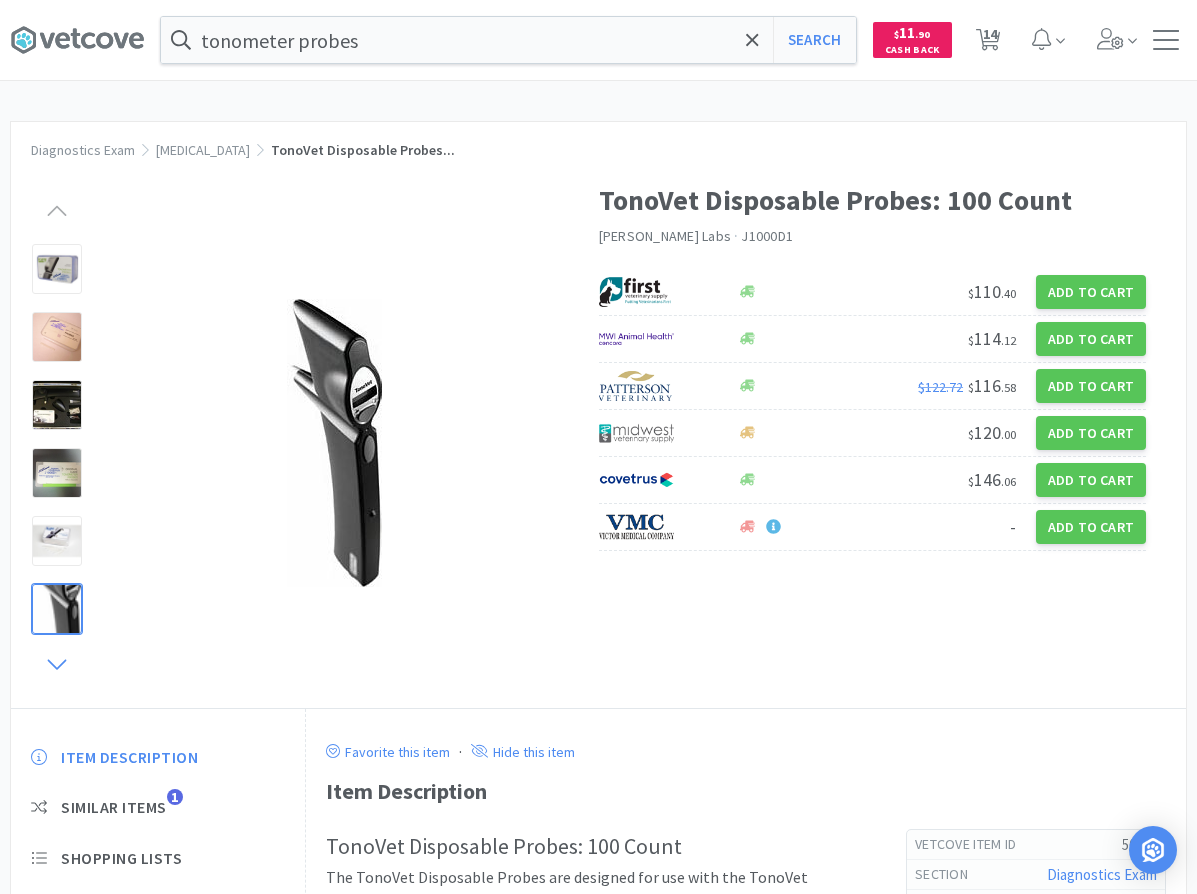 click 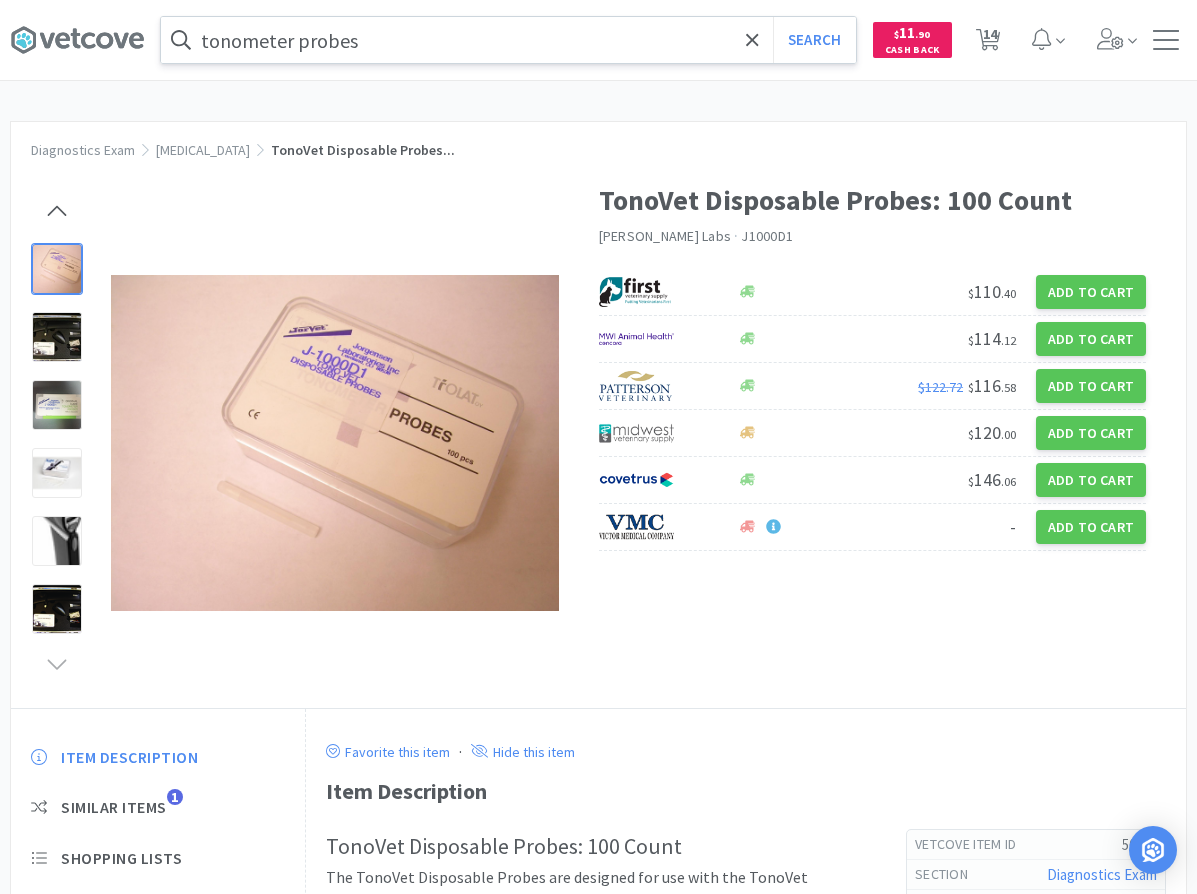 click on "tonometer probes" at bounding box center [508, 40] 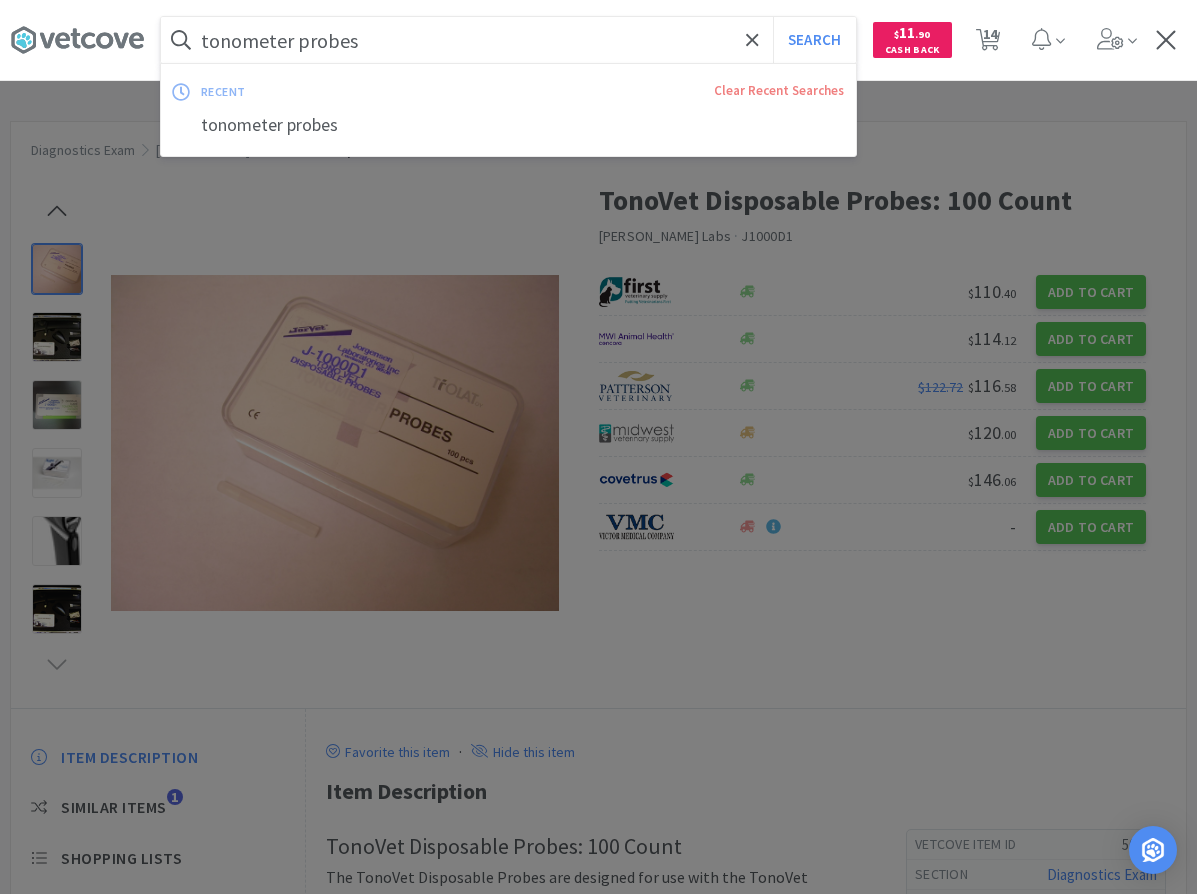 click on "tonometer probes" at bounding box center [508, 40] 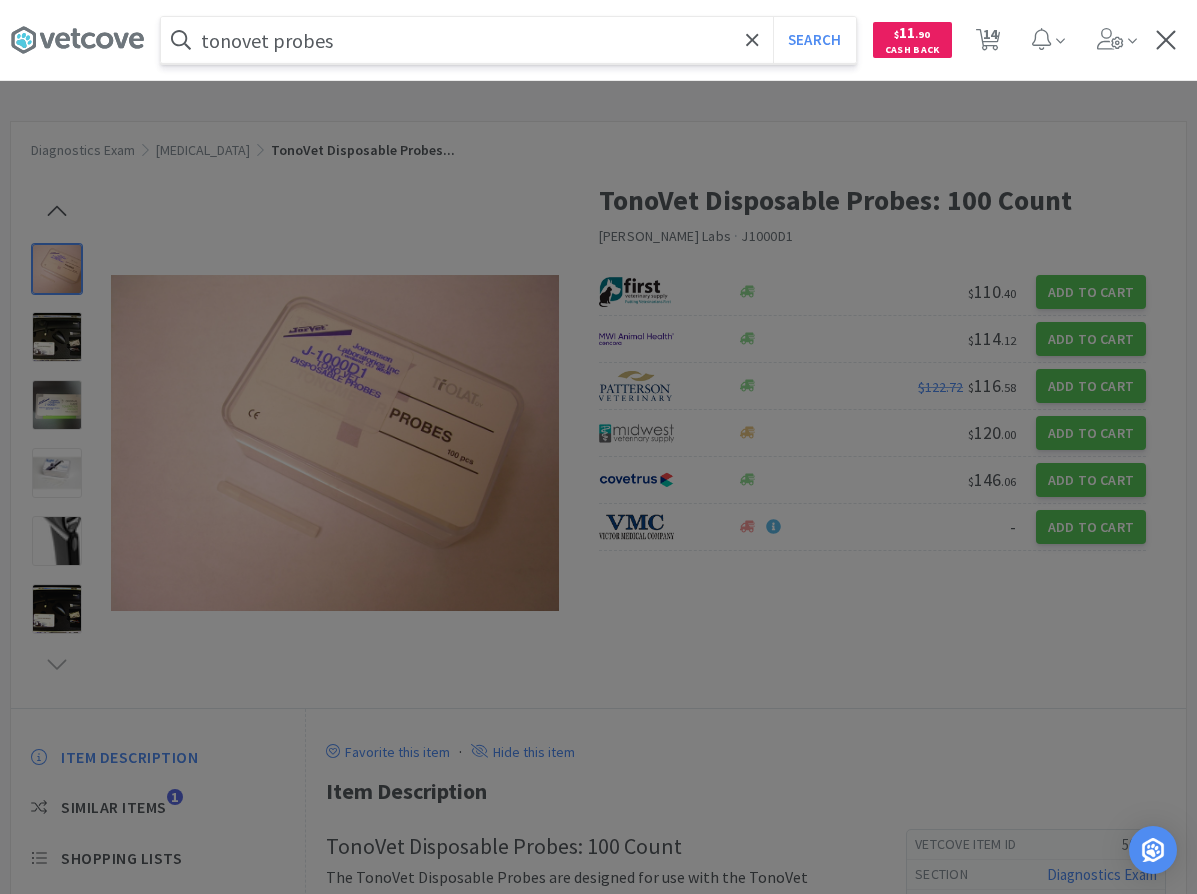 type on "tonovet probes" 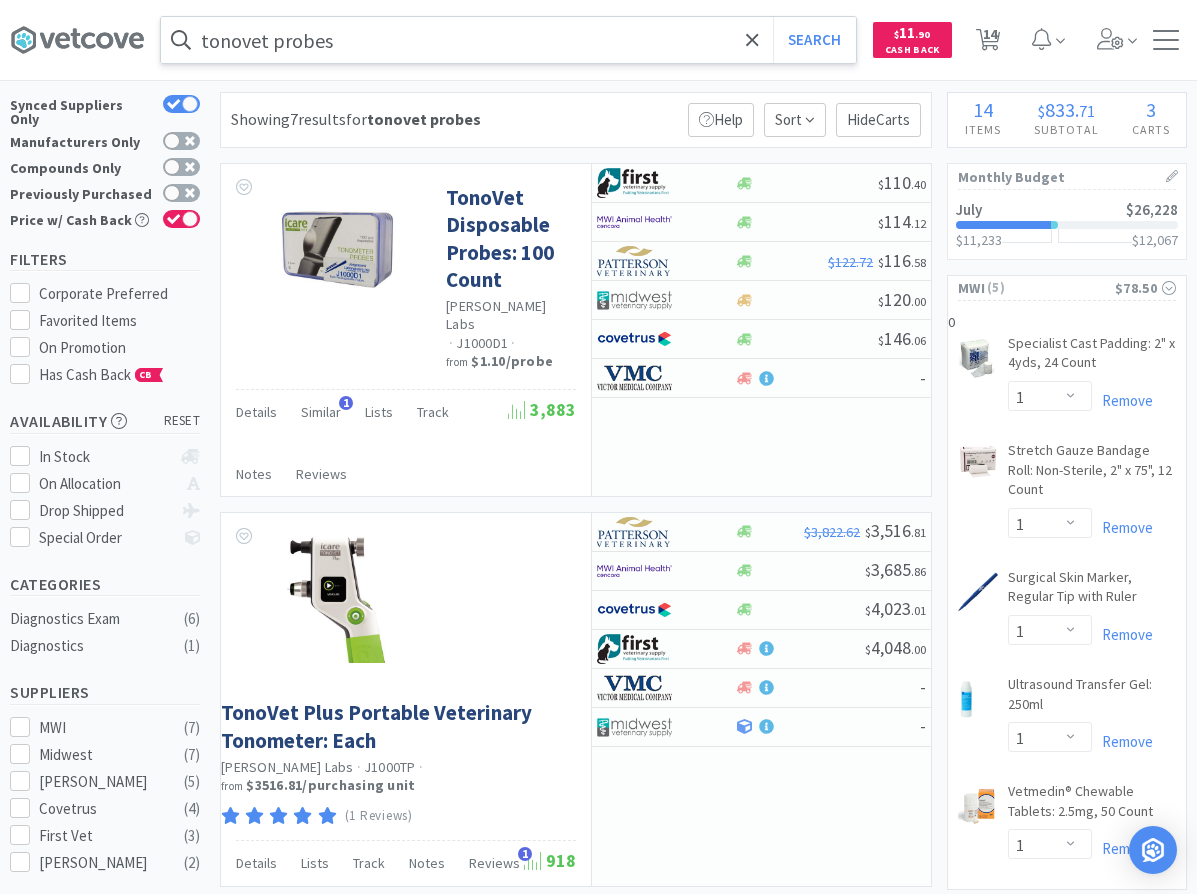 scroll, scrollTop: 0, scrollLeft: 0, axis: both 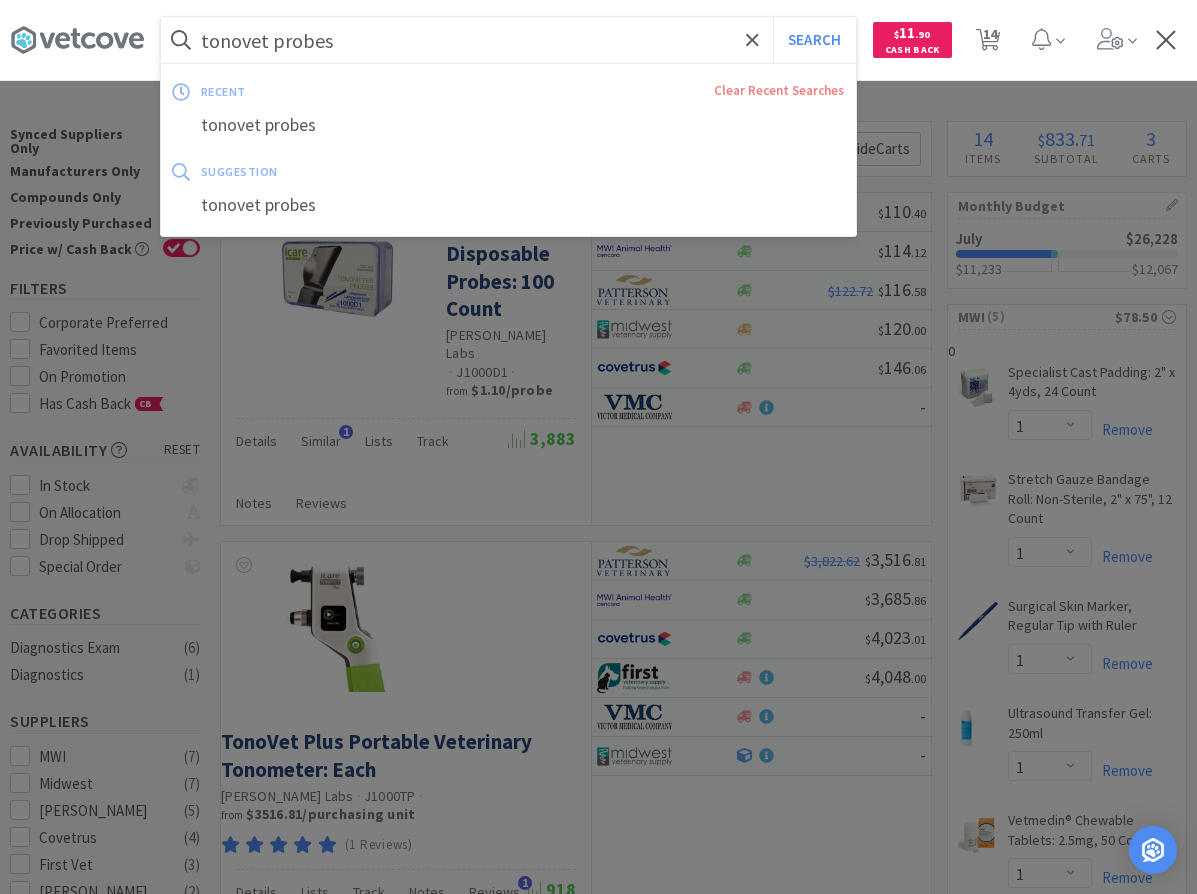 click on "tonovet probes" at bounding box center (508, 40) 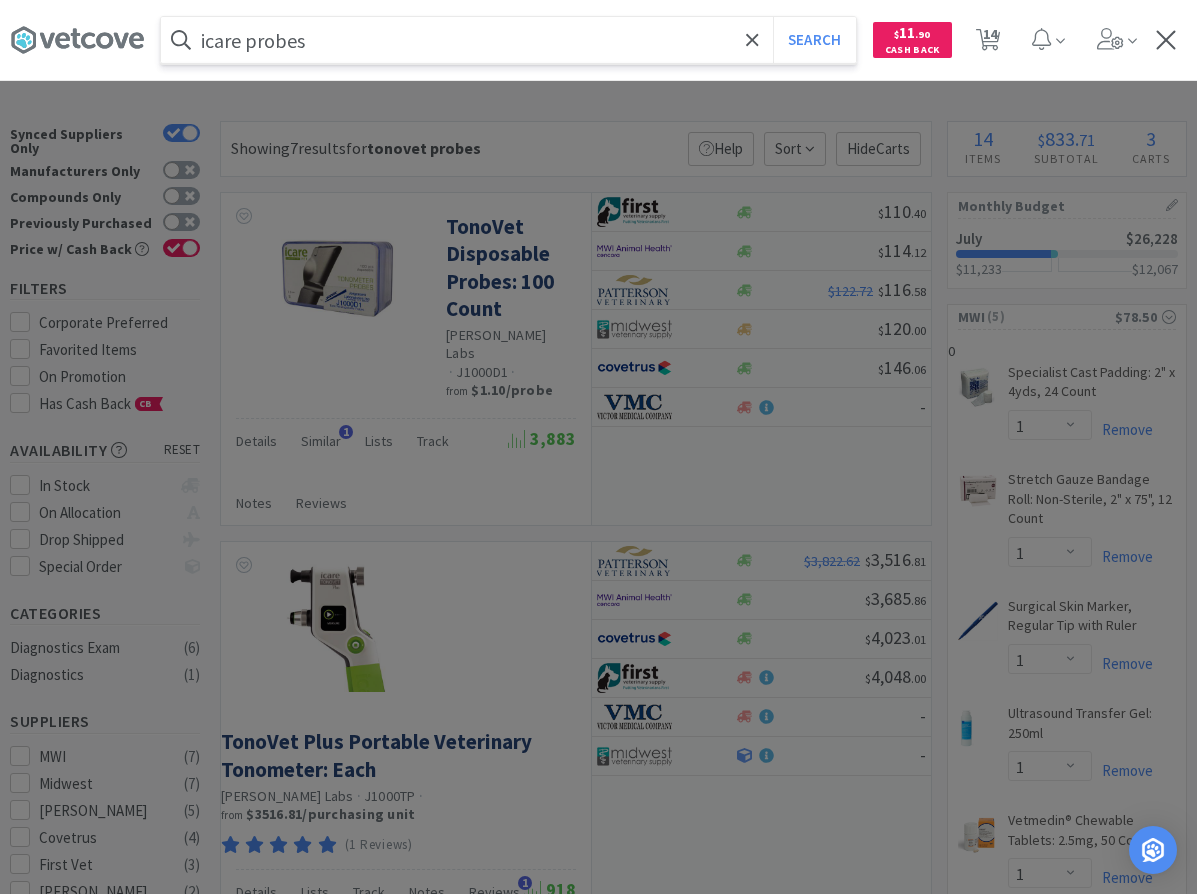 type on "icare probes" 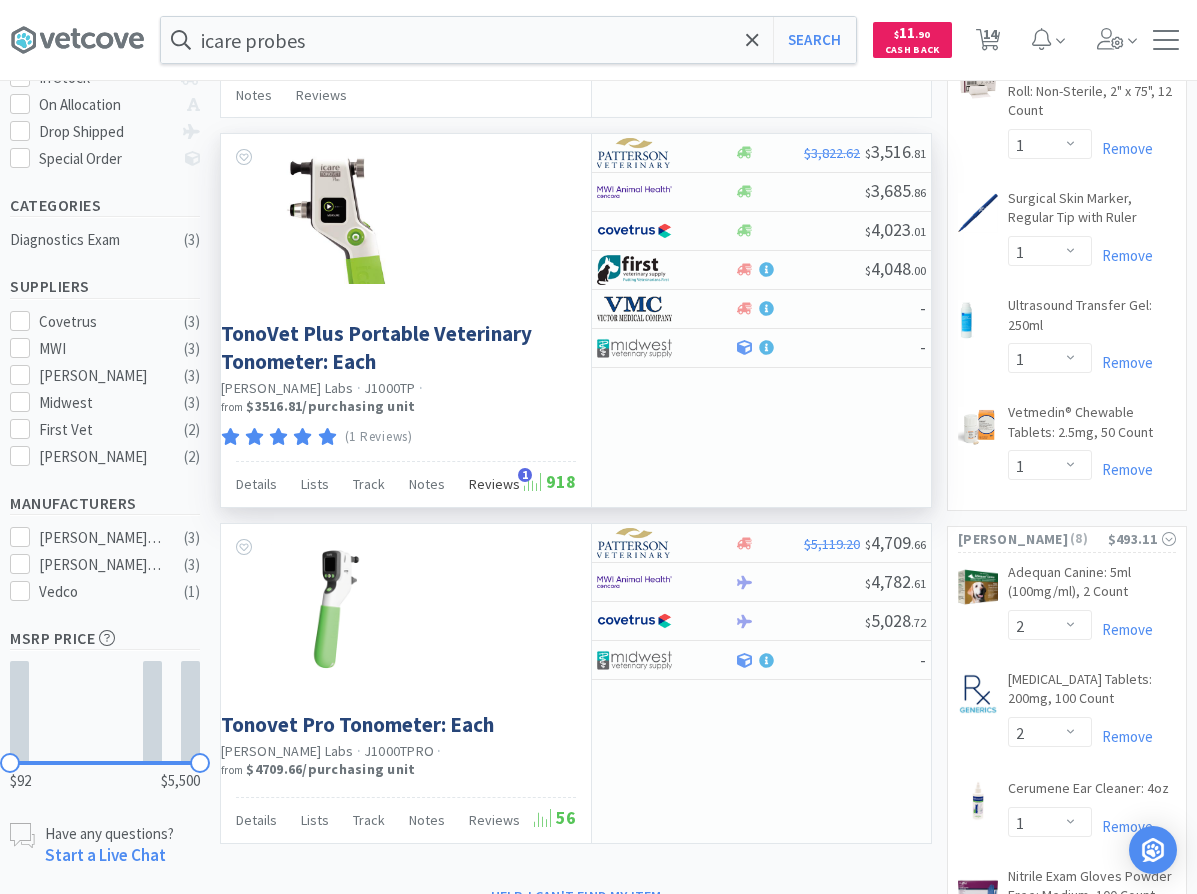 scroll, scrollTop: 0, scrollLeft: 0, axis: both 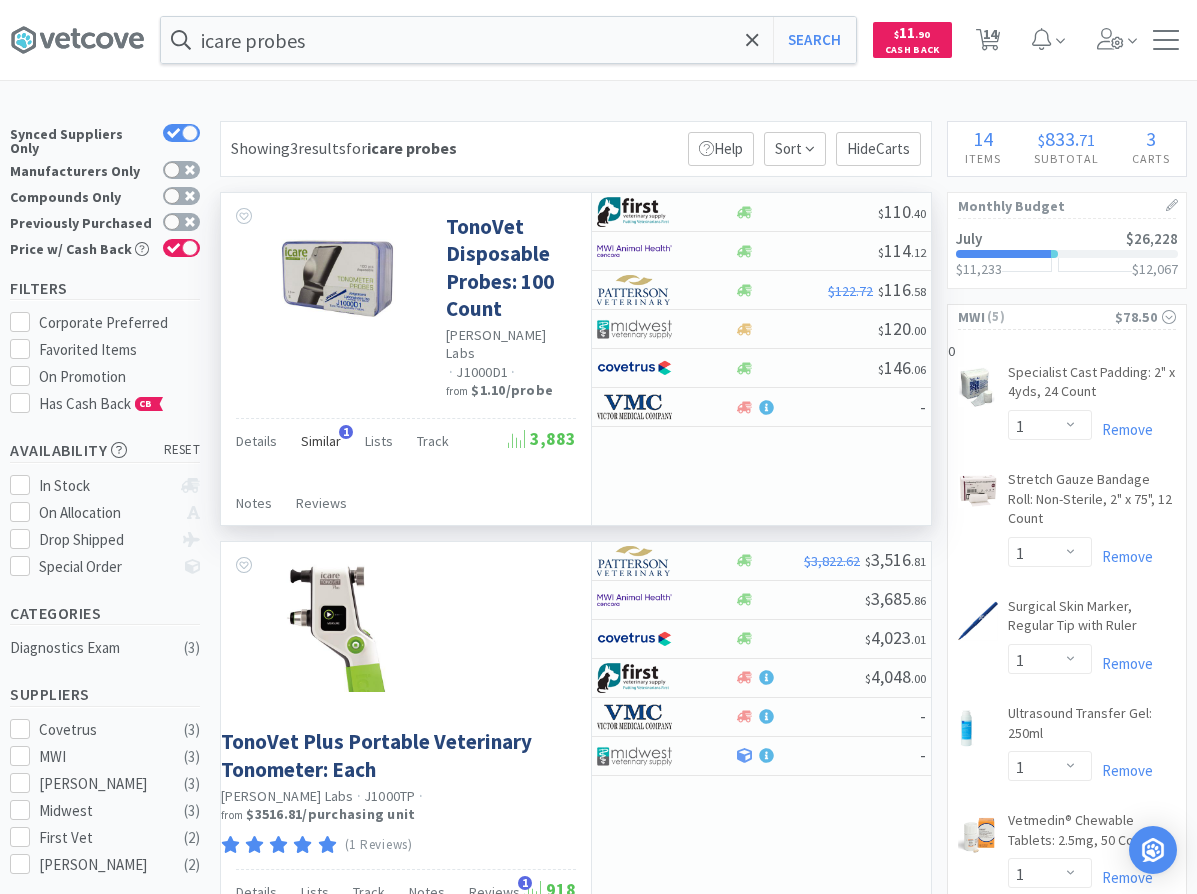 click on "Similar" at bounding box center (321, 441) 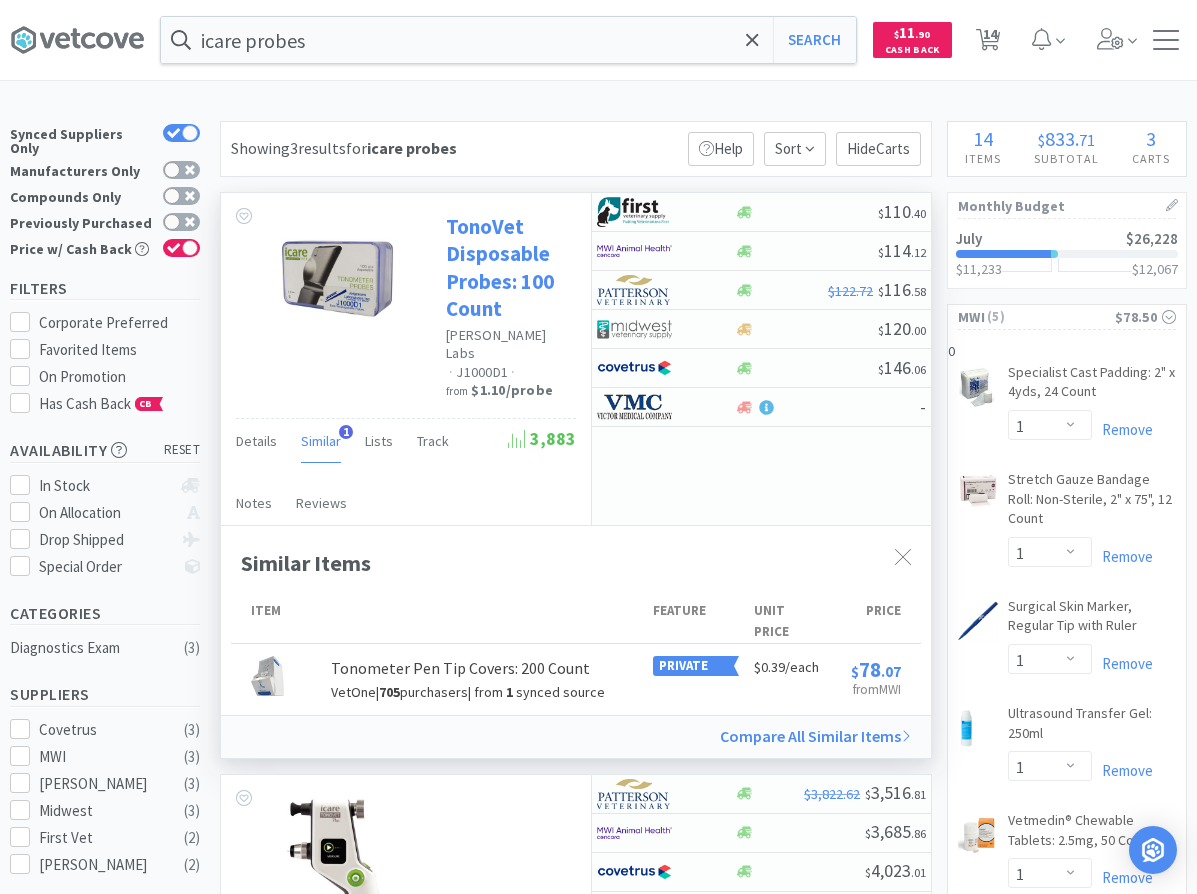 click on "TonoVet Disposable Probes: 100 Count" at bounding box center [508, 267] 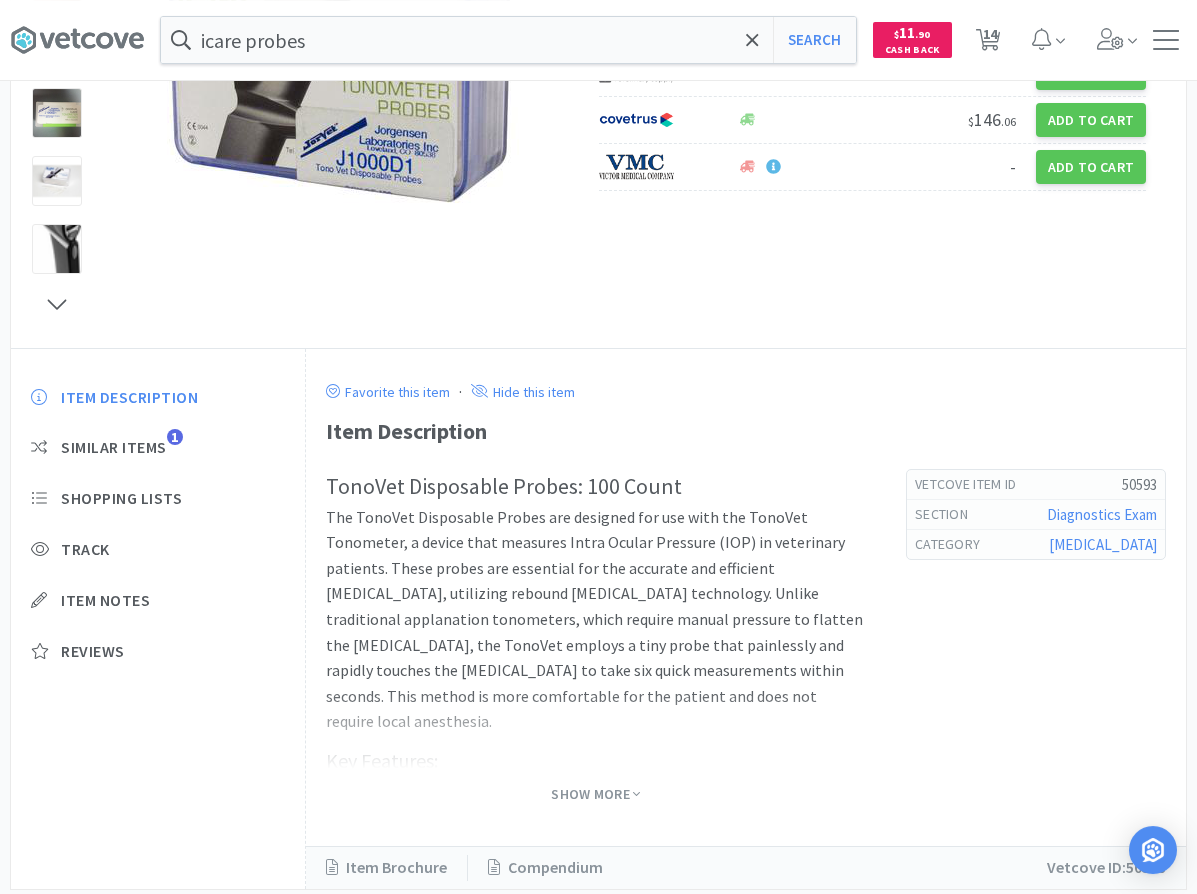scroll, scrollTop: 408, scrollLeft: 0, axis: vertical 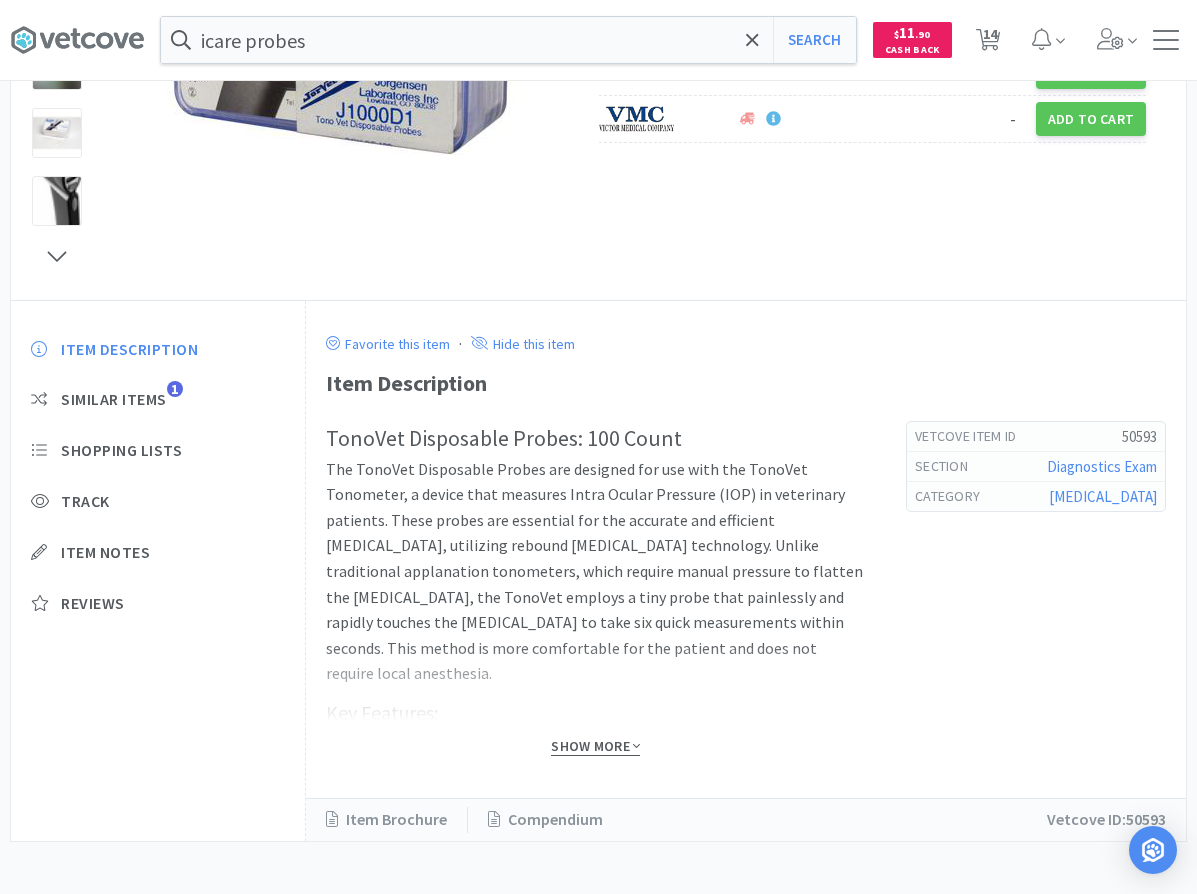 click on "Show More" at bounding box center (595, 746) 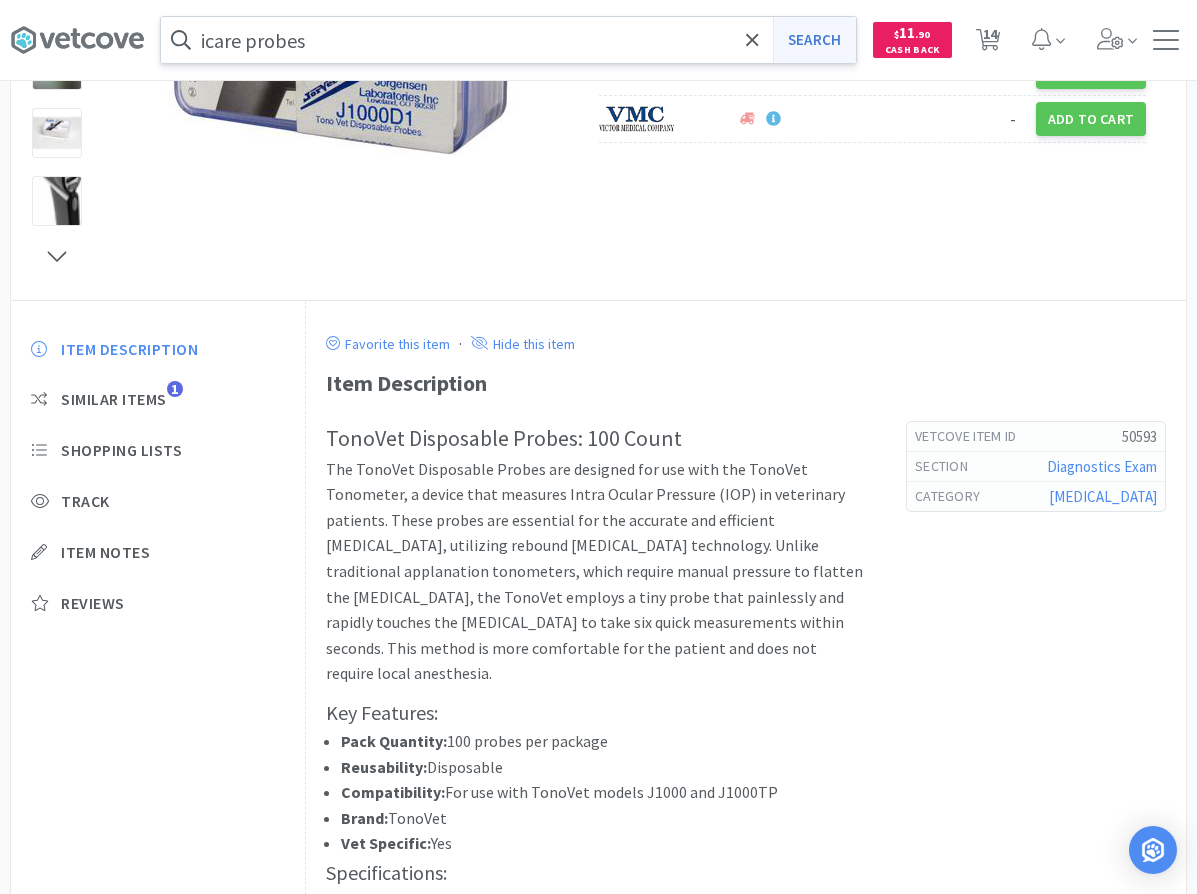 scroll, scrollTop: 329, scrollLeft: 0, axis: vertical 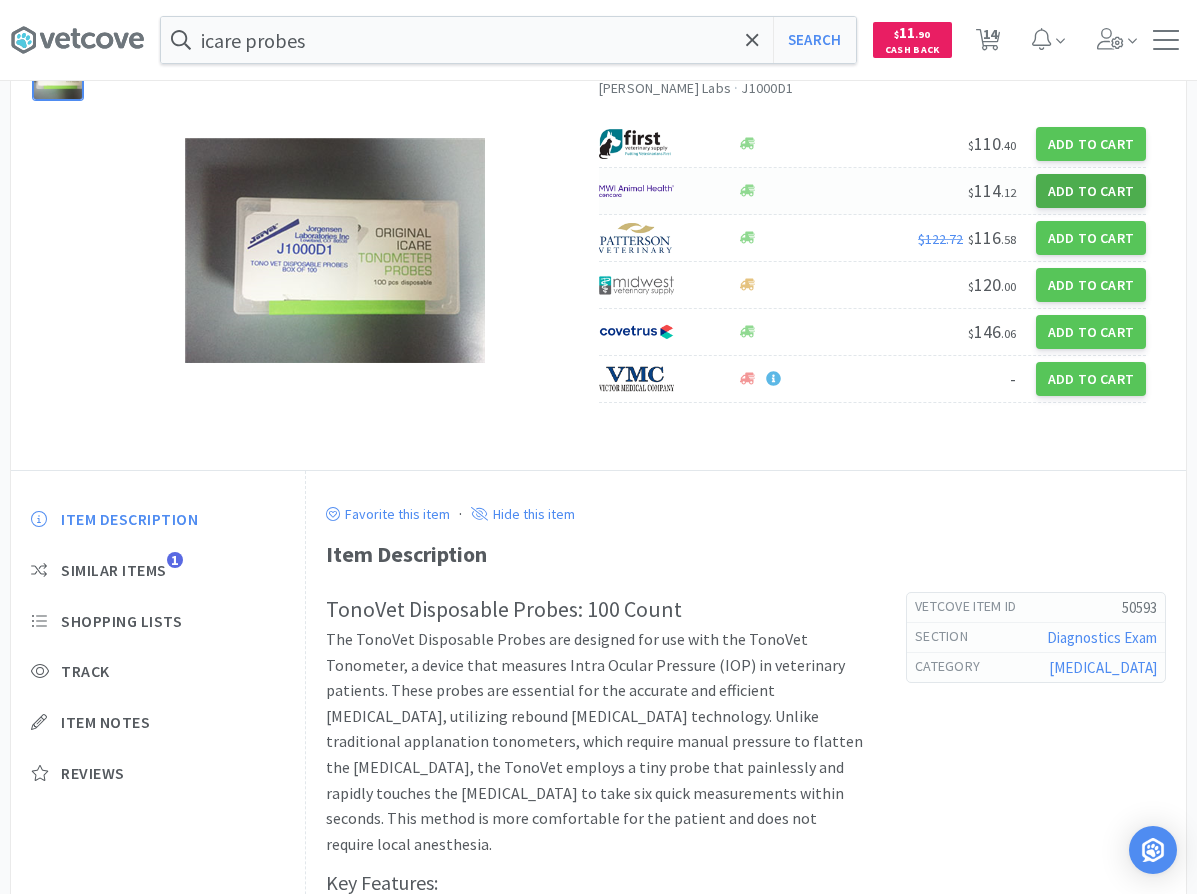 click on "Add to Cart" at bounding box center [1091, 191] 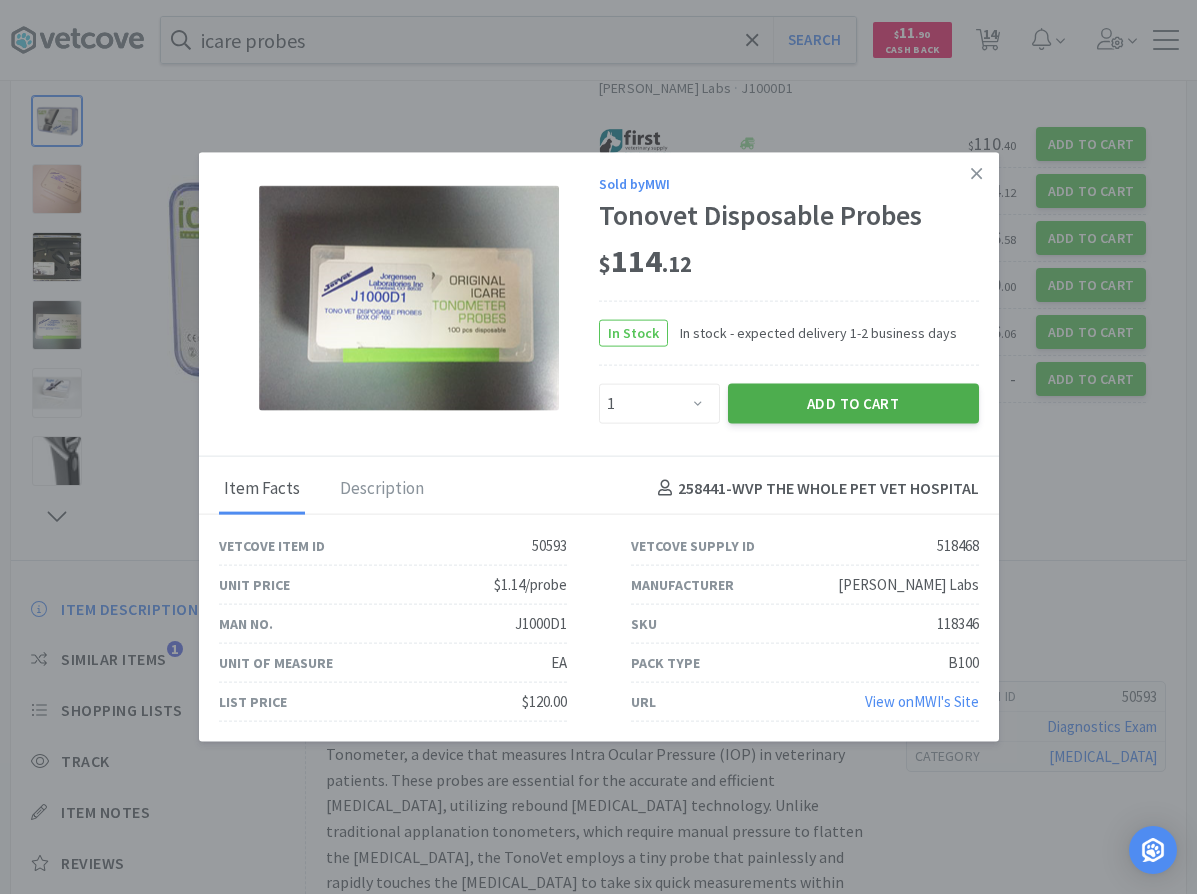 click on "Add to Cart" at bounding box center (853, 403) 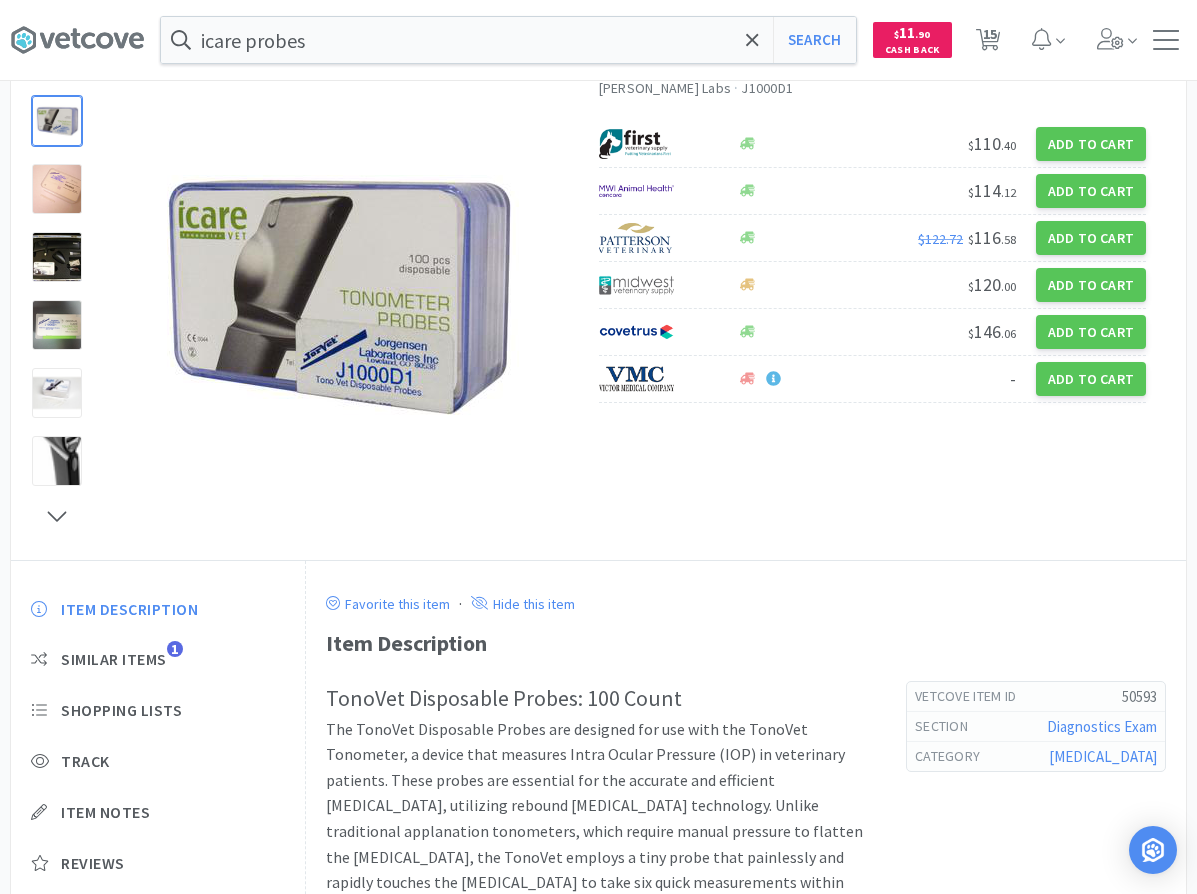 click on "[PERSON_NAME] Labs · J1000D1" at bounding box center [873, 90] 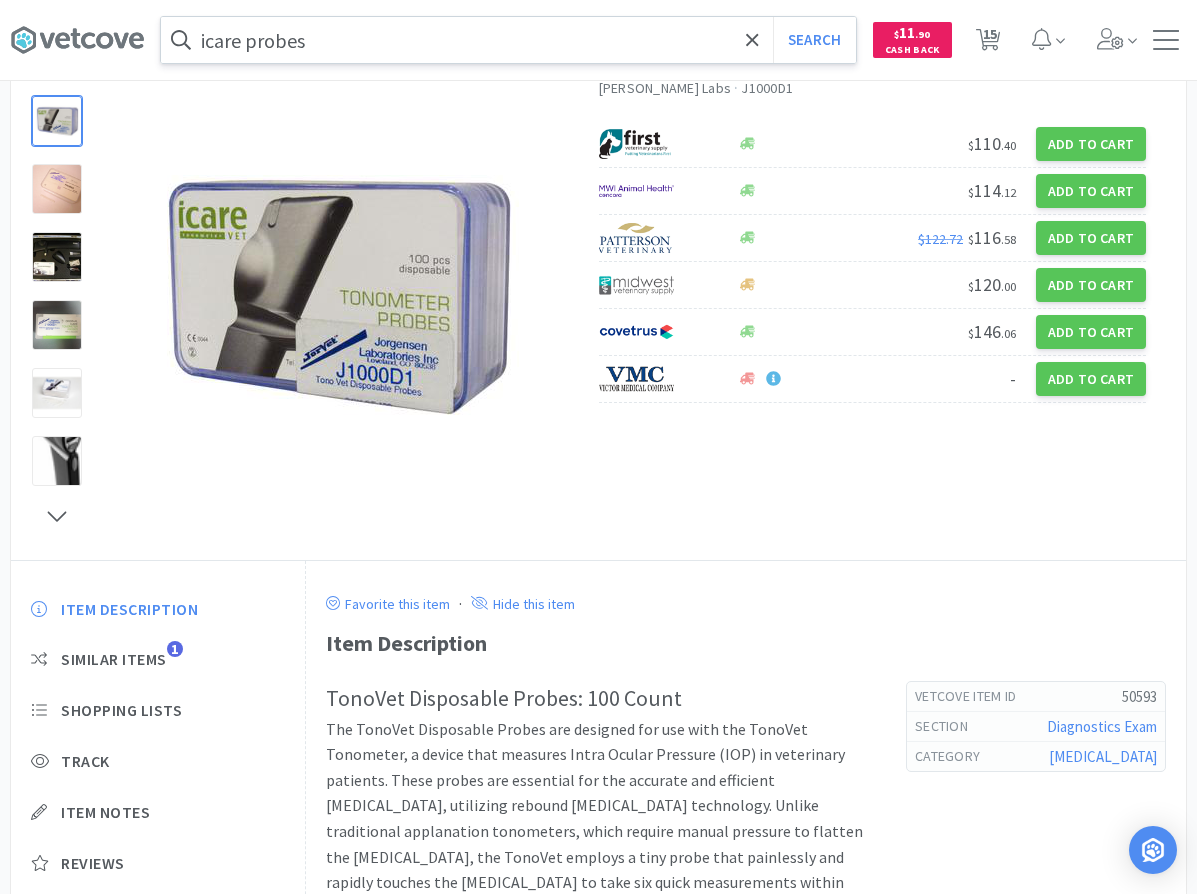 click on "icare probes" at bounding box center (508, 40) 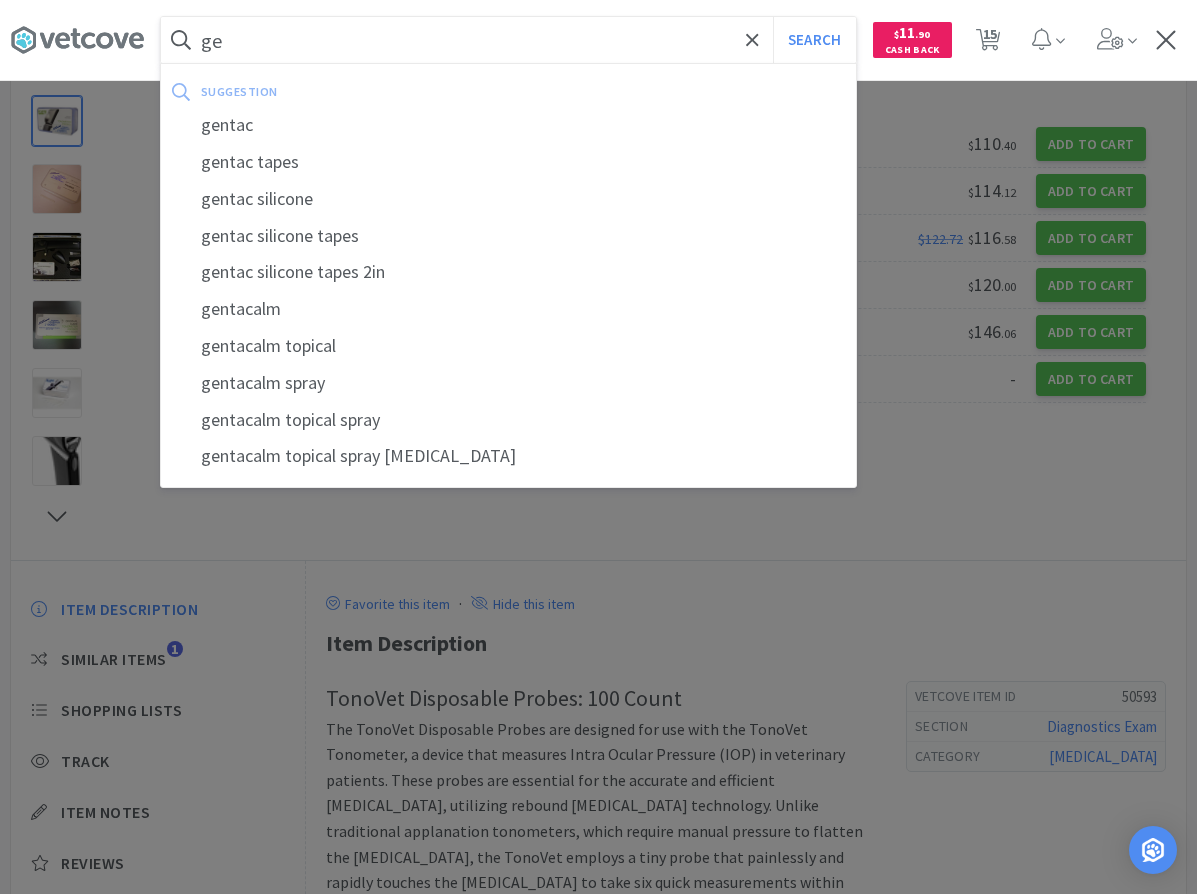 type on "g" 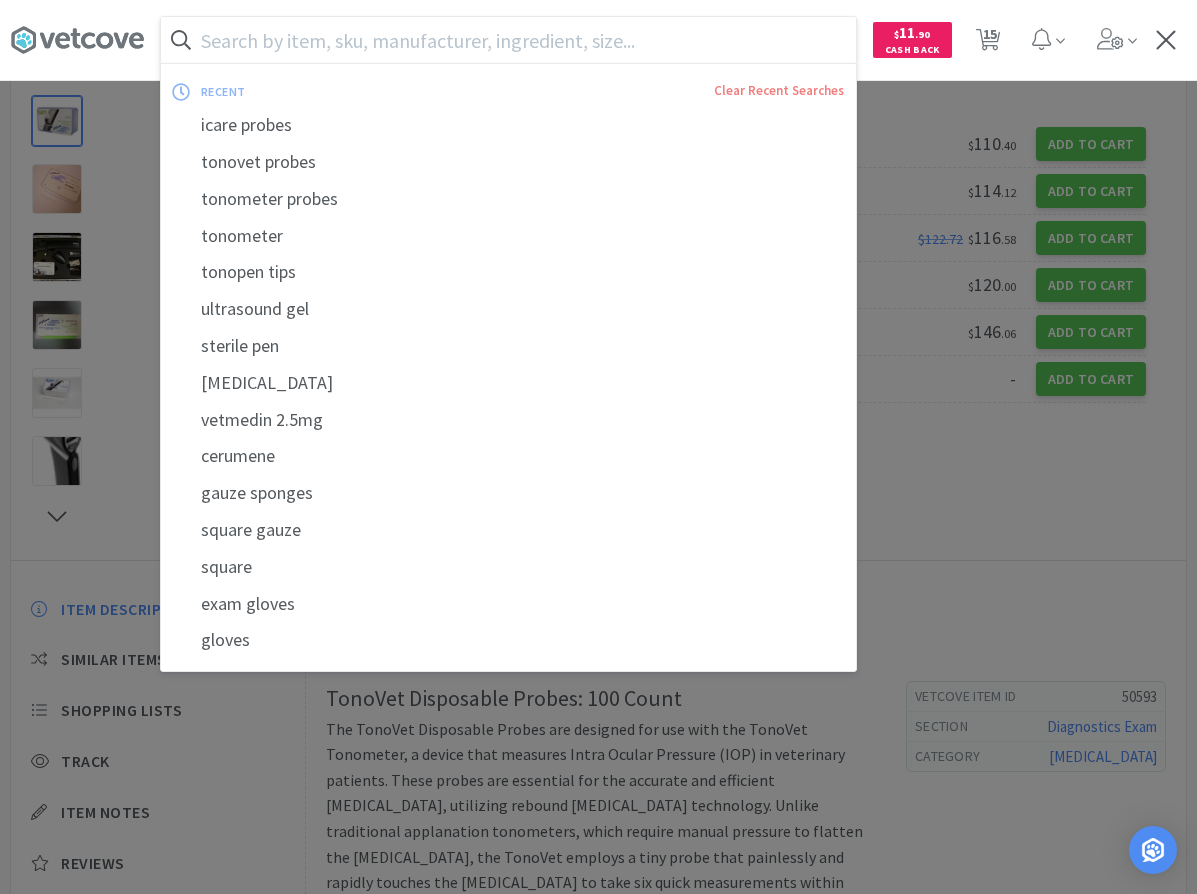type 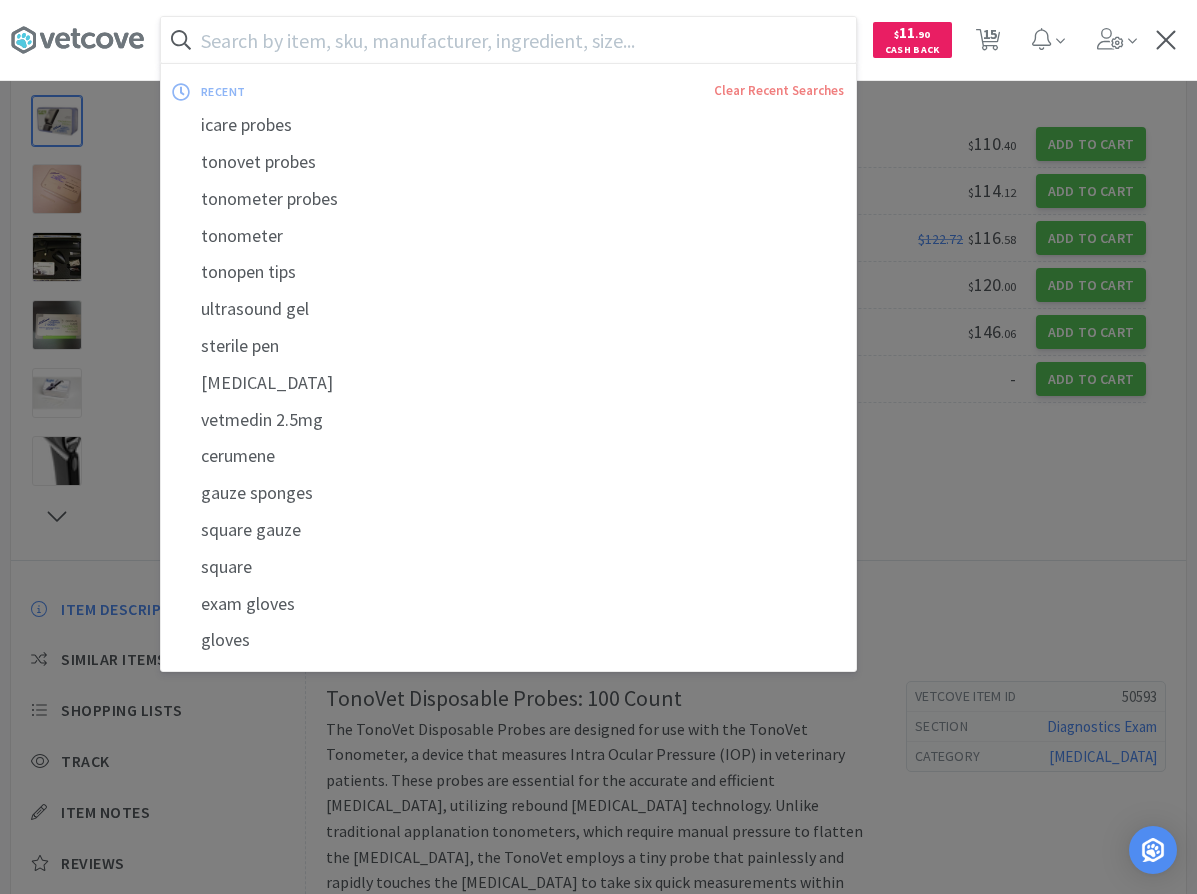 click at bounding box center (598, 447) 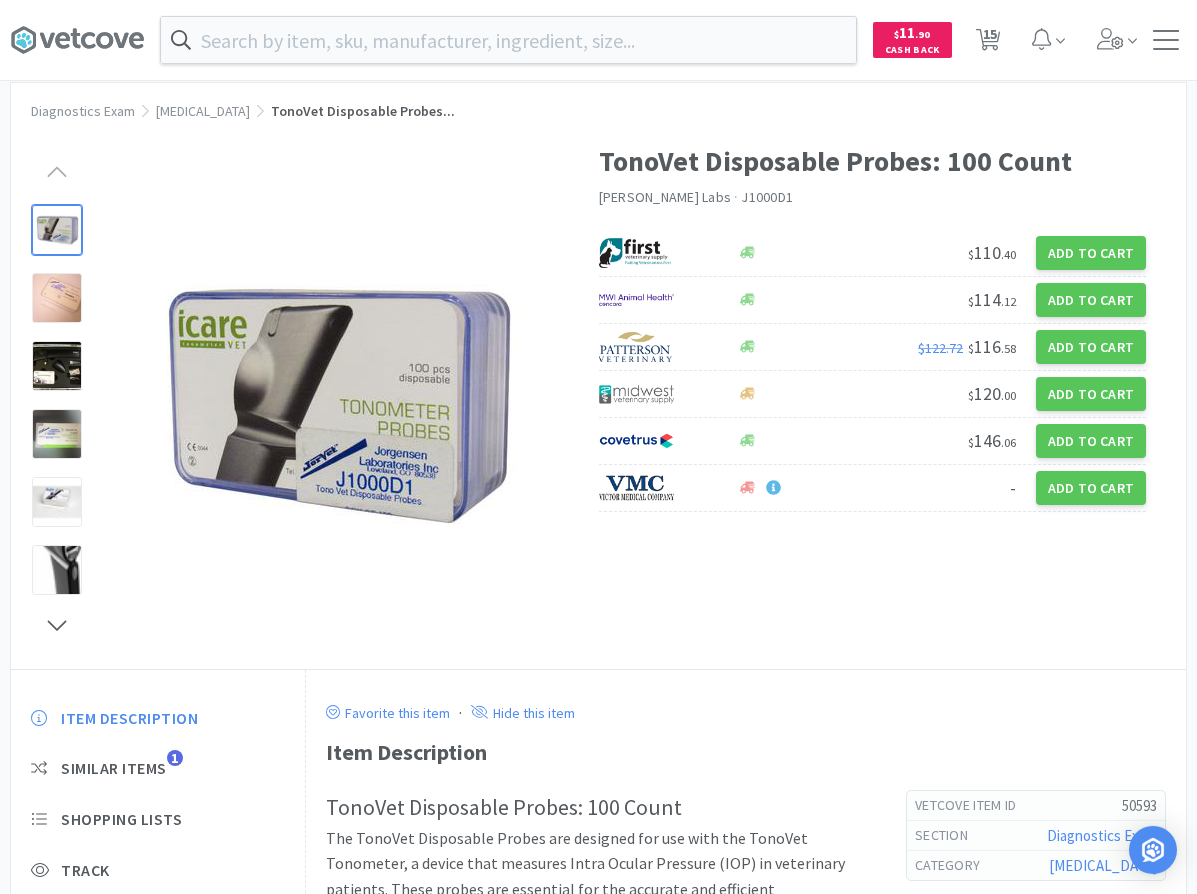 scroll, scrollTop: 0, scrollLeft: 0, axis: both 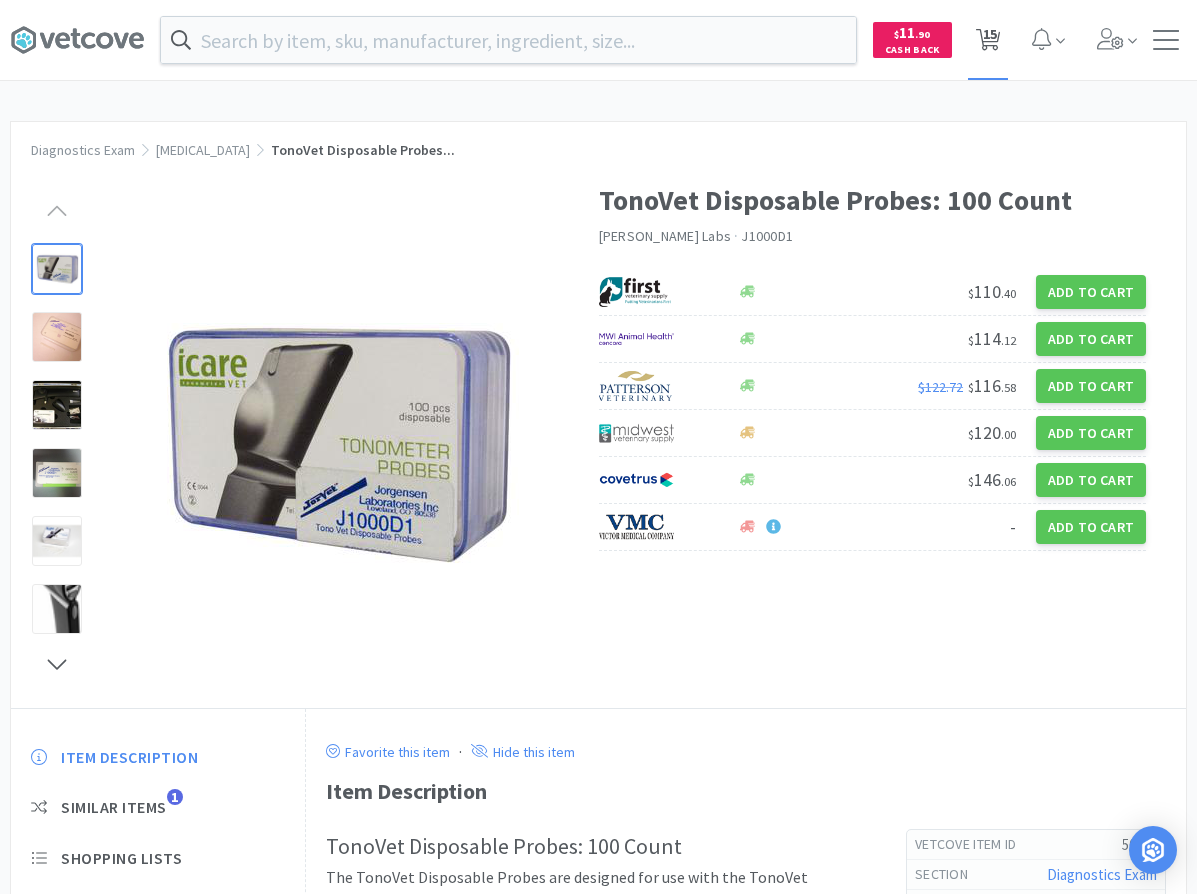 click on "15" at bounding box center (988, 40) 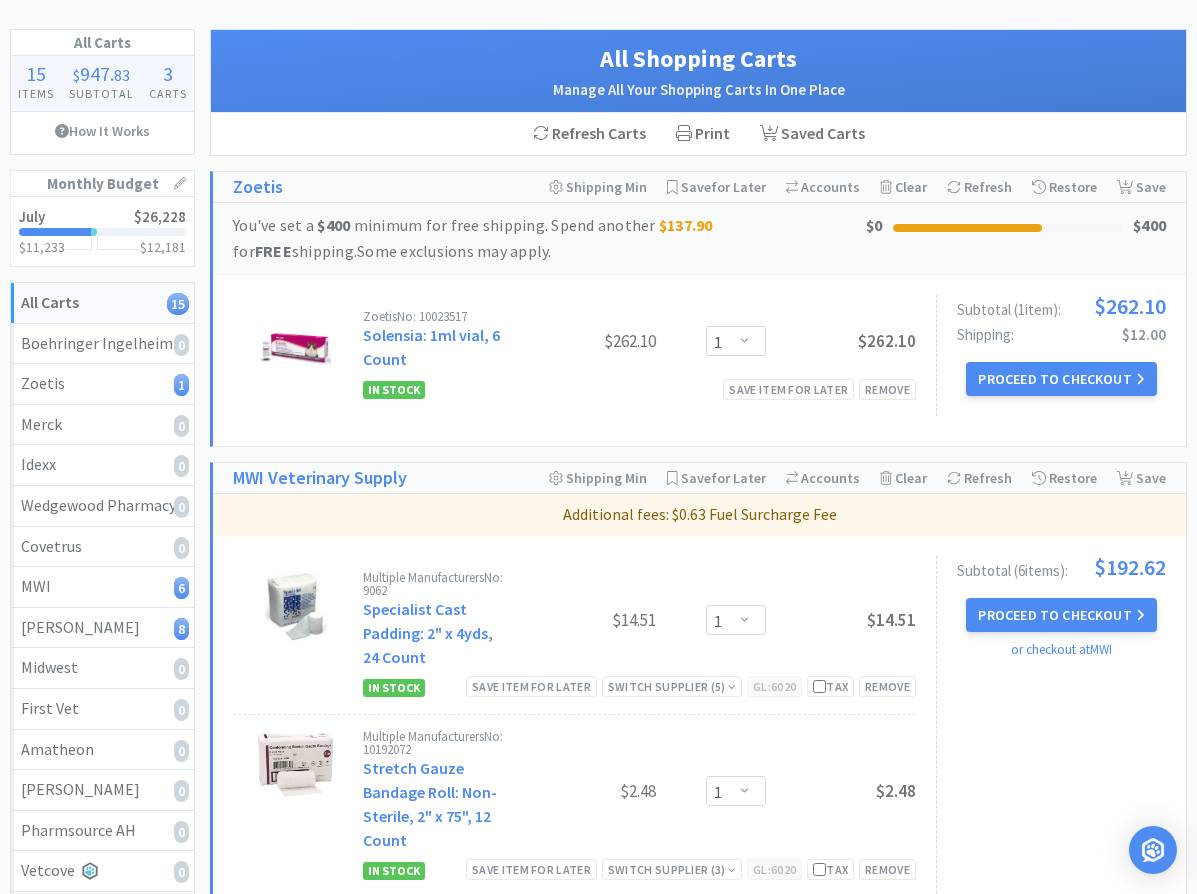 scroll, scrollTop: 0, scrollLeft: 0, axis: both 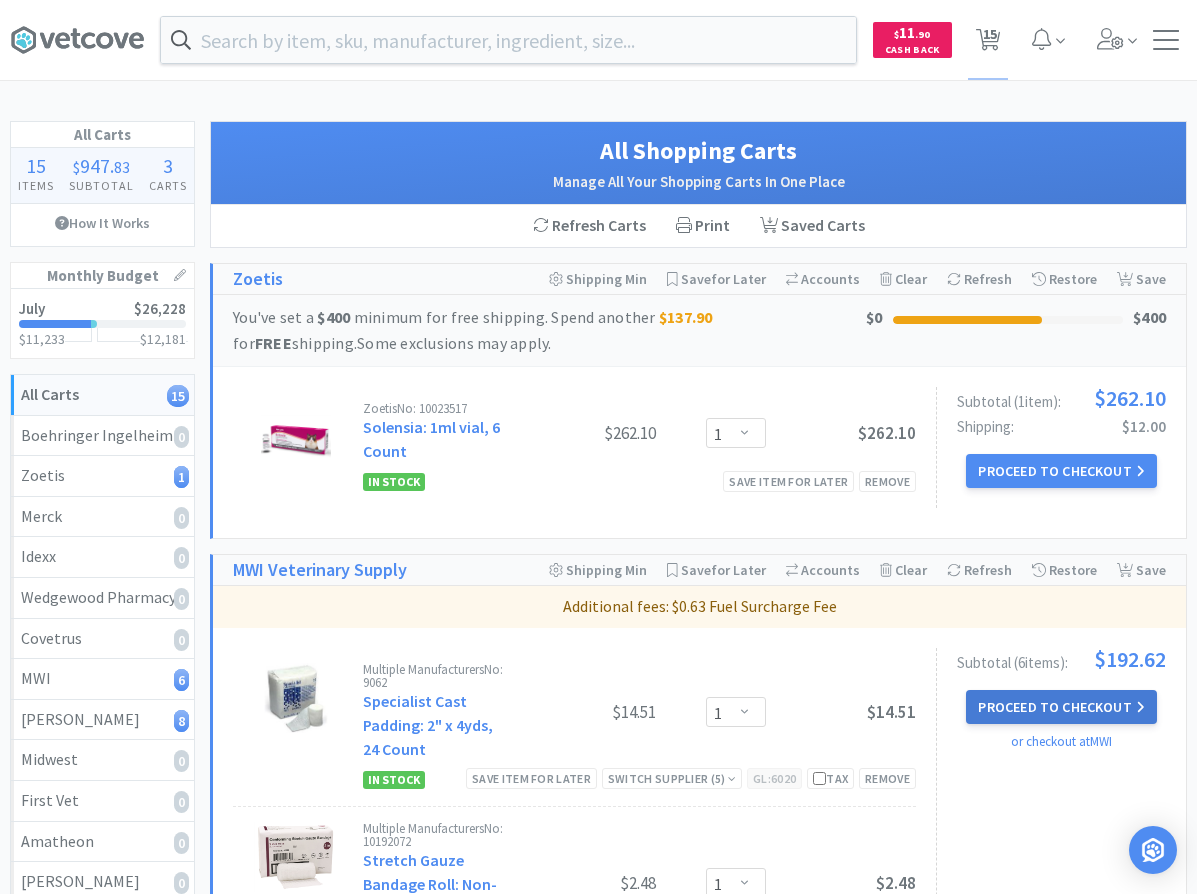 click on "Proceed to Checkout" at bounding box center (1061, 707) 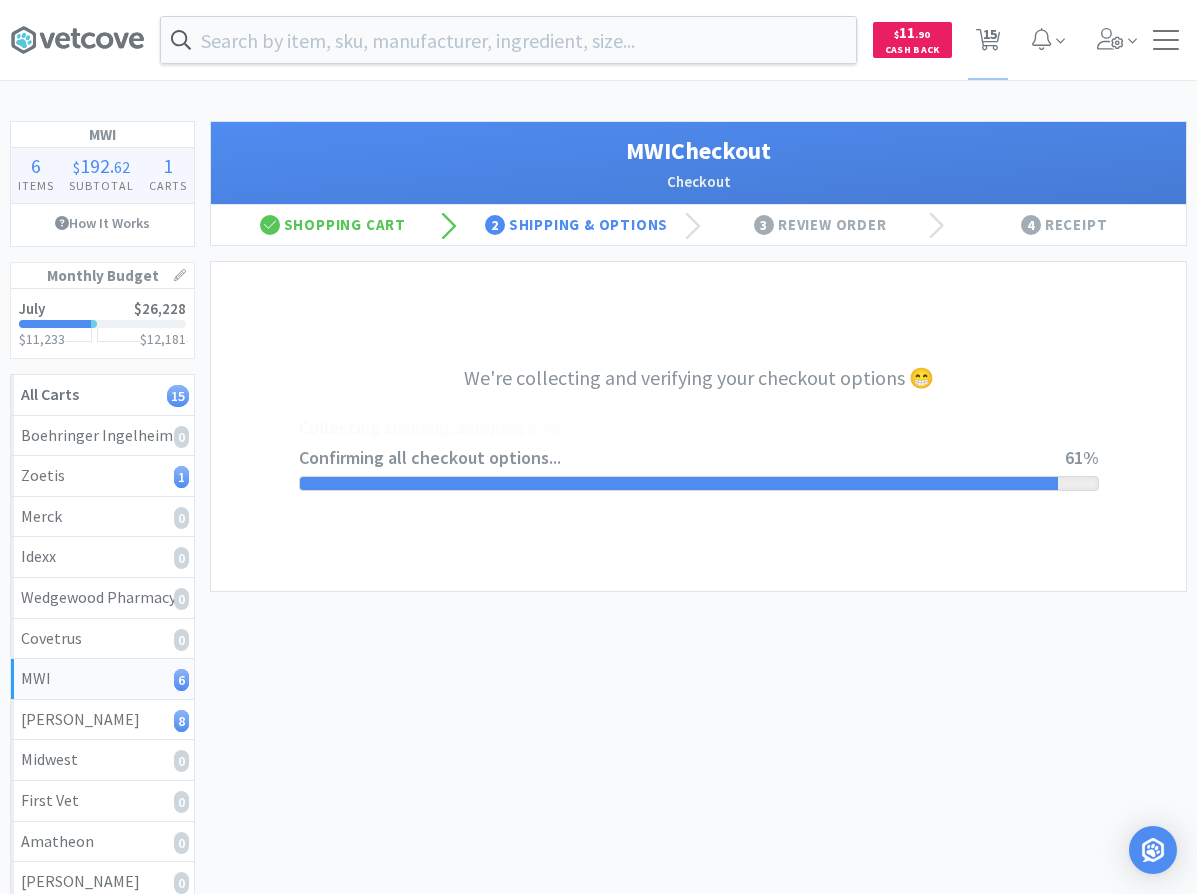 select on "STD_" 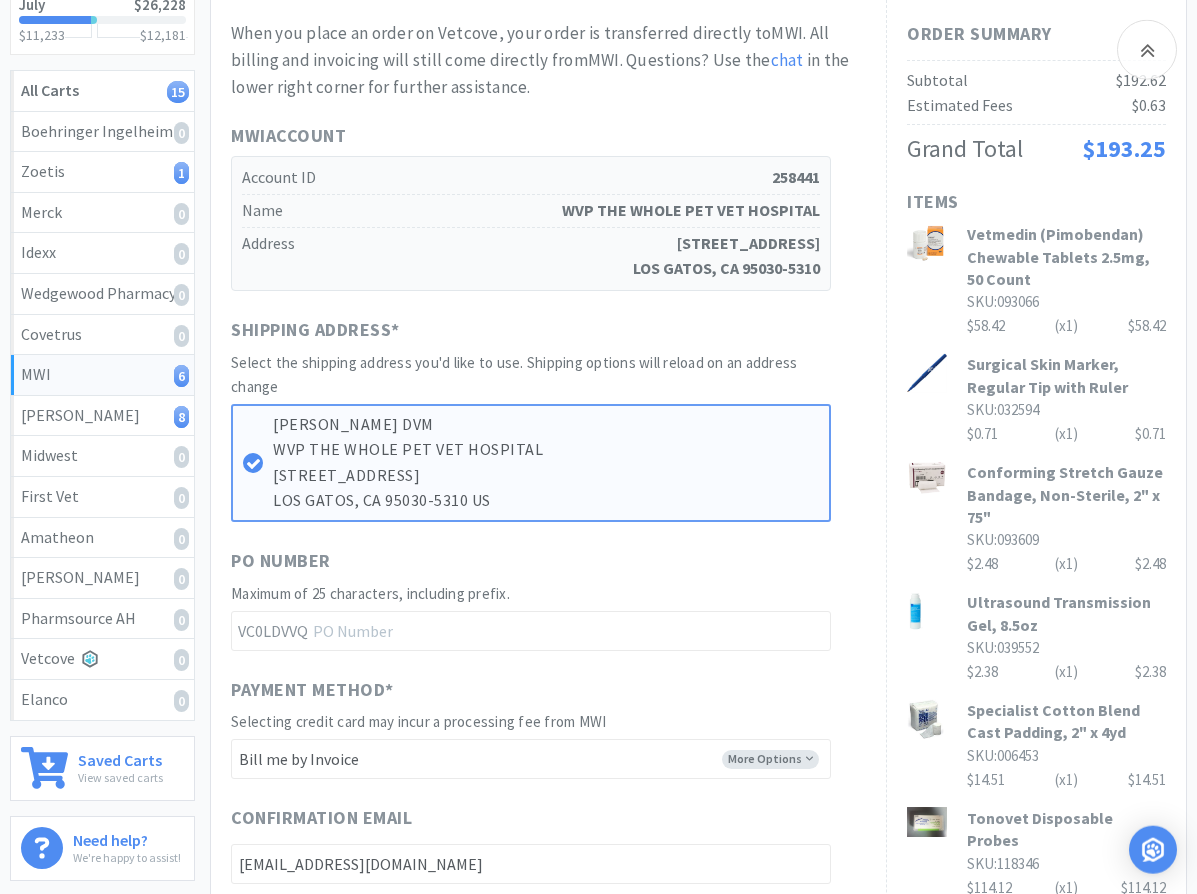 scroll, scrollTop: 306, scrollLeft: 0, axis: vertical 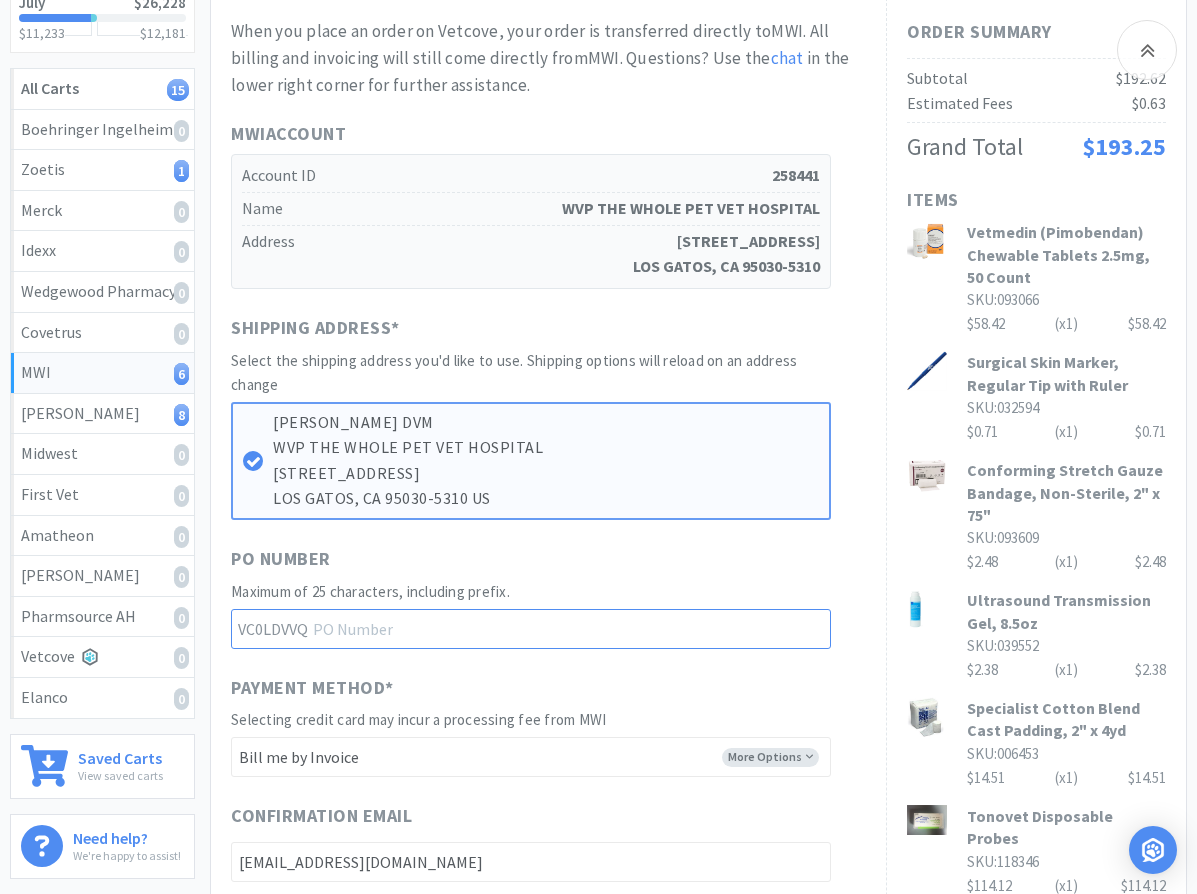 click at bounding box center [531, 629] 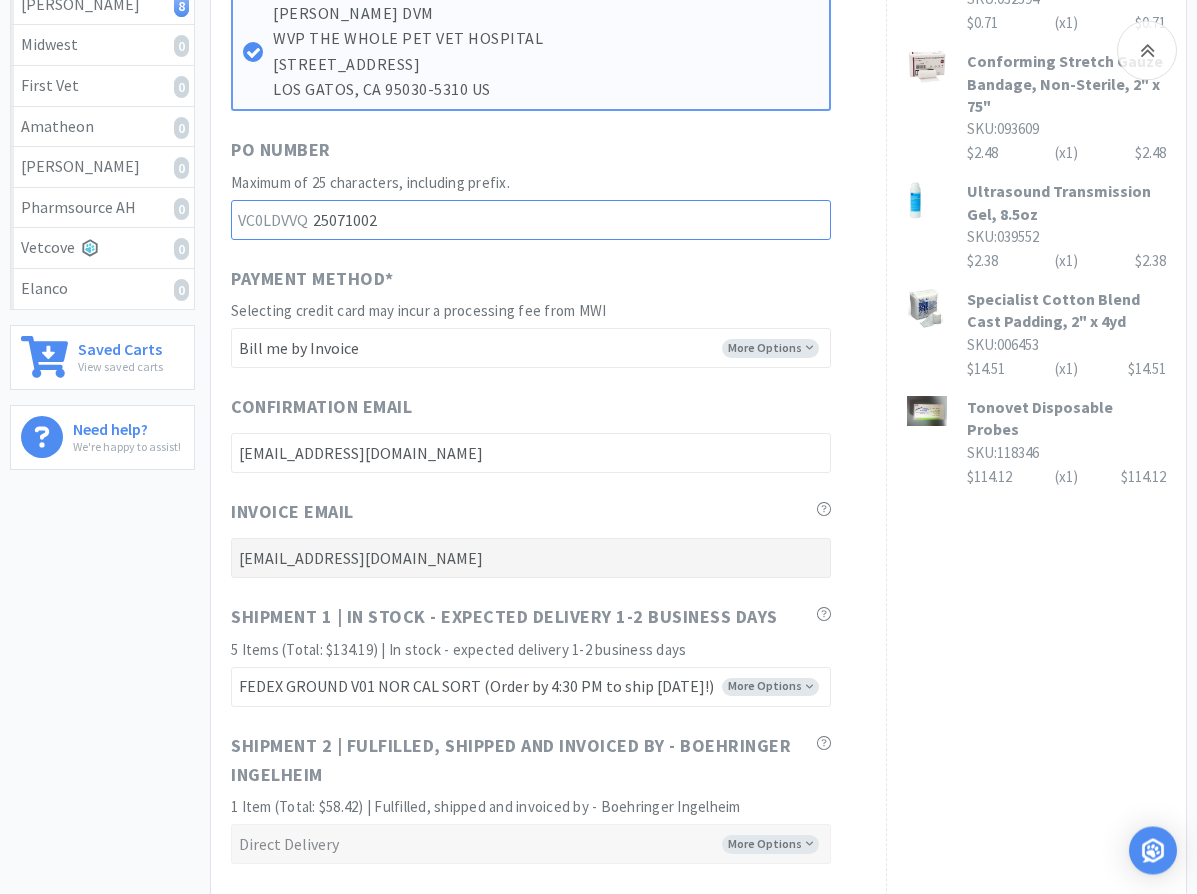 scroll, scrollTop: 816, scrollLeft: 0, axis: vertical 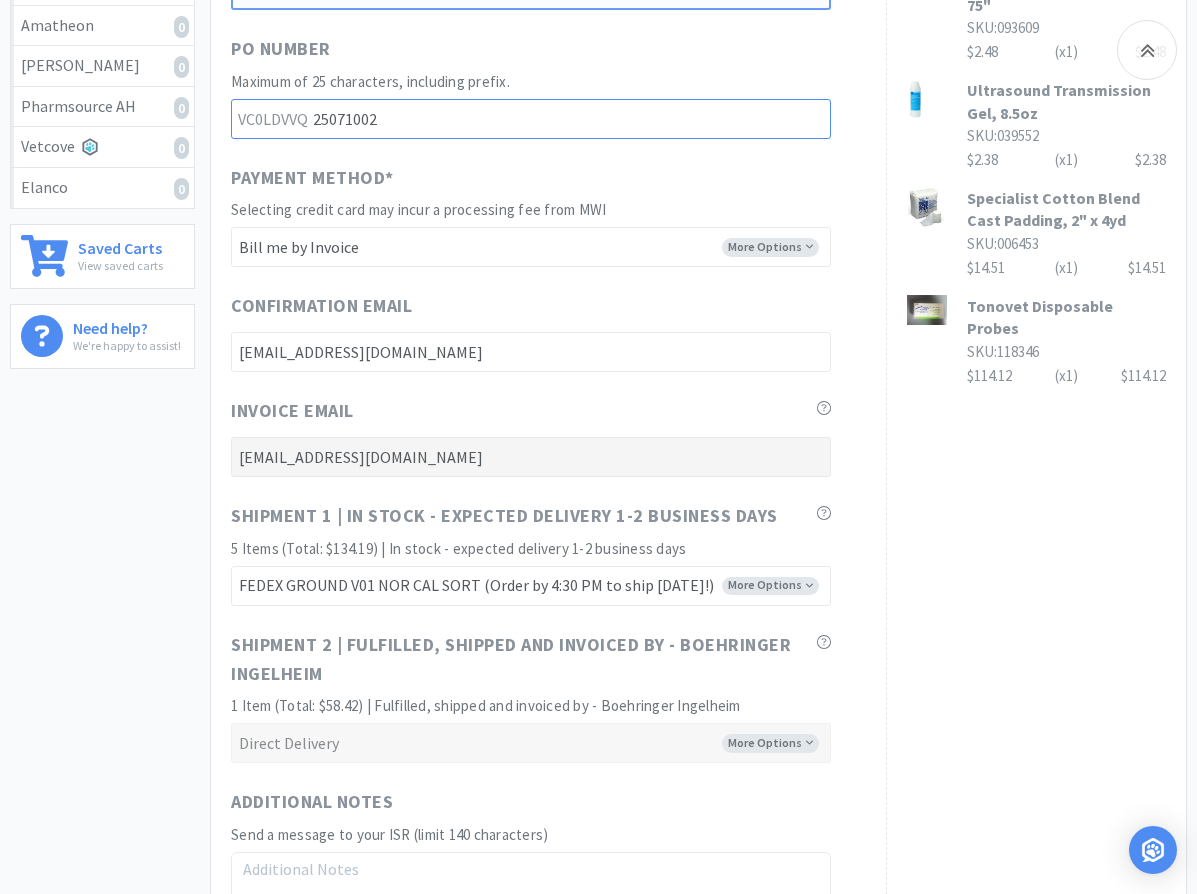 type on "25071002" 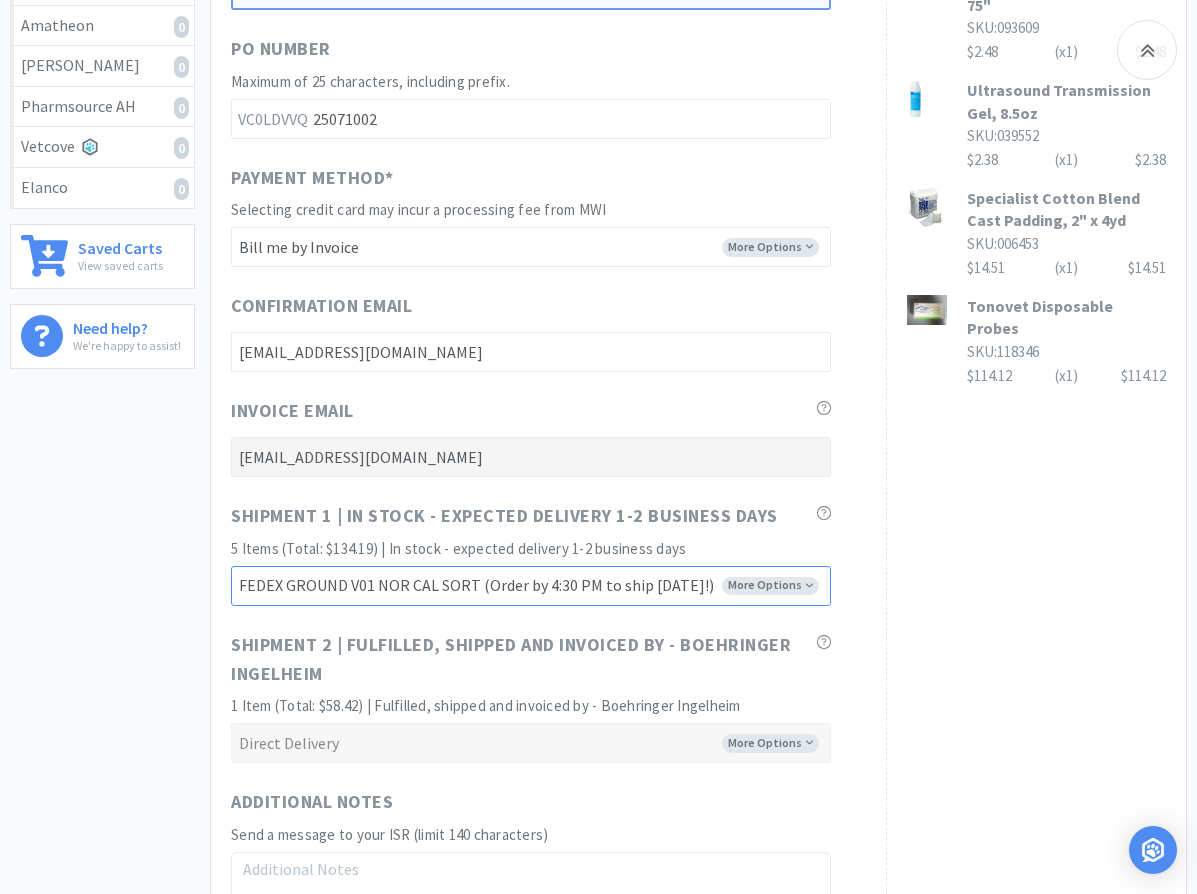 click on "FEDEX GROUND V01 NOR CAL SORT (Order by 4:30 PM to ship [DATE]!) FEDEX GROUND V01 SO CAL SORT (Order by 5:00 PM to ship [DATE]!) FEDEX 2ND DAY AIR (+$13.16) (Order by 4:30 PM to ship [DATE]!) FEDEX STANDARD OVERNIGHT AIR (+$27.08) (Order by 5:00 PM to ship [DATE]!) FedEX PRIORITY OVERNIGHT AIR (+$30.09) (Order by 5:00 PM to ship [DATE]!) Common Carrier (Ships [DATE]) CUSTOMER PICKUP (Order by 5:00 PM to ship [DATE]!)" at bounding box center (531, 586) 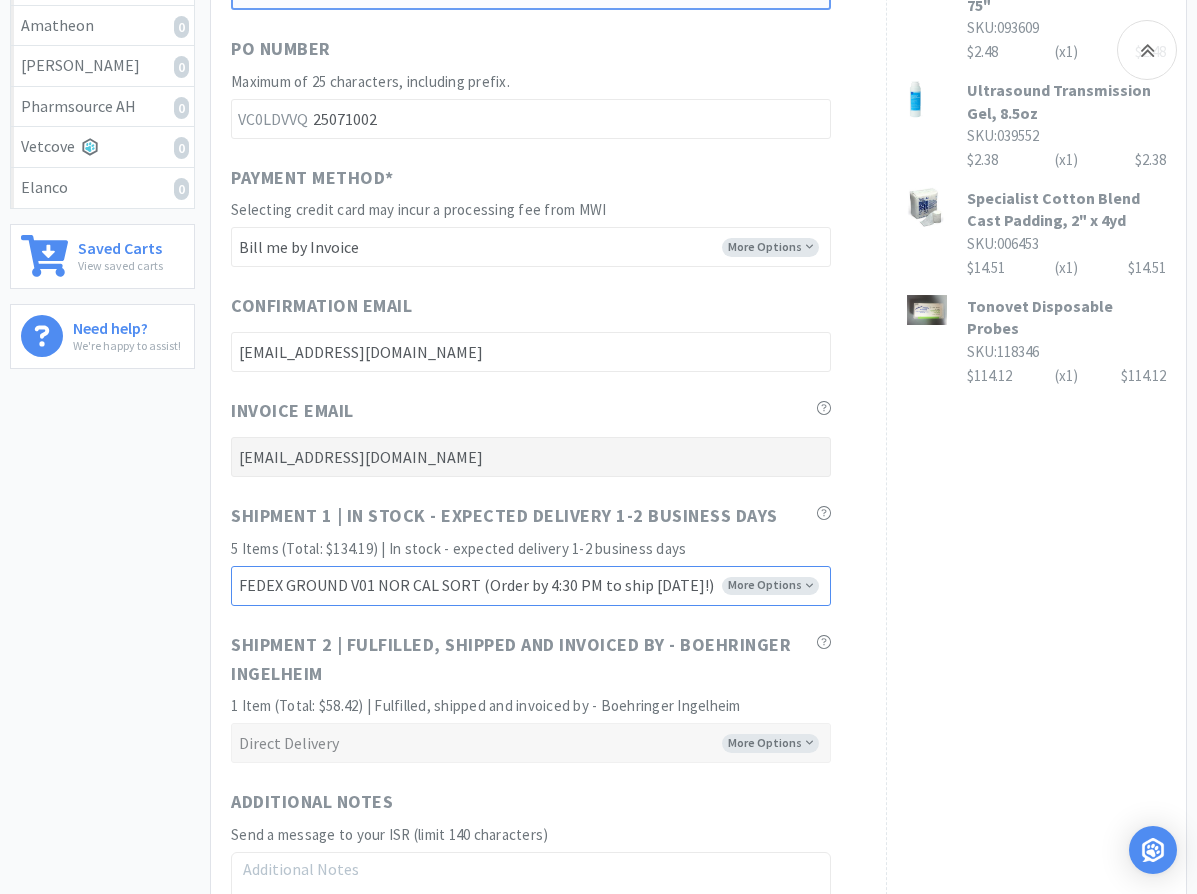 click on "FEDEX GROUND V01 NOR CAL SORT (Order by 4:30 PM to ship [DATE]!) FEDEX GROUND V01 SO CAL SORT (Order by 5:00 PM to ship [DATE]!) FEDEX 2ND DAY AIR (+$13.16) (Order by 4:30 PM to ship [DATE]!) FEDEX STANDARD OVERNIGHT AIR (+$27.08) (Order by 5:00 PM to ship [DATE]!) FedEX PRIORITY OVERNIGHT AIR (+$30.09) (Order by 5:00 PM to ship [DATE]!) Common Carrier (Ships [DATE]) CUSTOMER PICKUP (Order by 5:00 PM to ship [DATE]!)" at bounding box center [531, 586] 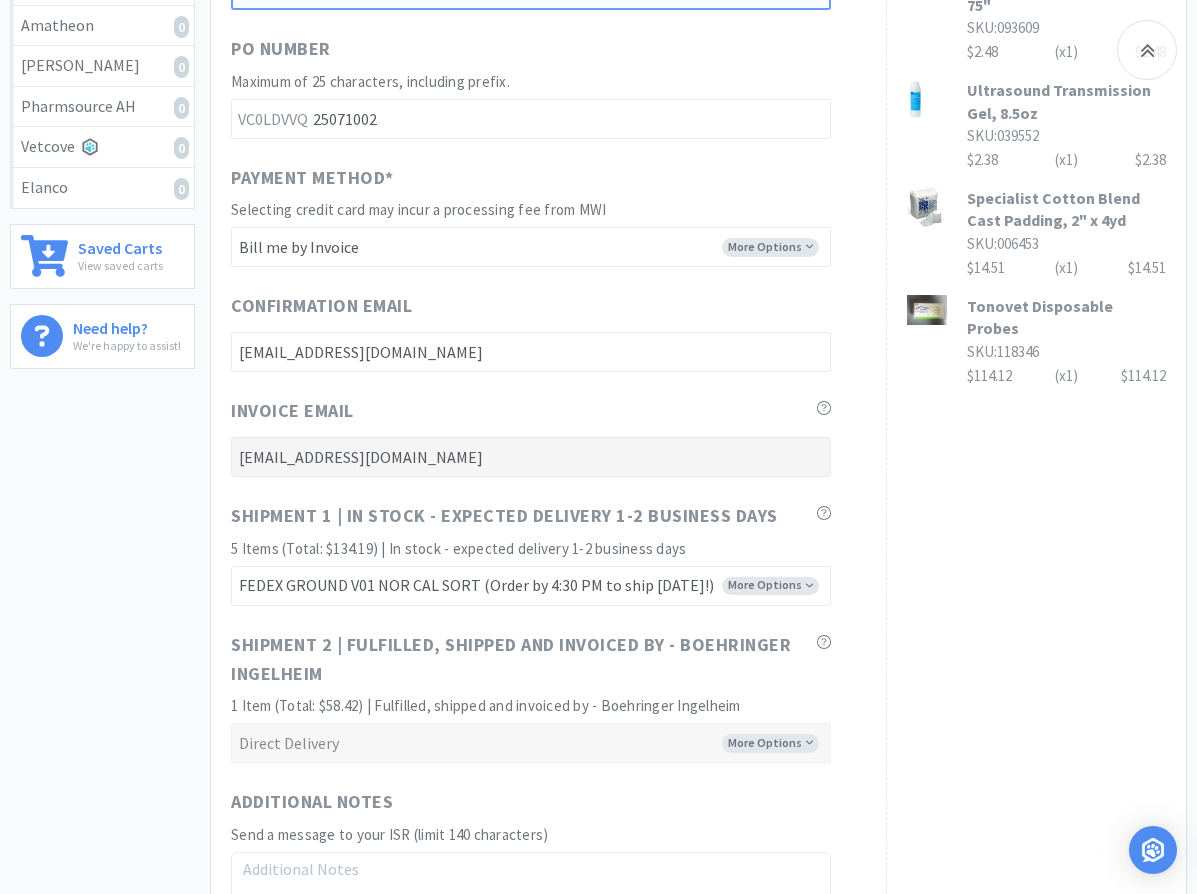 click on "When you place an order on Vetcove, your order is transferred directly to  MWI . All billing and invoicing will still come directly from  MWI . Questions? Use the  chat    in the lower right corner for further assistance. MWI  Account Account ID  258441 Name  WVP THE WHOLE PET VET HOSPITAL Address [STREET_ADDRESS] Shipping Address * Select the shipping address you'd like to use. Shipping options will reload on an address change [PERSON_NAME] DVM WVP THE WHOLE PET VET HOSPITAL [STREET_ADDRESS] PO Number Maximum of 25 characters, including prefix. VC0LDVVQ 25071002 Payment Method * Selecting credit card may incur a processing fee from MWI More Options -------- Bill me by Invoice Confirmation Email [EMAIL_ADDRESS][DOMAIN_NAME] Invoice Email [EMAIL_ADDRESS][DOMAIN_NAME] Shipment 1 | In stock - expected delivery 1-2 business days 5 Items (Total: $134.19) | In stock - expected delivery 1-2 business days More Options Common Carrier (Ships [DATE]) *" at bounding box center (548, 286) 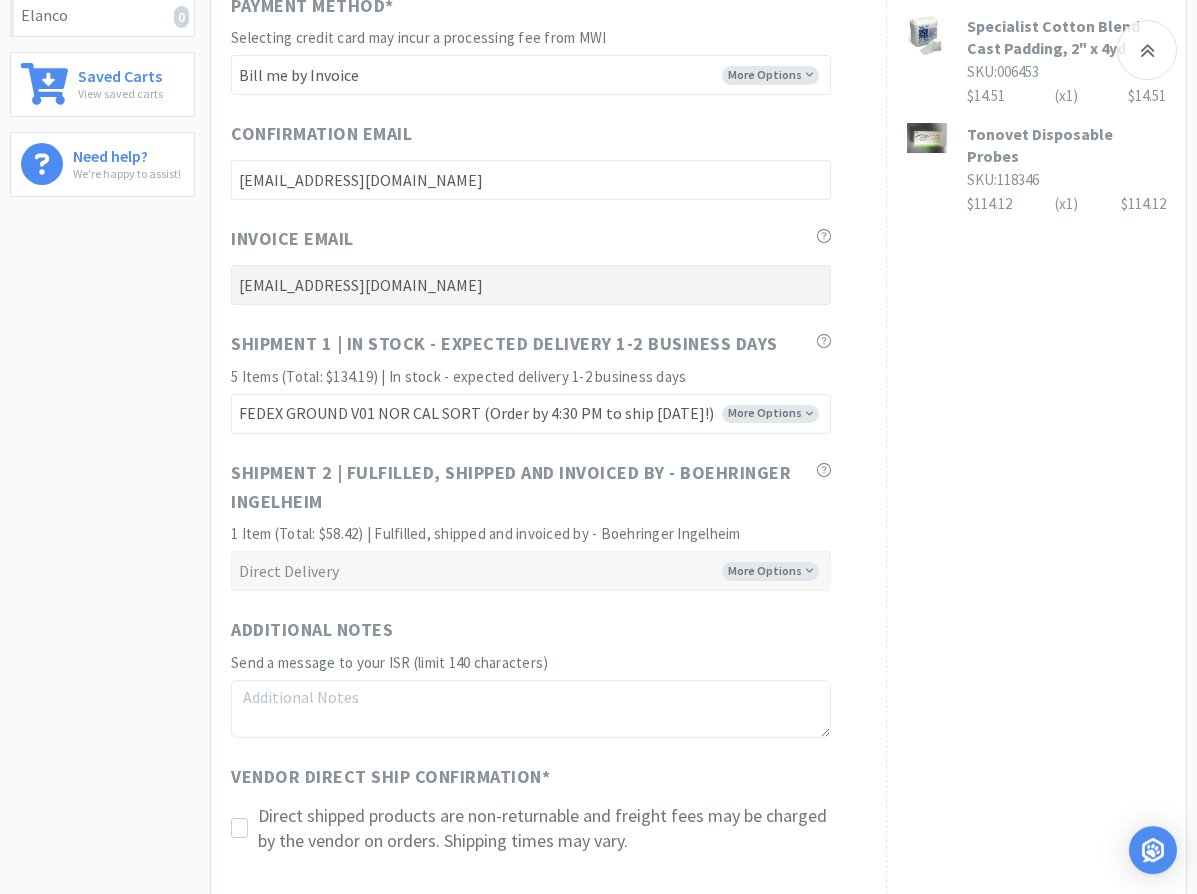 scroll, scrollTop: 1020, scrollLeft: 0, axis: vertical 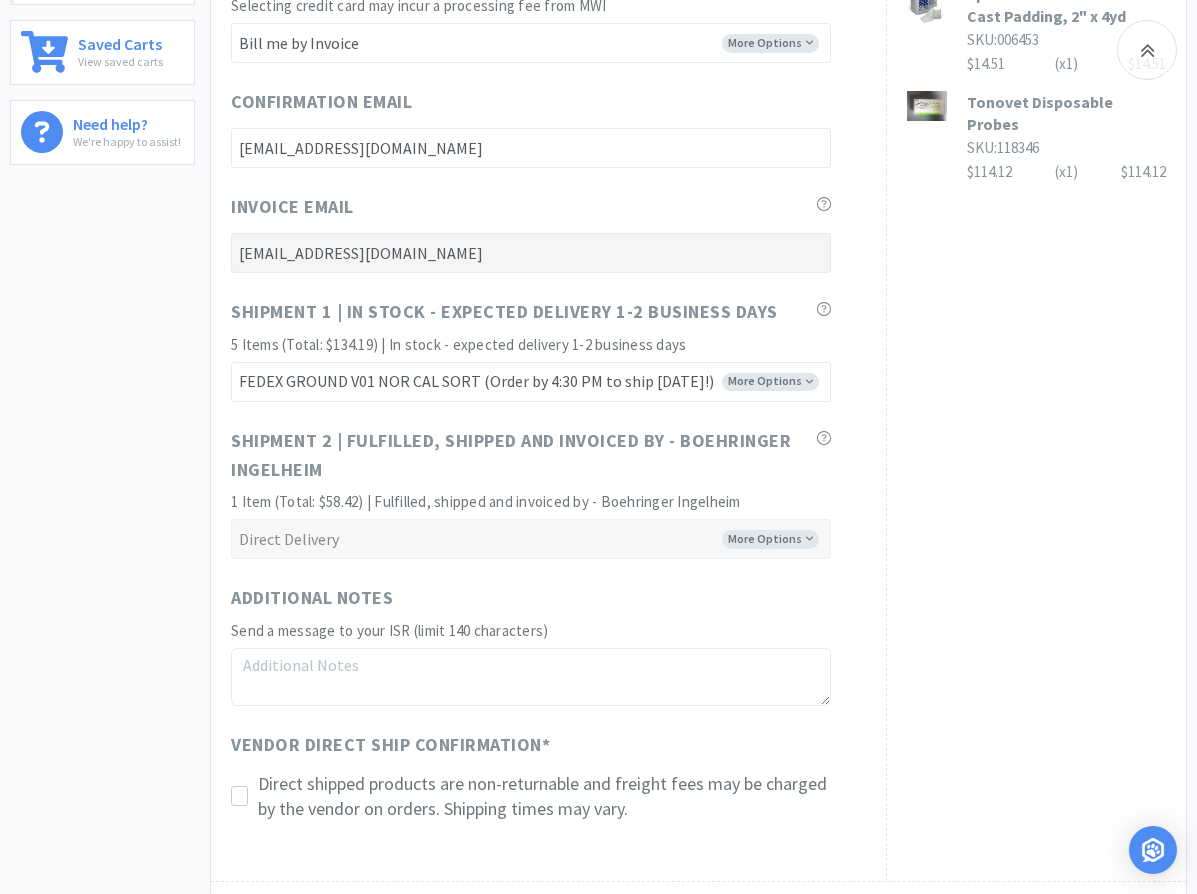 click at bounding box center (531, 677) 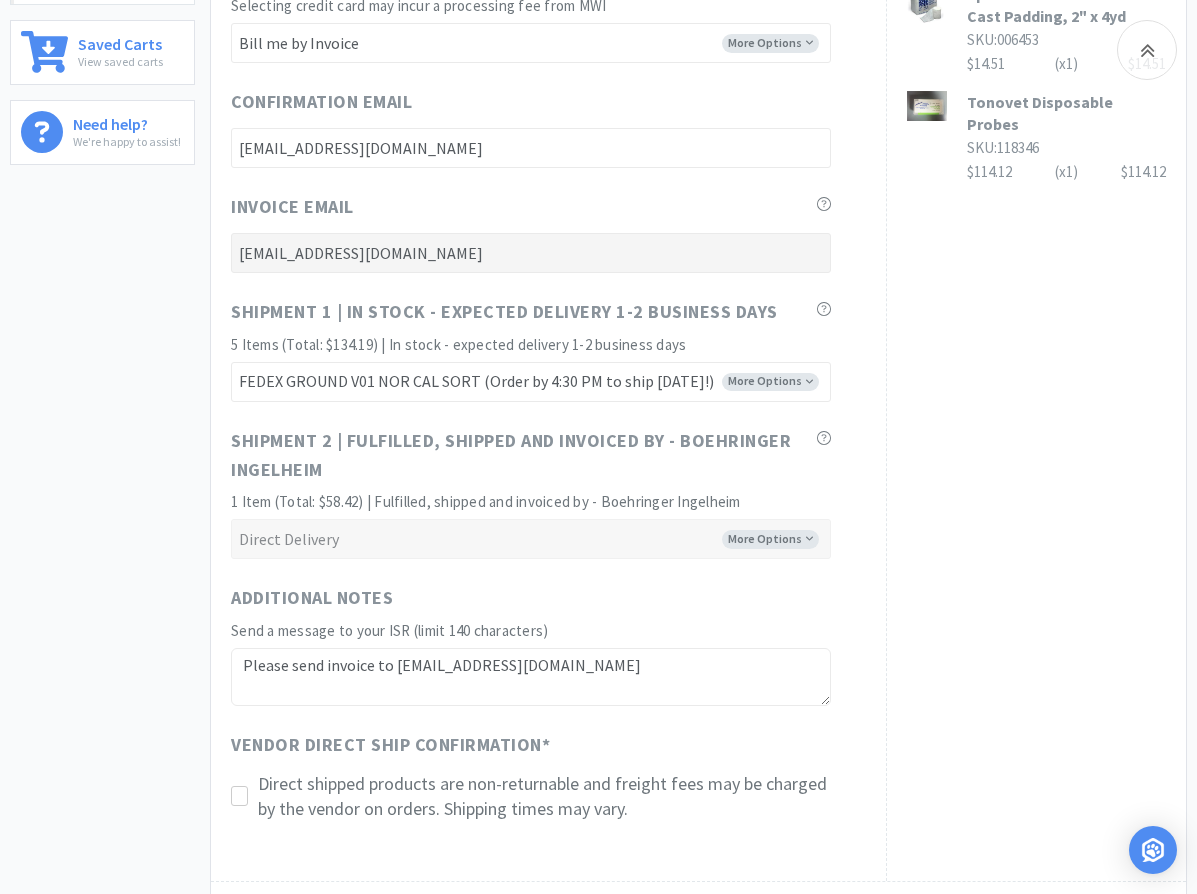 drag, startPoint x: 690, startPoint y: 673, endPoint x: 126, endPoint y: 594, distance: 569.5059 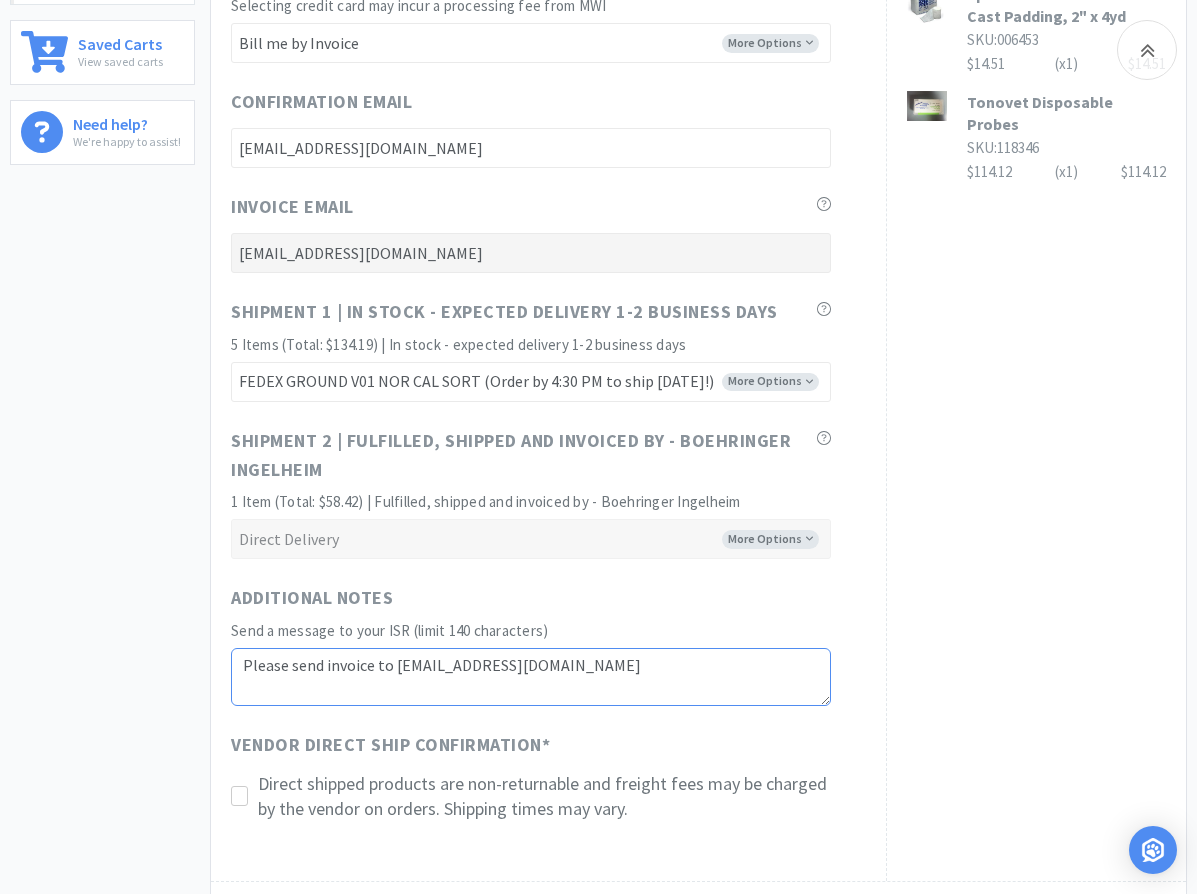 type on "Please send invoice to [EMAIL_ADDRESS][DOMAIN_NAME]" 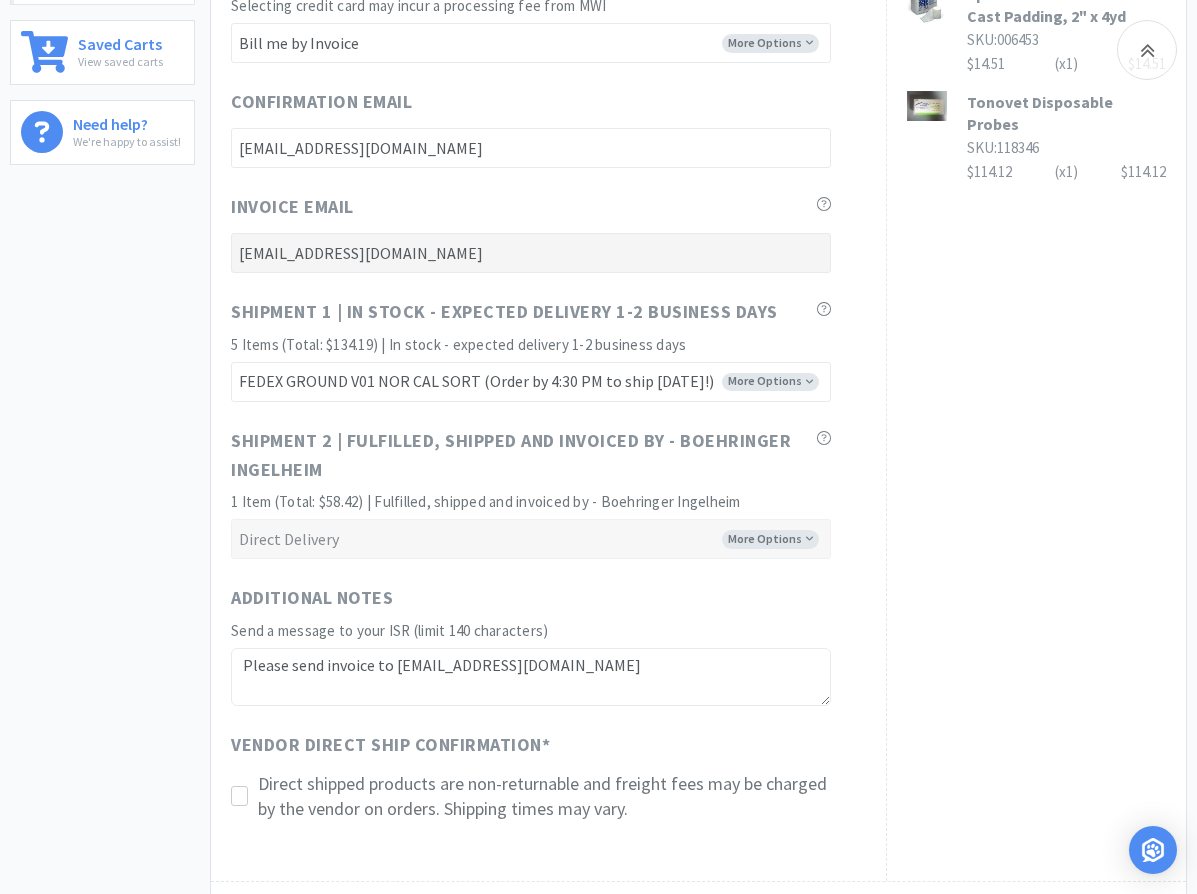 click on "When you place an order on Vetcove, your order is transferred directly to  MWI . All billing and invoicing will still come directly from  MWI . Questions? Use the  chat    in the lower right corner for further assistance. MWI  Account Account ID  258441 Name  WVP THE WHOLE PET VET HOSPITAL Address [STREET_ADDRESS] Shipping Address * Select the shipping address you'd like to use. Shipping options will reload on an address change [PERSON_NAME] DVM WVP THE WHOLE PET VET HOSPITAL [STREET_ADDRESS] PO Number Maximum of 25 characters, including prefix. VC0LDVVQ 25071002 Payment Method * Selecting credit card may incur a processing fee from MWI More Options -------- Bill me by Invoice Confirmation Email [EMAIL_ADDRESS][DOMAIN_NAME] Invoice Email [EMAIL_ADDRESS][DOMAIN_NAME] Shipment 1 | In stock - expected delivery 1-2 business days 5 Items (Total: $134.19) | In stock - expected delivery 1-2 business days More Options Common Carrier (Ships [DATE]) *" at bounding box center [548, 82] 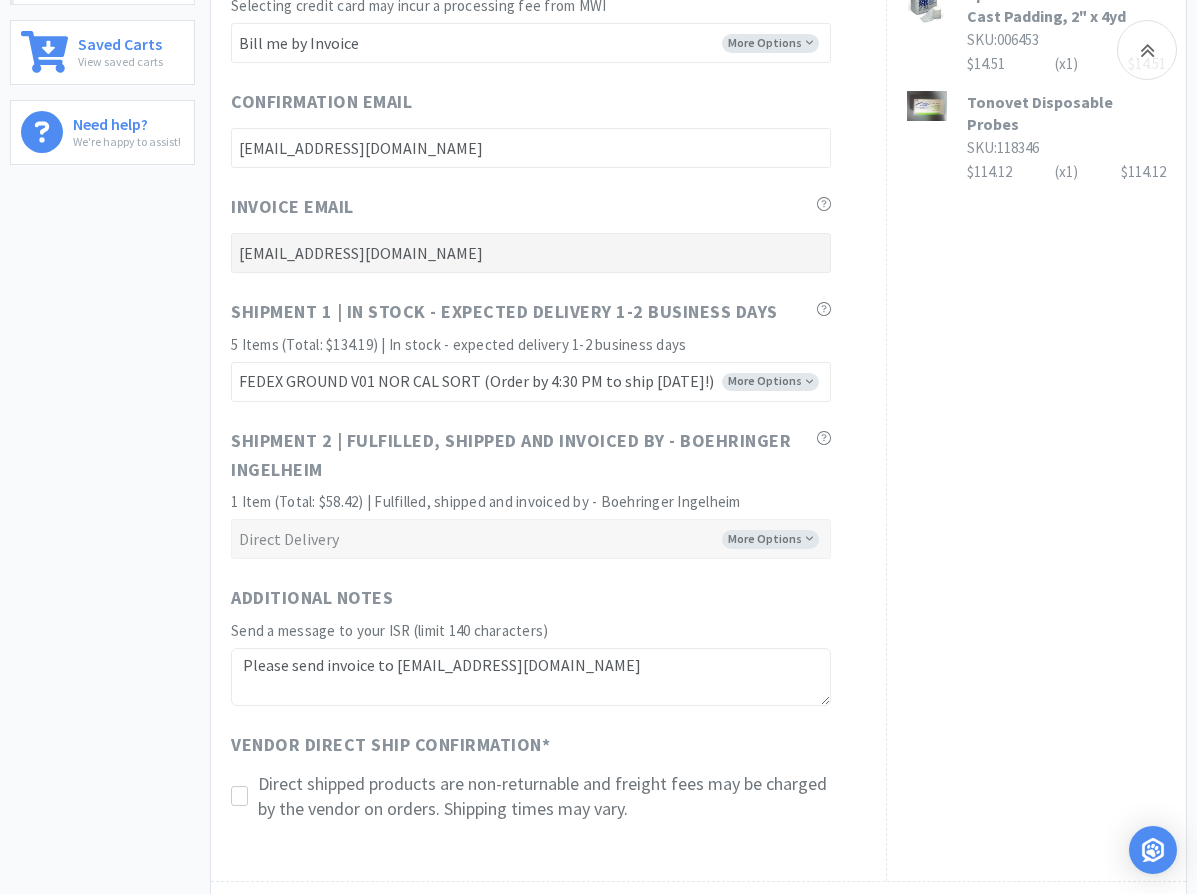 scroll, scrollTop: 1122, scrollLeft: 0, axis: vertical 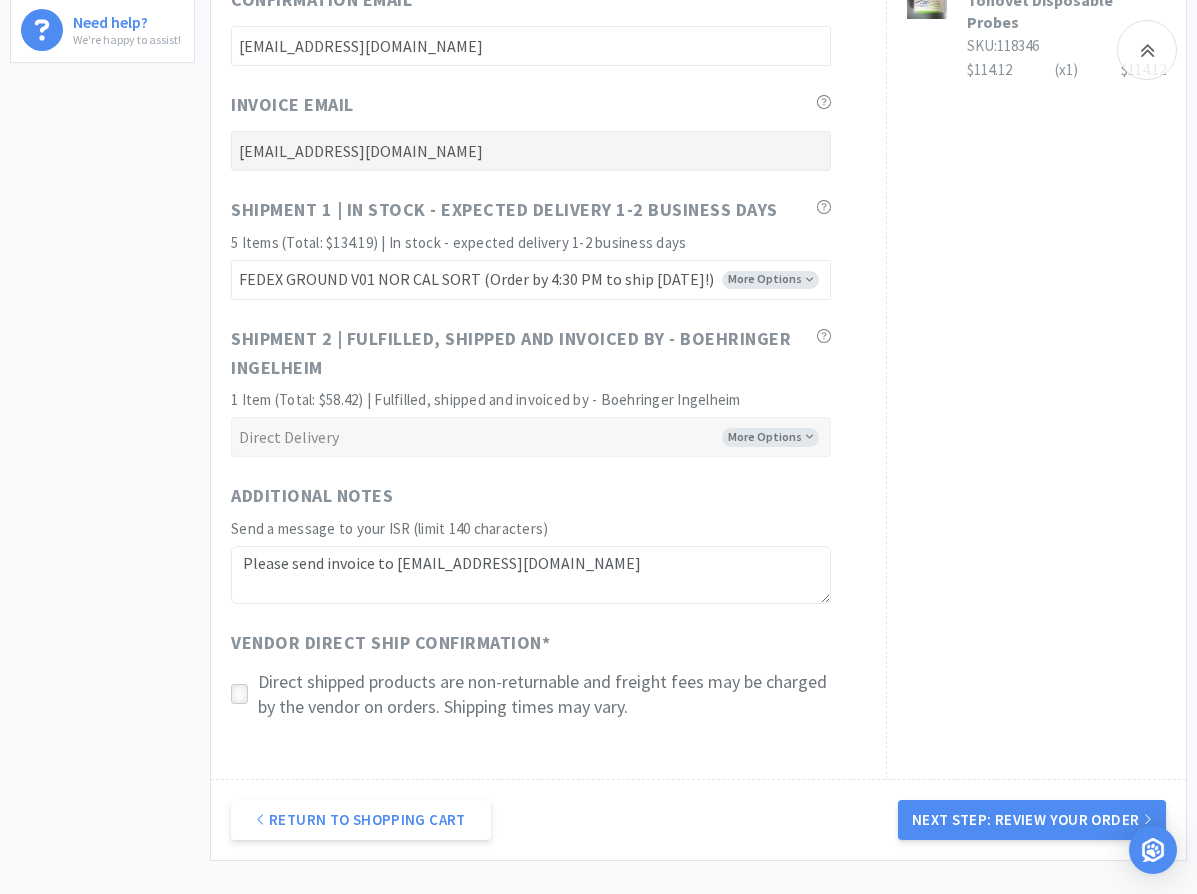 click at bounding box center [239, 694] 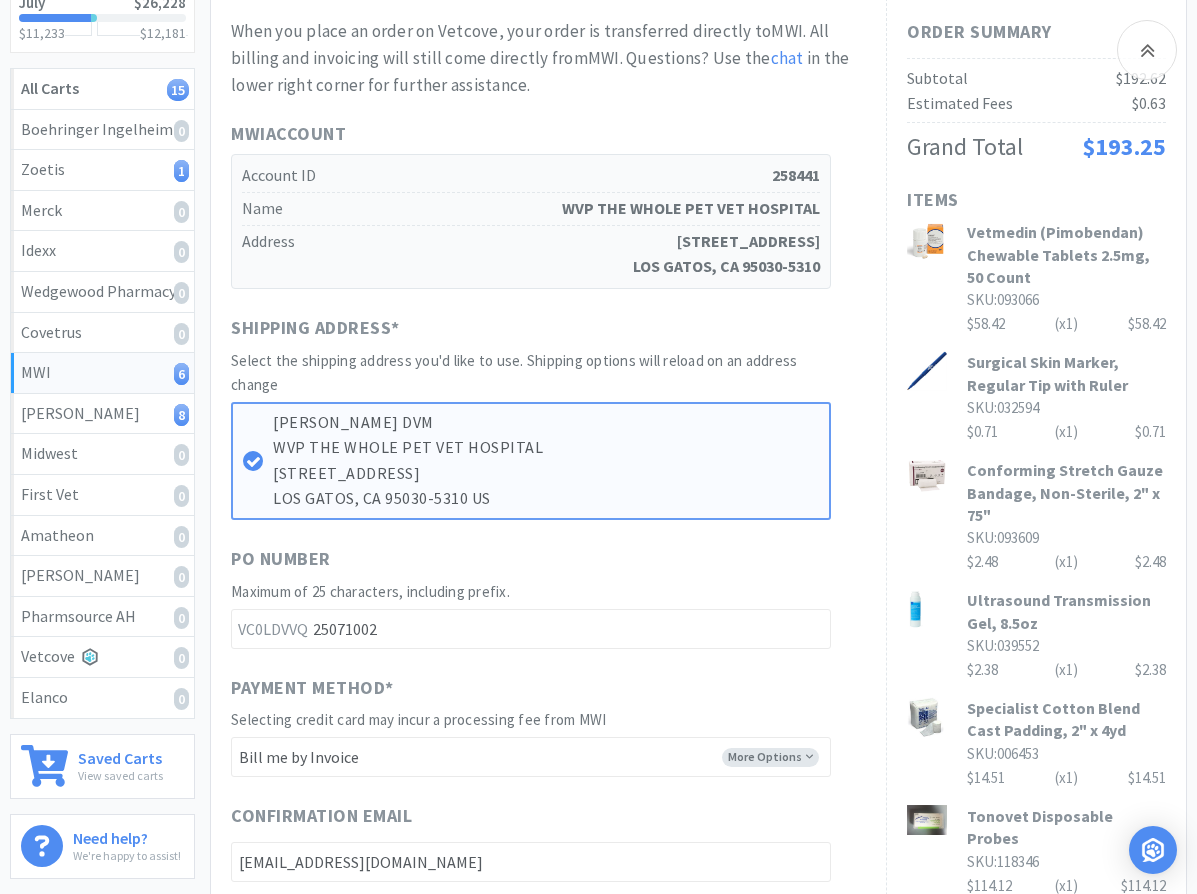 scroll, scrollTop: 408, scrollLeft: 0, axis: vertical 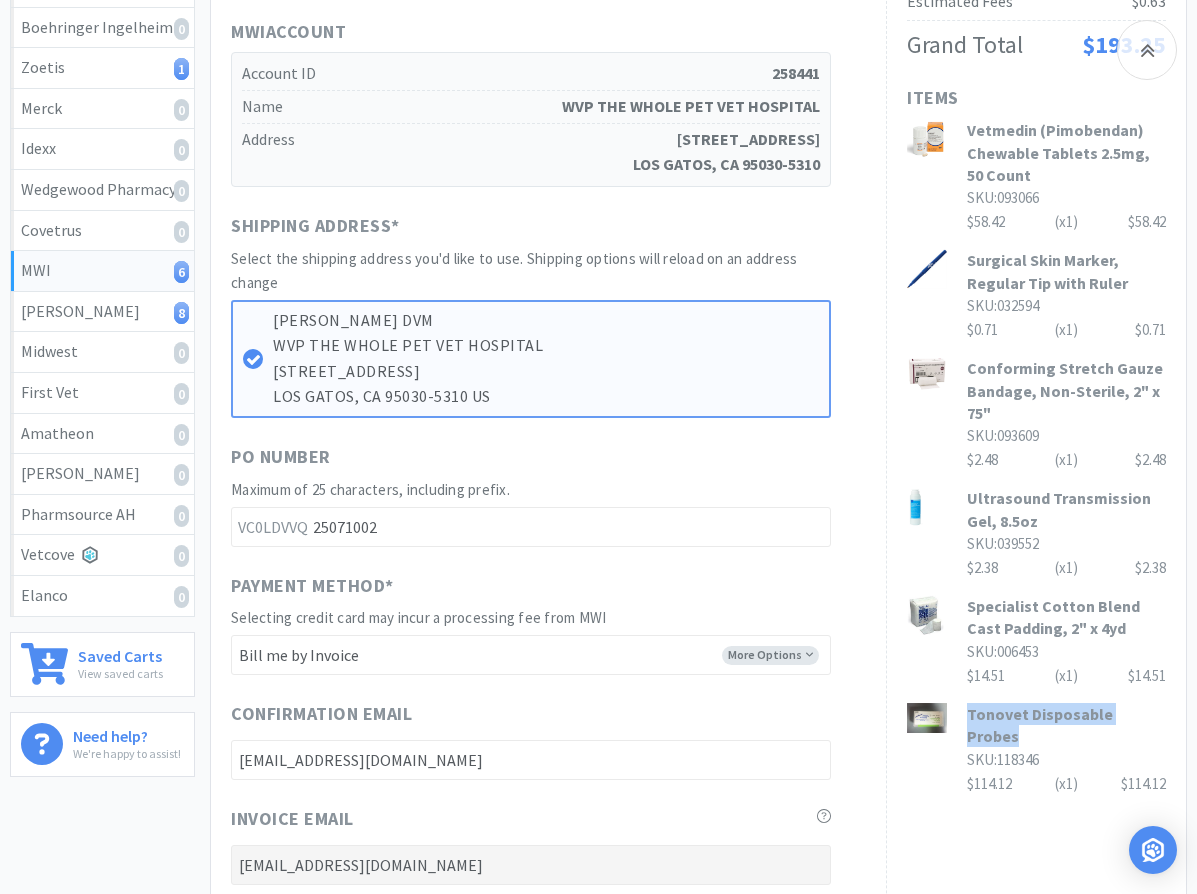 drag, startPoint x: 1163, startPoint y: 710, endPoint x: 970, endPoint y: 722, distance: 193.3727 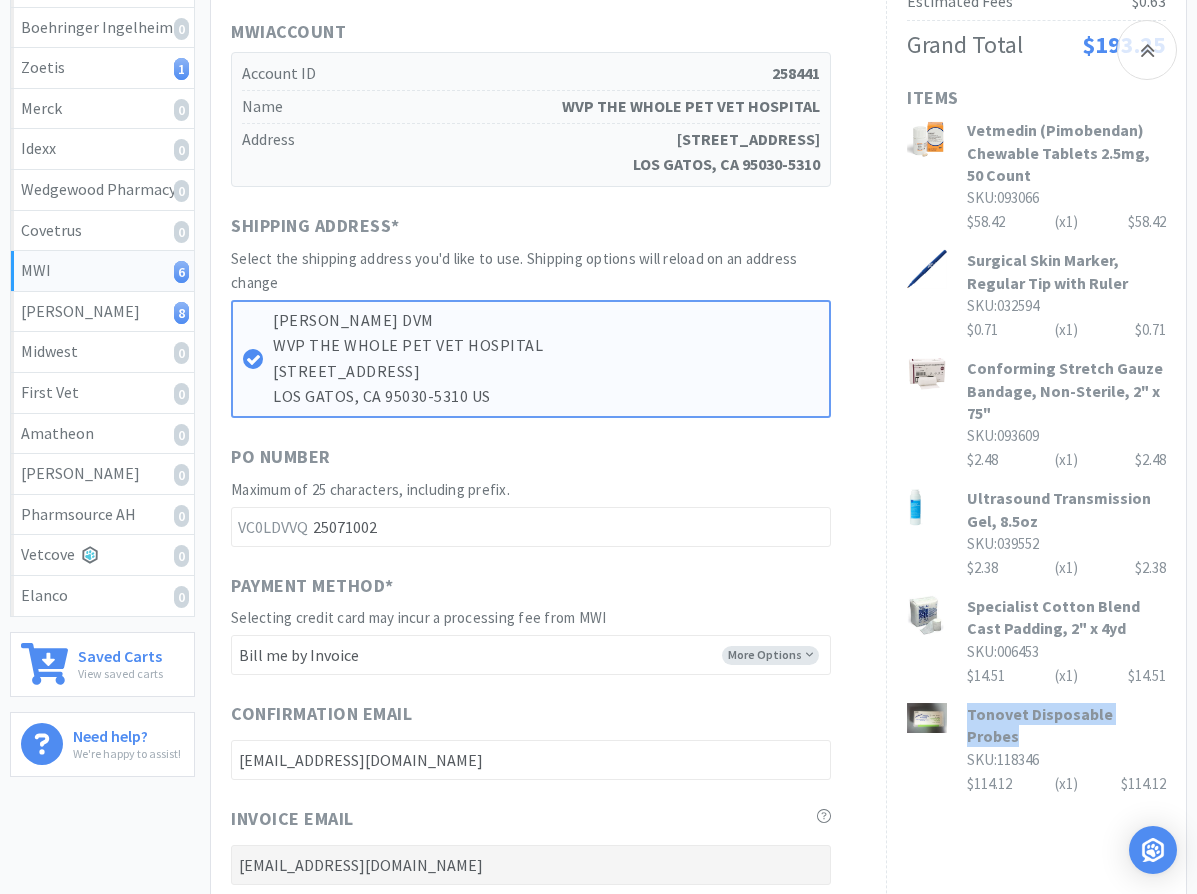 copy on "Tonovet Disposable Probes" 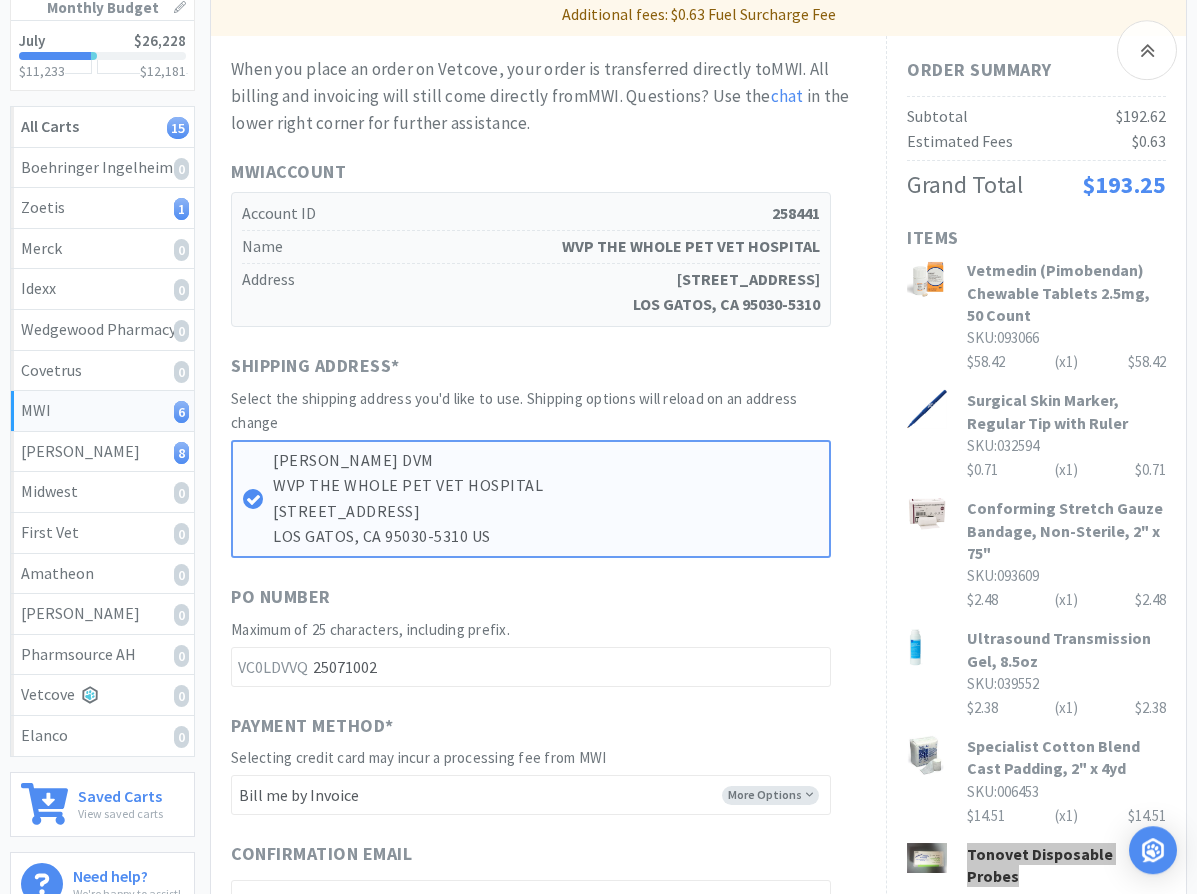 scroll, scrollTop: 306, scrollLeft: 0, axis: vertical 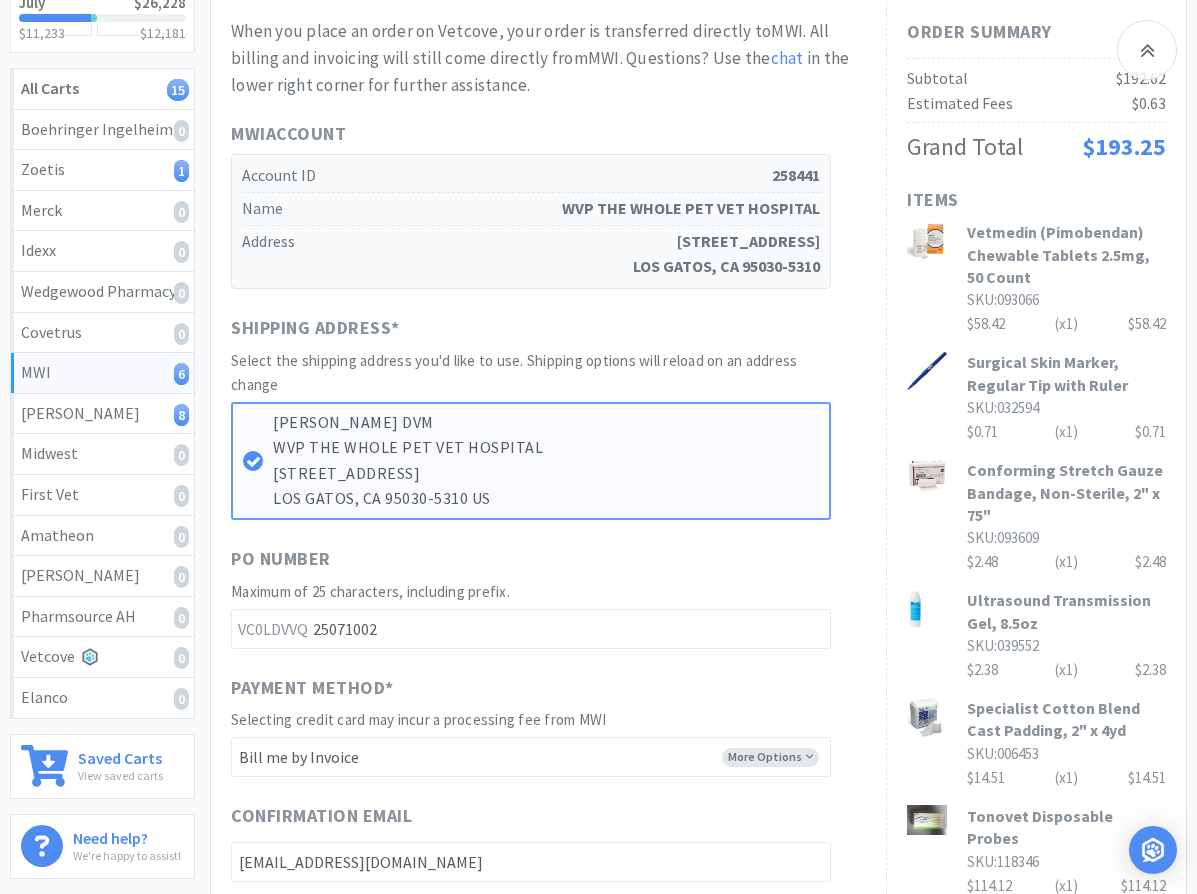 click on "When you place an order on Vetcove, your order is transferred directly to  MWI . All billing and invoicing will still come directly from  MWI . Questions? Use the  chat    in the lower right corner for further assistance. MWI  Account Account ID  258441 Name  WVP THE WHOLE PET VET HOSPITAL Address [STREET_ADDRESS] Shipping Address * Select the shipping address you'd like to use. Shipping options will reload on an address change [PERSON_NAME] DVM WVP THE WHOLE PET VET HOSPITAL [STREET_ADDRESS] PO Number Maximum of 25 characters, including prefix. VC0LDVVQ 25071002 Payment Method * Selecting credit card may incur a processing fee from MWI More Options -------- Bill me by Invoice Confirmation Email [EMAIL_ADDRESS][DOMAIN_NAME] Invoice Email [EMAIL_ADDRESS][DOMAIN_NAME] Shipment 1 | In stock - expected delivery 1-2 business days 5 Items (Total: $134.19) | In stock - expected delivery 1-2 business days More Options Common Carrier (Ships [DATE]) *" at bounding box center (548, 796) 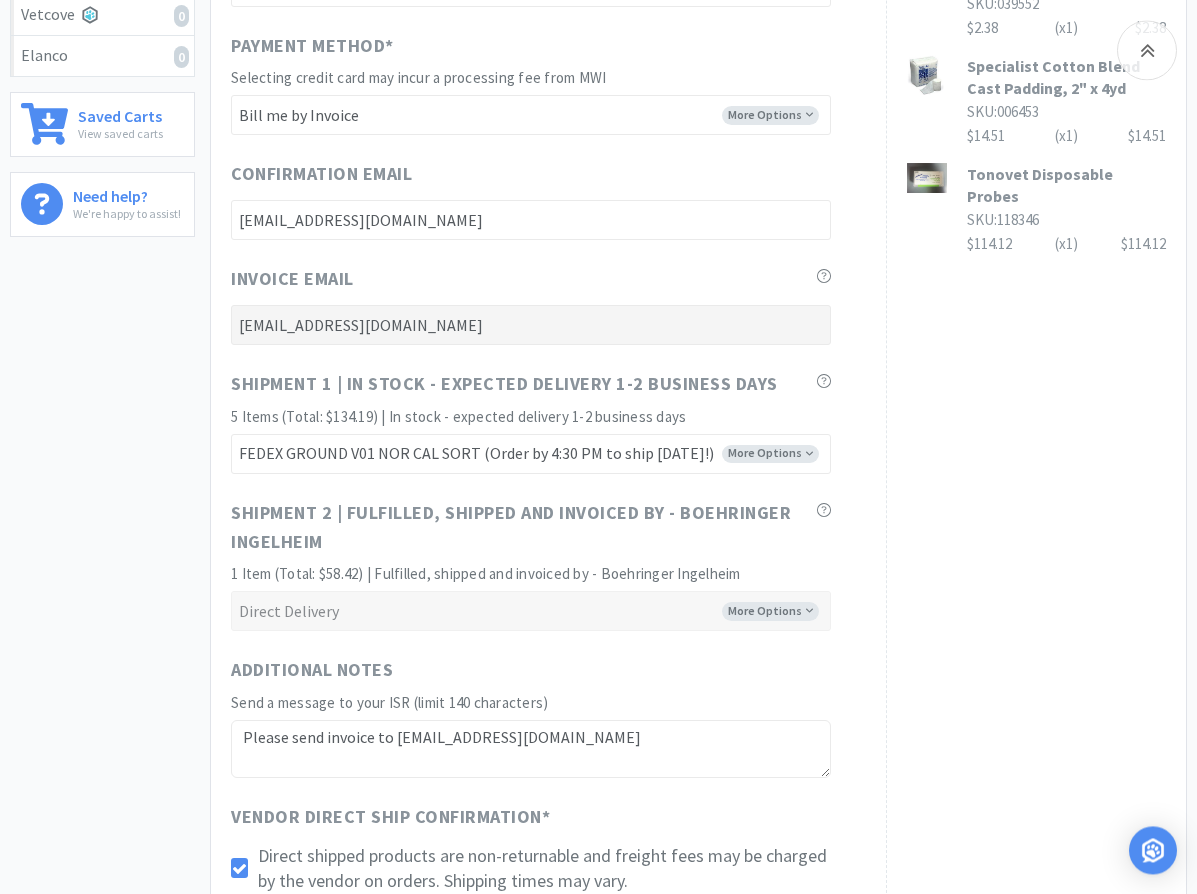 scroll, scrollTop: 1122, scrollLeft: 0, axis: vertical 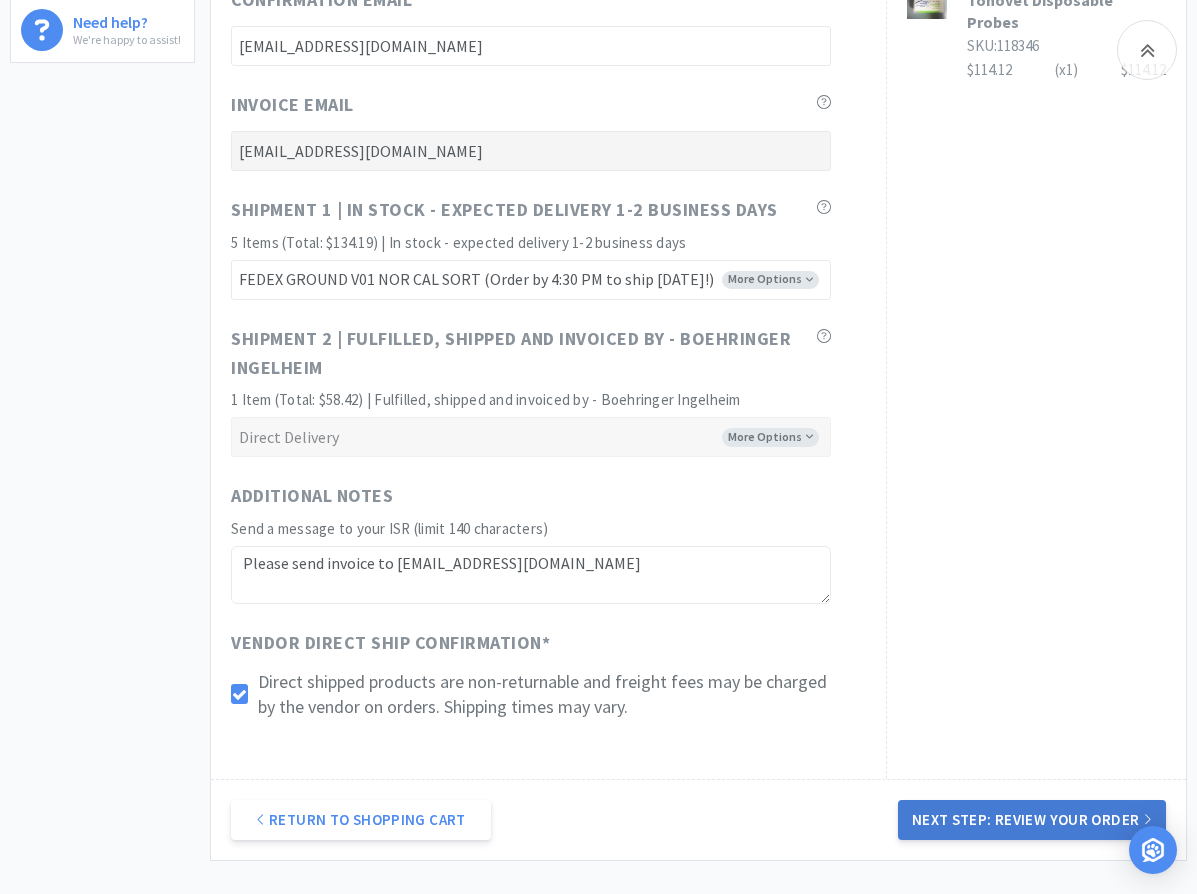 click on "Next Step: Review Your Order" at bounding box center (1032, 820) 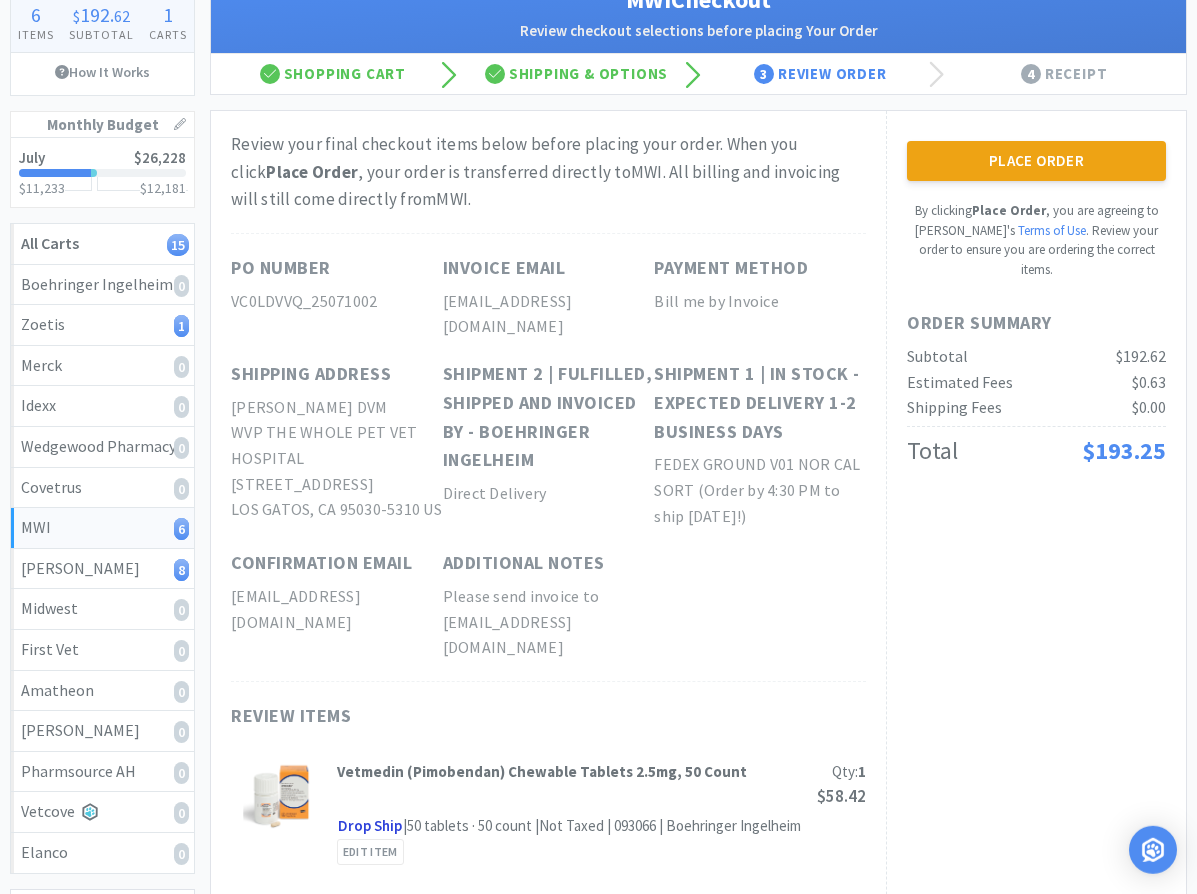 scroll, scrollTop: 0, scrollLeft: 0, axis: both 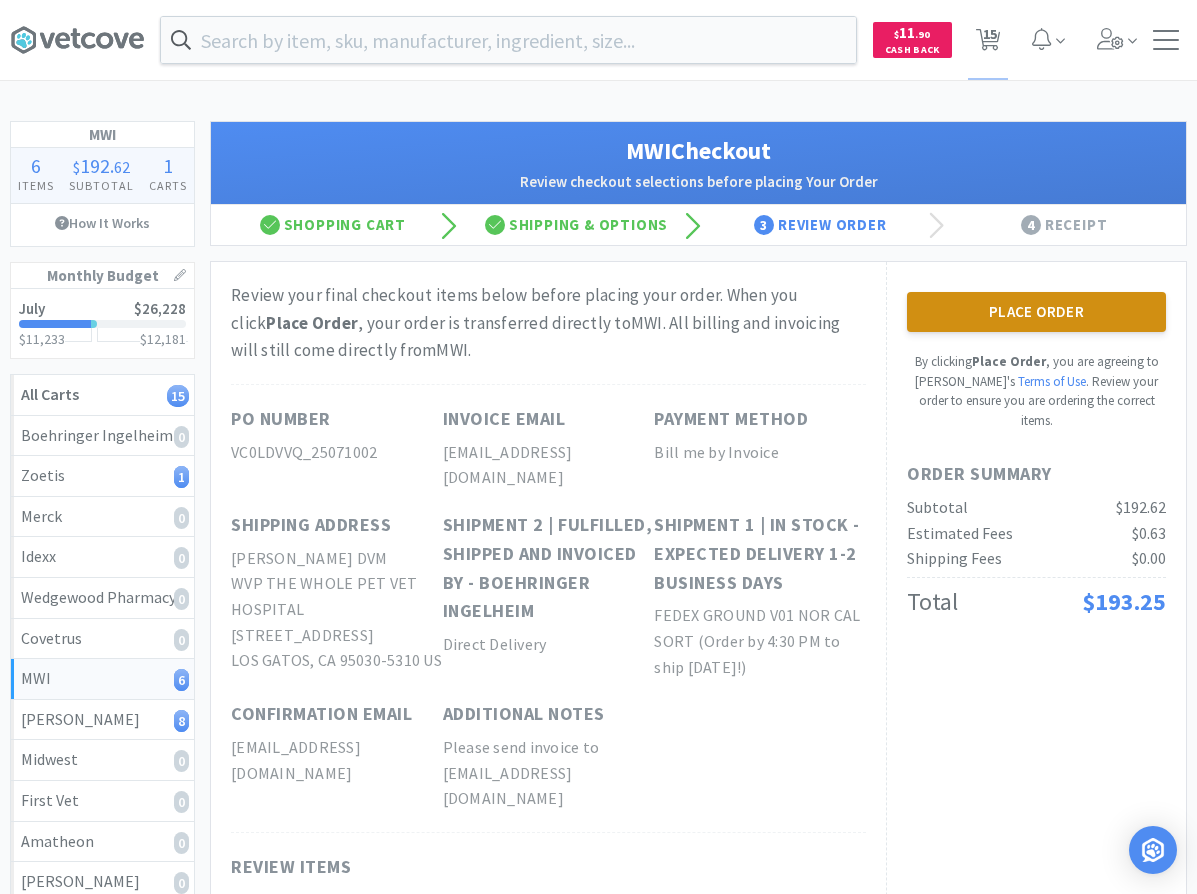 click on "Place Order" at bounding box center (1036, 312) 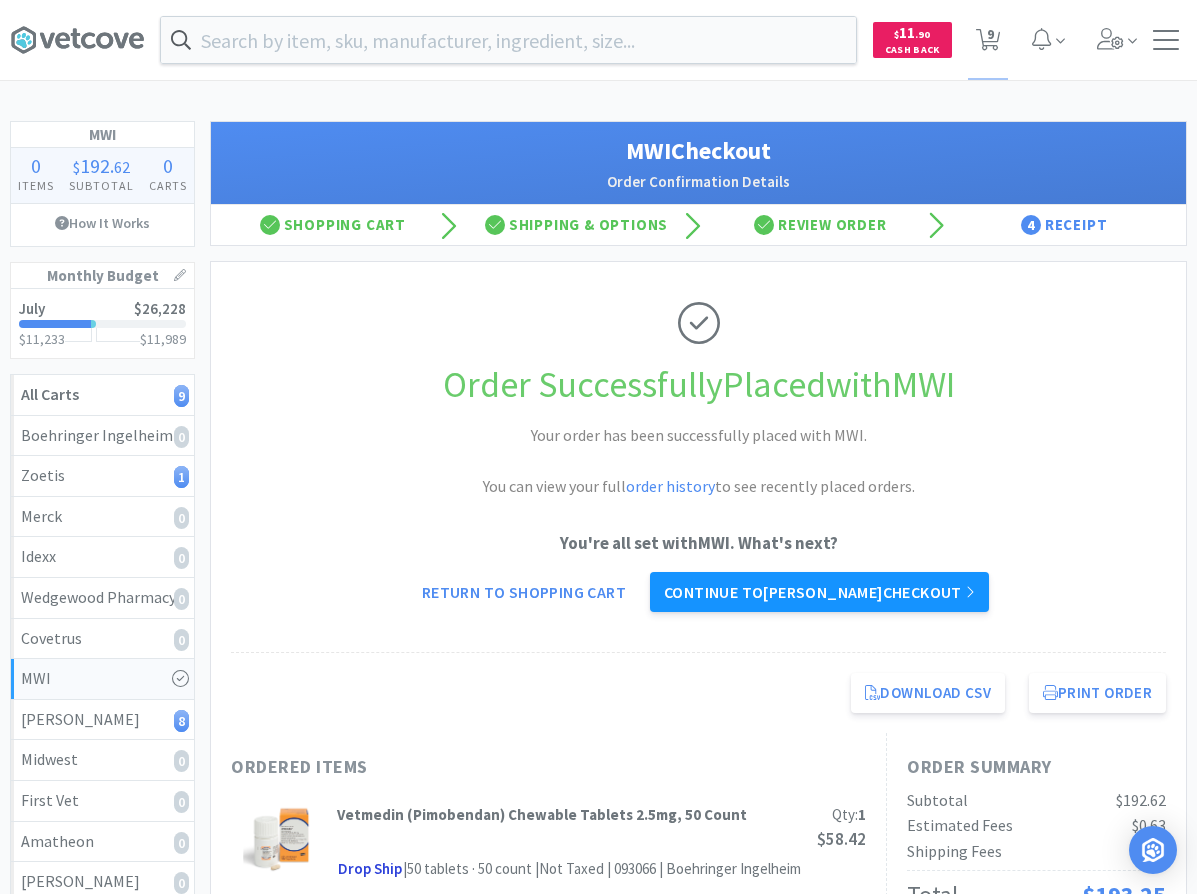 click on "Continue to  [PERSON_NAME]  checkout" at bounding box center (819, 592) 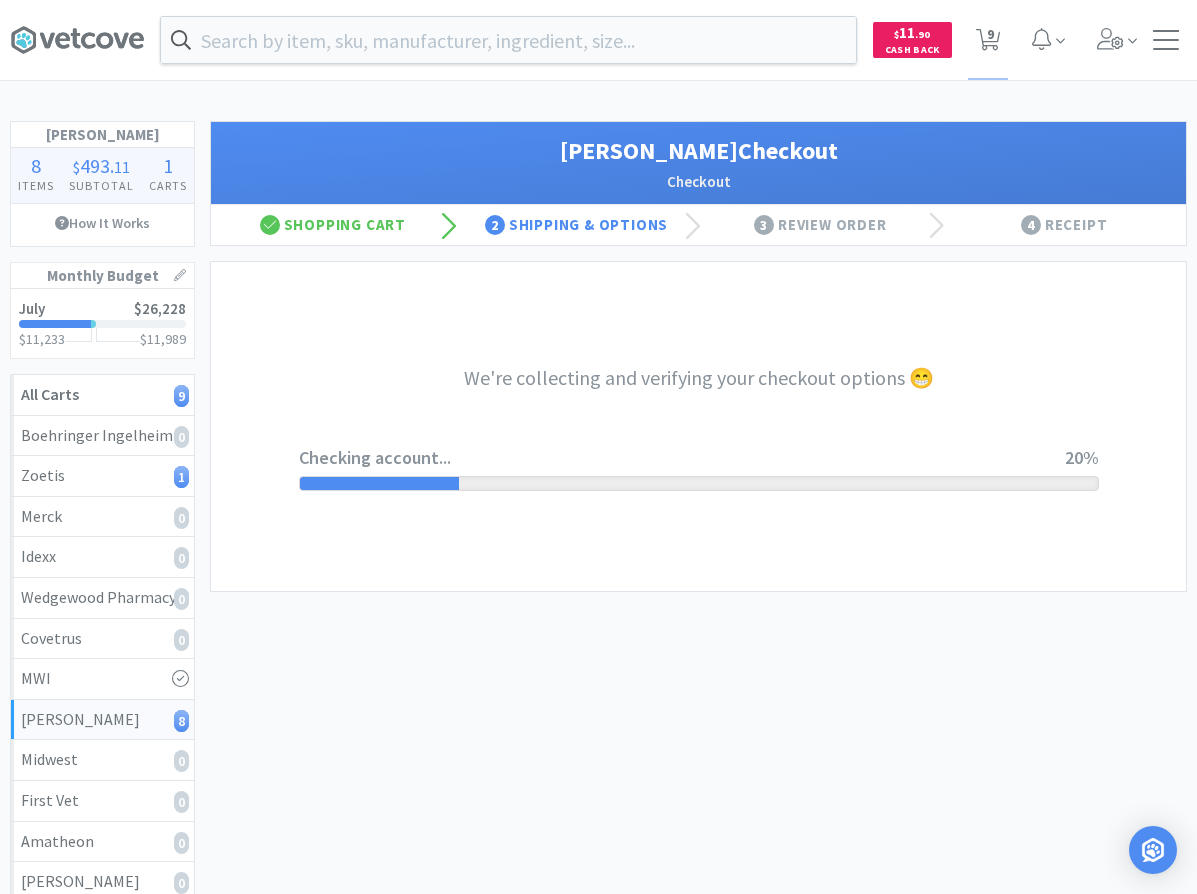 click on "We're collecting and verifying your checkout options 😁 Checking account... 20%" at bounding box center (699, 426) 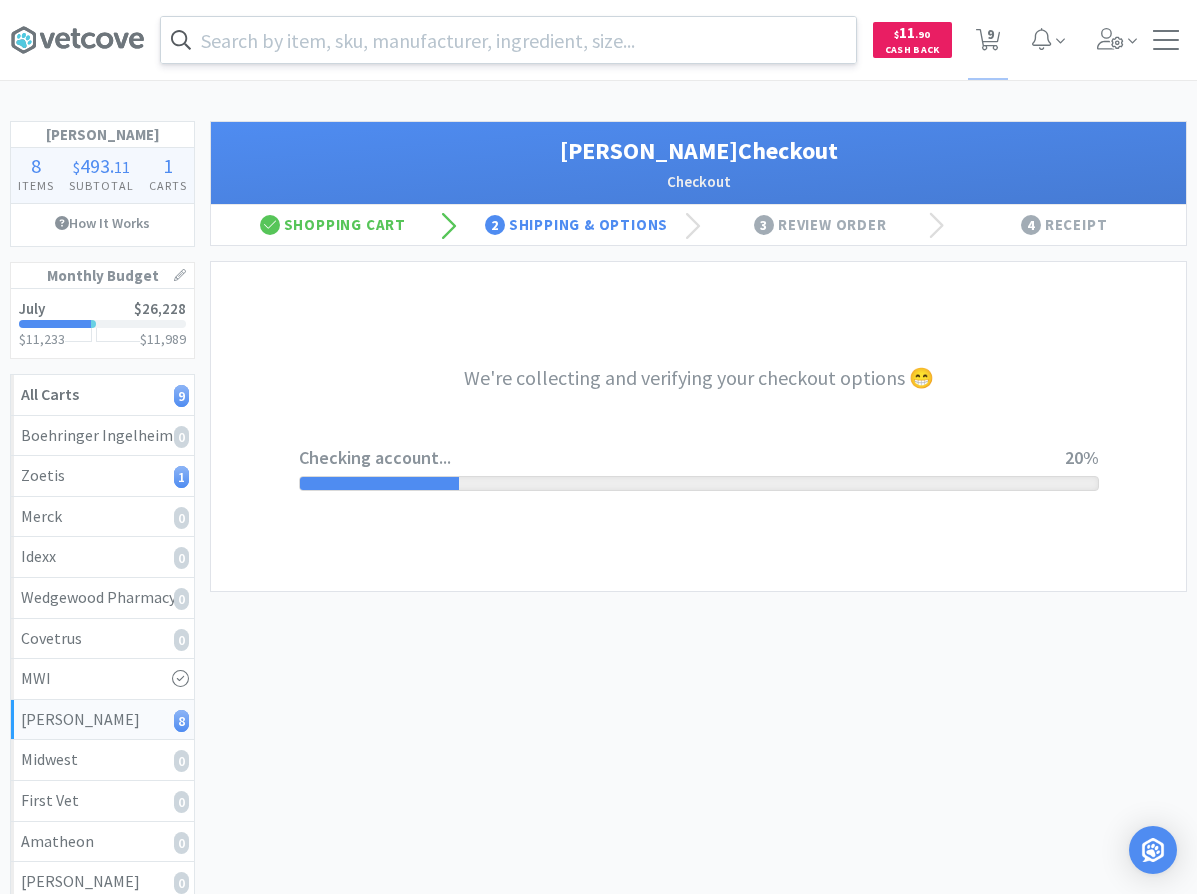 click at bounding box center (508, 40) 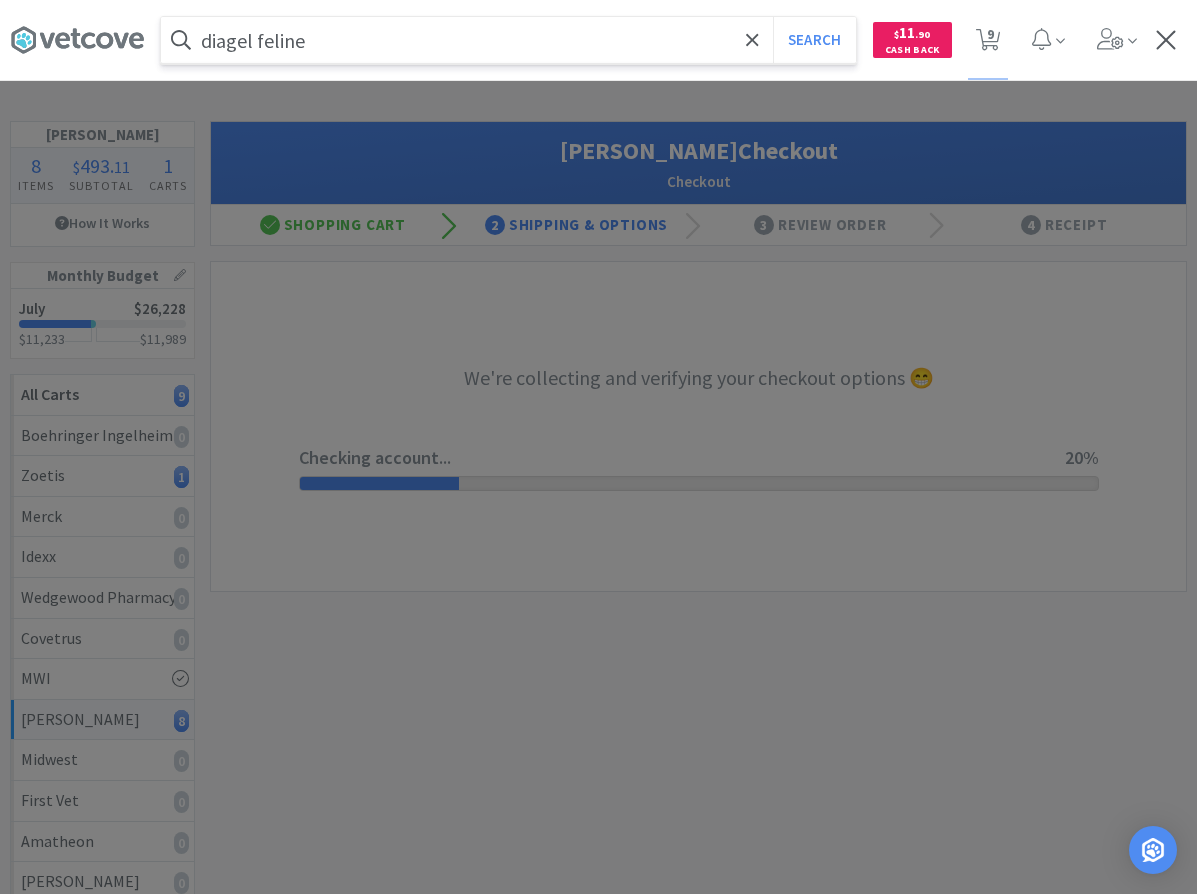 type on "diagel feline" 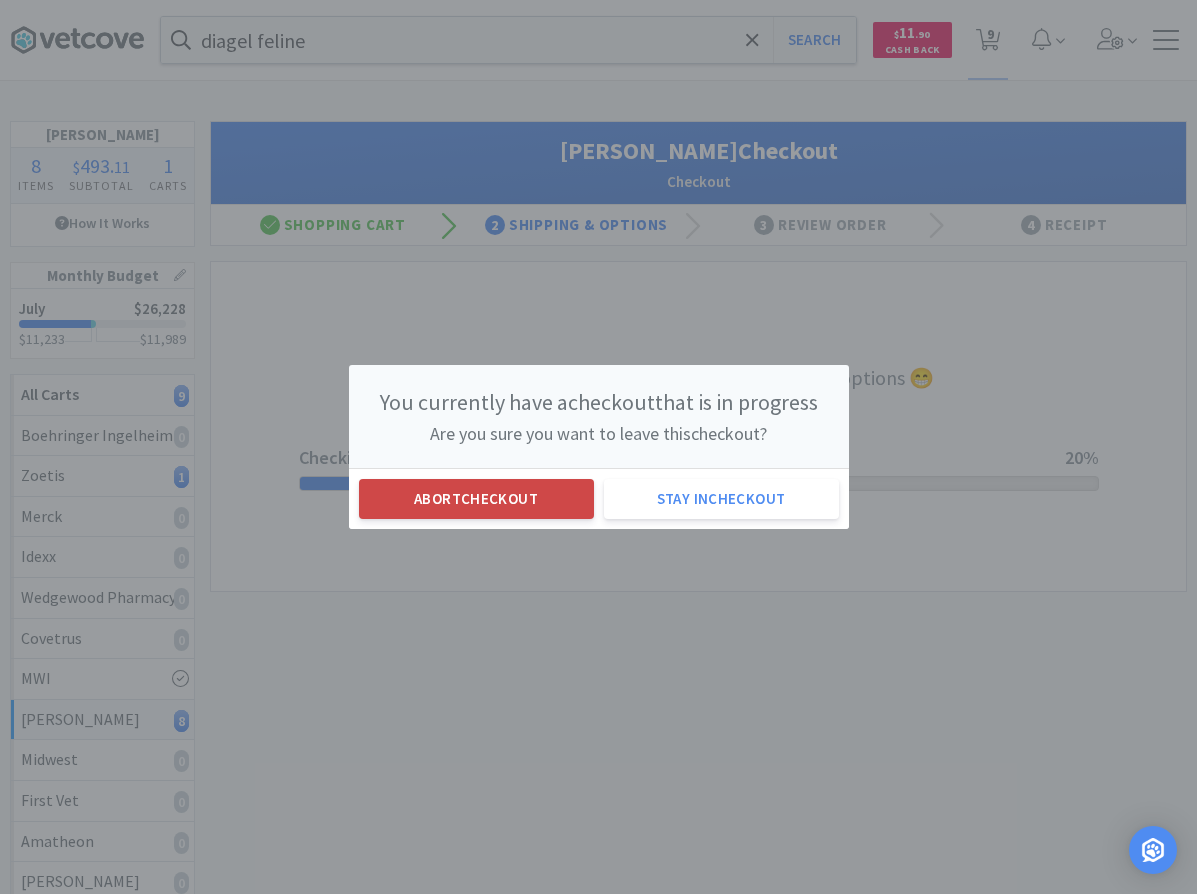 click on "Abort  checkout" at bounding box center [476, 499] 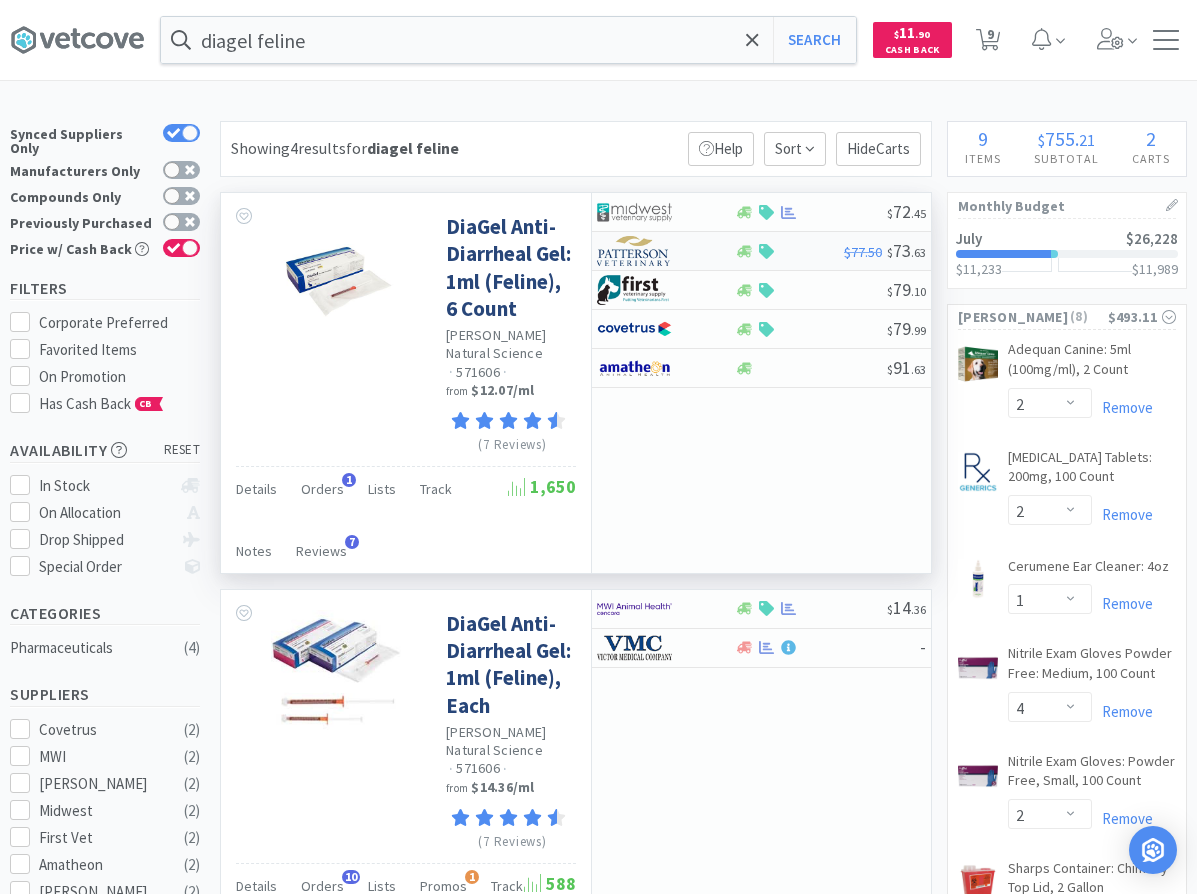 click at bounding box center [652, 251] 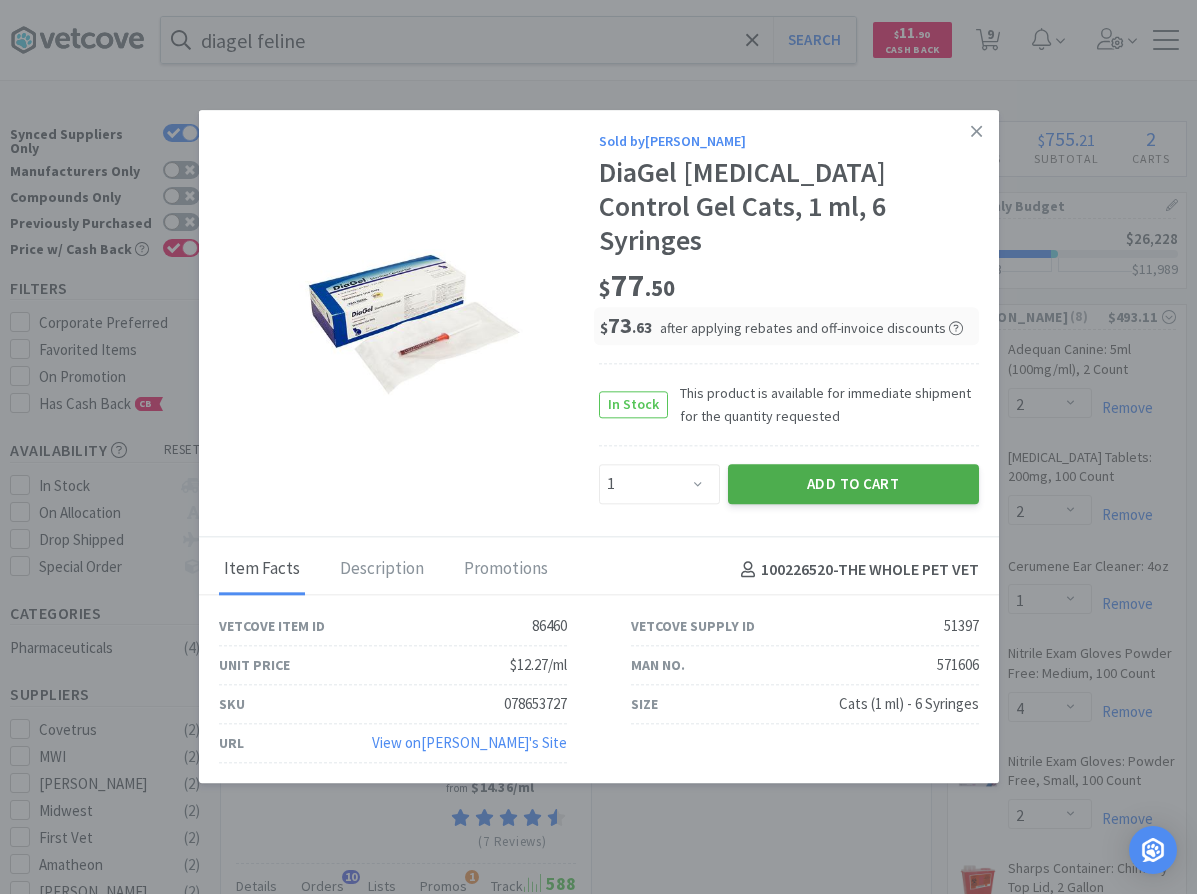 click on "Add to Cart" at bounding box center [853, 484] 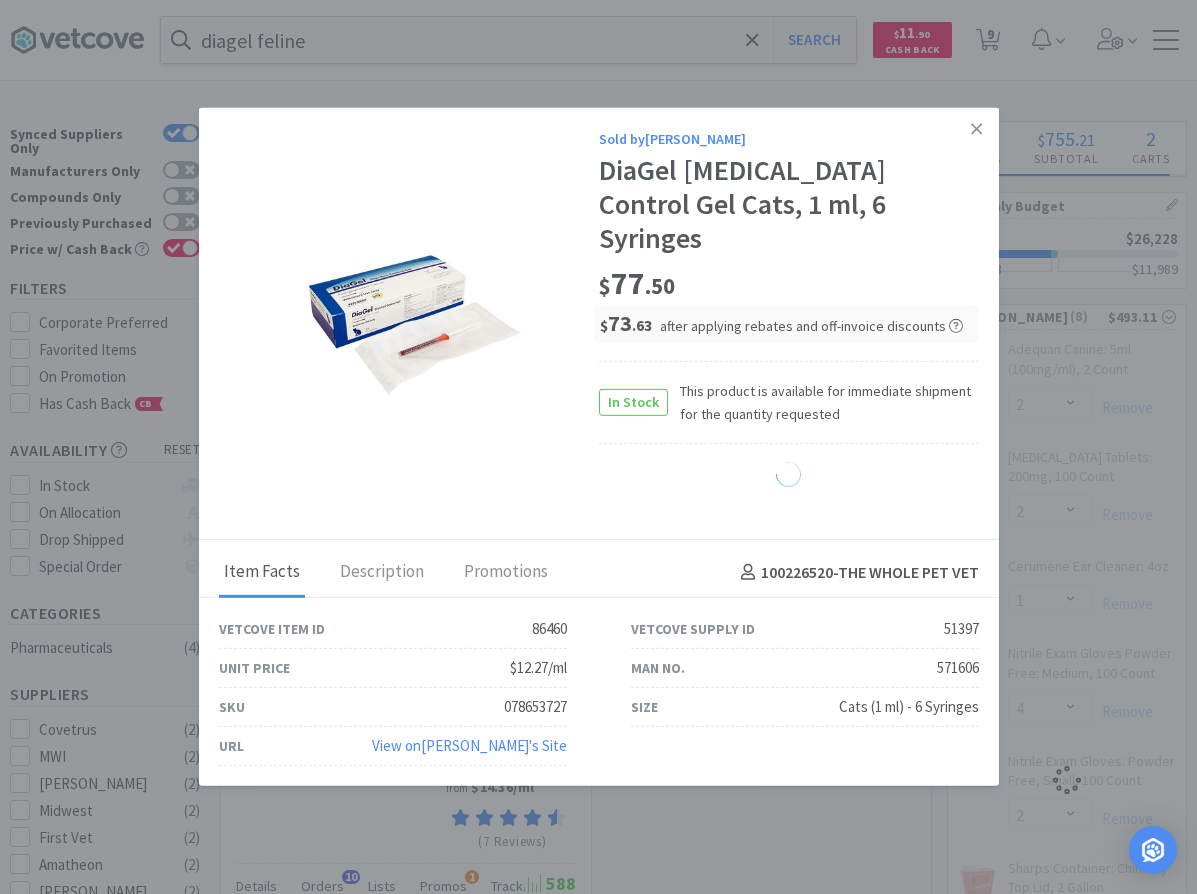 select on "3" 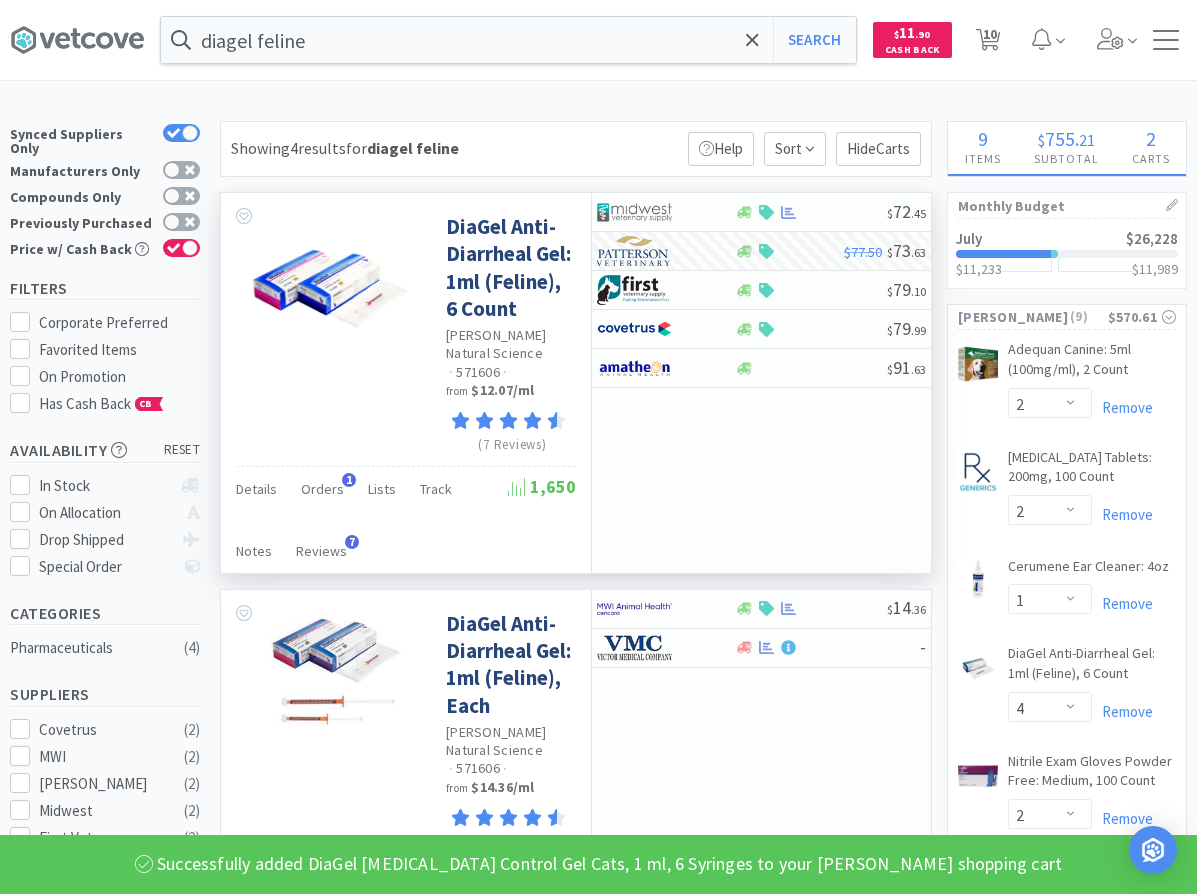 select on "1" 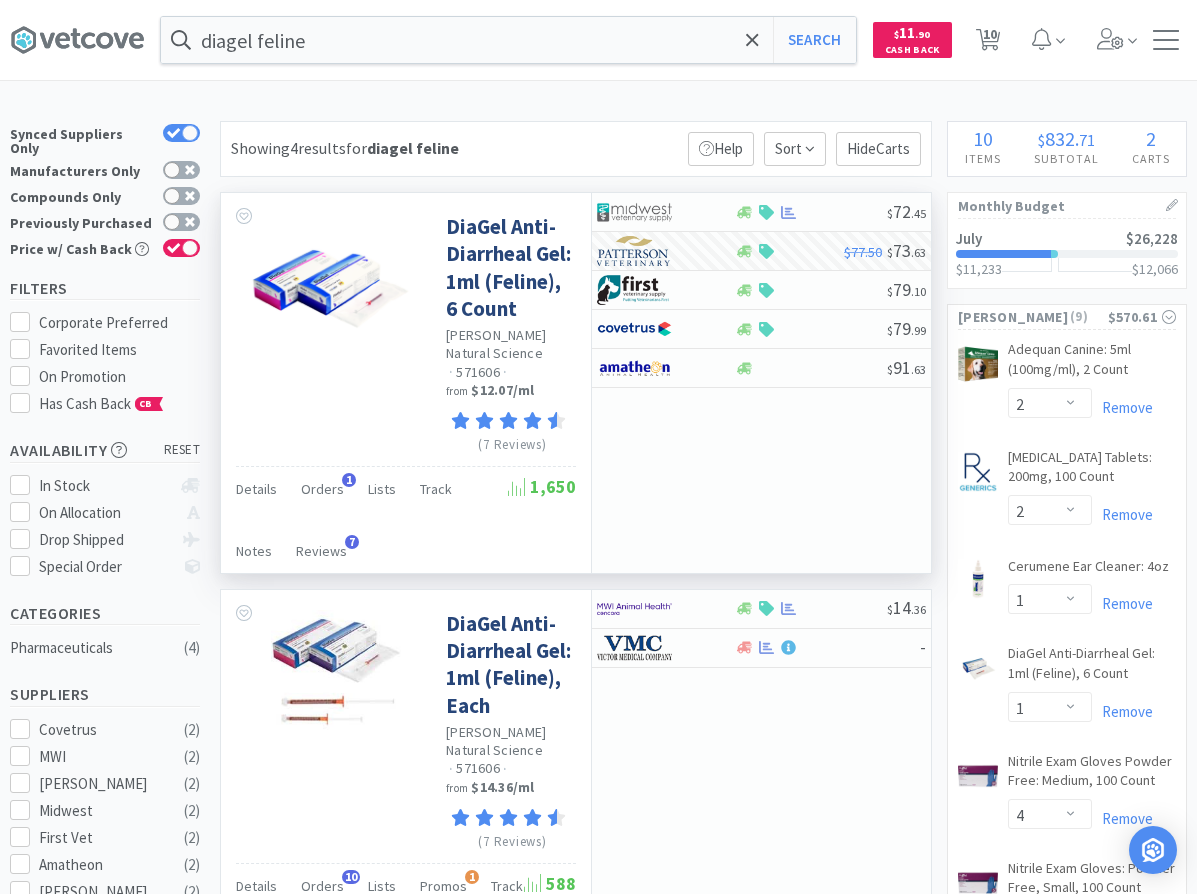 click on "× Filter Results Synced Suppliers Only     Manufacturers Only     Compounds Only     Previously Purchased     Price w/ Cash Back     Filters   Corporate Preferred   Favorited Items   On Promotion   Has Cash Back  CB Availability    reset In Stock     On Allocation     Drop Shipped     Special Order     Categories Pharmaceuticals ( 4 ) Suppliers   Covetrus ( 2 )   MWI ( 2 )   [PERSON_NAME] ( 2 )   Midwest ( 2 )   First Vet ( 2 )   Amatheon ( 2 )   [PERSON_NAME] ( 2 ) Manufacturers   Van Beek Natural Science ( 4 ) MSRP Price   $11 $91 Have any questions? Start a Live Chat Showing  4  results  for  diagel feline     Filters  Help Sort   Hide  Carts DiaGel Anti-Diarrheal Gel: 1ml (Feline), 6 Count Van Beek Natural Science · 571606 · from     $12.07 / ml   (7 Reviews)     Details     Orders 1     Lists     Track     Notes     Reviews 7     1,650 $ 72 . 45 $77.50 $ 73 . 63 $ 79 . 10 $ 79 . 99 $ 91 . 63 DiaGel Anti-Diarrheal Gel: 1ml (Feline), Each Van Beek Natural Science · 571606 · from     $14.36 / ml   (7 Reviews)" at bounding box center (598, 974) 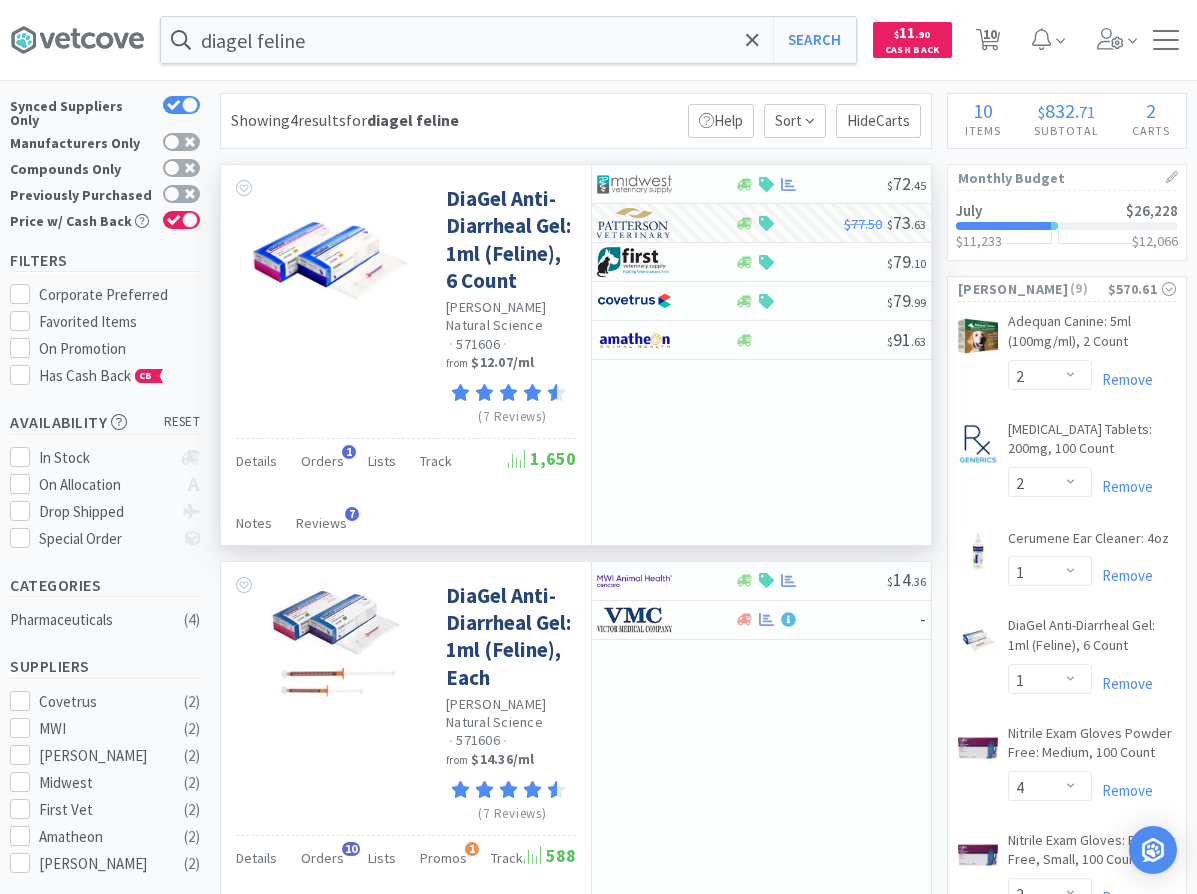 scroll, scrollTop: 0, scrollLeft: 0, axis: both 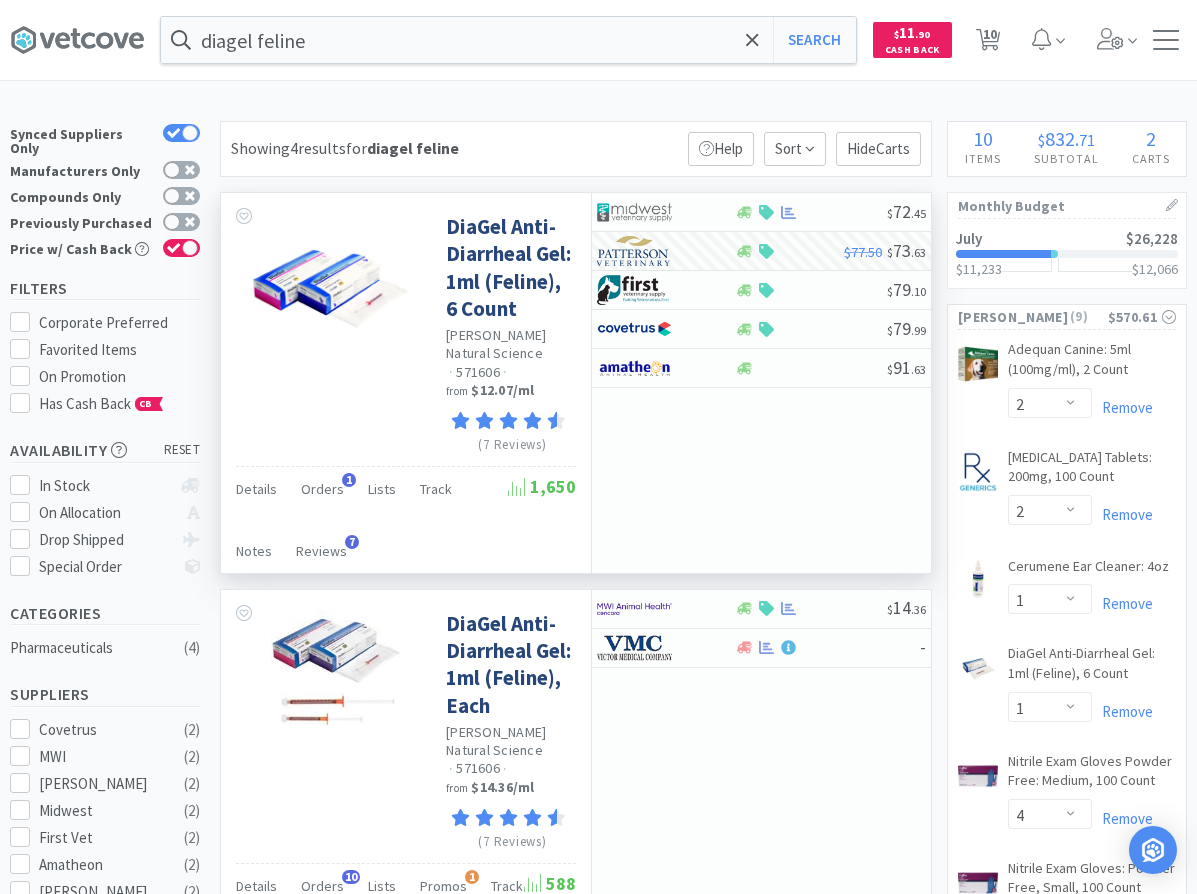click on "diagel feline Search Orders Shopping Discuss Discuss Deals Deals $ 11 . 90 Cash Back 10 10" at bounding box center [598, 40] 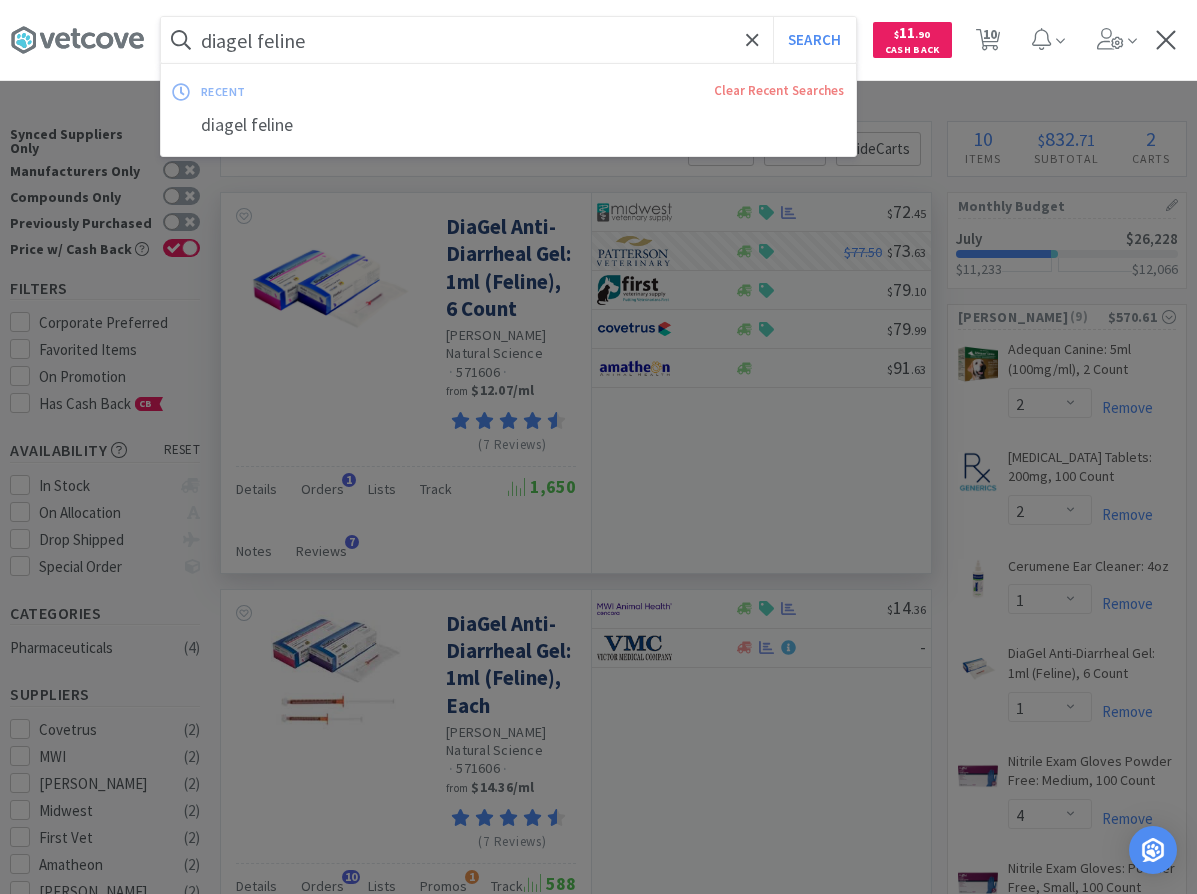click on "diagel feline" at bounding box center [508, 40] 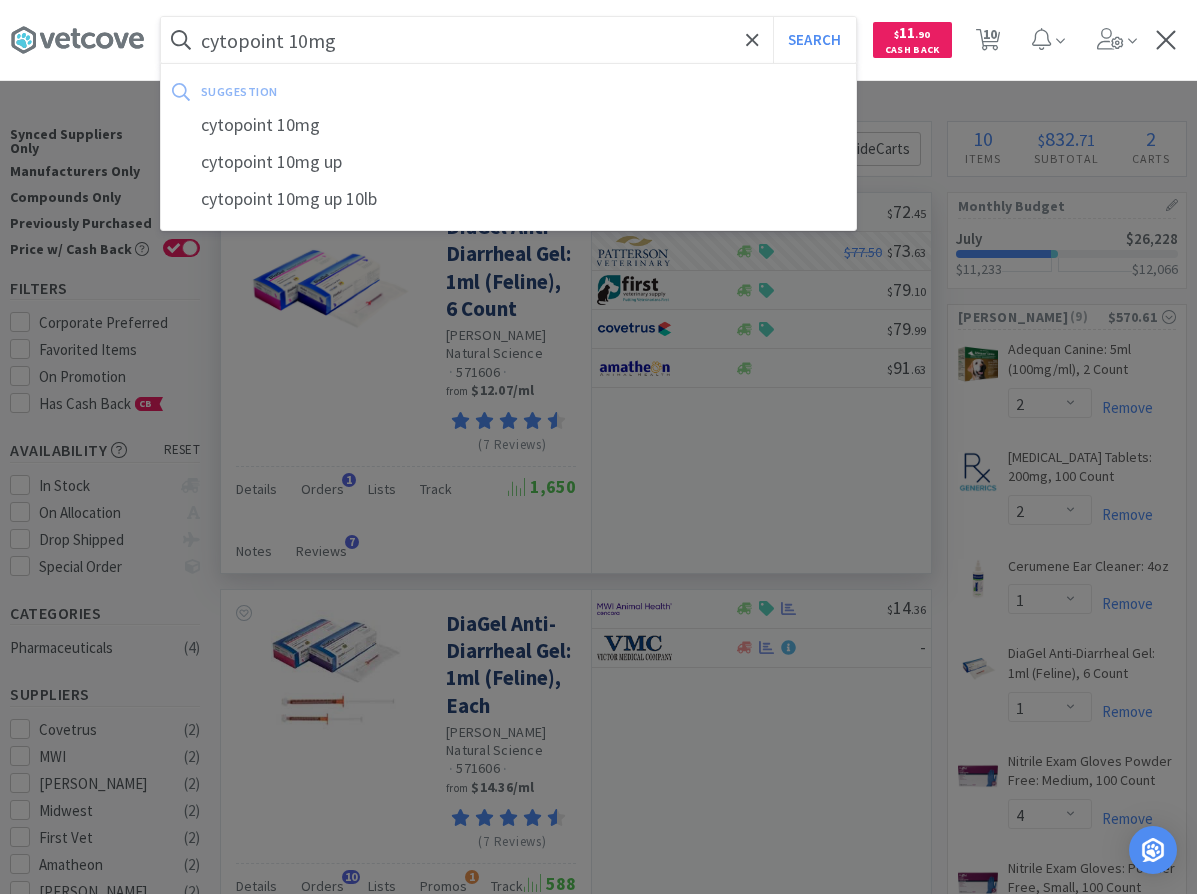 type on "cytopoint 10mg" 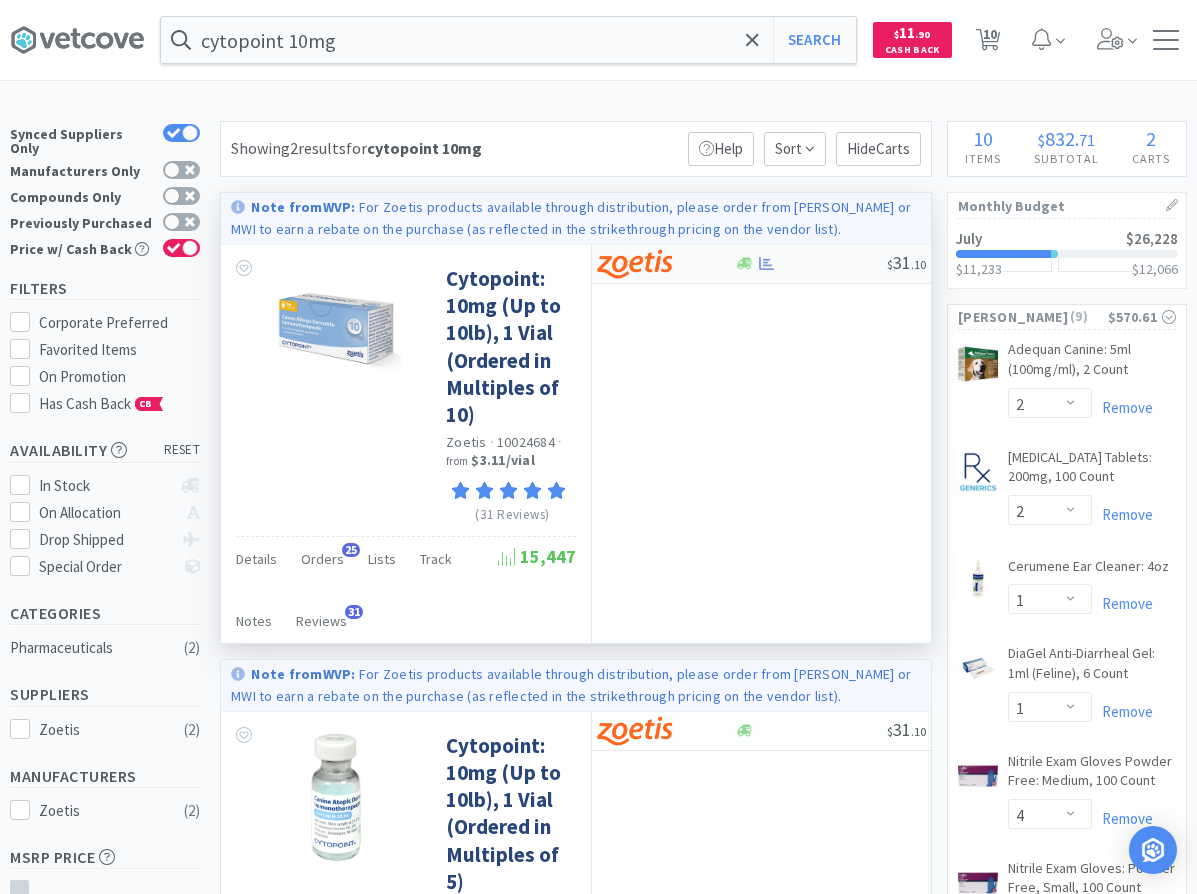 click at bounding box center [810, 263] 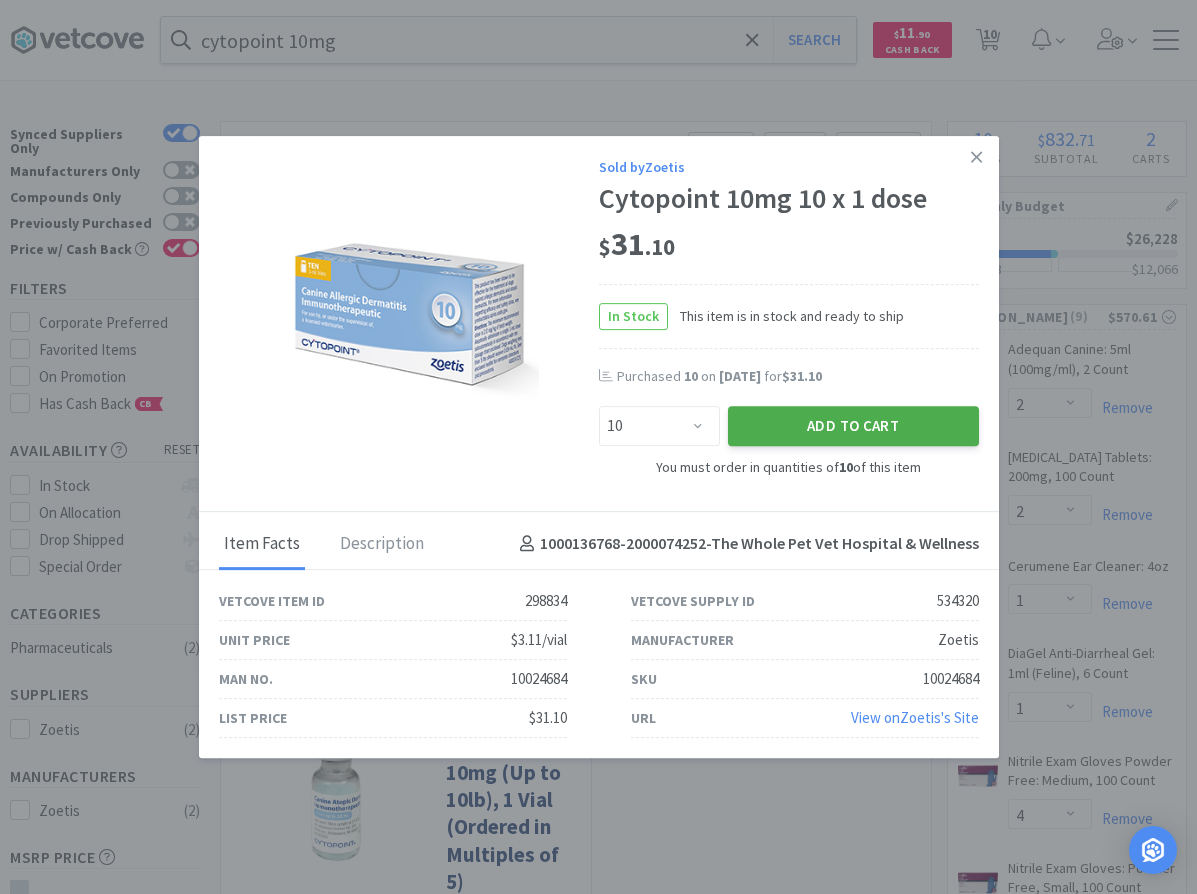 click on "Add to Cart" at bounding box center [853, 426] 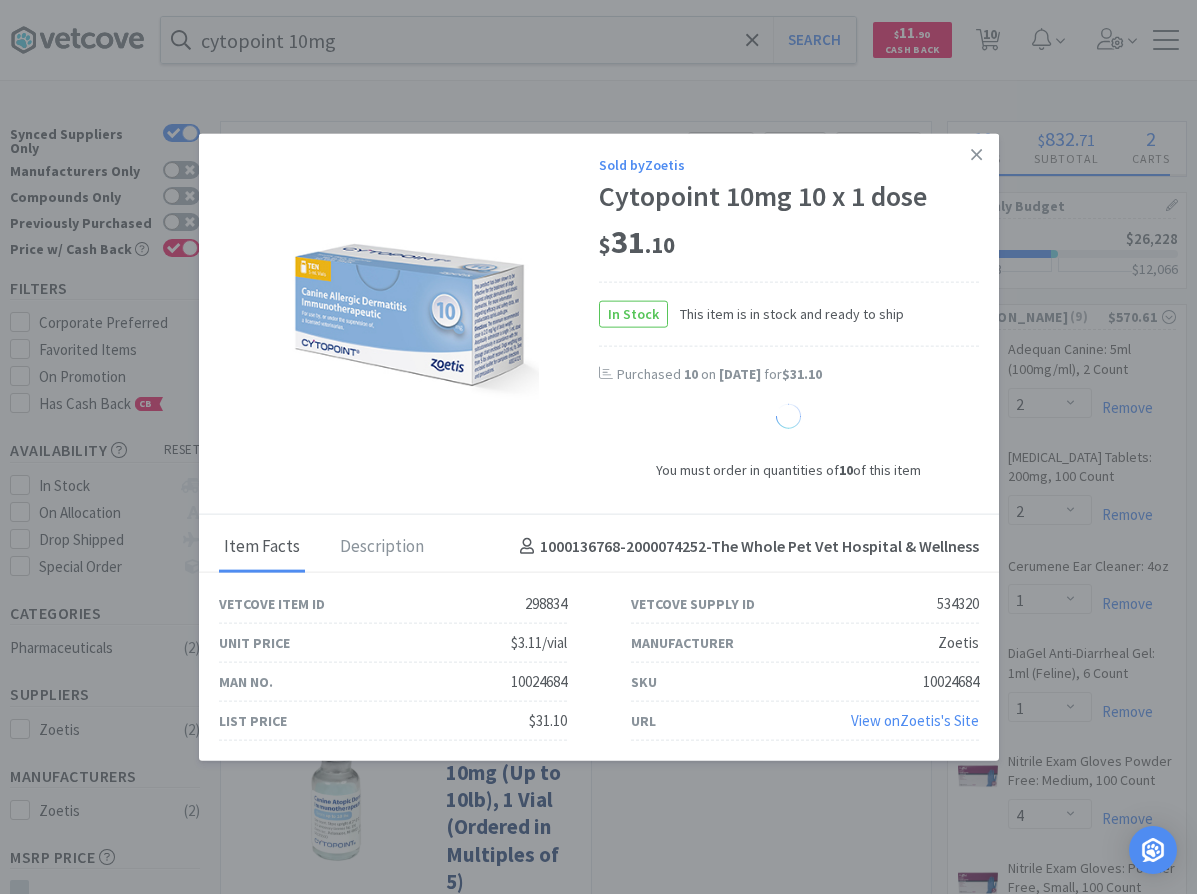 select on "10" 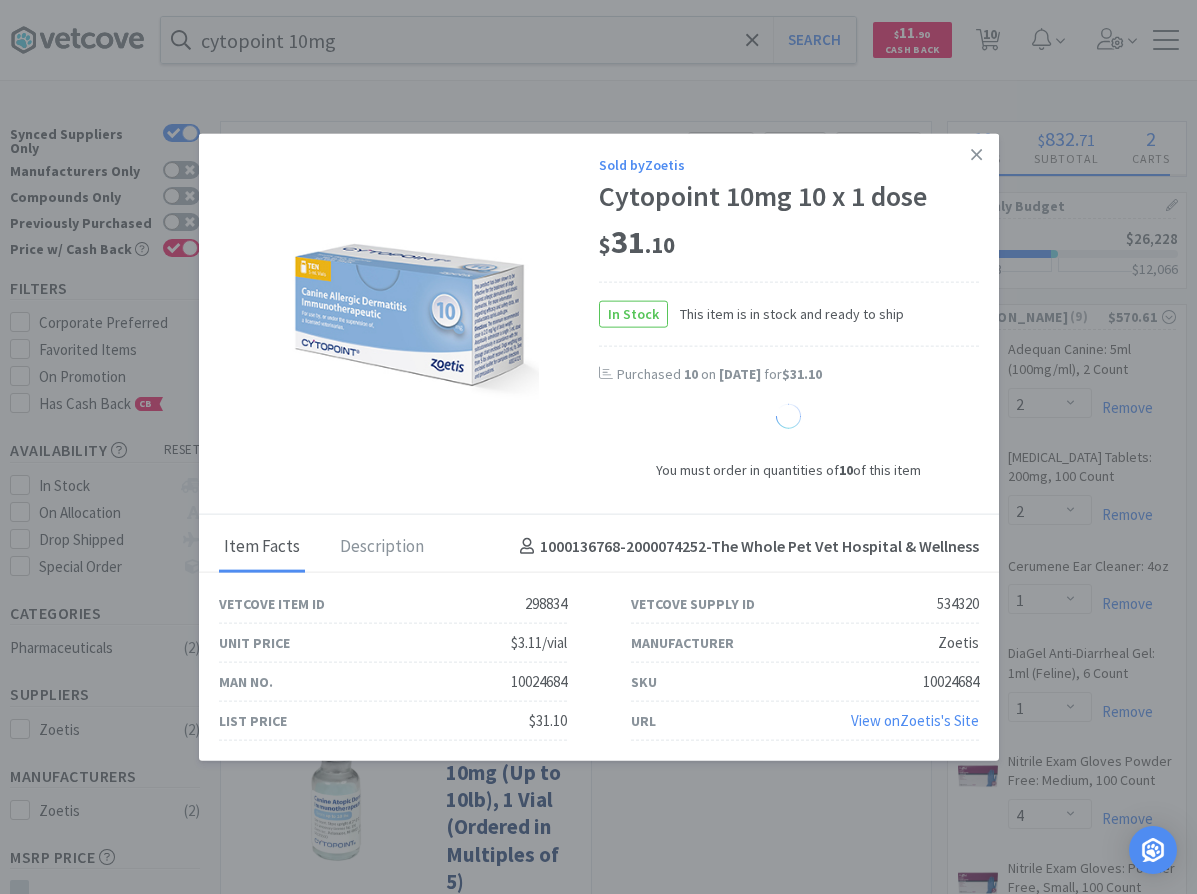 select on "1" 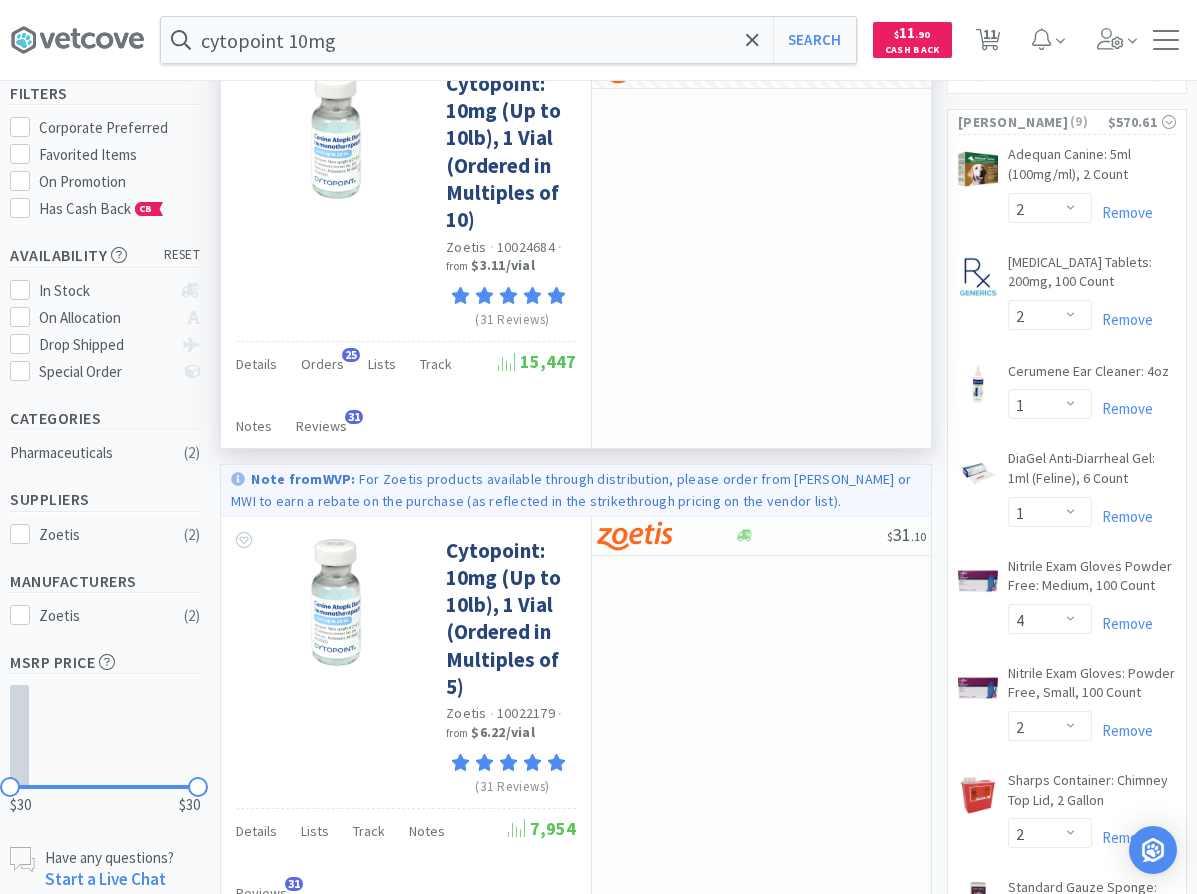 scroll, scrollTop: 0, scrollLeft: 0, axis: both 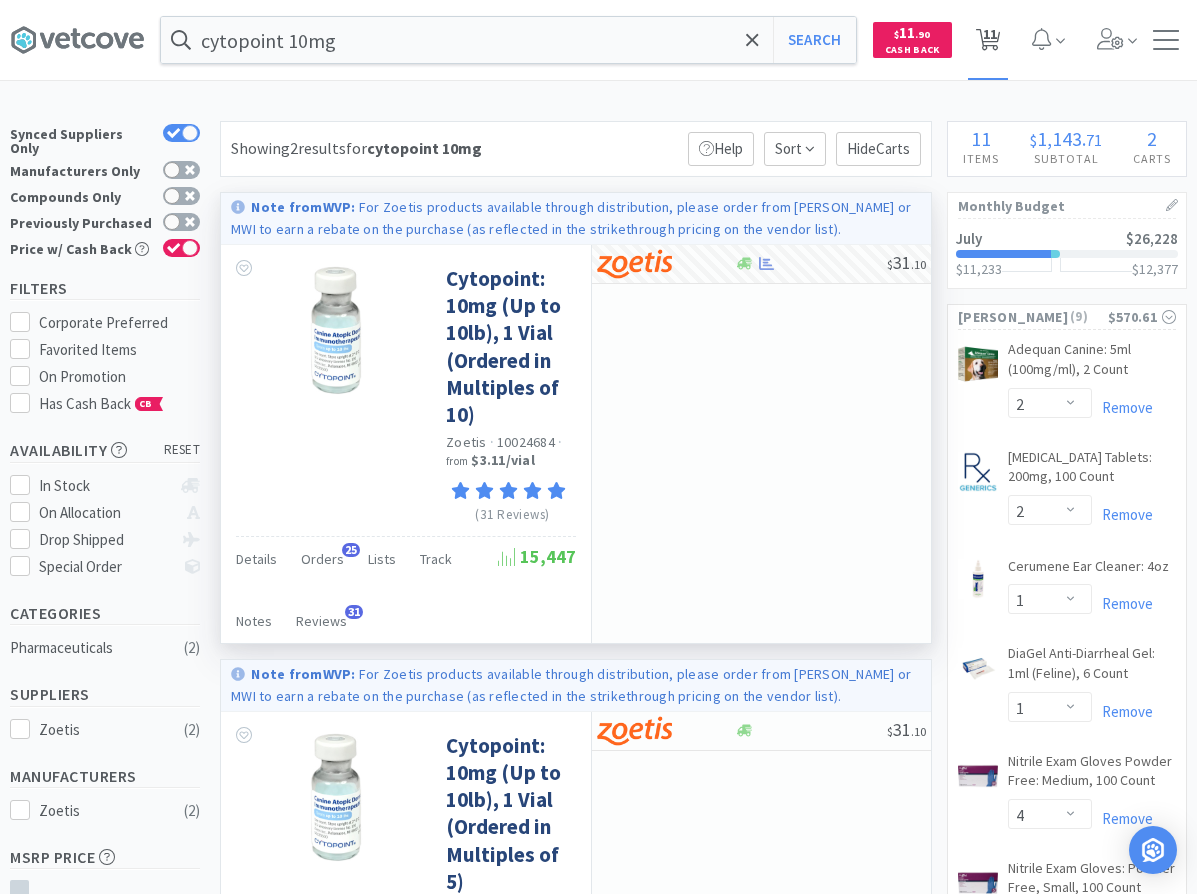 click on "11" at bounding box center [988, 40] 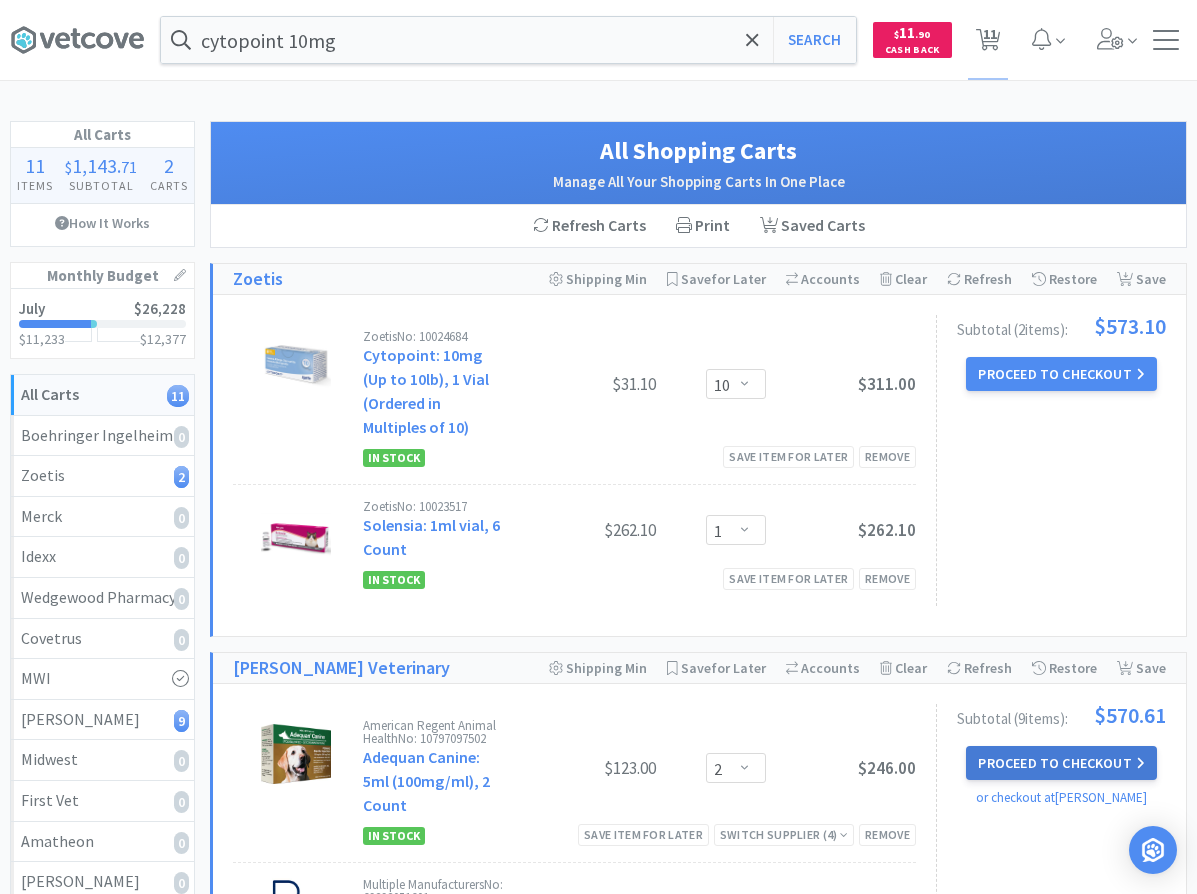 click on "Proceed to Checkout" at bounding box center [1061, 763] 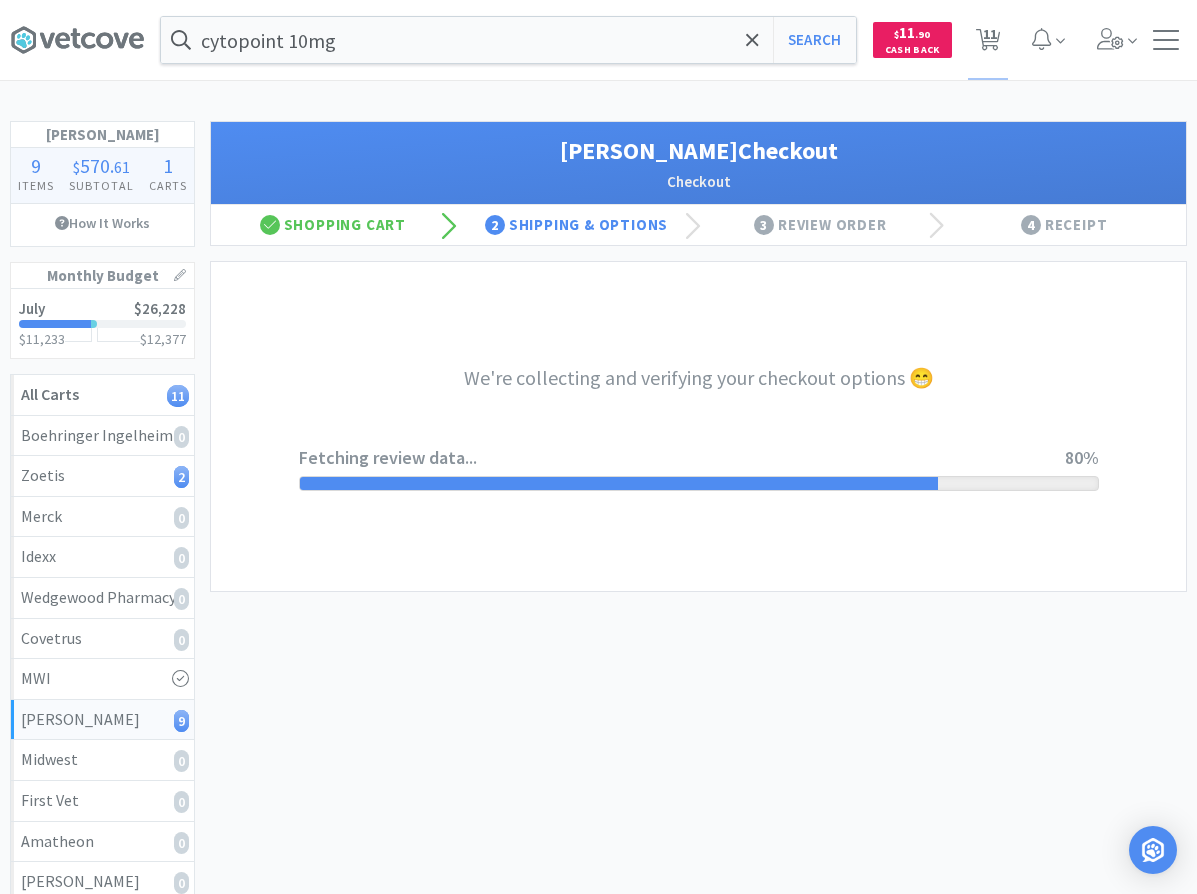select on "1" 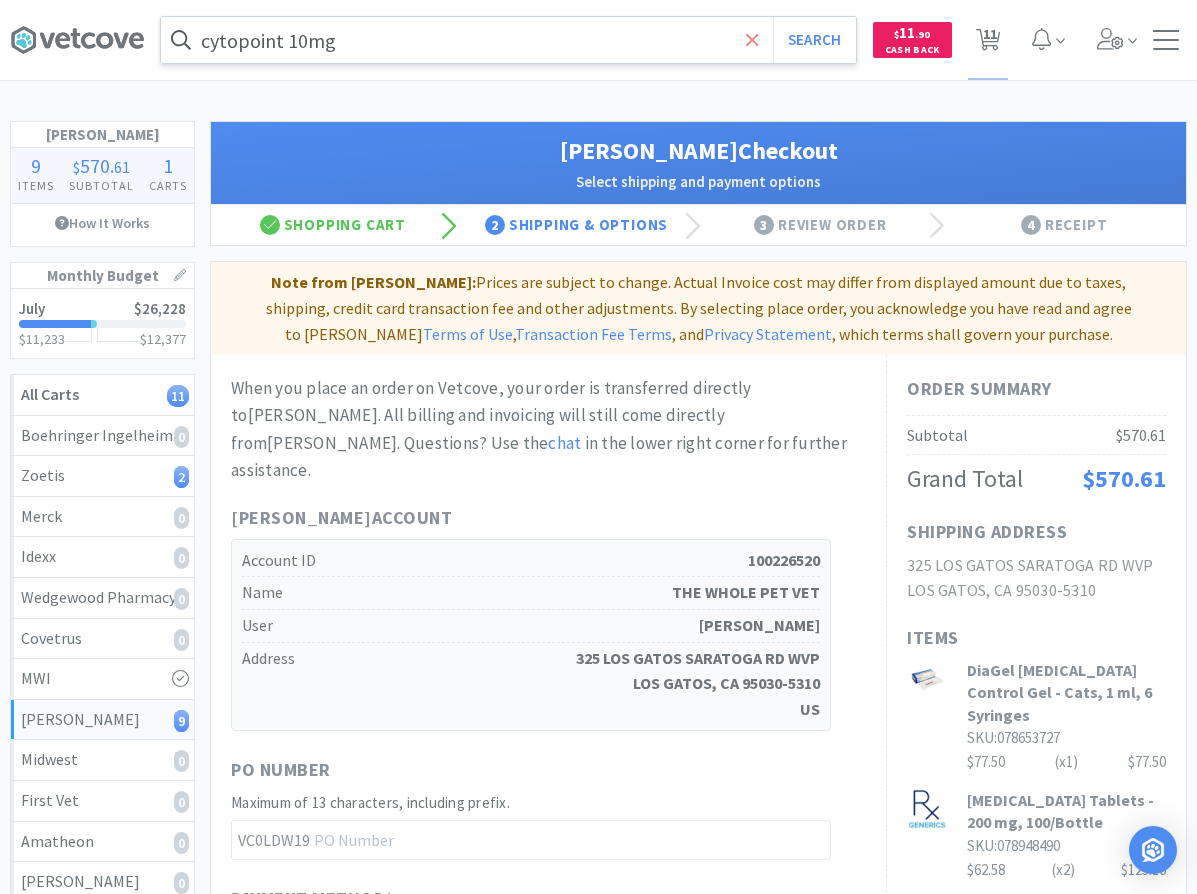 click 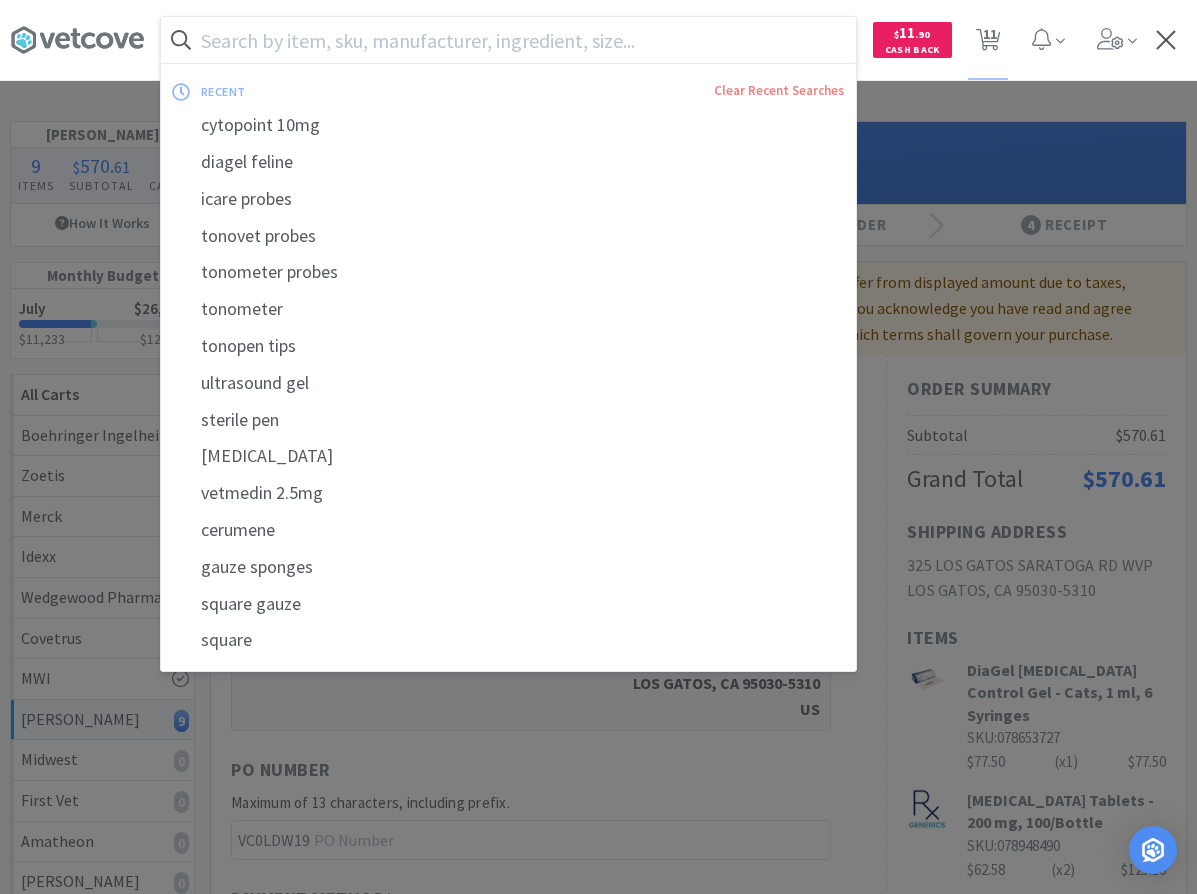 click at bounding box center (508, 40) 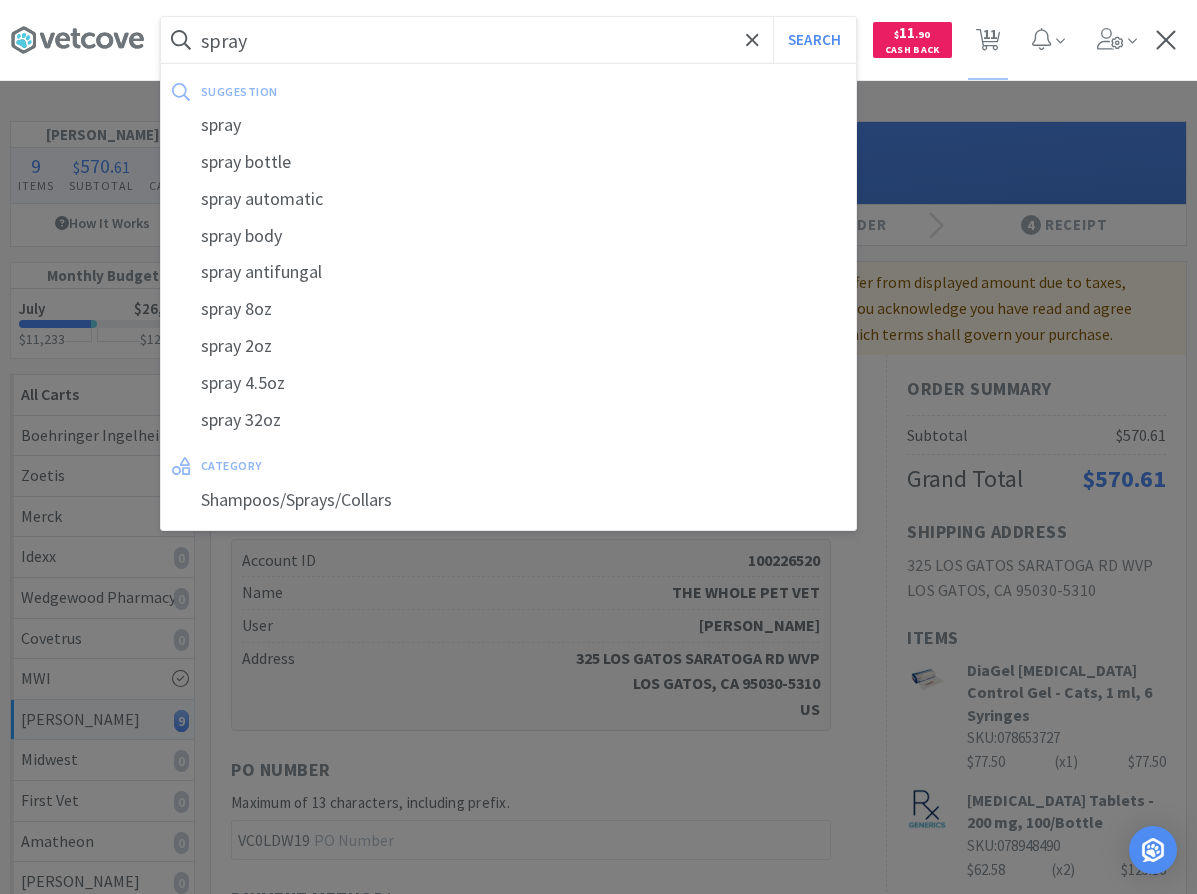 type on "spray" 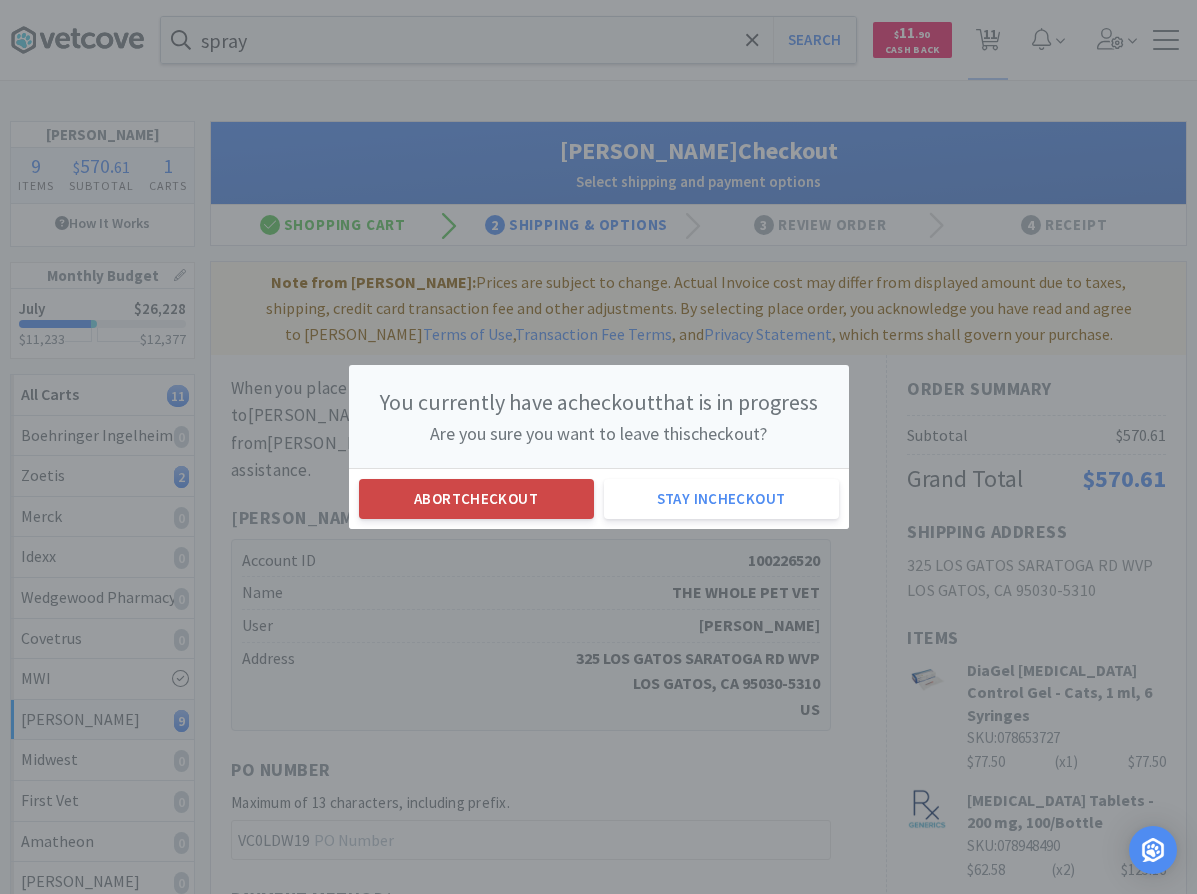 click on "Abort  checkout" at bounding box center (476, 499) 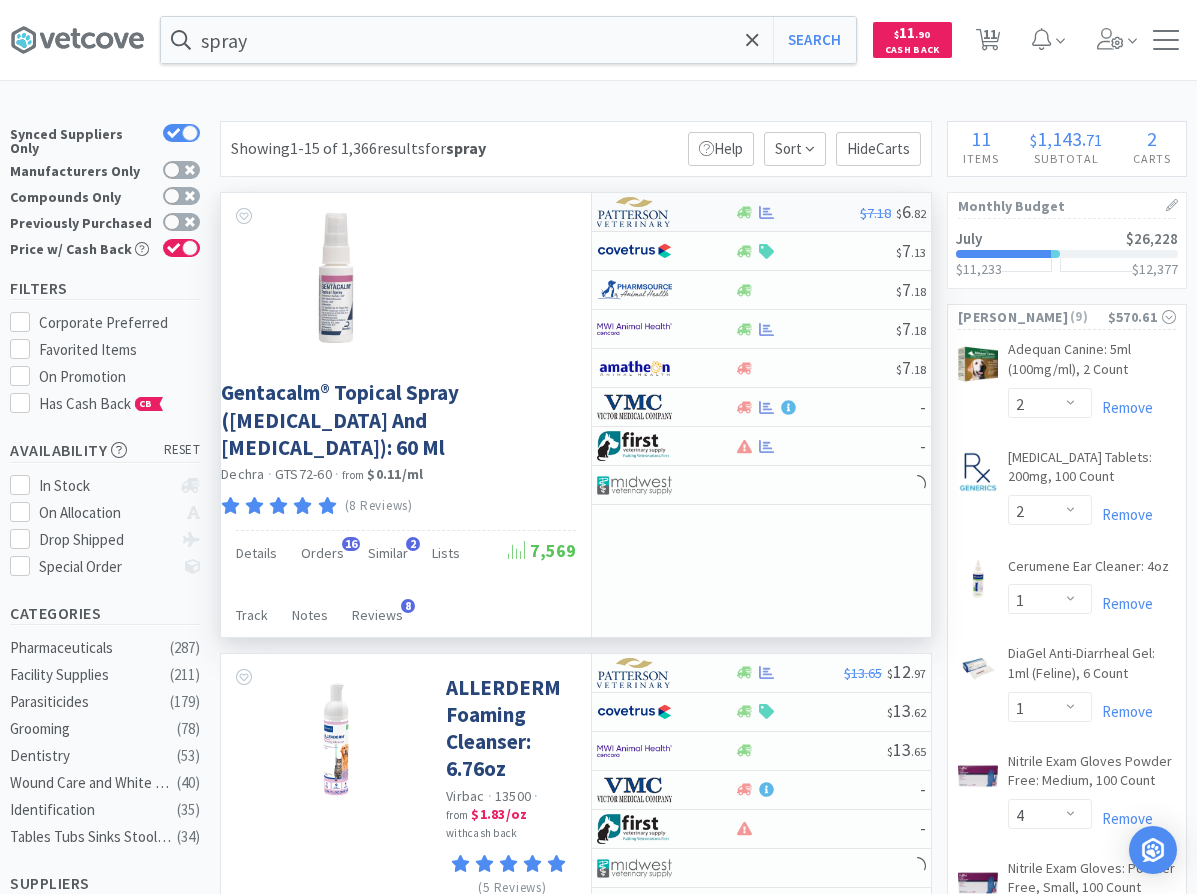click at bounding box center (797, 212) 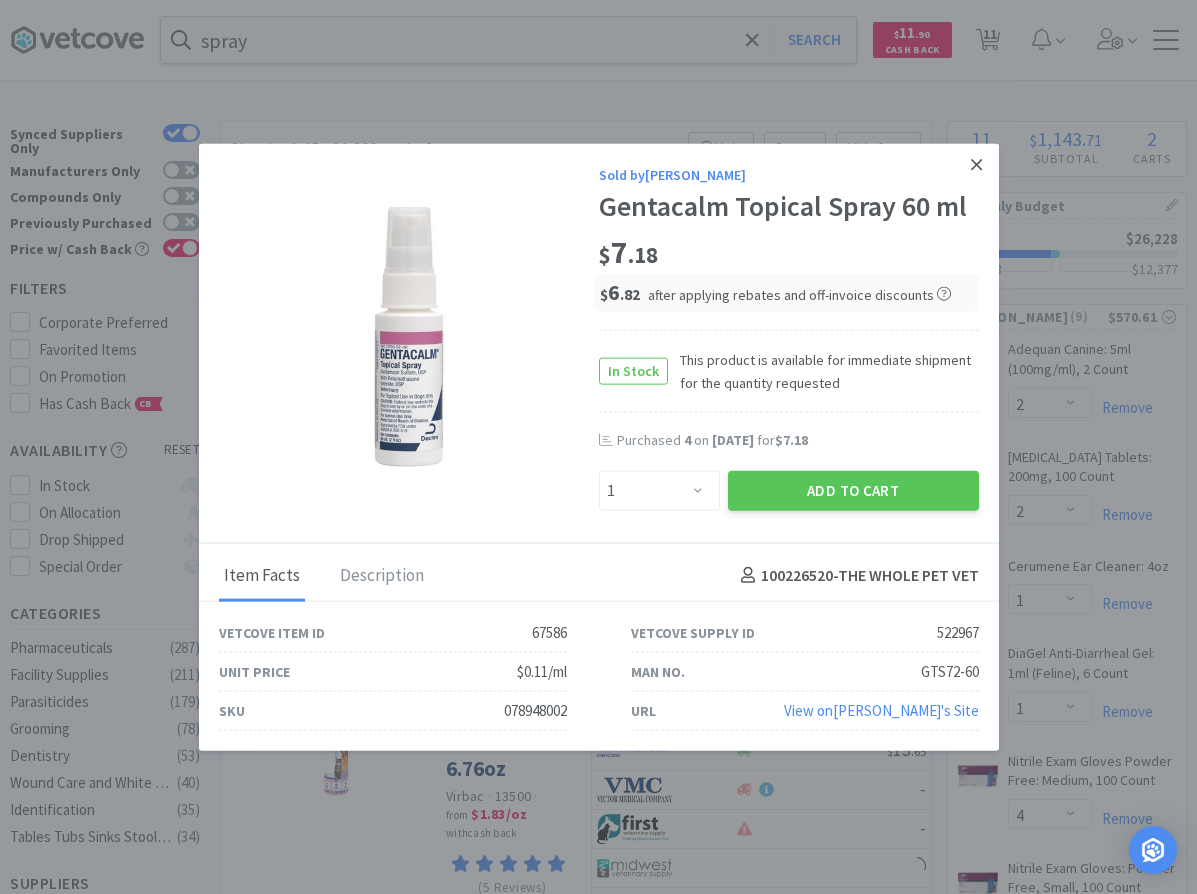 click 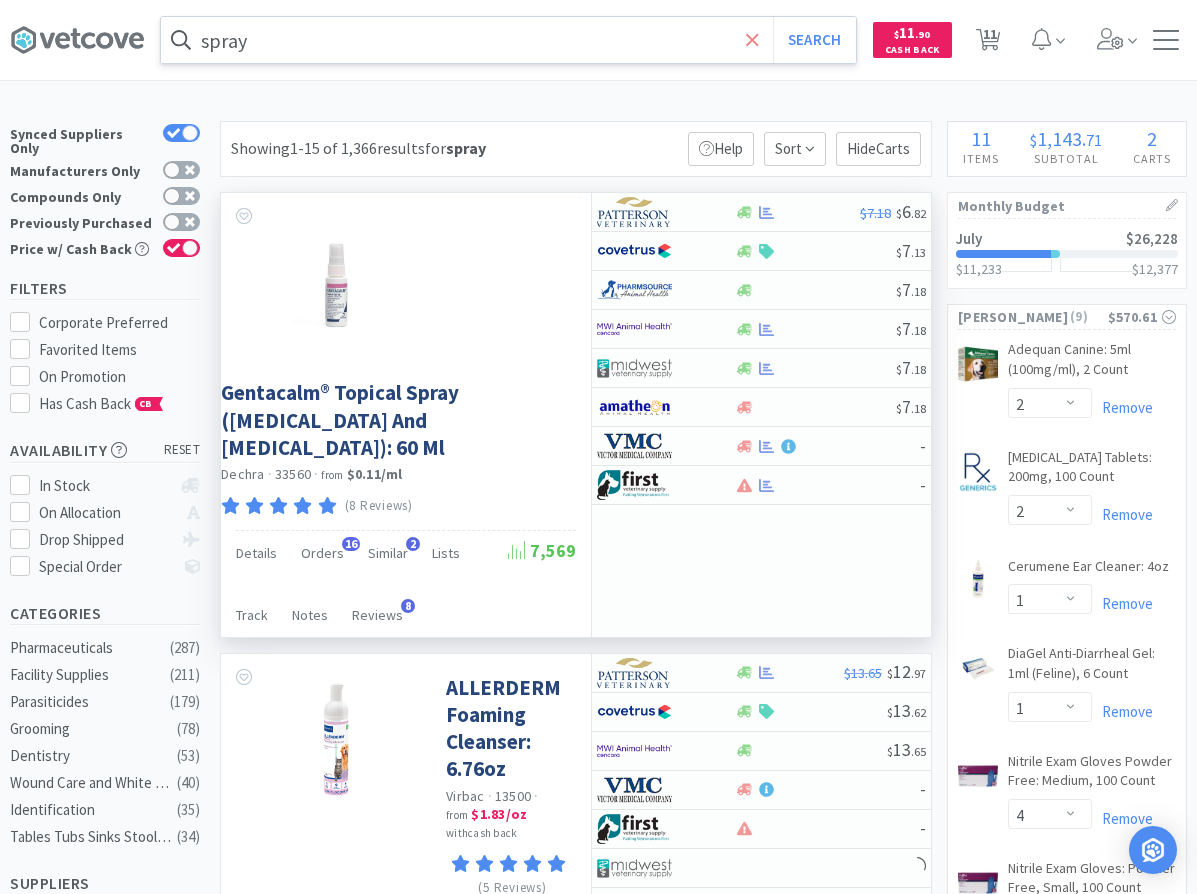 click 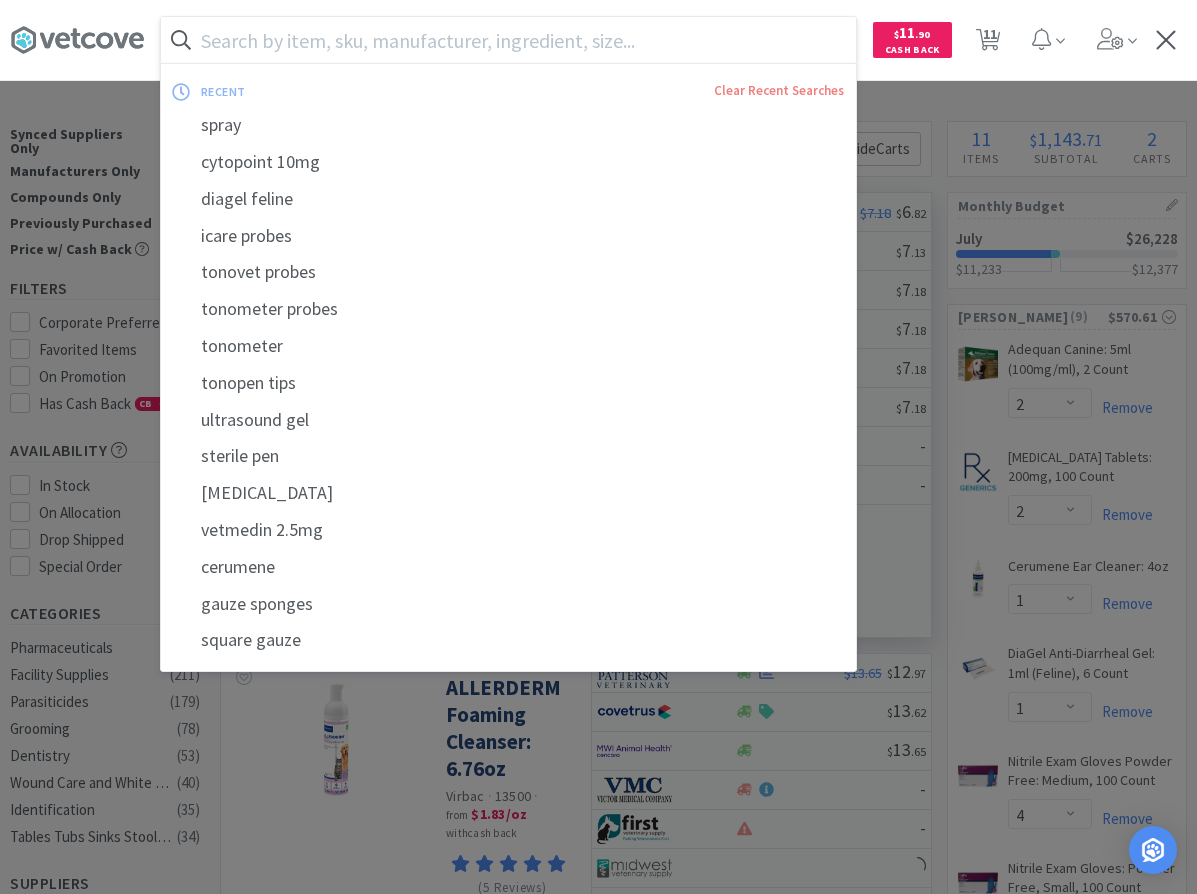 click at bounding box center [508, 40] 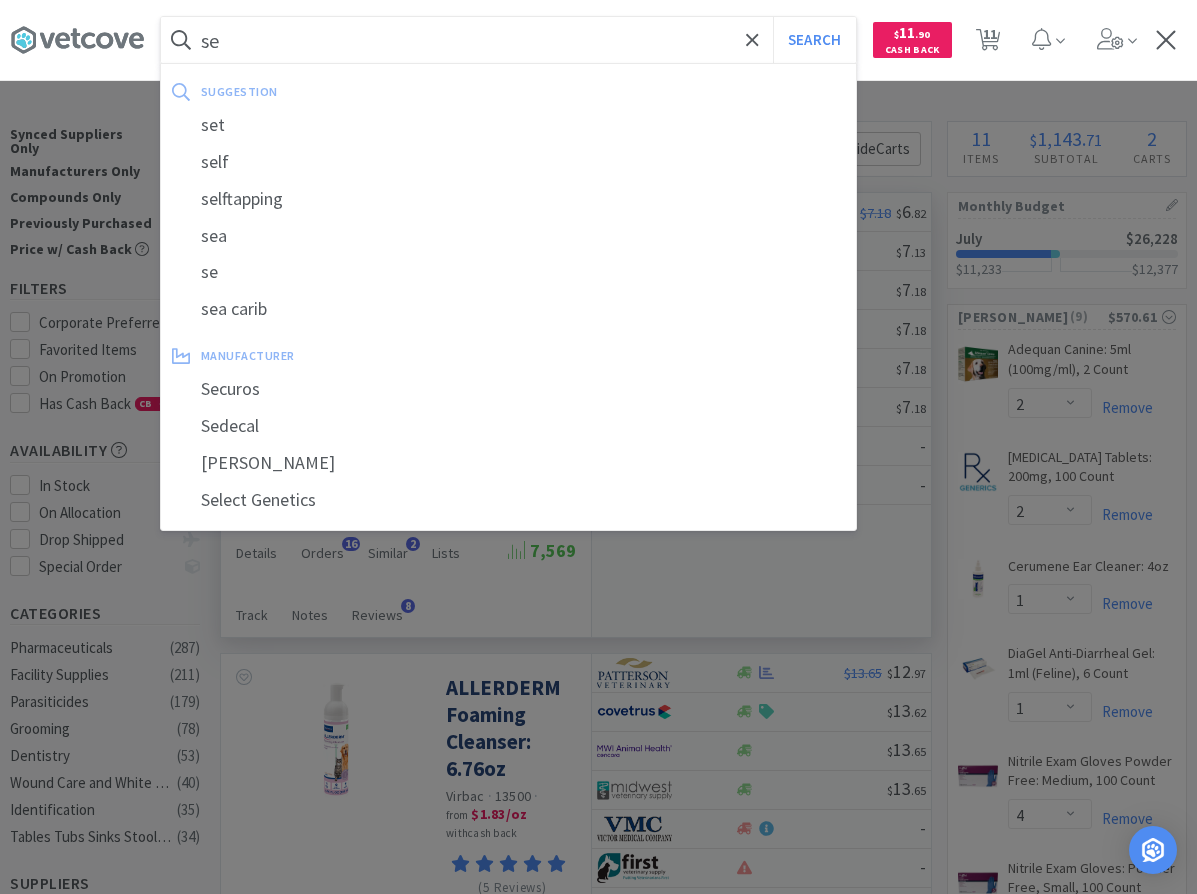 type on "s" 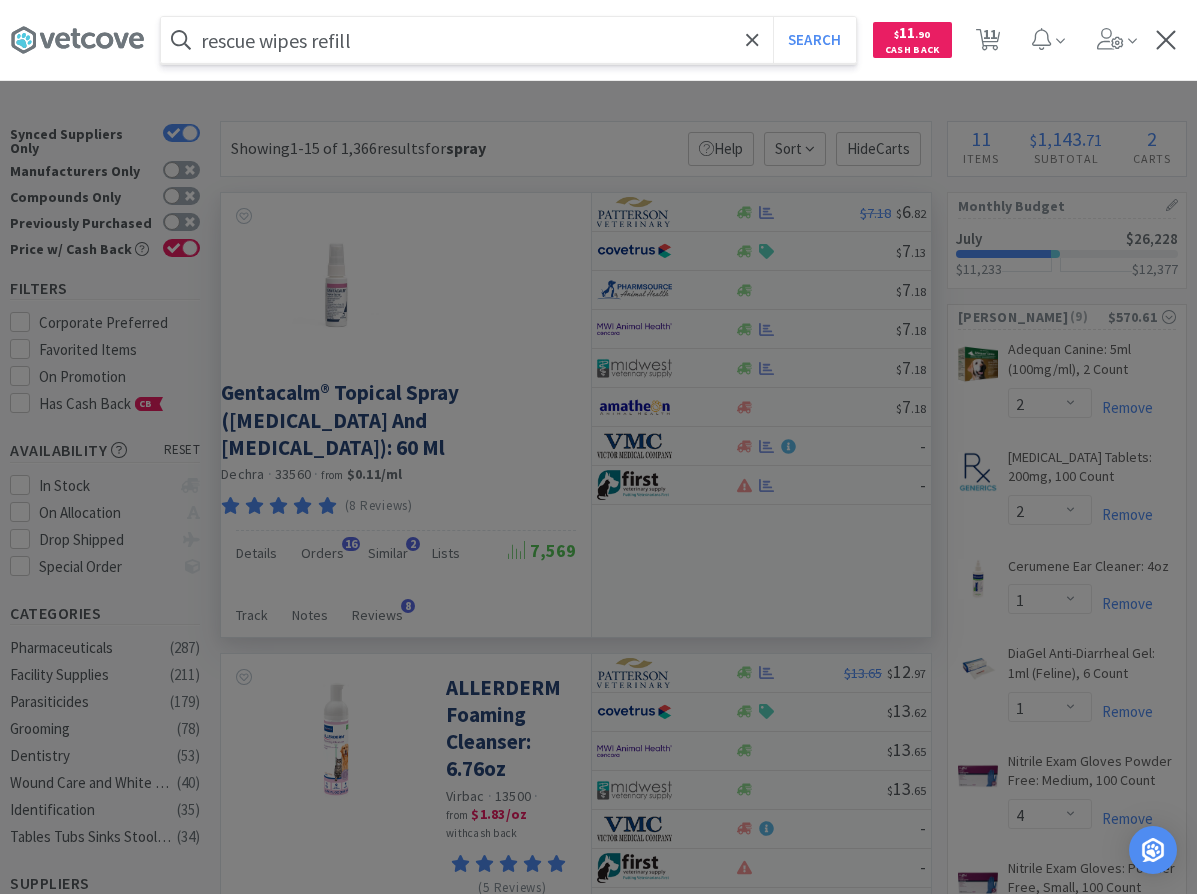 type on "rescue wipes refill" 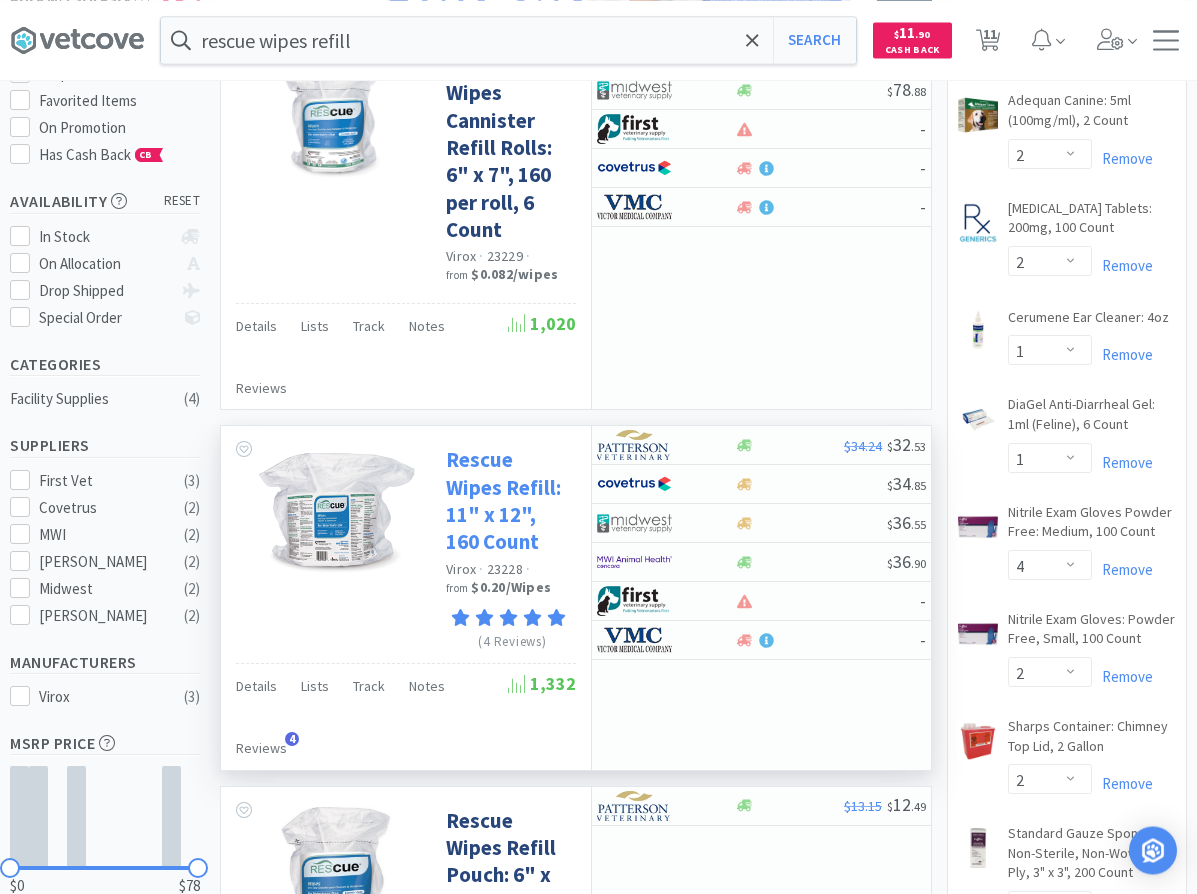 scroll, scrollTop: 102, scrollLeft: 0, axis: vertical 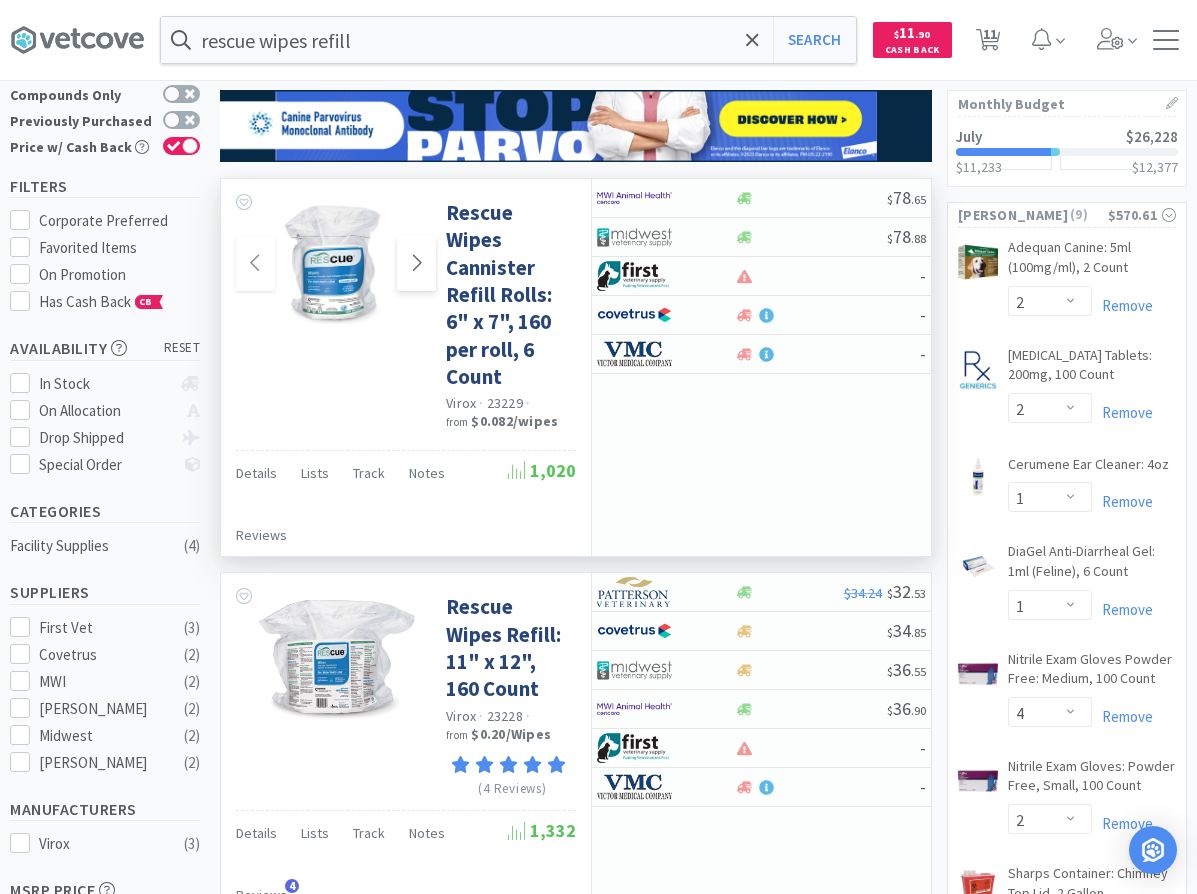 click at bounding box center (416, 263) 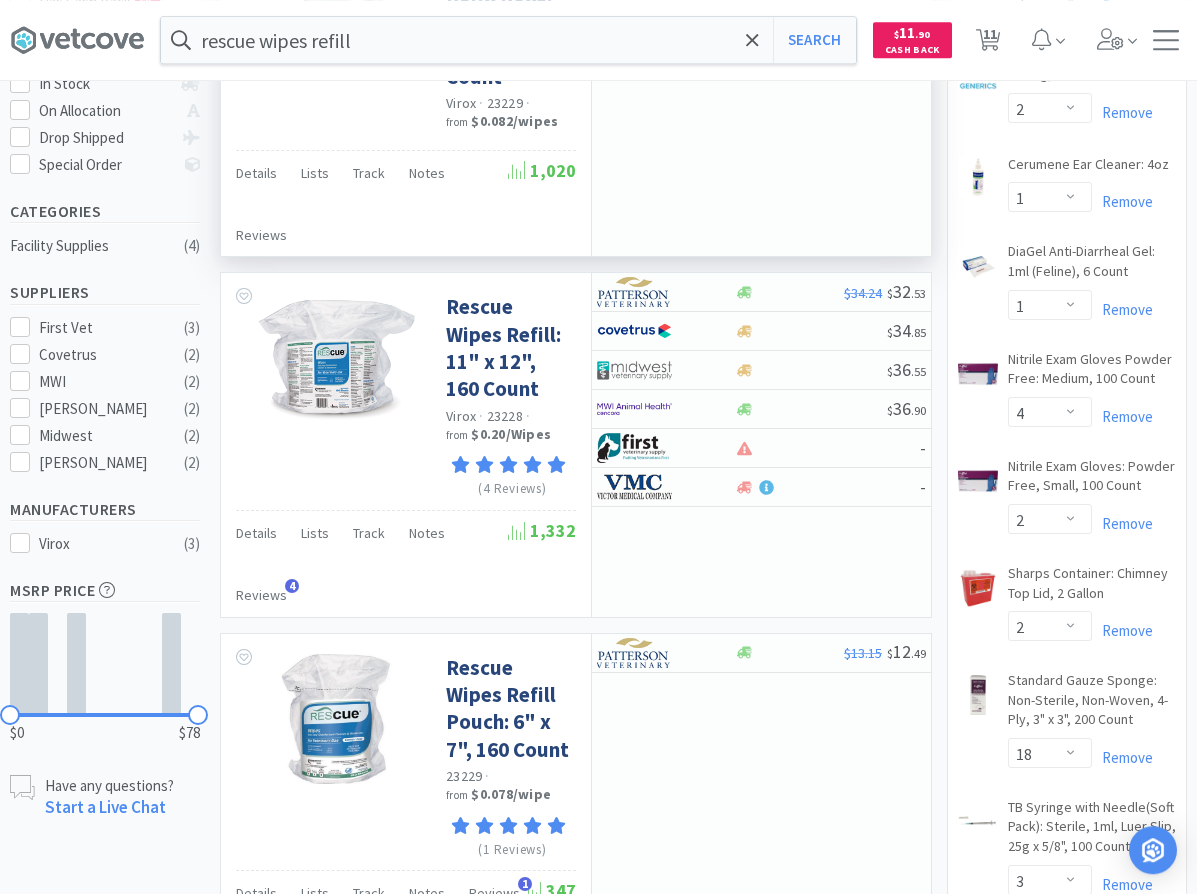 scroll, scrollTop: 408, scrollLeft: 0, axis: vertical 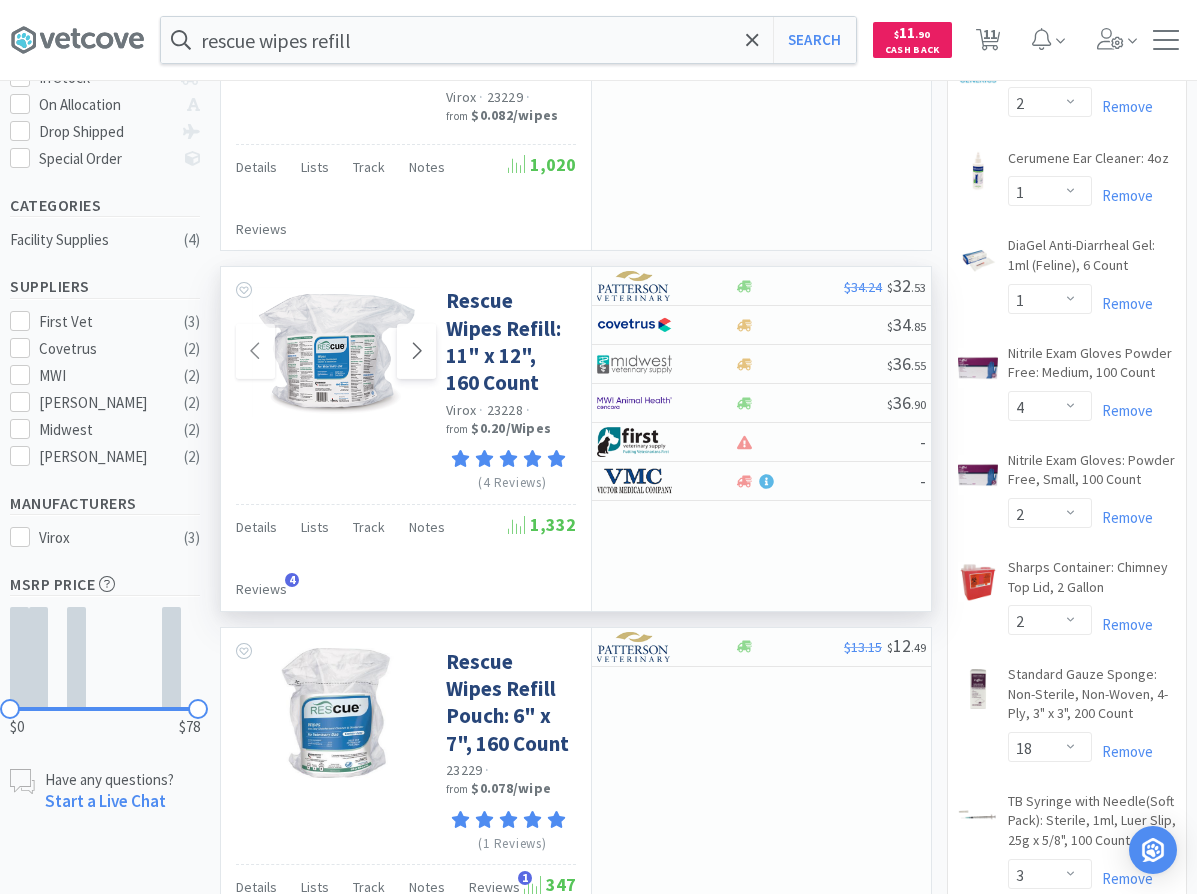 click at bounding box center (416, 351) 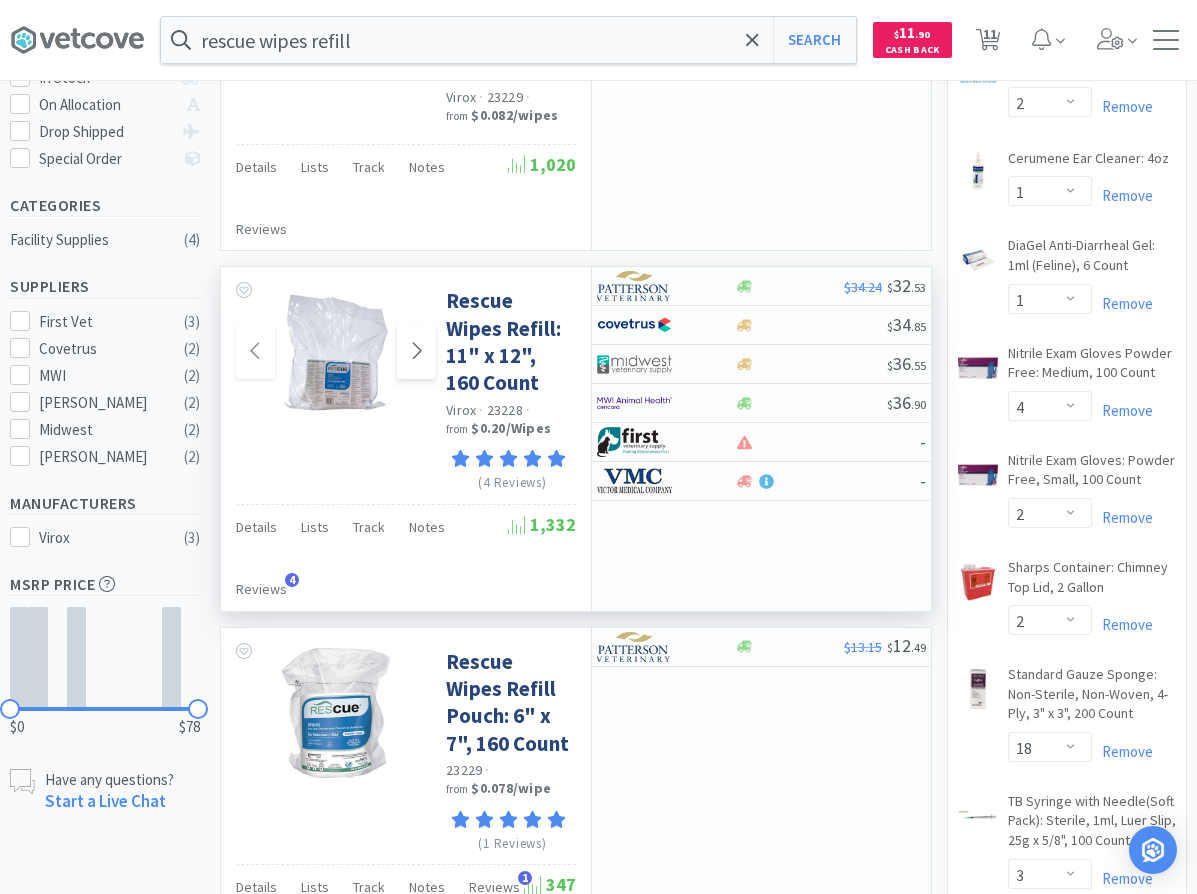 click at bounding box center [416, 351] 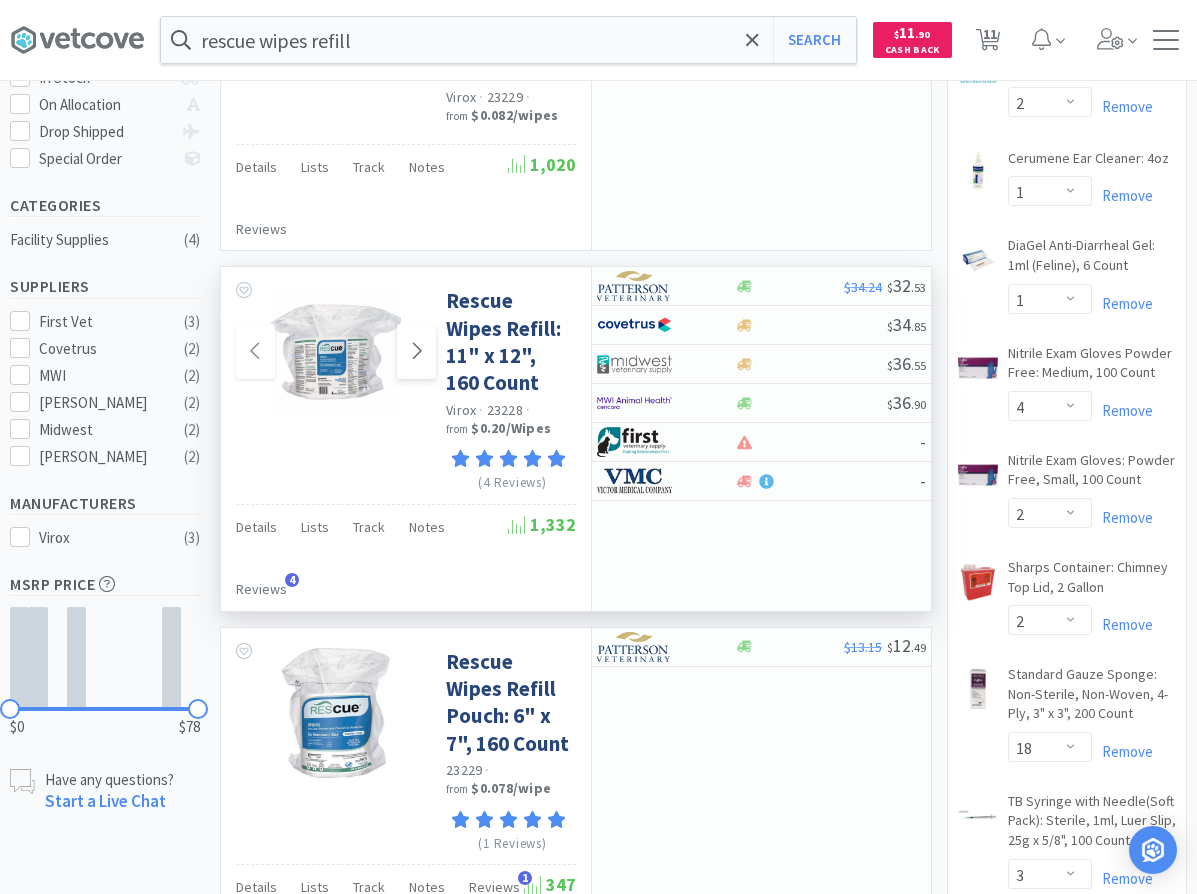 click at bounding box center (416, 351) 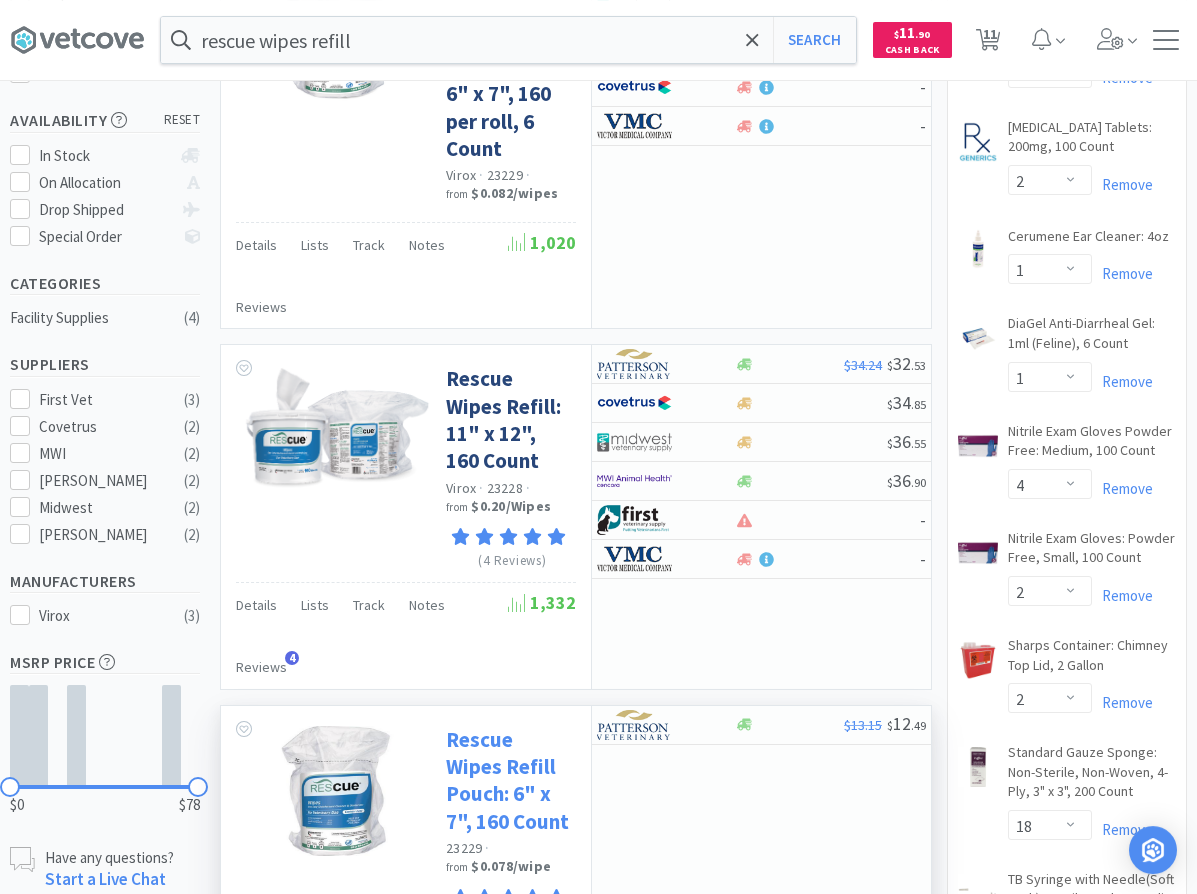scroll, scrollTop: 510, scrollLeft: 0, axis: vertical 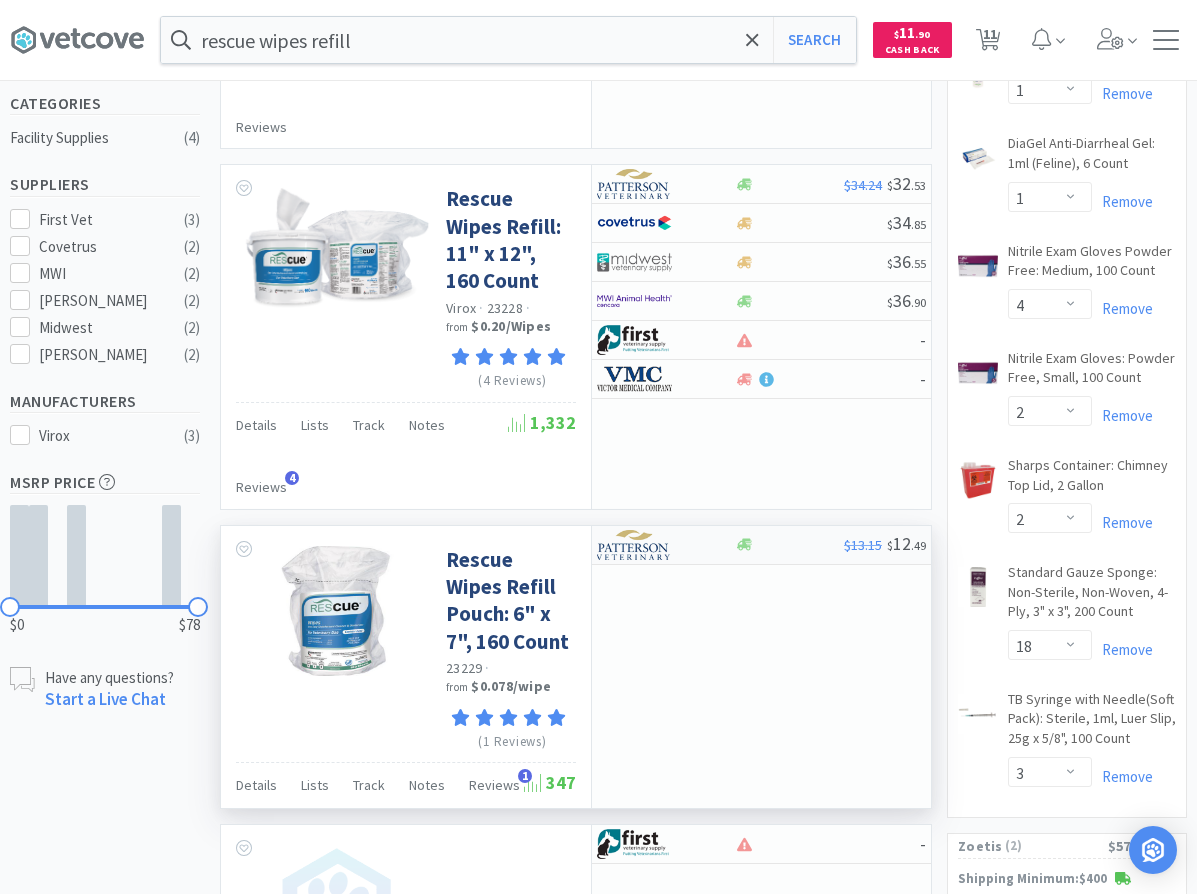 click on "$13.15 $ 12 . 49" at bounding box center [761, 545] 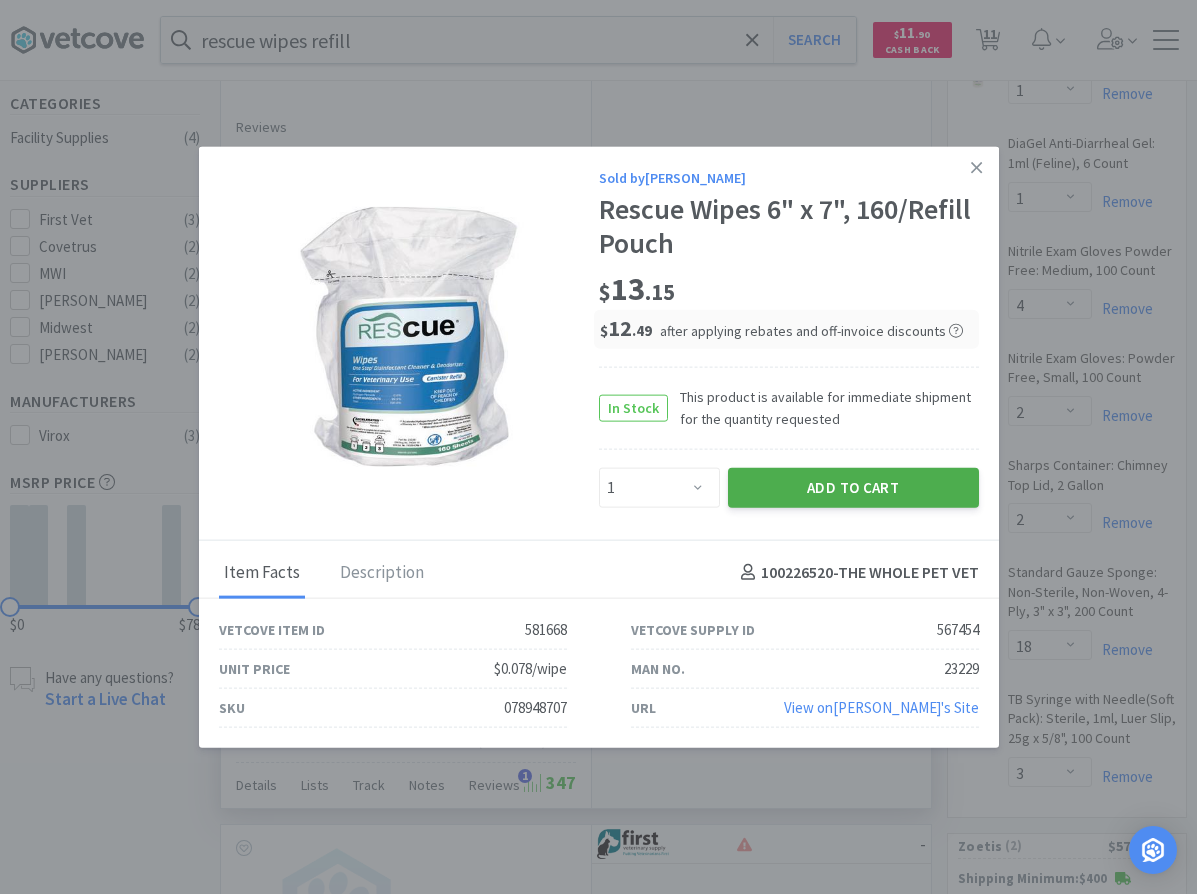 click on "Add to Cart" at bounding box center [853, 487] 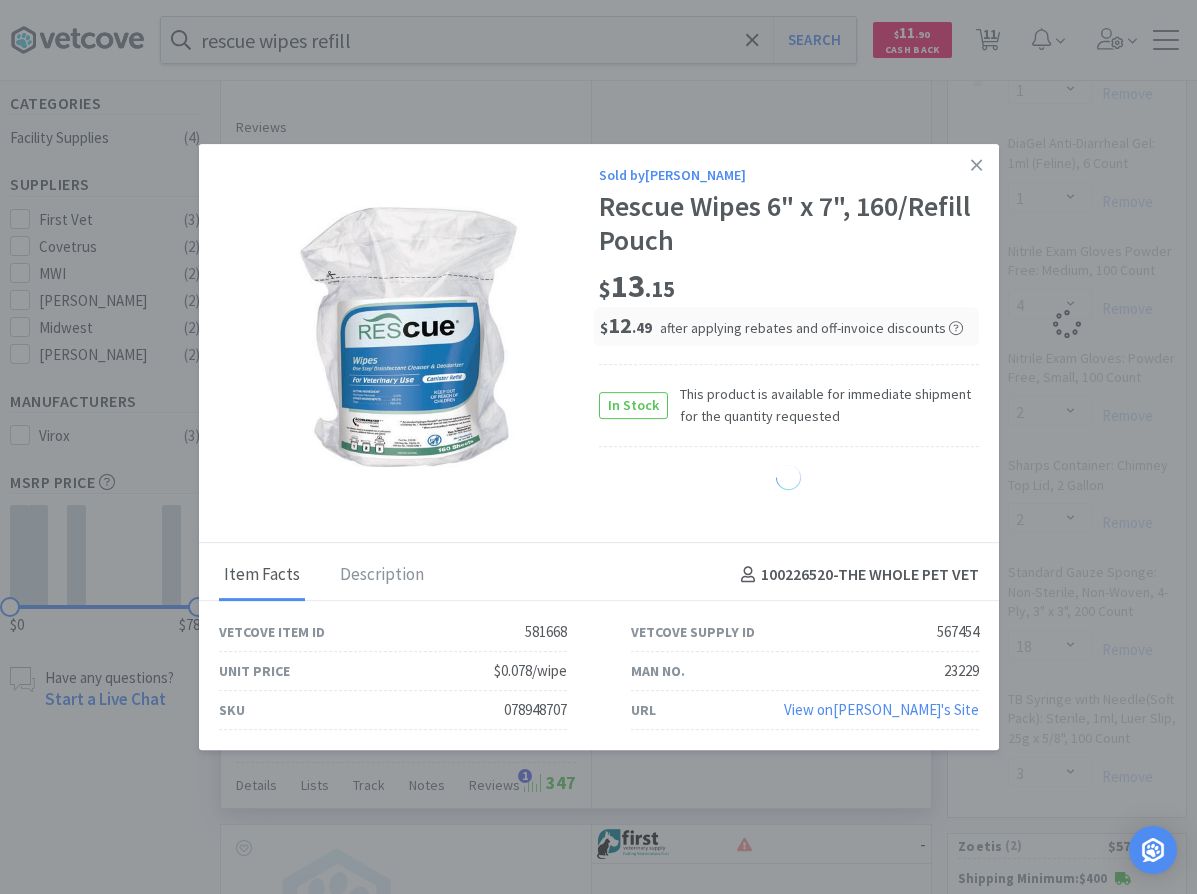 select on "1" 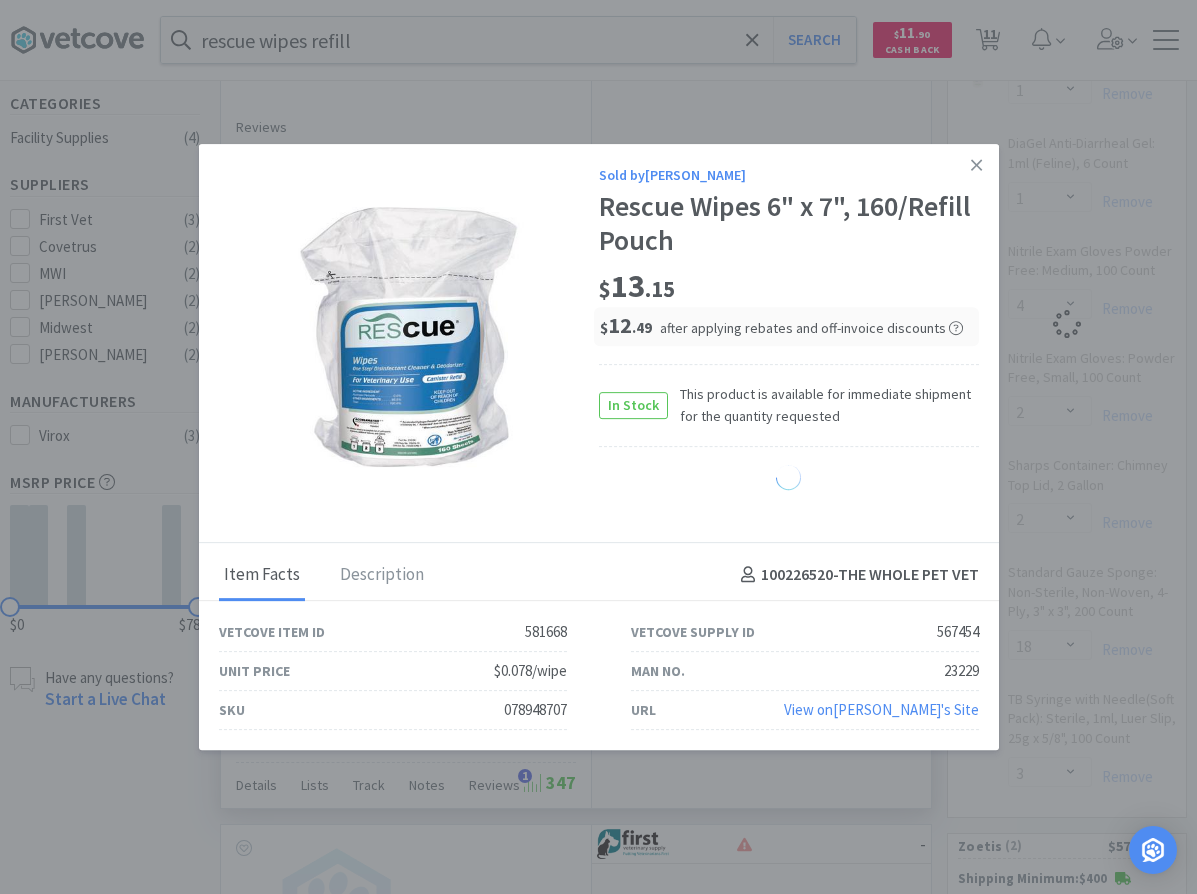 select on "18" 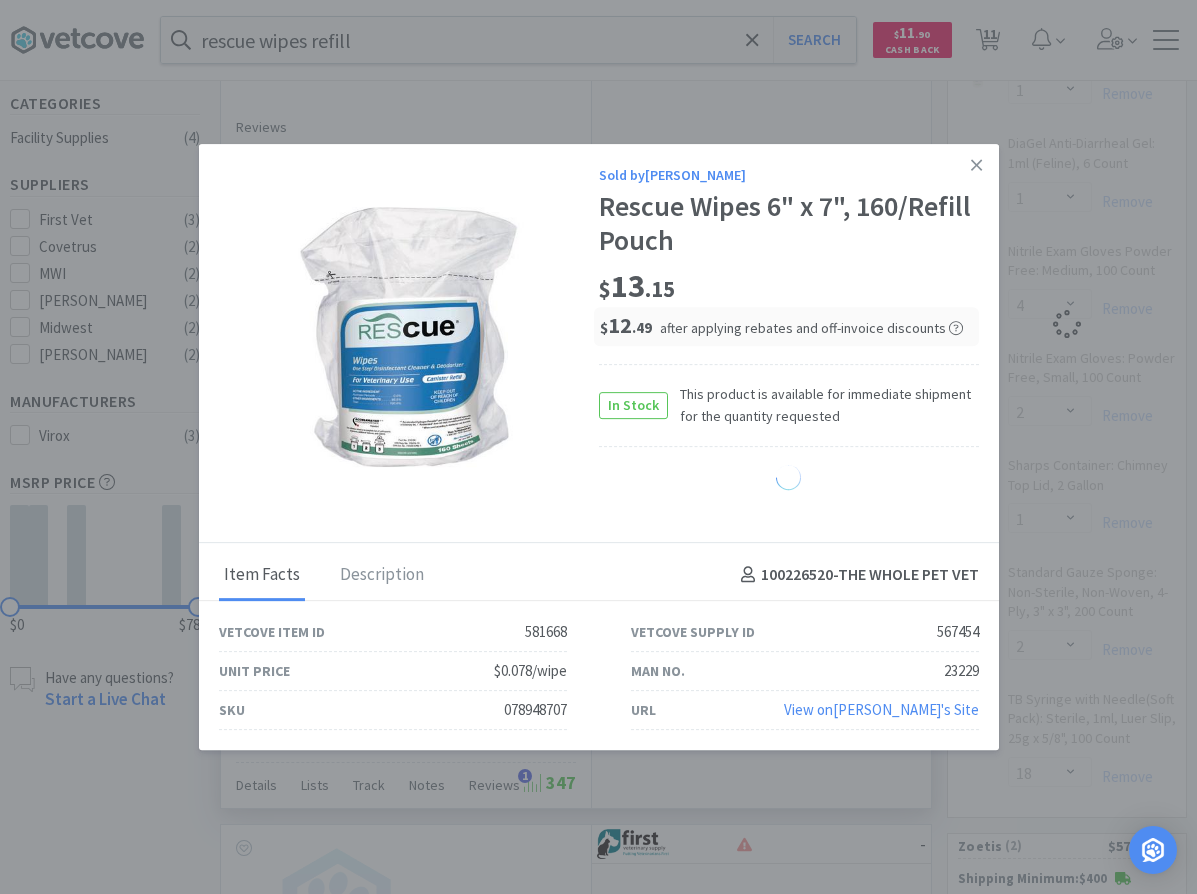 select on "3" 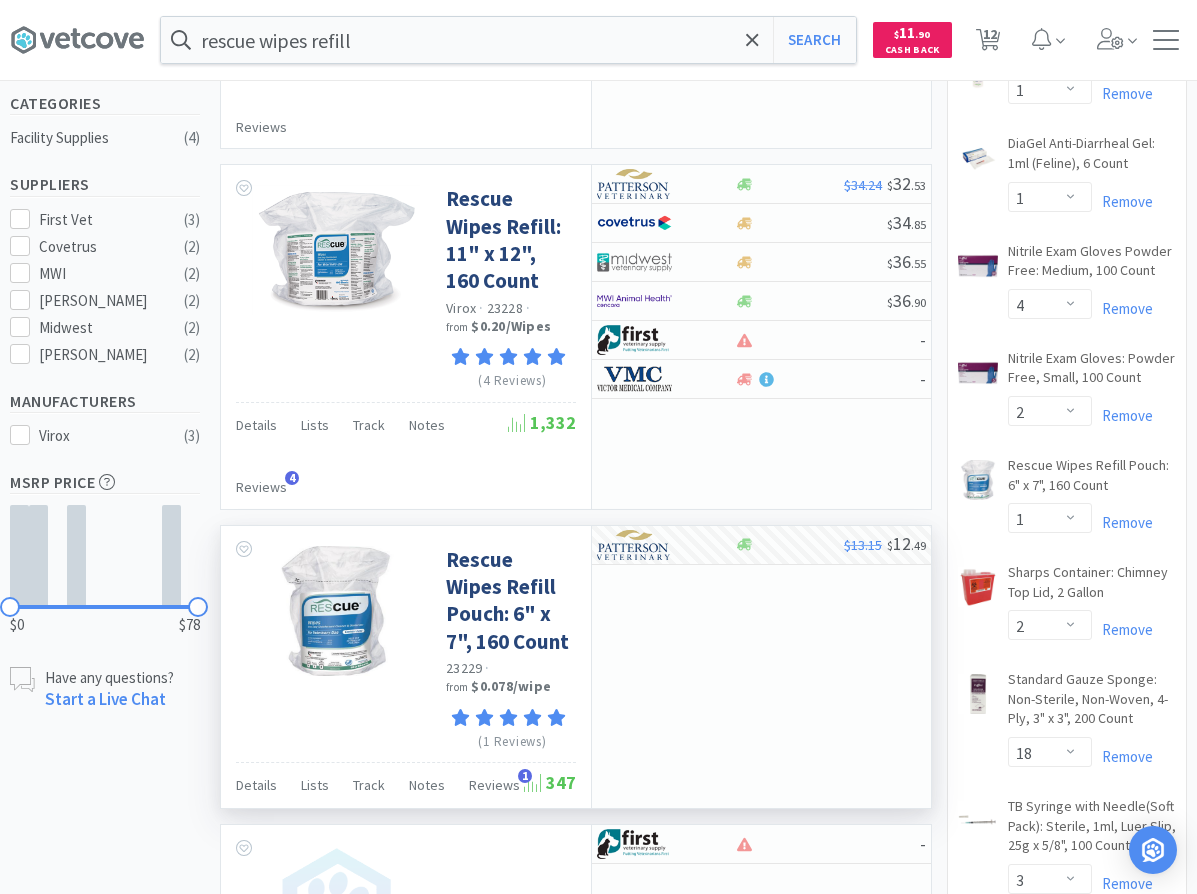 click at bounding box center (983, 392) 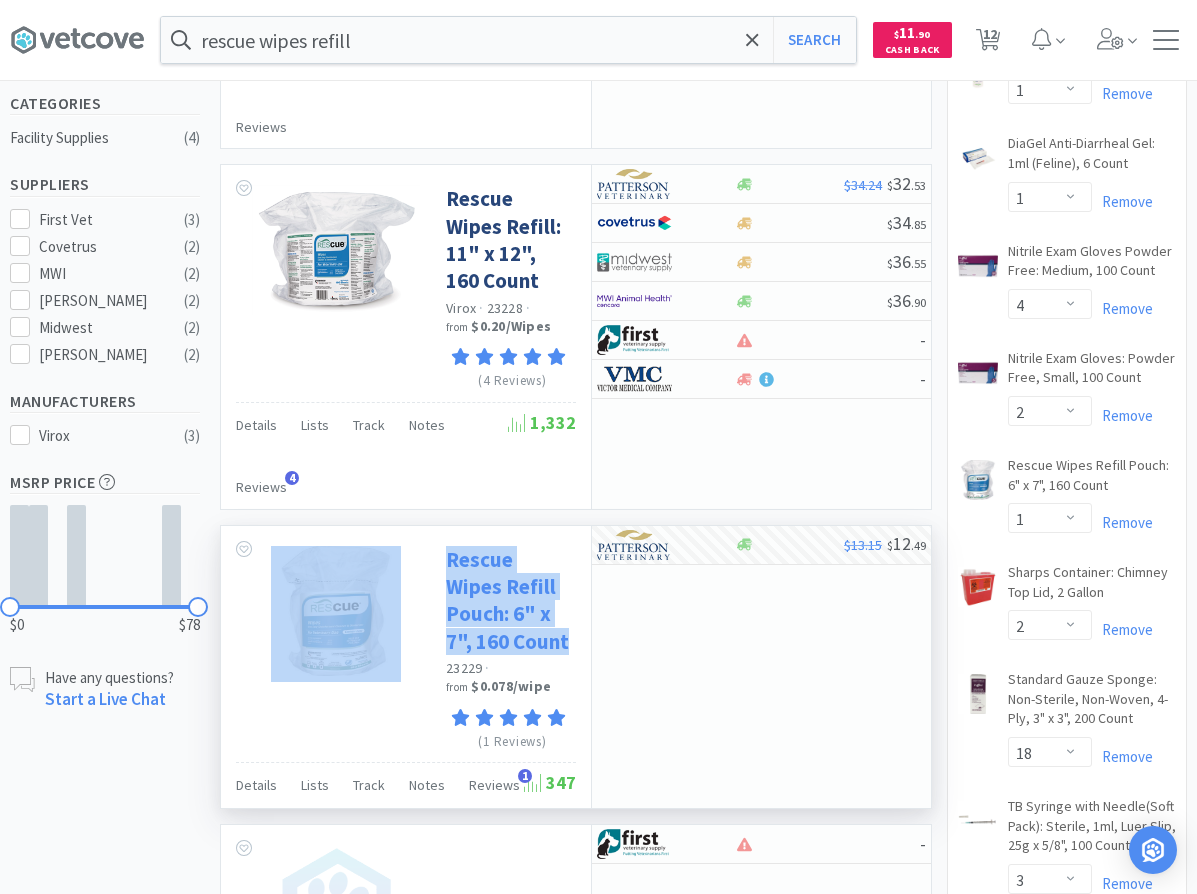 drag, startPoint x: 443, startPoint y: 532, endPoint x: 537, endPoint y: 622, distance: 130.13838 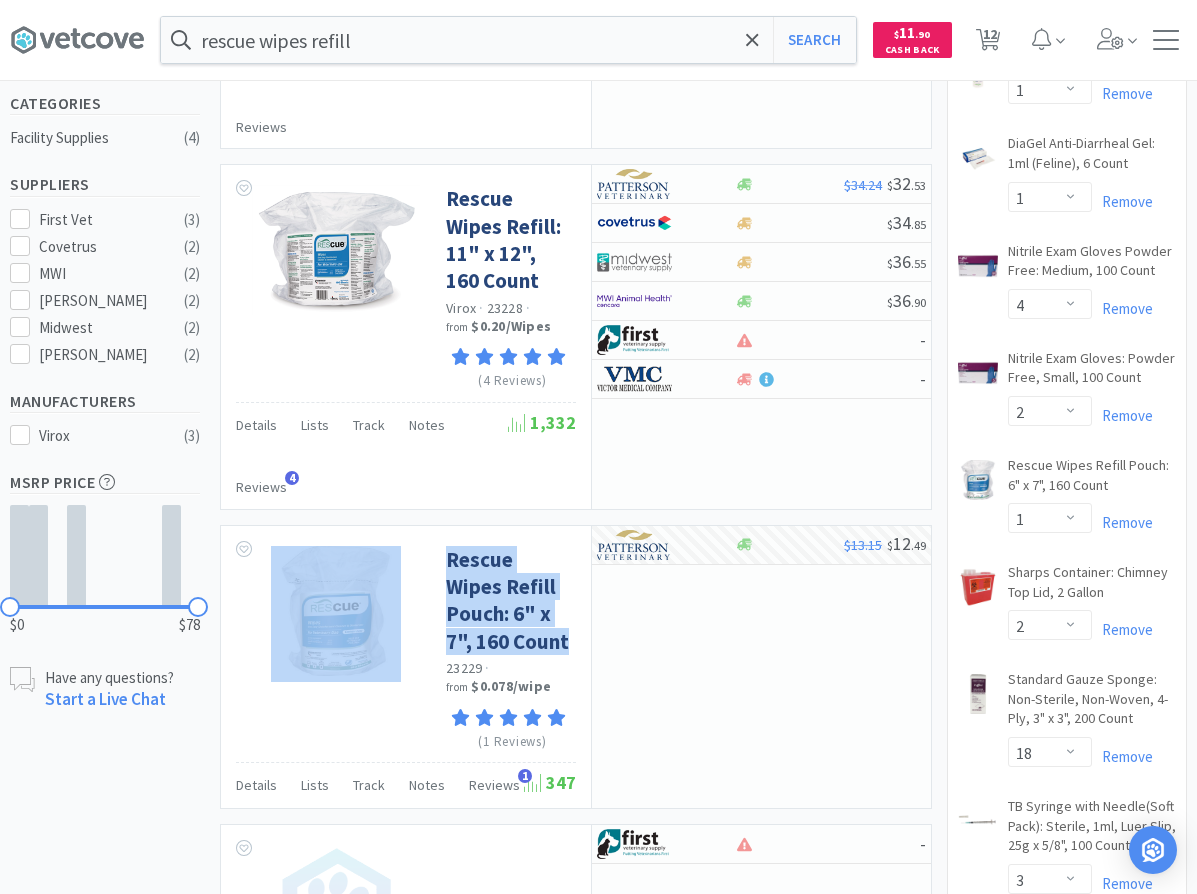 copy on "Rescue Wipes Refill Pouch: 6" x 7", 160 Count" 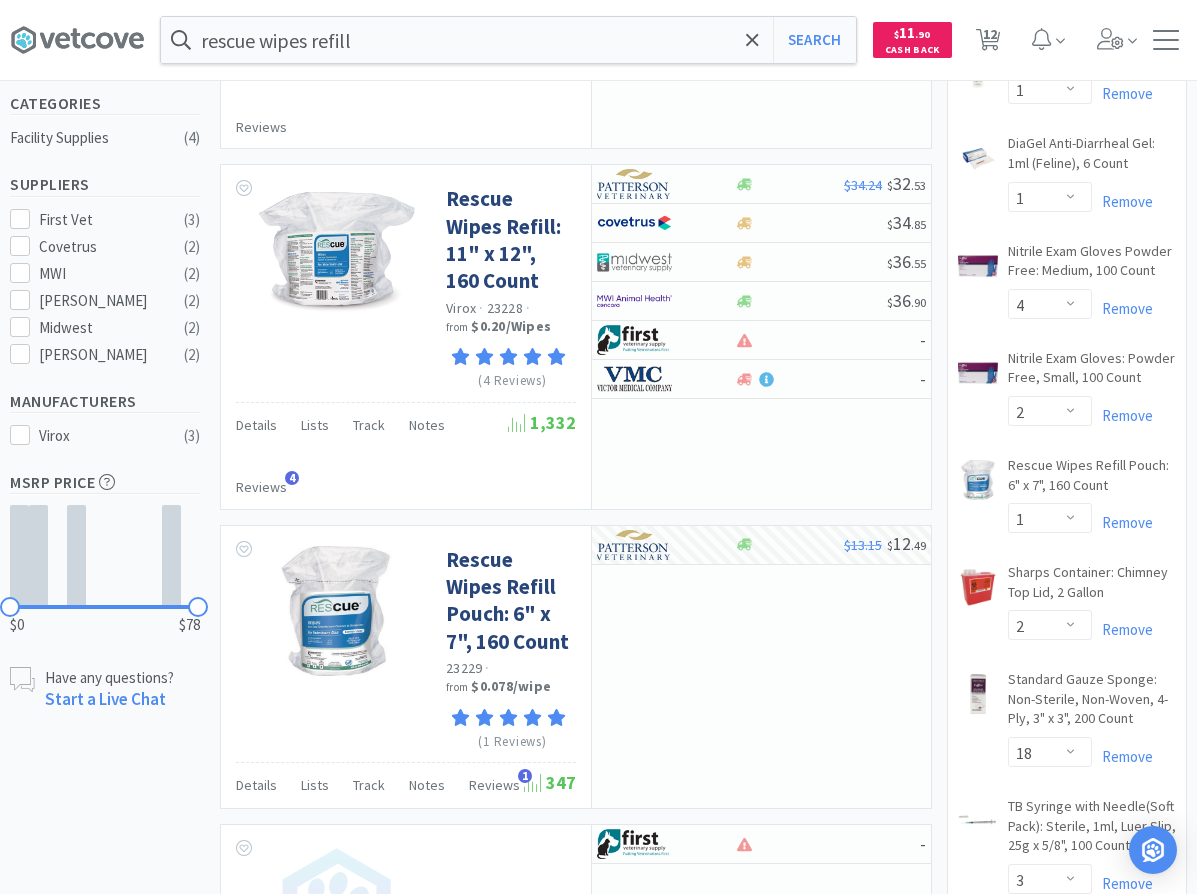 click on "[PERSON_NAME] ( 10 ) $583.76 Adequan Canine: 5ml (100mg/ml), 2 Count     CB Enter Quantity 1 2 3 4 5 6 7 8 9 10 11 12 13 14 15 16 17 18 19 20 Enter Quantity Remove [MEDICAL_DATA] Tablets: 200mg, 100 Count     CB Enter Quantity 1 2 3 4 5 6 7 8 9 10 11 12 13 14 15 16 17 18 19 20 Enter Quantity Remove Cerumene Ear Cleaner: 4oz     CB Enter Quantity 1 2 3 4 5 6 7 8 9 10 11 12 13 14 15 16 17 18 19 20 Enter Quantity Remove DiaGel Anti-Diarrheal Gel: 1ml (Feline), 6 Count     CB Enter Quantity 1 2 3 4 5 6 7 8 9 10 11 12 13 14 15 16 17 18 19 20 Enter Quantity Remove Nitrile Exam Gloves Powder Free: Medium, 100 Count     CB Enter Quantity 1 2 3 4 5 6 7 8 9 10 11 12 13 14 15 16 17 18 19 20 Enter Quantity Remove Nitrile Exam Gloves: Powder Free, Small, 100 Count     CB Enter Quantity 1 2 3 4 5 6 7 8 9 10 11 12 13 14 15 16 17 18 19 20 Enter Quantity Remove Rescue Wipes Refill Pouch: 6" x 7", 160 Count     CB Enter Quantity 1 2 3 4 5 6 7 8 9 10 11 12 13 14 15 16 17 18 19 20 Enter Quantity Remove     CB Enter Quantity 1" at bounding box center (1067, 359) 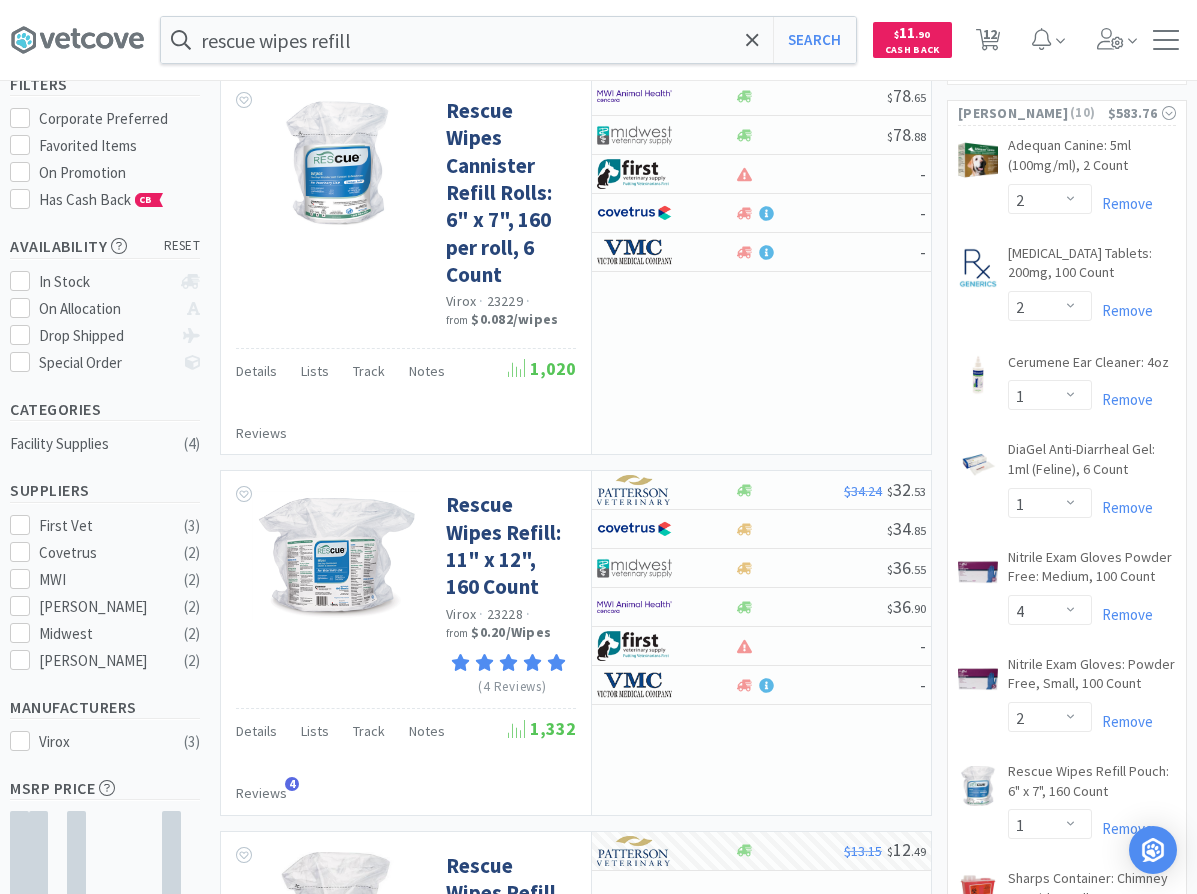 scroll, scrollTop: 102, scrollLeft: 0, axis: vertical 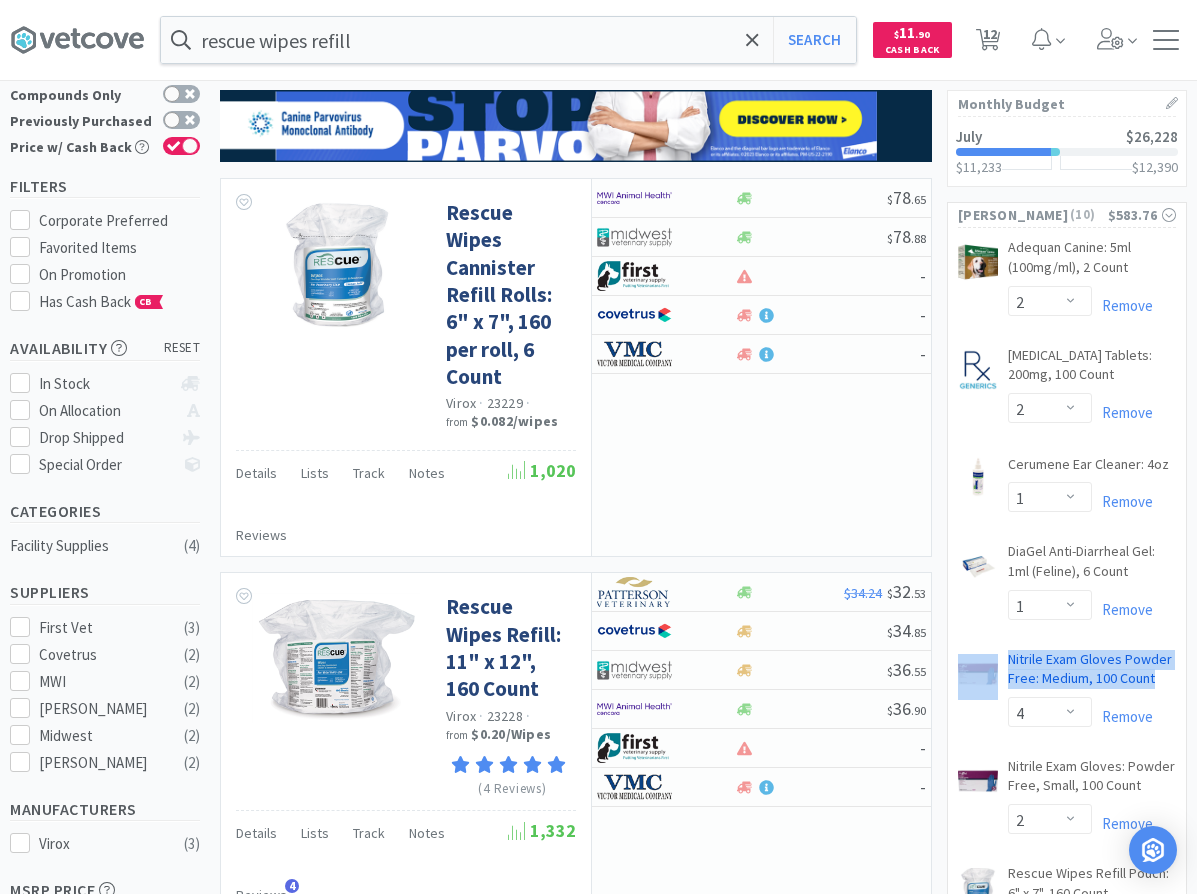 drag, startPoint x: 1000, startPoint y: 655, endPoint x: 1161, endPoint y: 686, distance: 163.9573 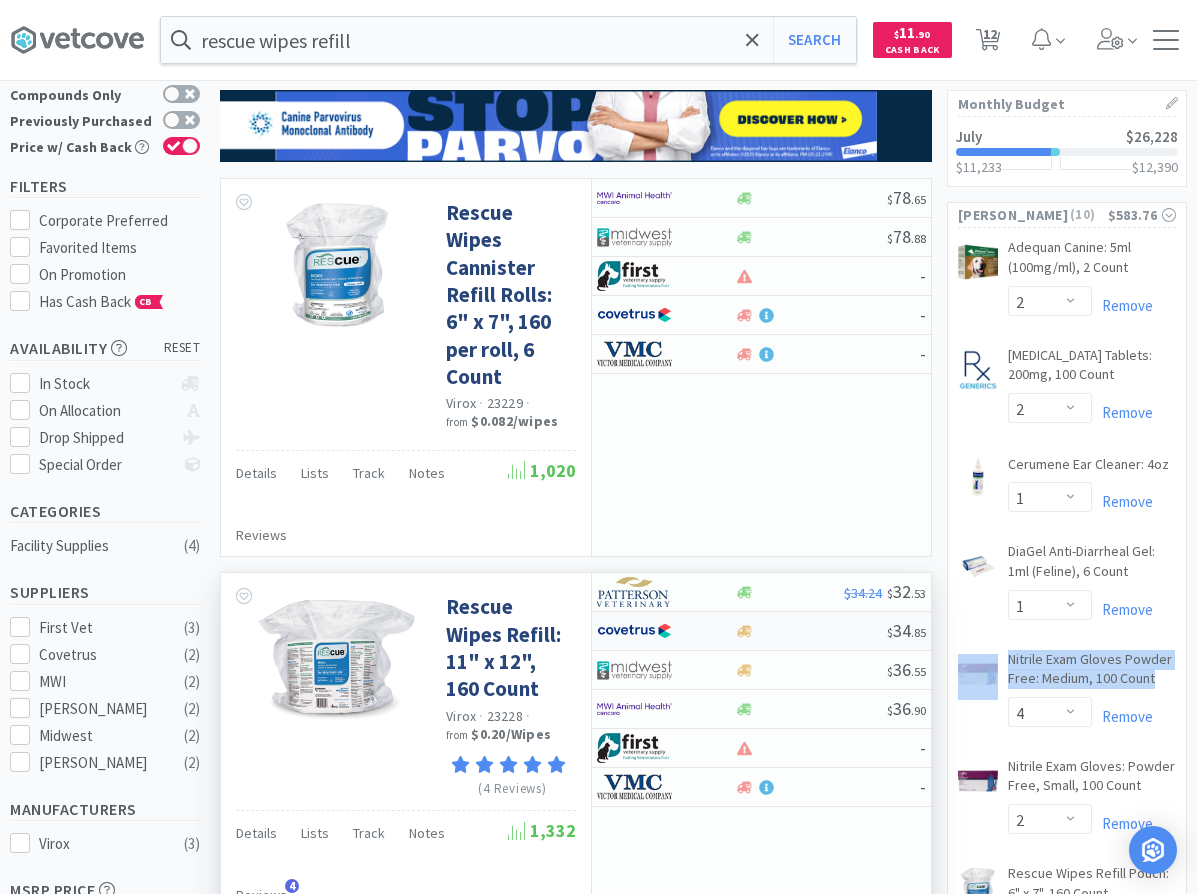 copy on "Nitrile Exam Gloves Powder Free: Medium, 100 Count" 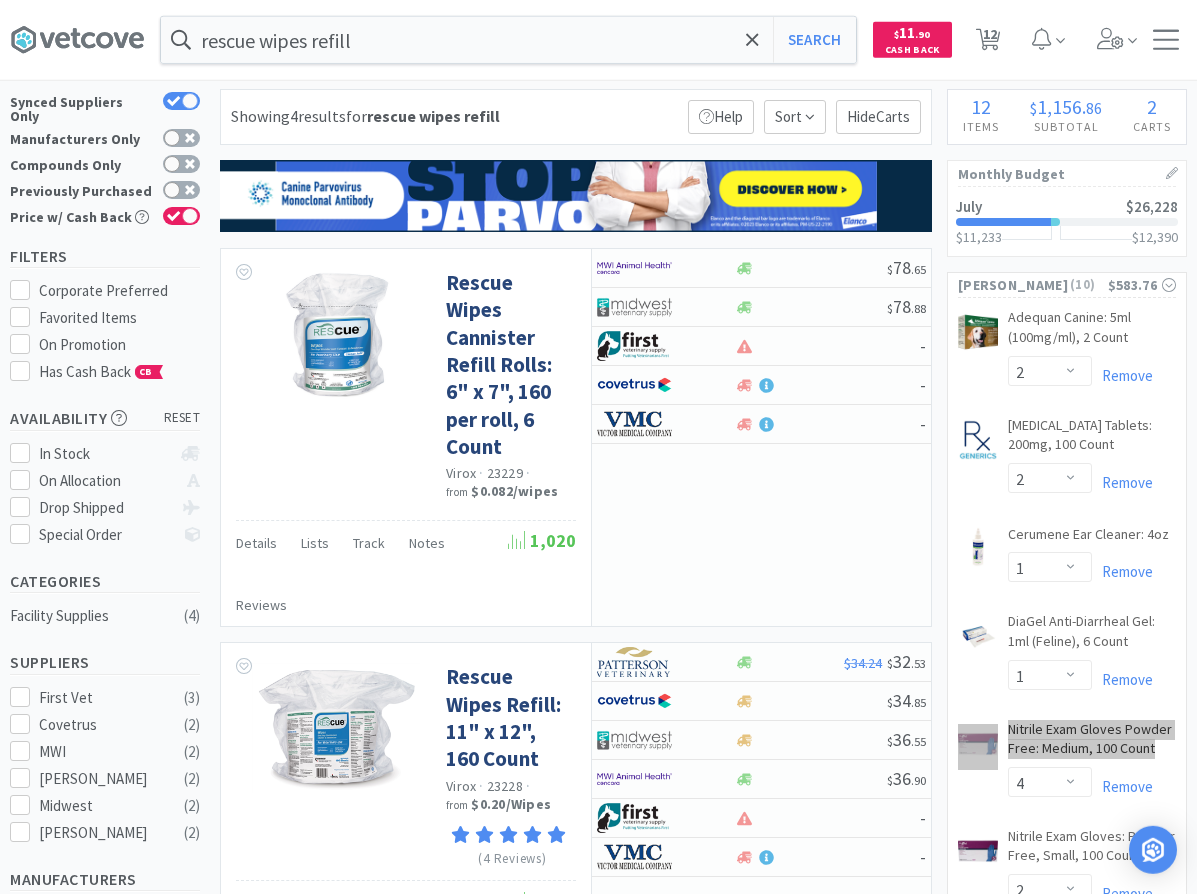 scroll, scrollTop: 0, scrollLeft: 0, axis: both 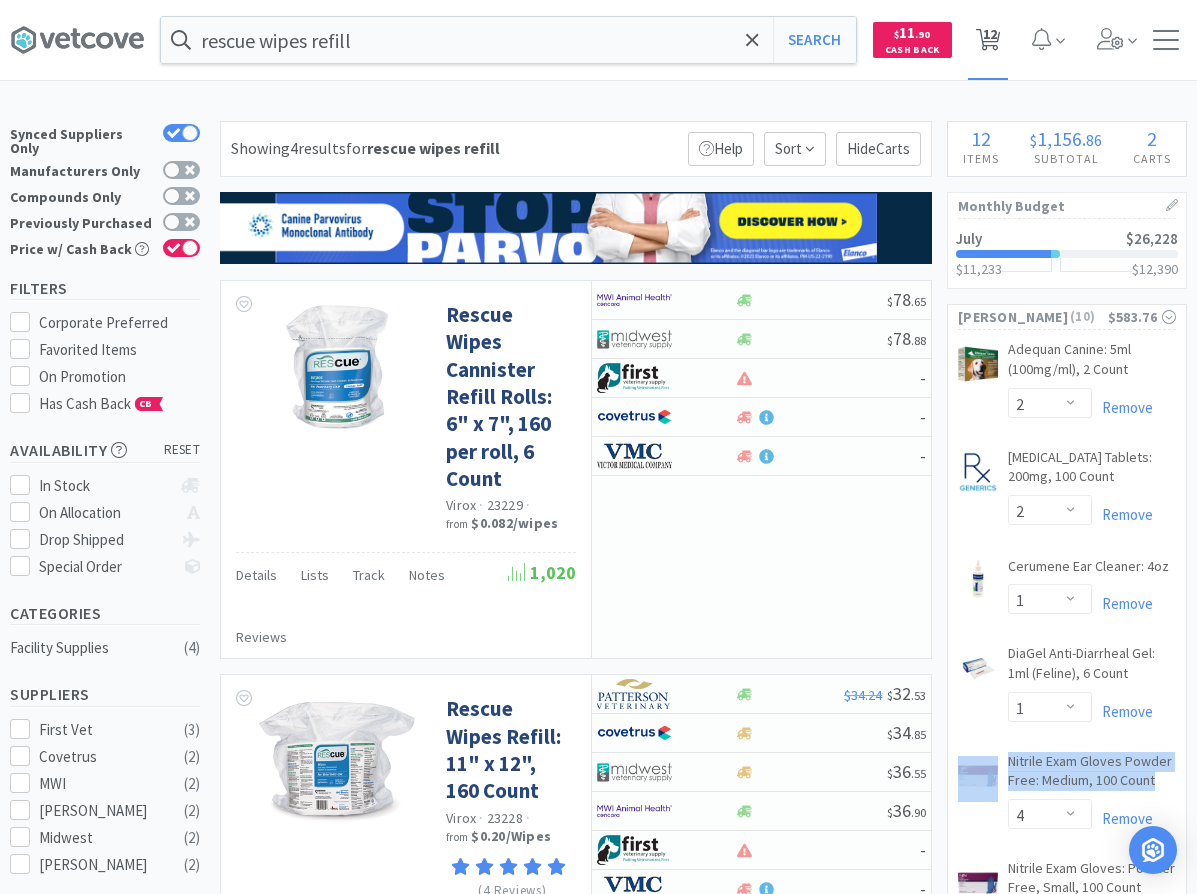click on "12" at bounding box center (990, 34) 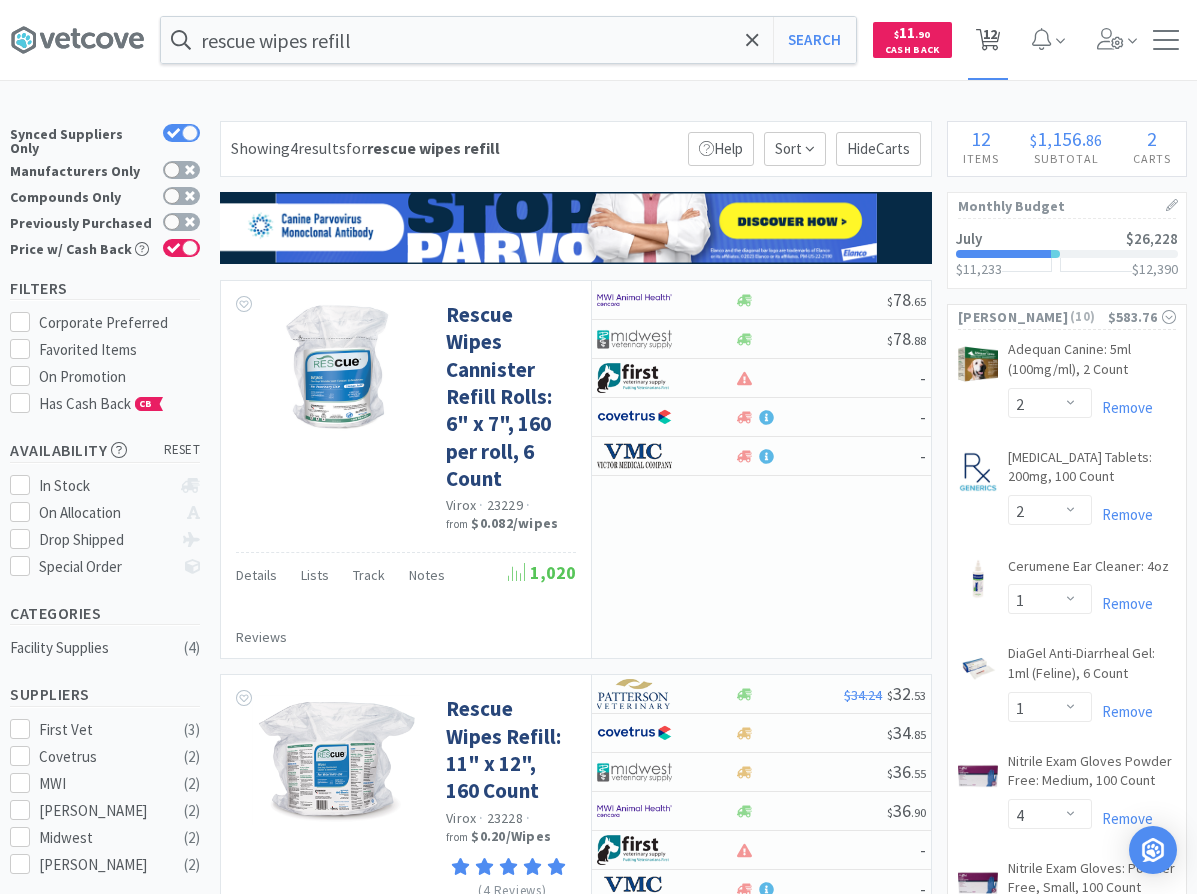 select on "10" 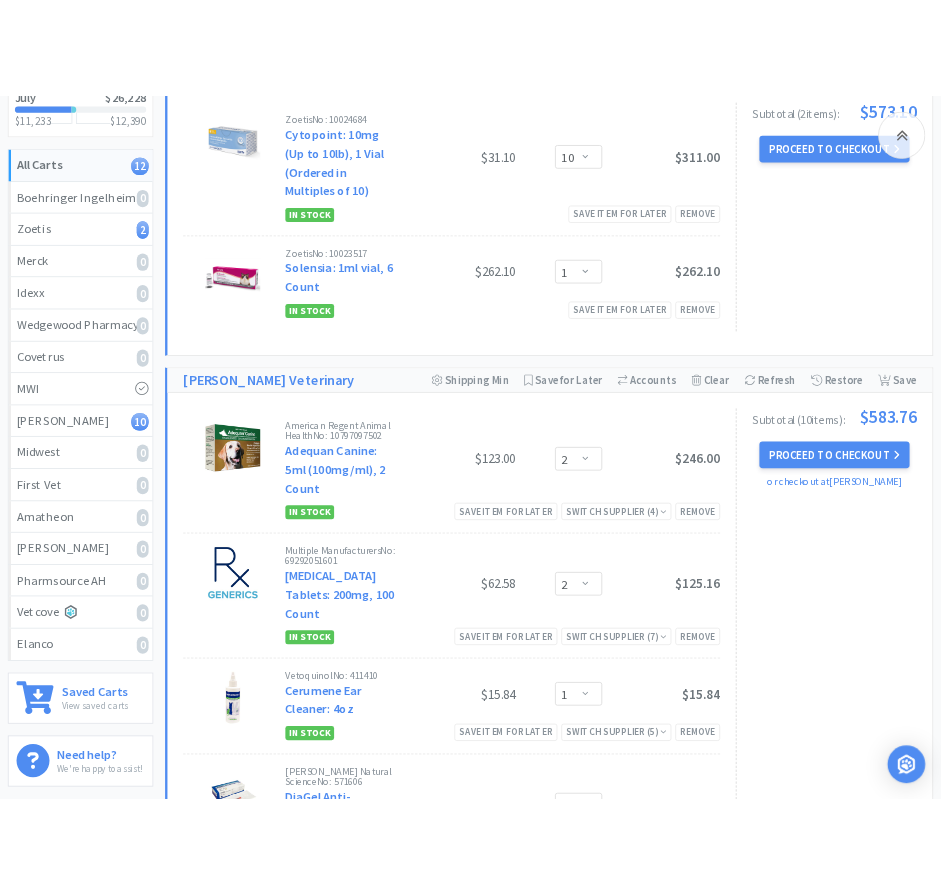 scroll, scrollTop: 714, scrollLeft: 0, axis: vertical 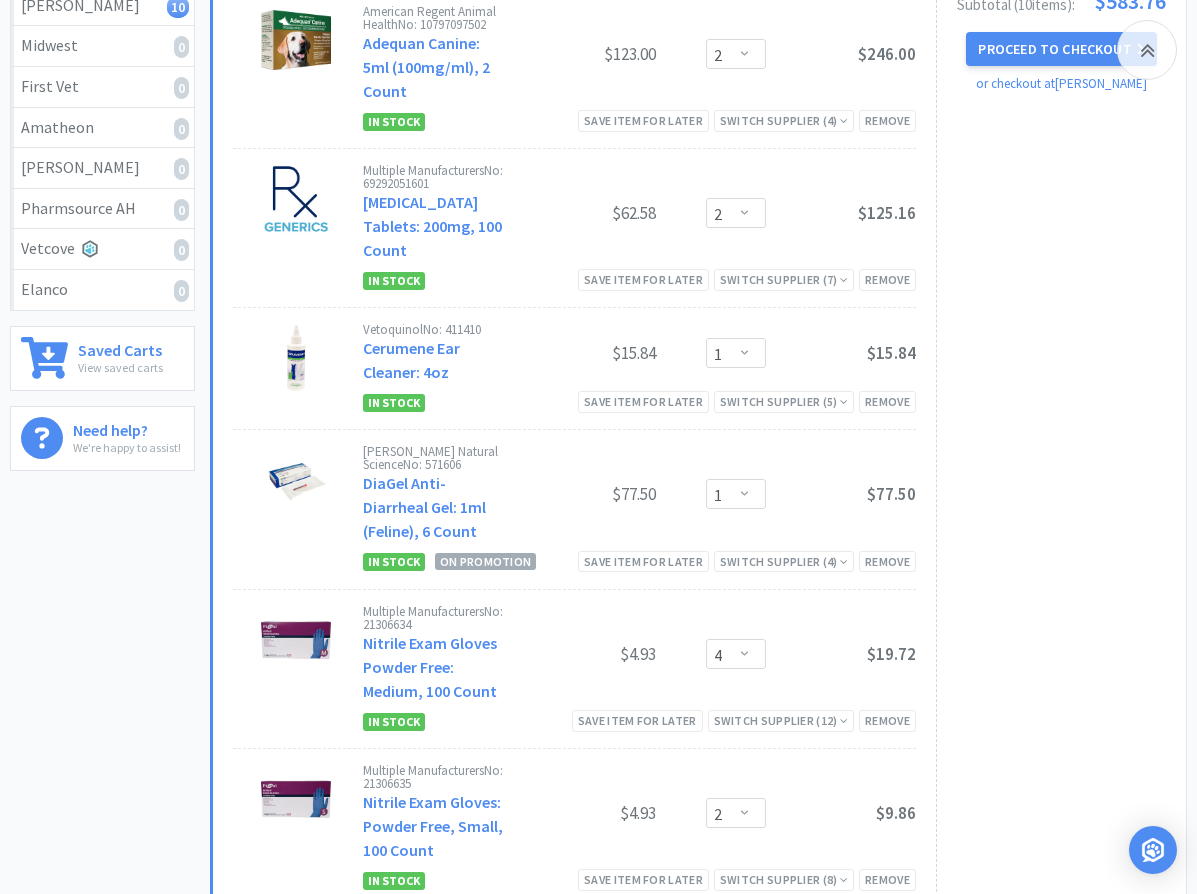 click on "Subtotal ( 10  item s ):    $583.76 Proceed to Checkout or checkout at  [PERSON_NAME]" at bounding box center (1051, 808) 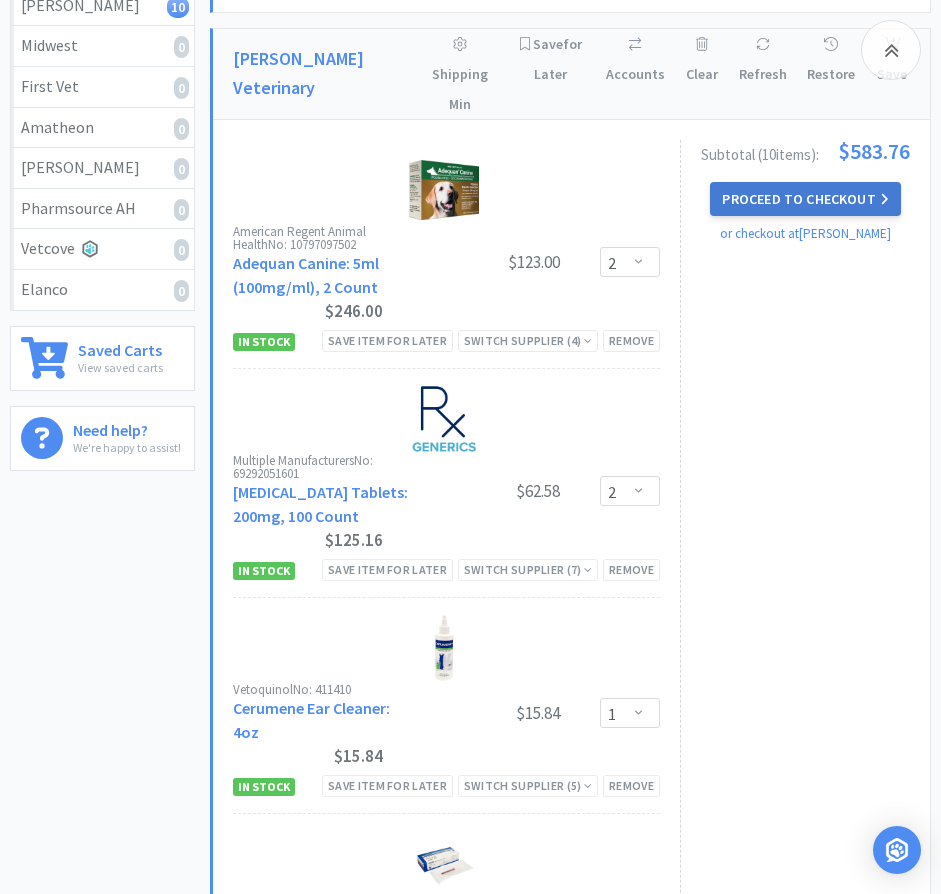 click on "Proceed to Checkout" at bounding box center (805, 199) 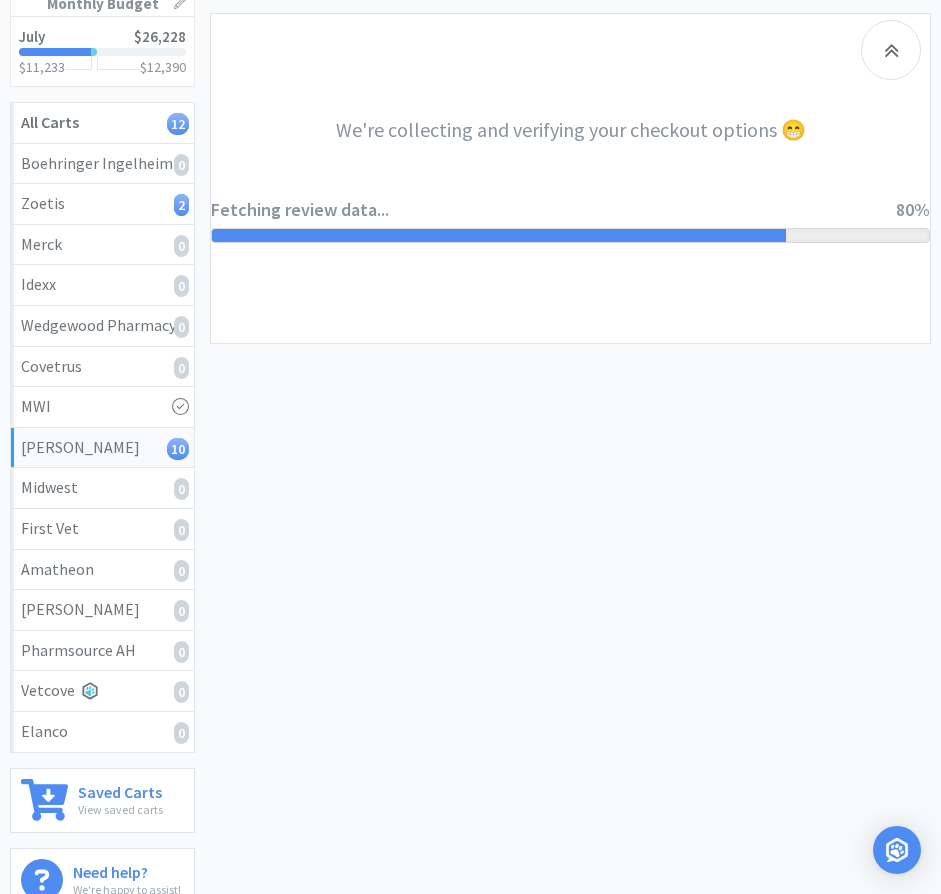 scroll, scrollTop: 0, scrollLeft: 0, axis: both 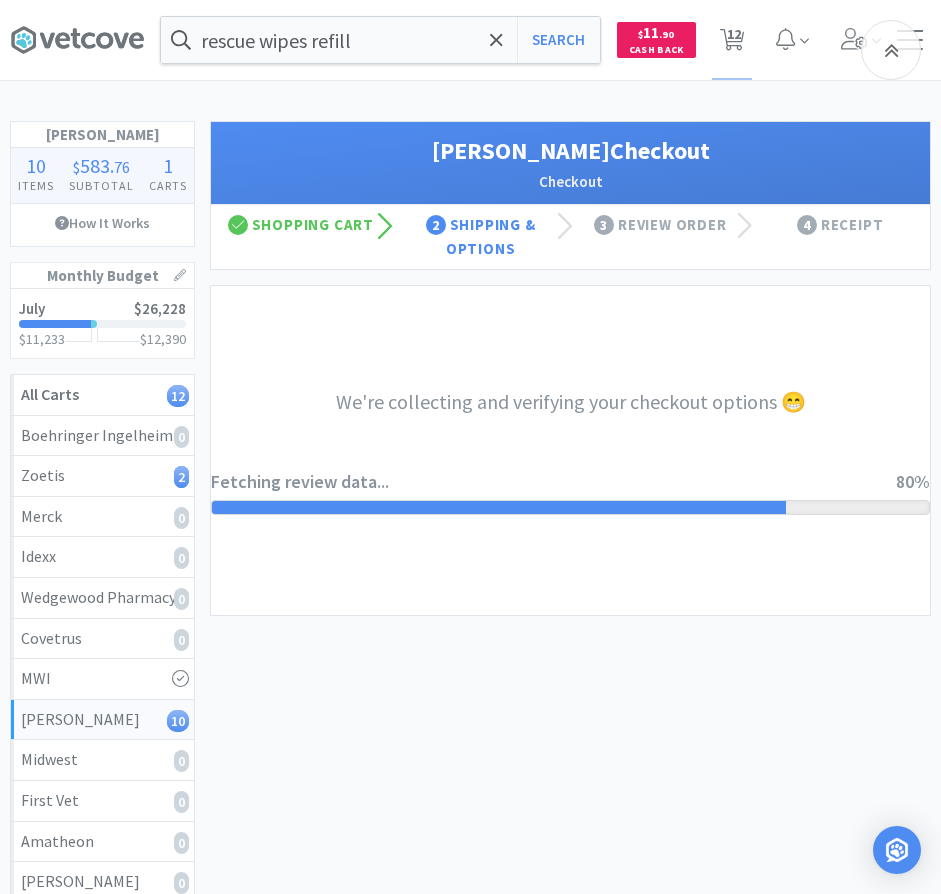 select on "1" 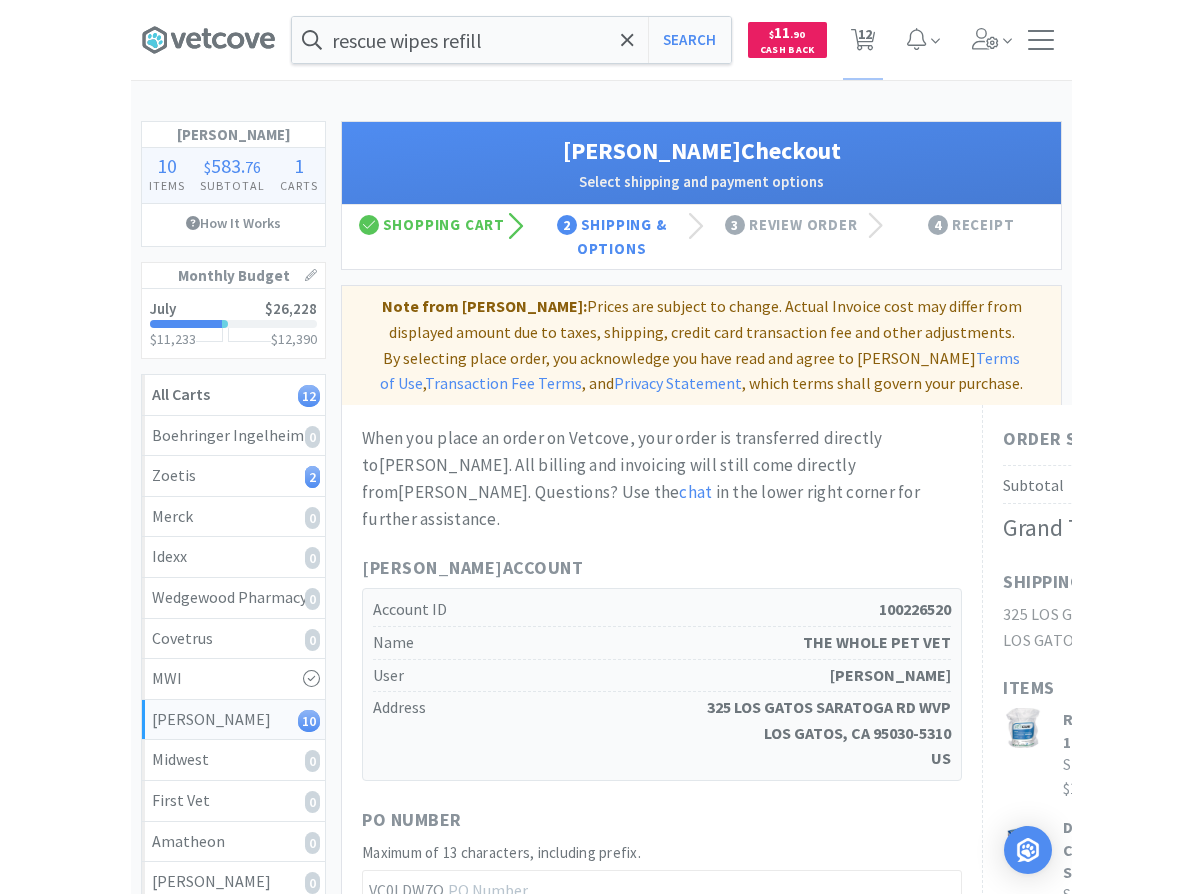 scroll, scrollTop: 306, scrollLeft: 0, axis: vertical 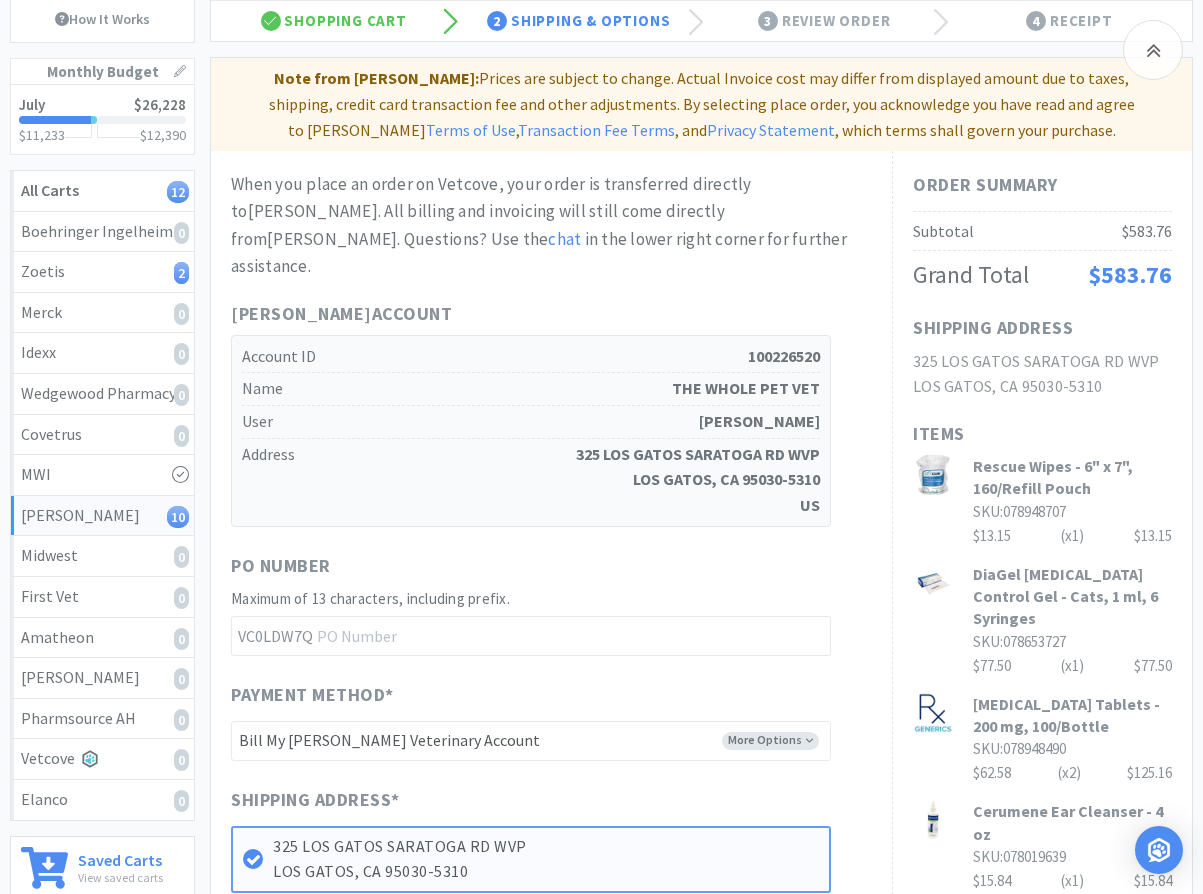 click on "PO Number" at bounding box center (531, 569) 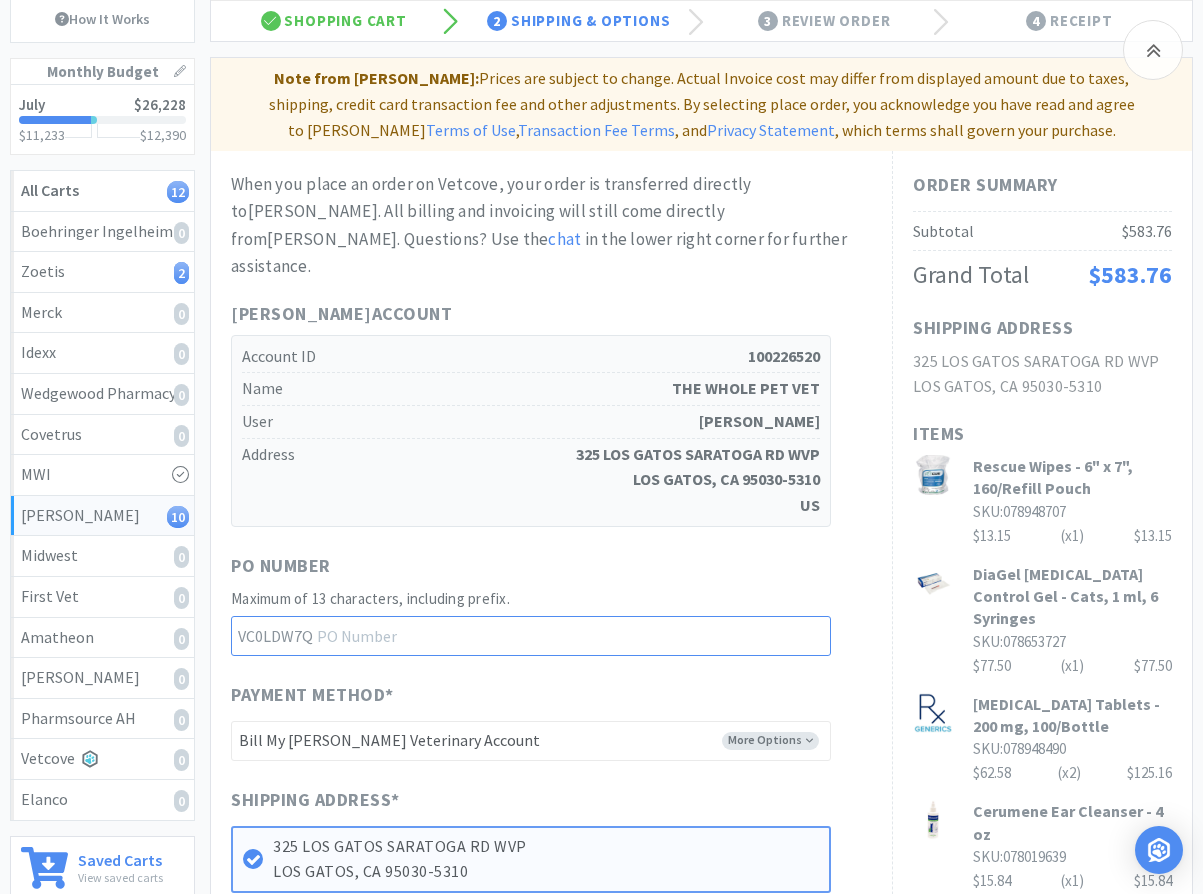 click at bounding box center (531, 636) 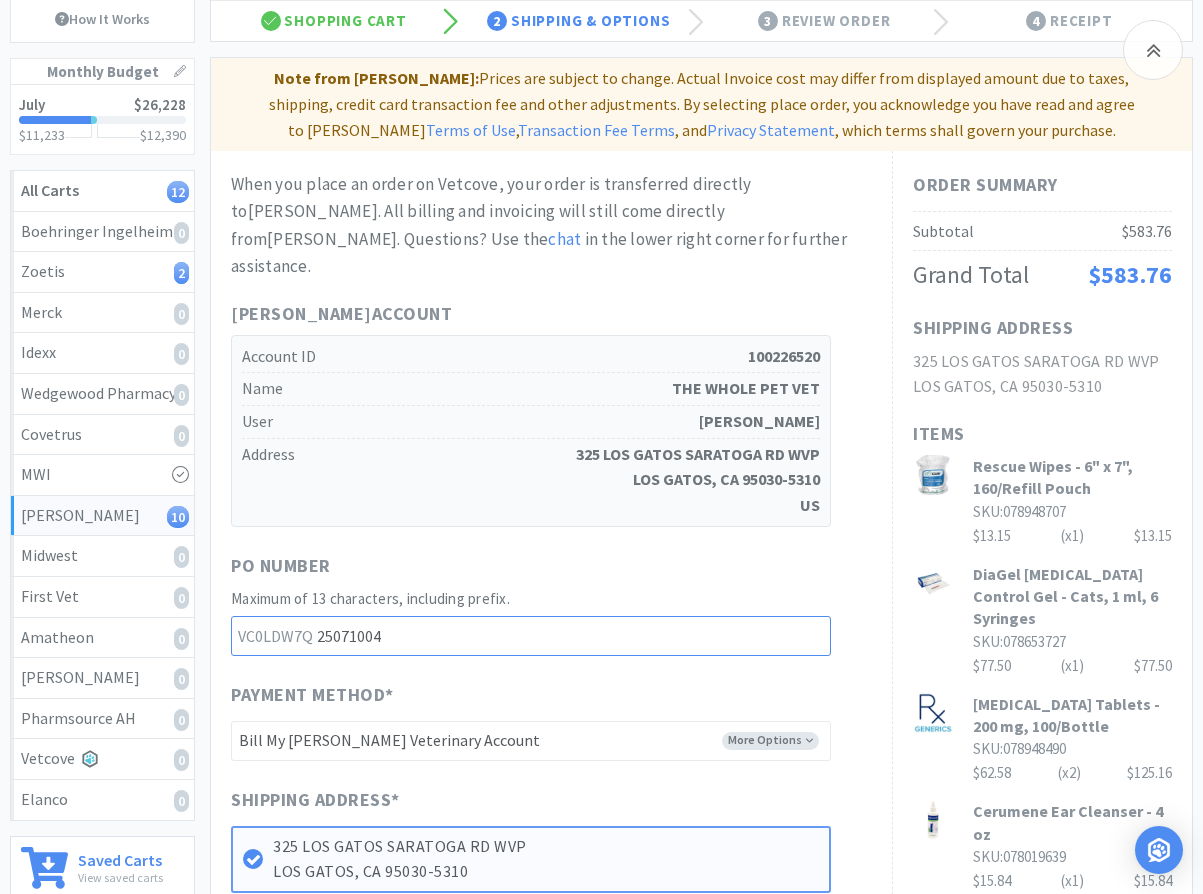 type on "25071004" 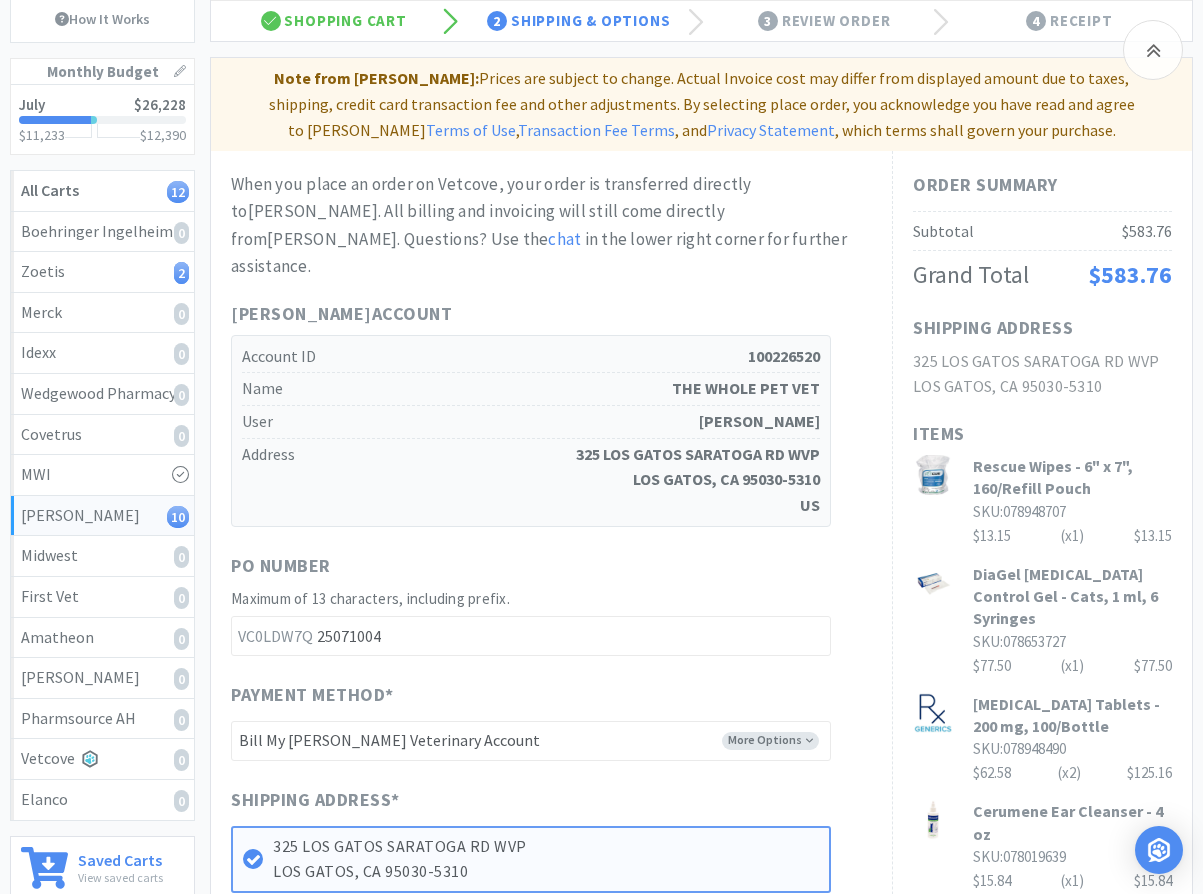 click on "PO Number" at bounding box center [531, 569] 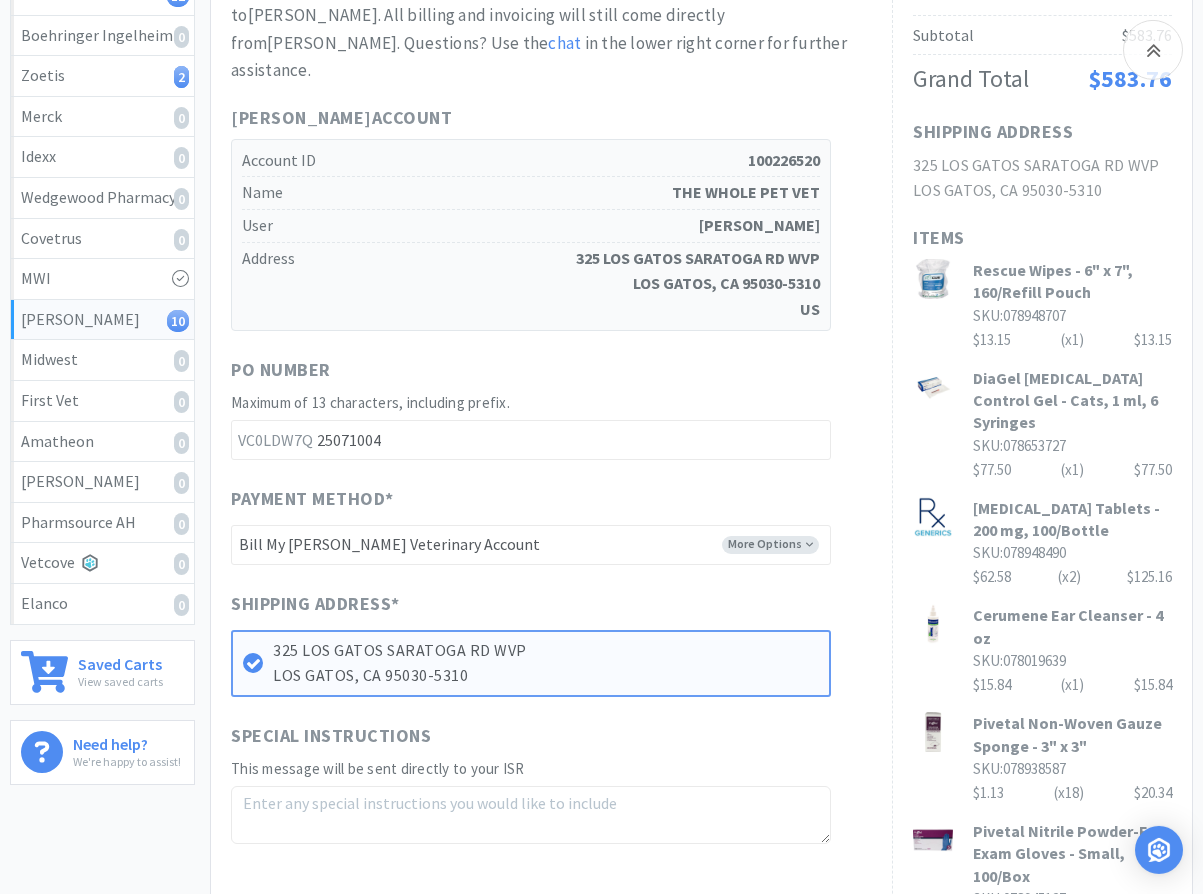 scroll, scrollTop: 612, scrollLeft: 0, axis: vertical 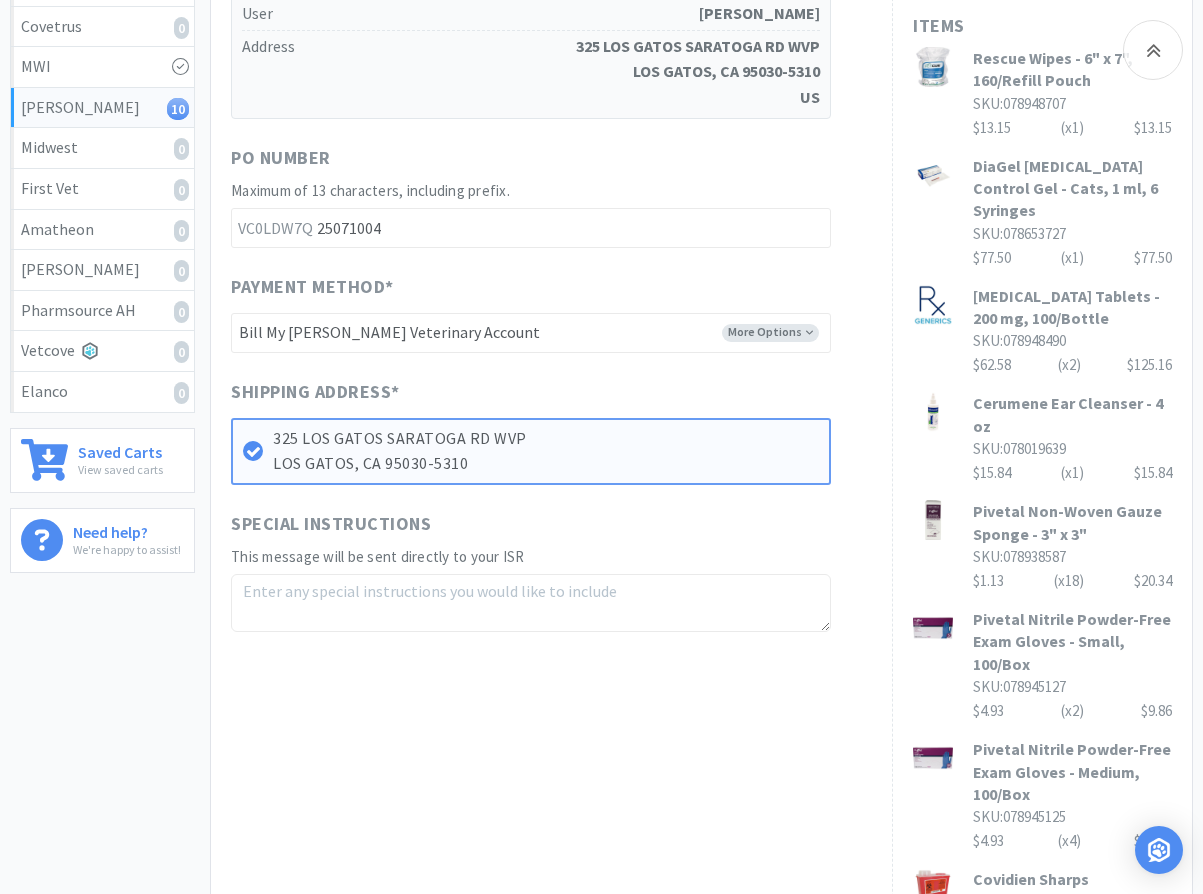 click at bounding box center [531, 603] 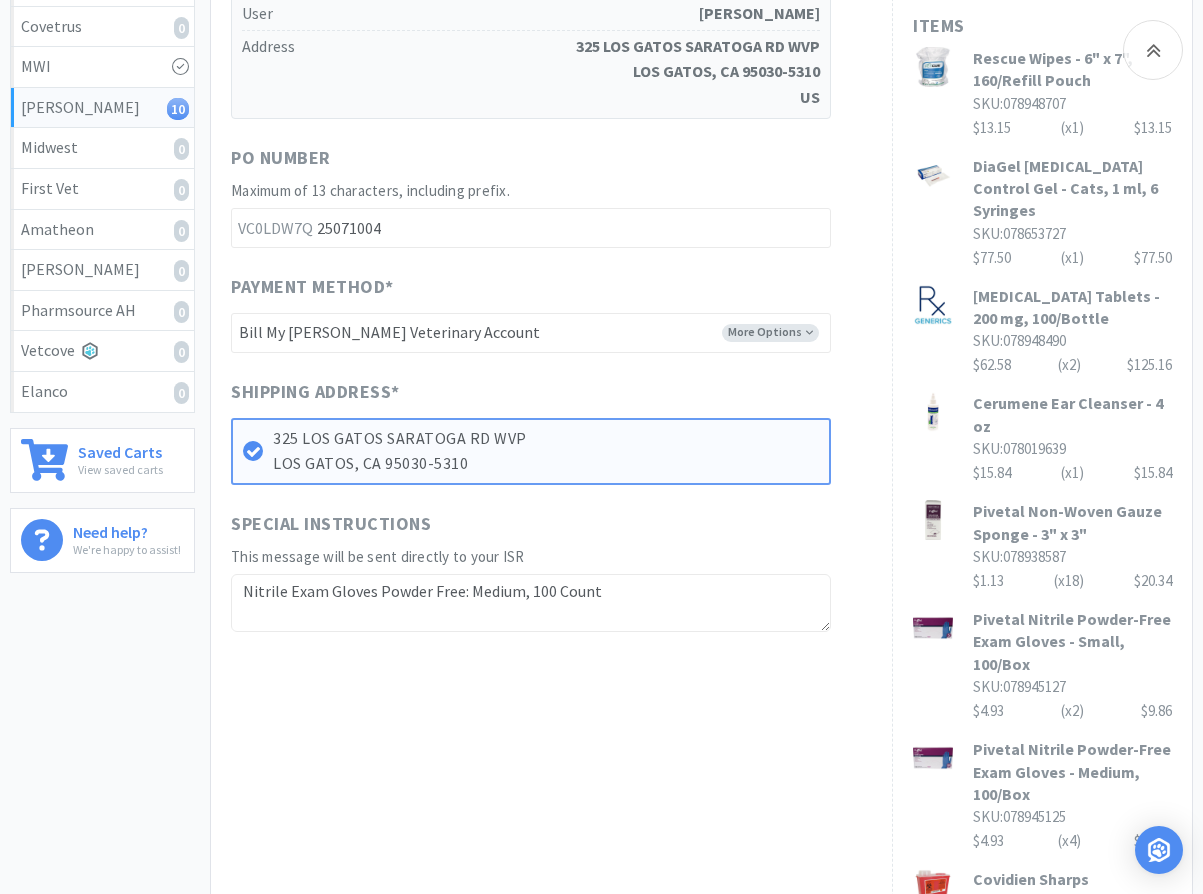 drag, startPoint x: 673, startPoint y: 571, endPoint x: 19, endPoint y: 522, distance: 655.83307 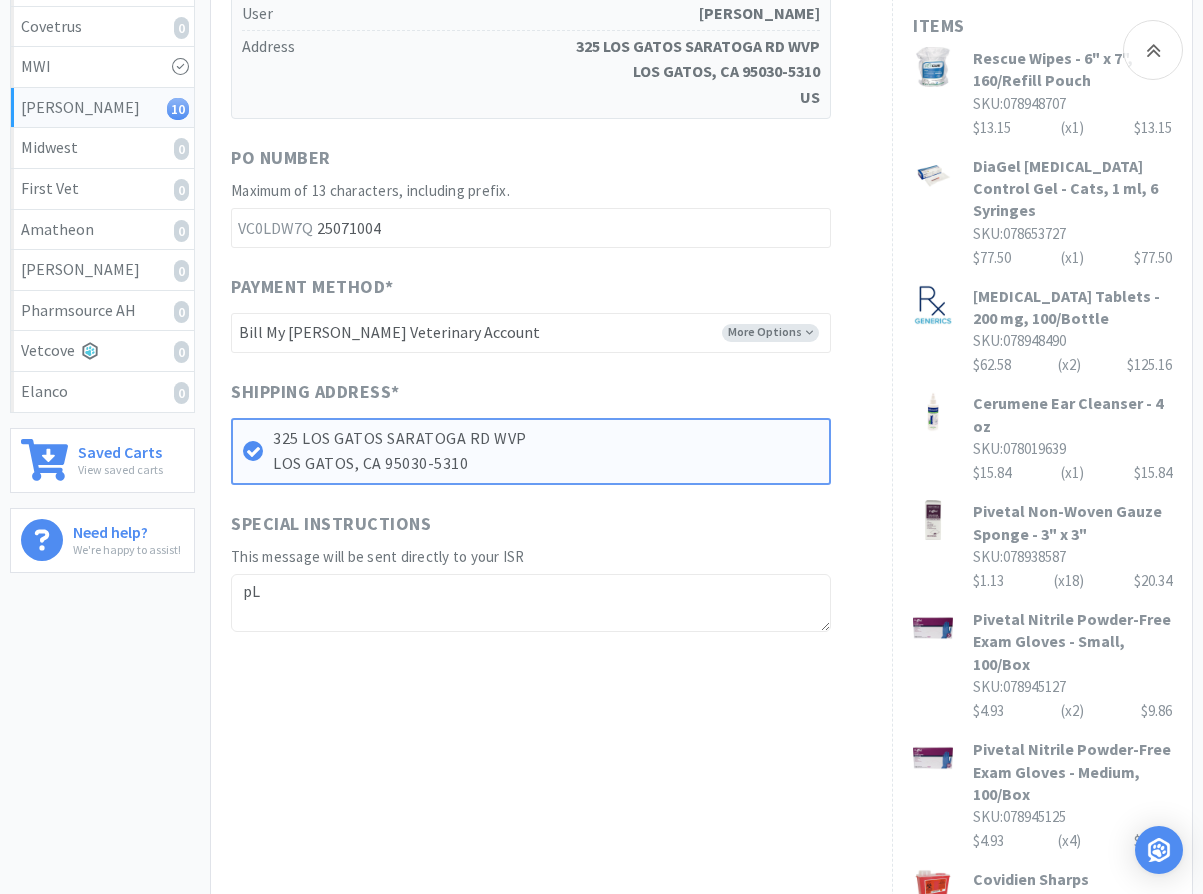 type on "p" 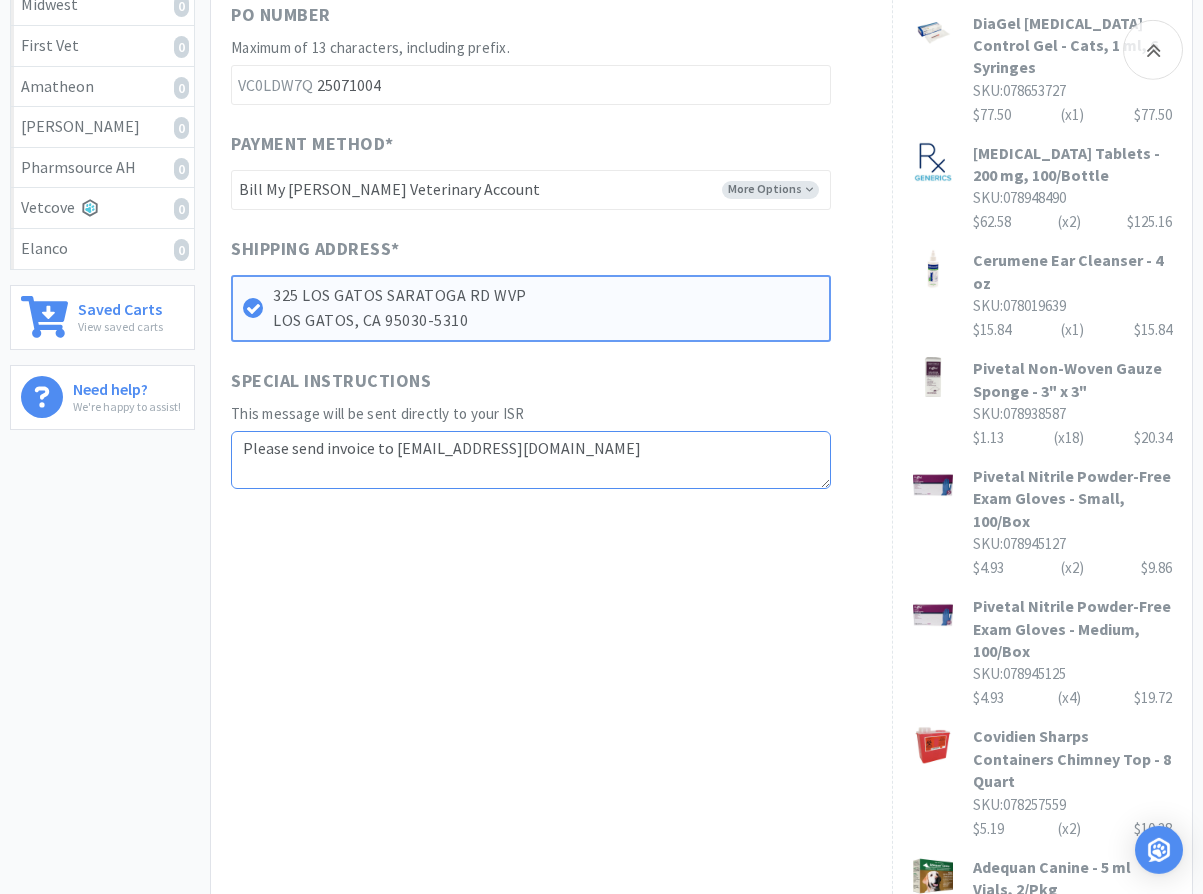 scroll, scrollTop: 918, scrollLeft: 0, axis: vertical 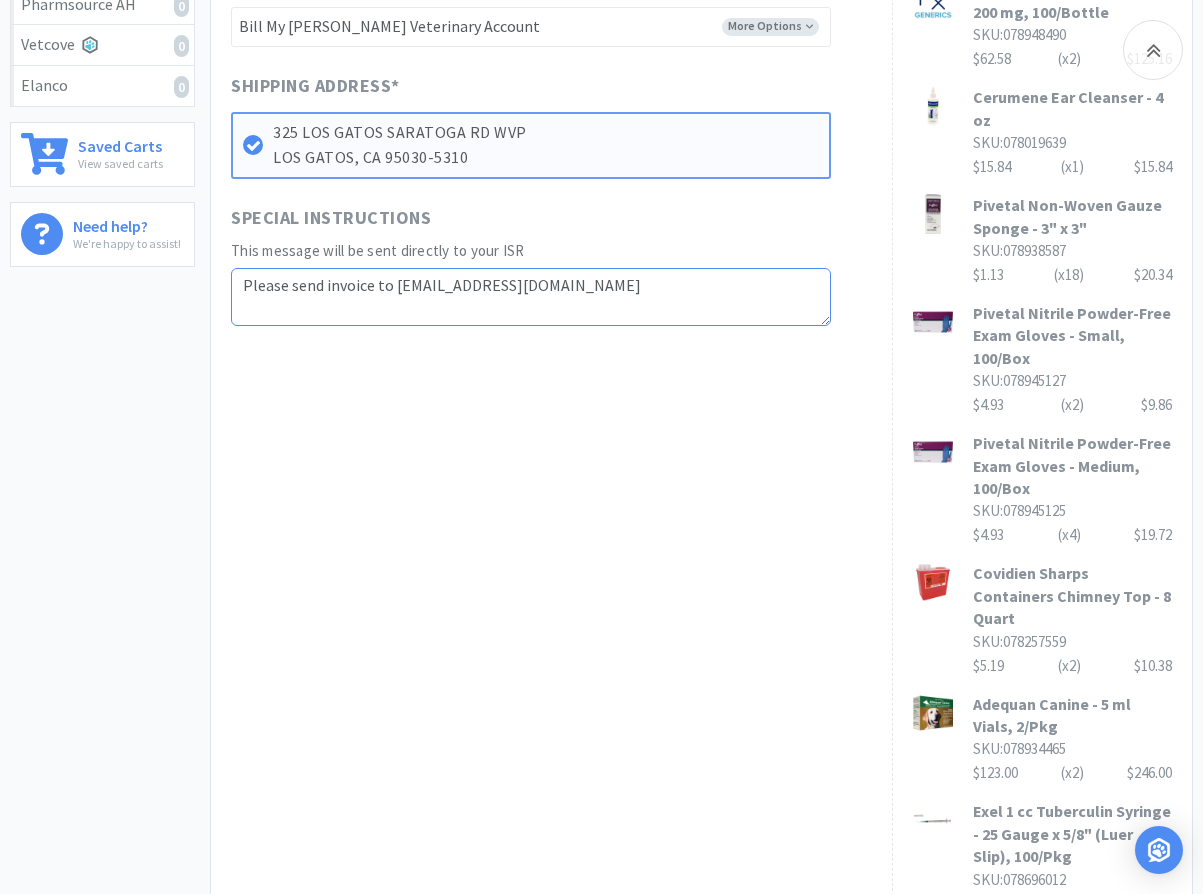 type on "Please send invoice to [EMAIL_ADDRESS][DOMAIN_NAME]" 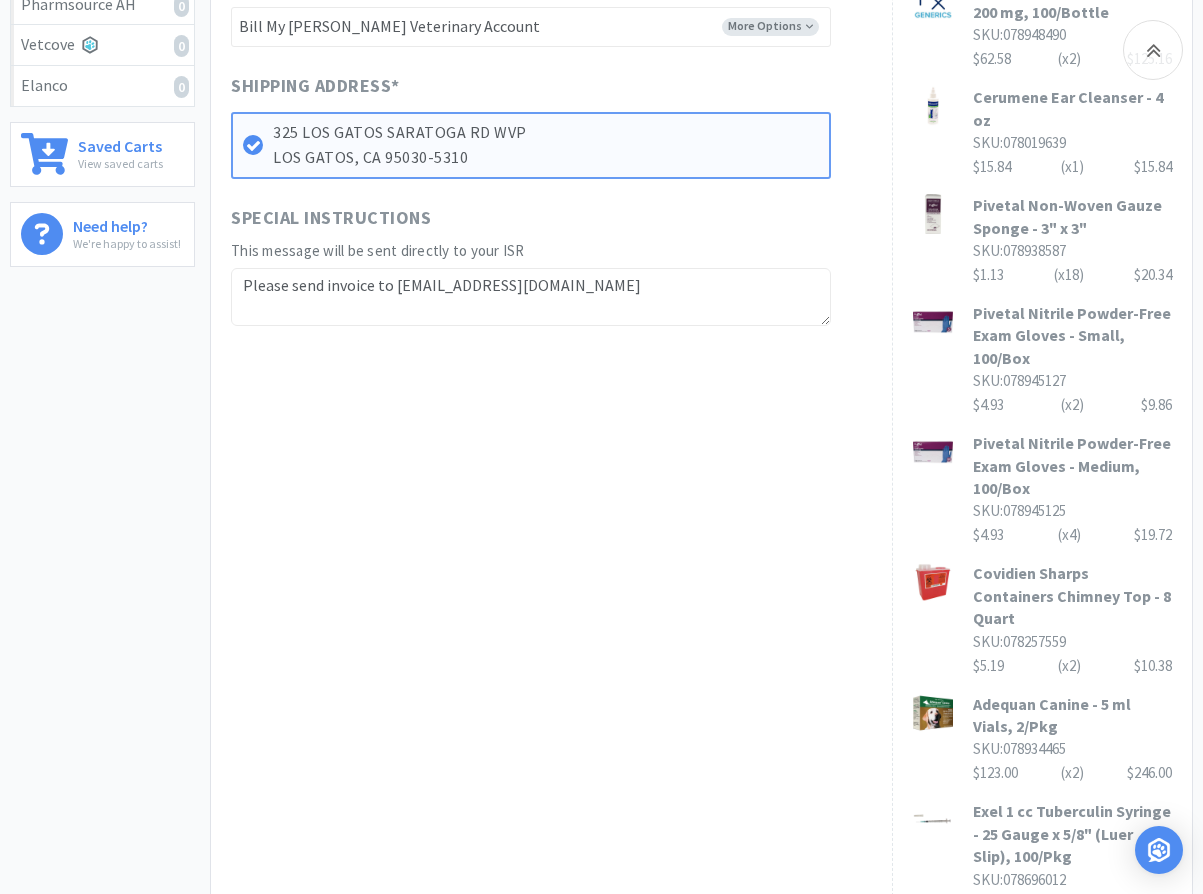 click on "When you place an order on Vetcove, your order is transferred directly to  [PERSON_NAME] . All billing and invoicing will still come directly from  [PERSON_NAME] . Questions? Use the  chat    in the lower right corner for further assistance. [PERSON_NAME]  Account Account ID  100226520 Name  THE WHOLE PET VET User  [PERSON_NAME] Address [STREET_ADDRESS] PO Number Maximum of 13 characters, including prefix. VC0LDW7Q 25071004 Payment Method * More Options -------- Bill My [PERSON_NAME] Veterinary Account New Credit Card Shipping Address * [STREET_ADDRESS] Special Instructions This message will be sent directly to your ISR Please send invoice to [EMAIL_ADDRESS][DOMAIN_NAME]" at bounding box center (551, 186) 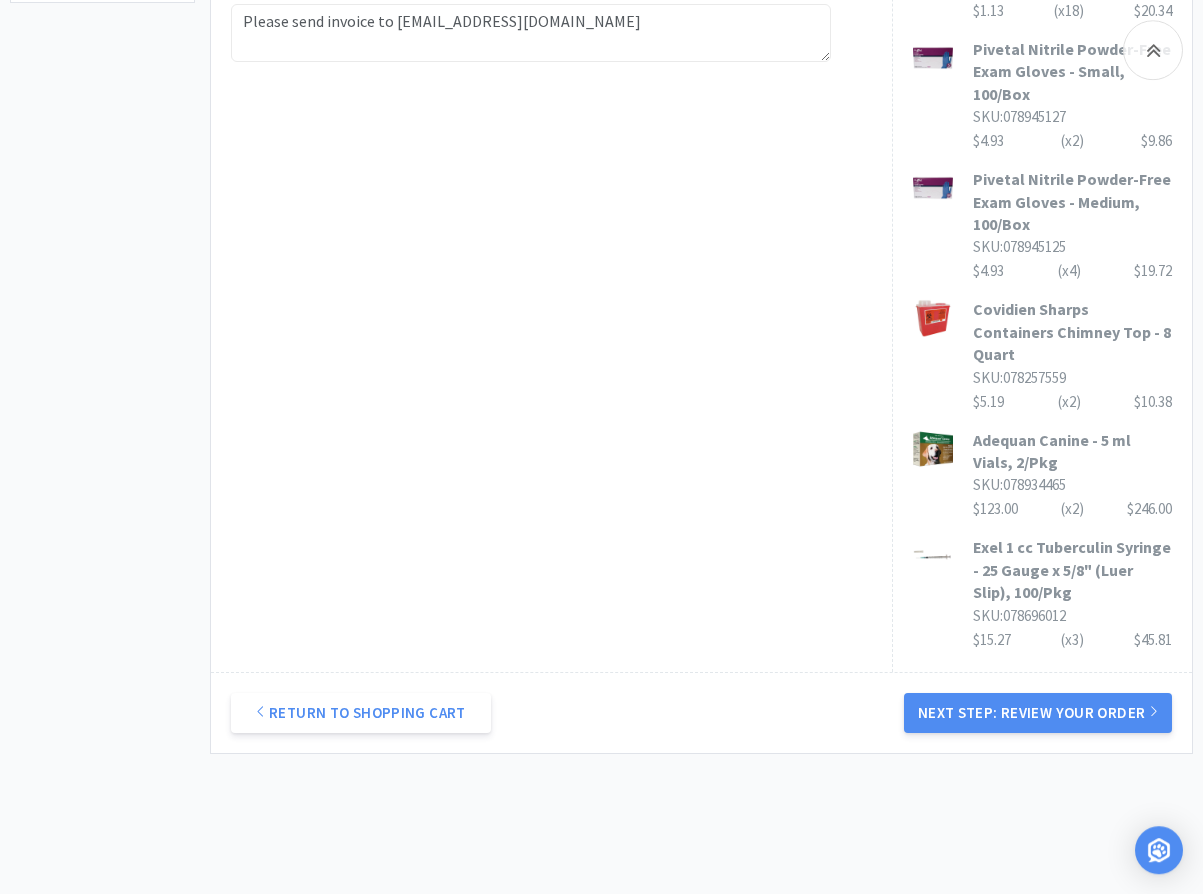scroll, scrollTop: 1202, scrollLeft: 0, axis: vertical 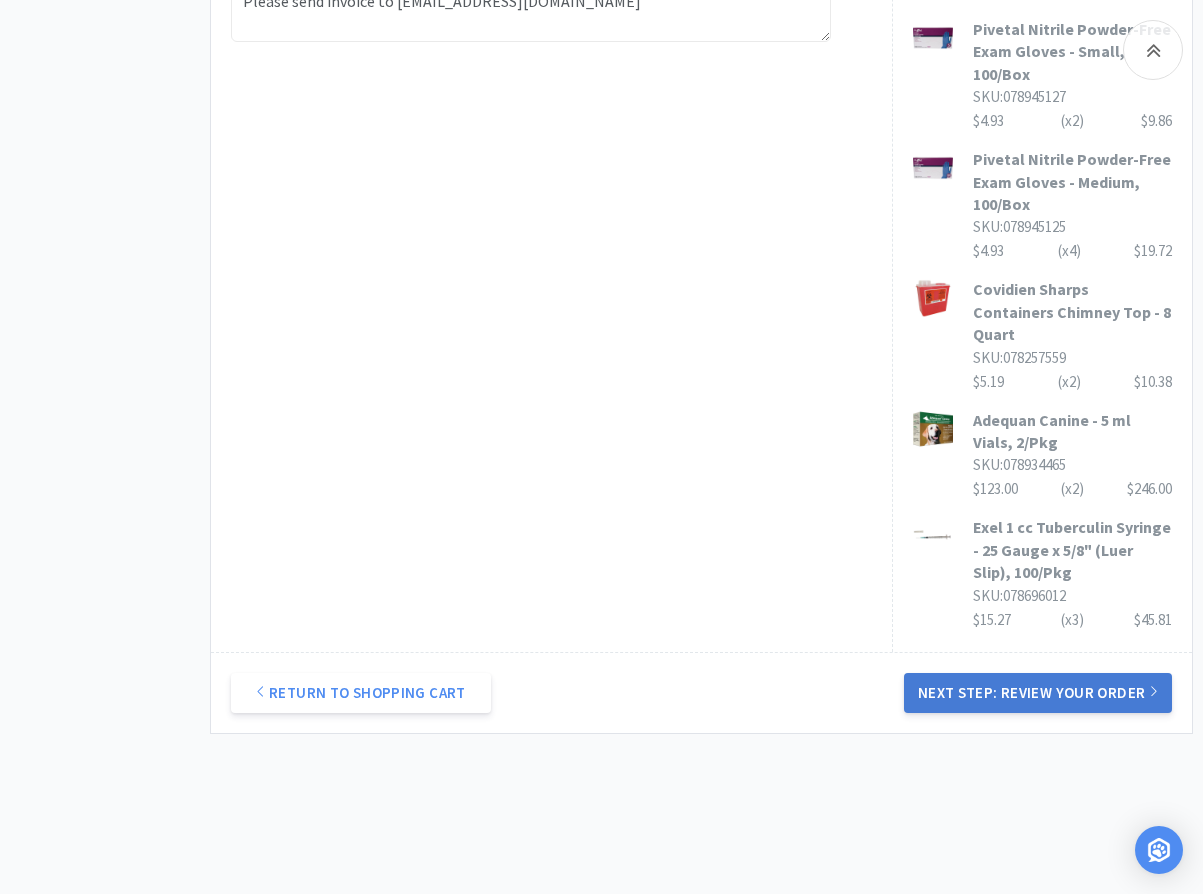 click on "Next Step: Review Your Order" at bounding box center (1038, 693) 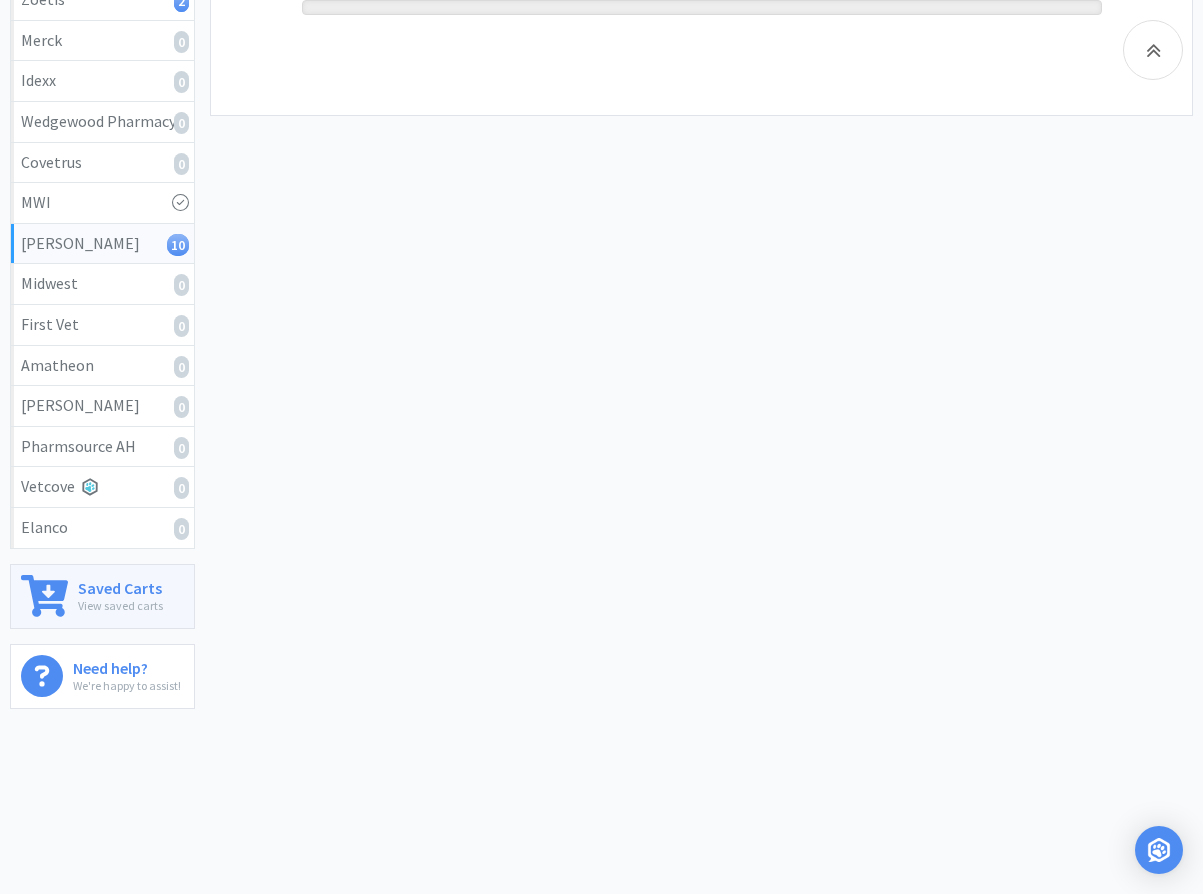 scroll, scrollTop: 476, scrollLeft: 0, axis: vertical 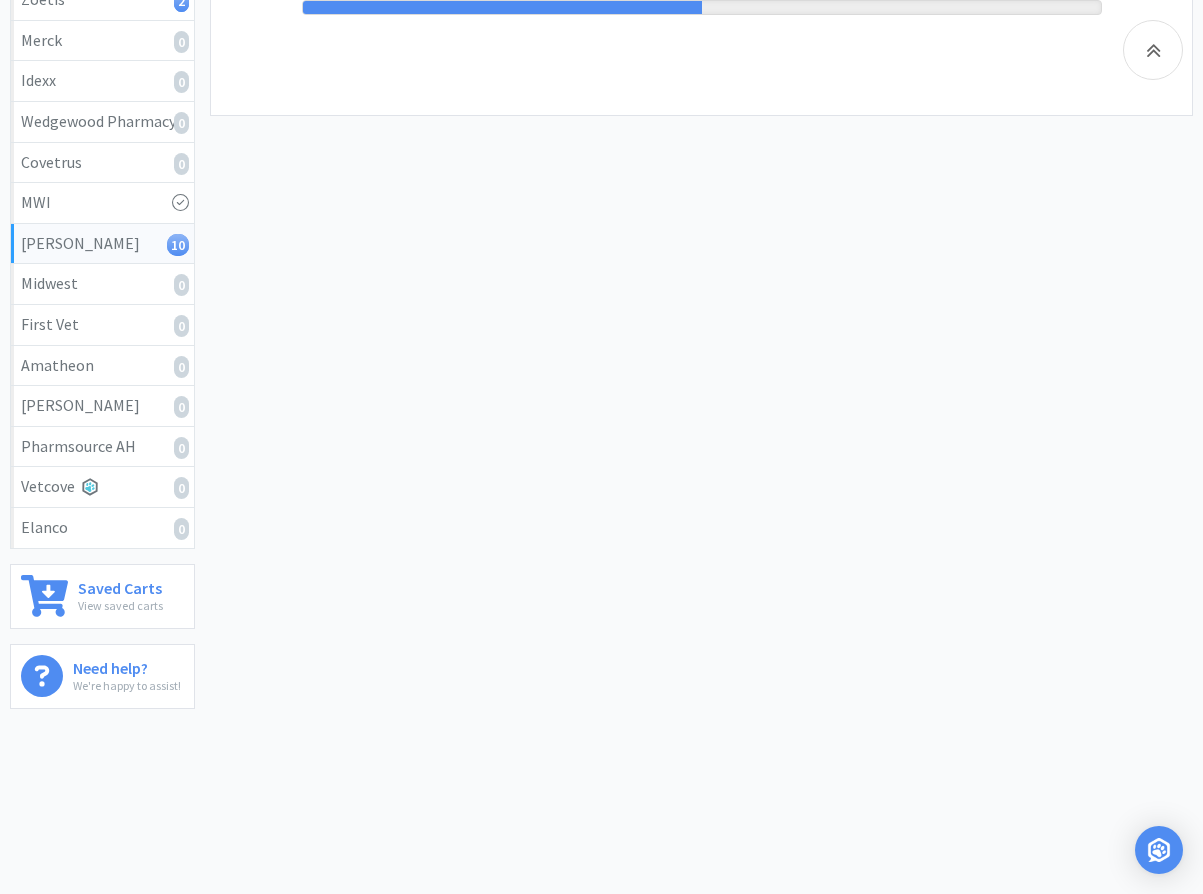 click on "We're applying your selected options. Hang tight! Applying your selections... 50%" at bounding box center (702, -50) 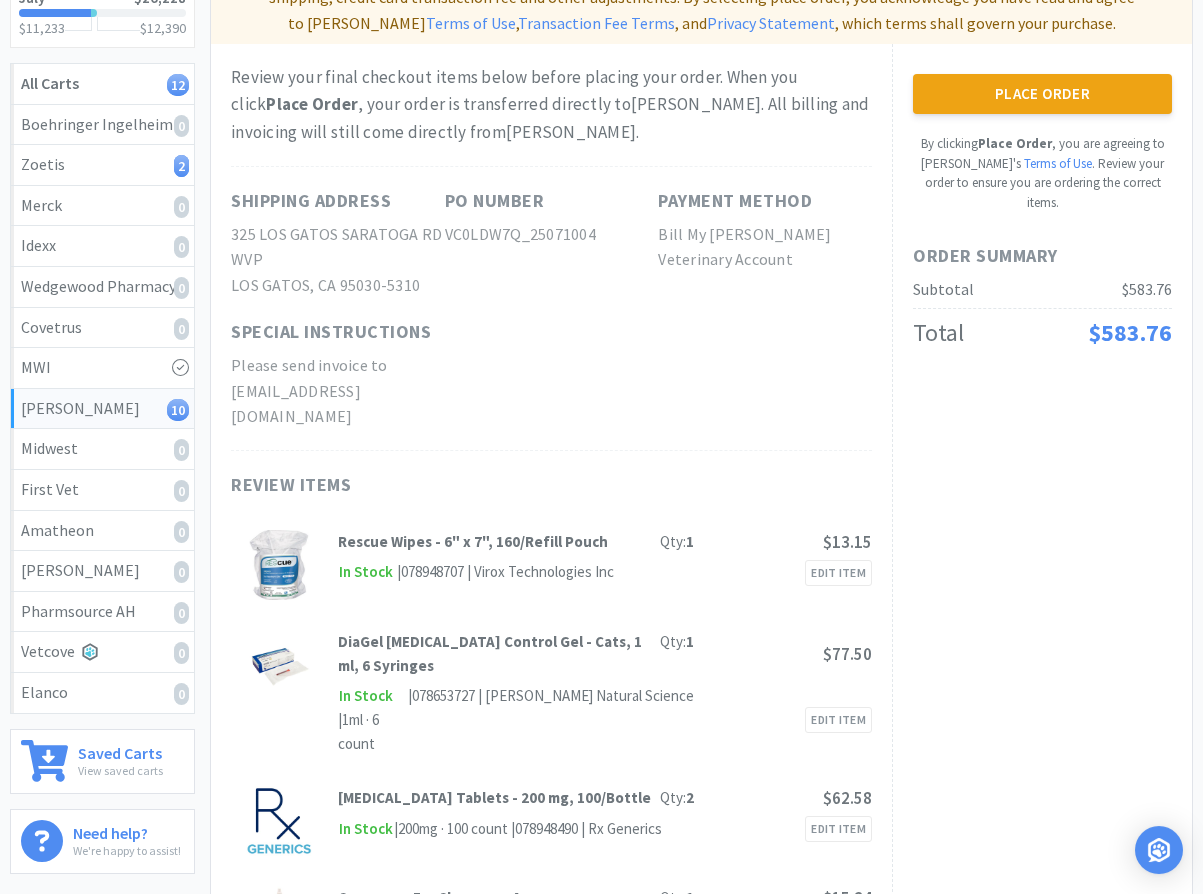 scroll, scrollTop: 93, scrollLeft: 0, axis: vertical 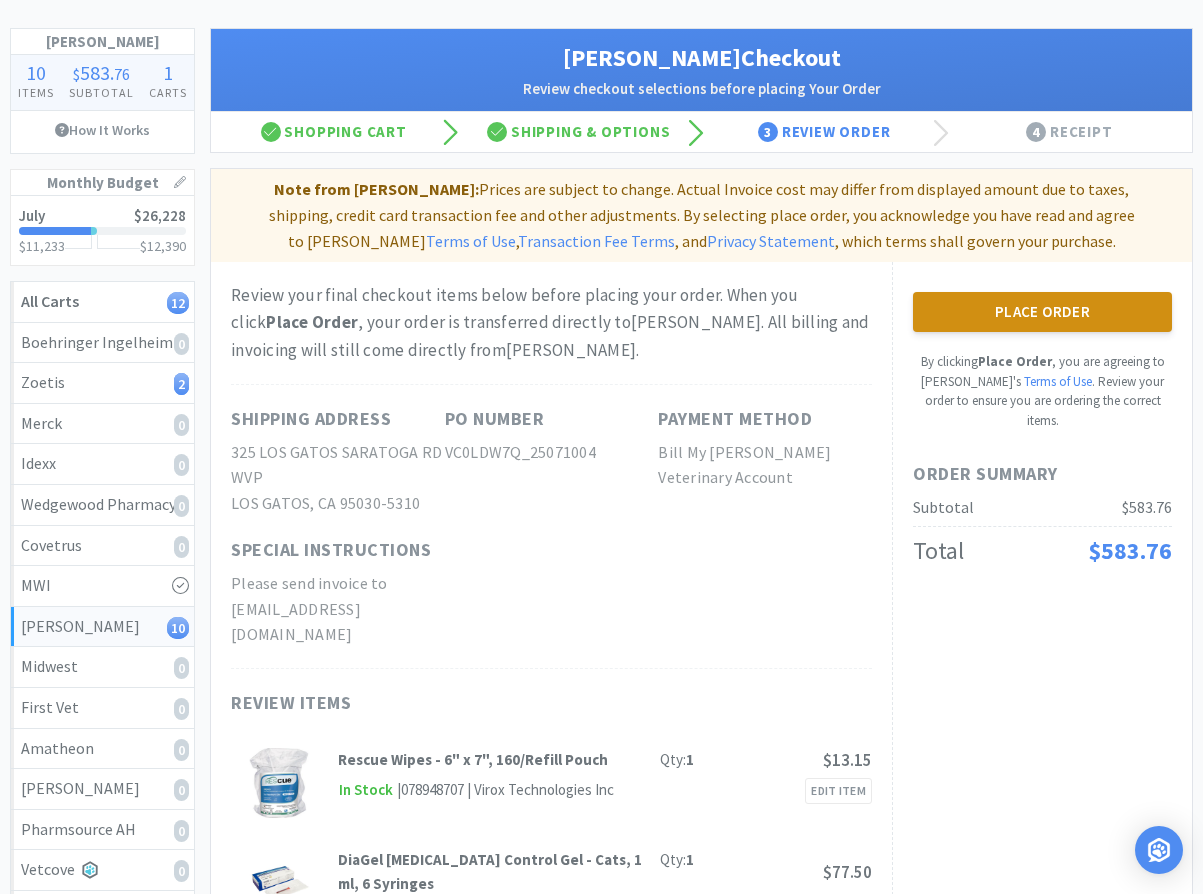 click on "Place Order" at bounding box center (1042, 312) 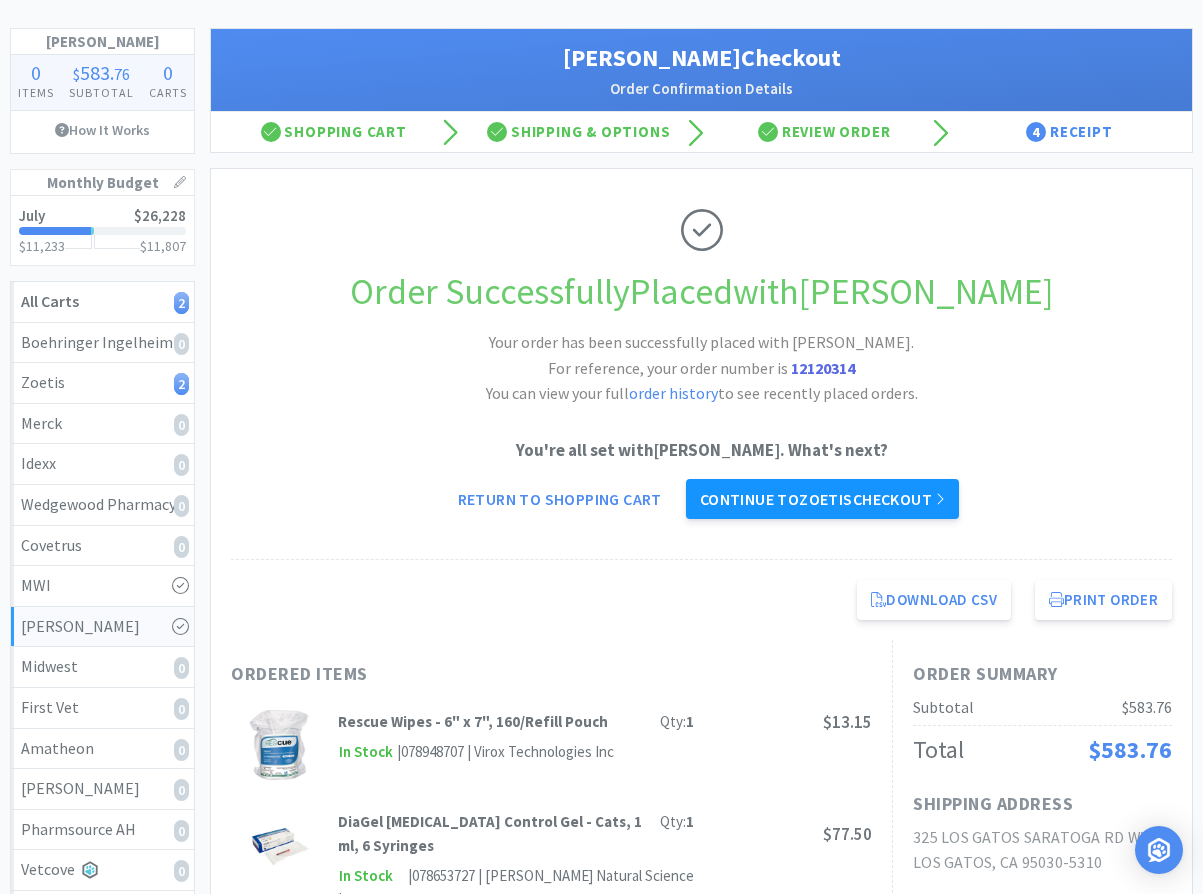 click on "Continue to  Zoetis  checkout" at bounding box center [822, 499] 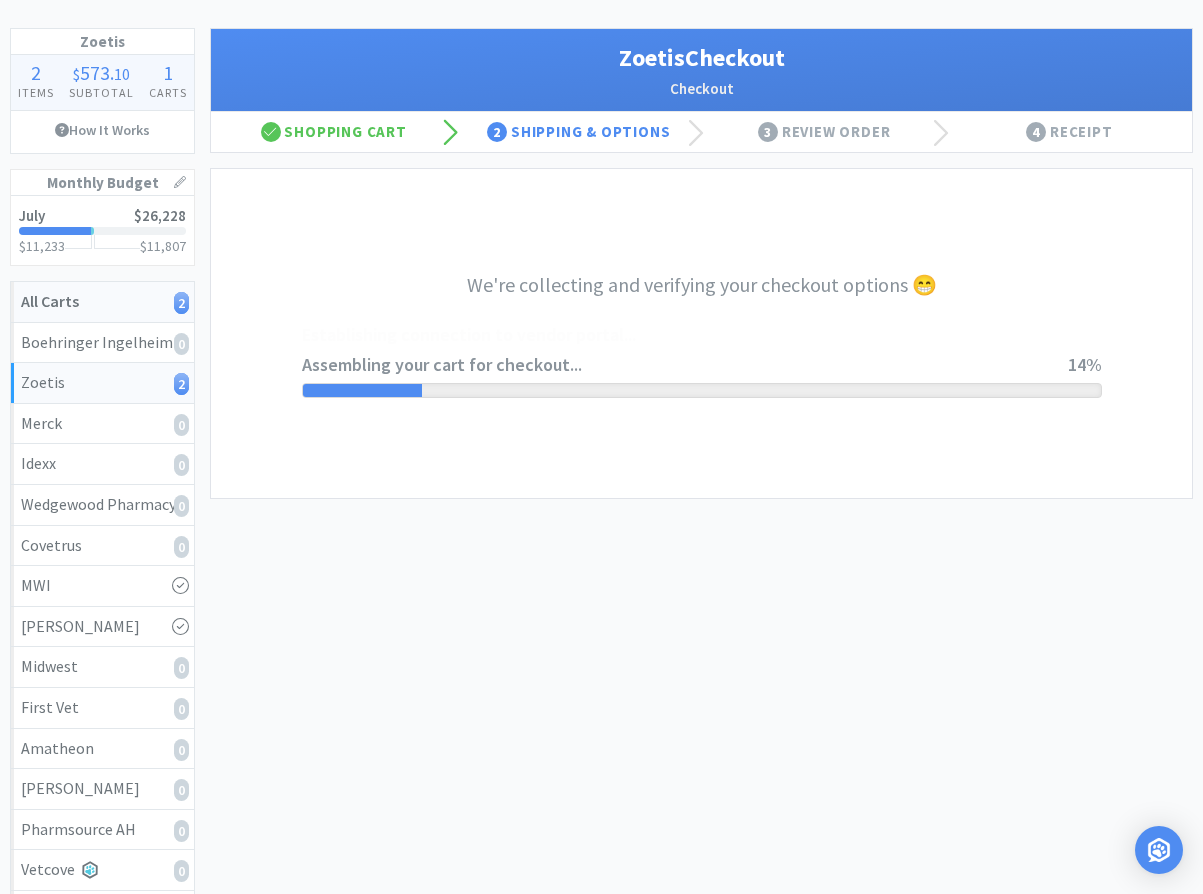 select on "invoice" 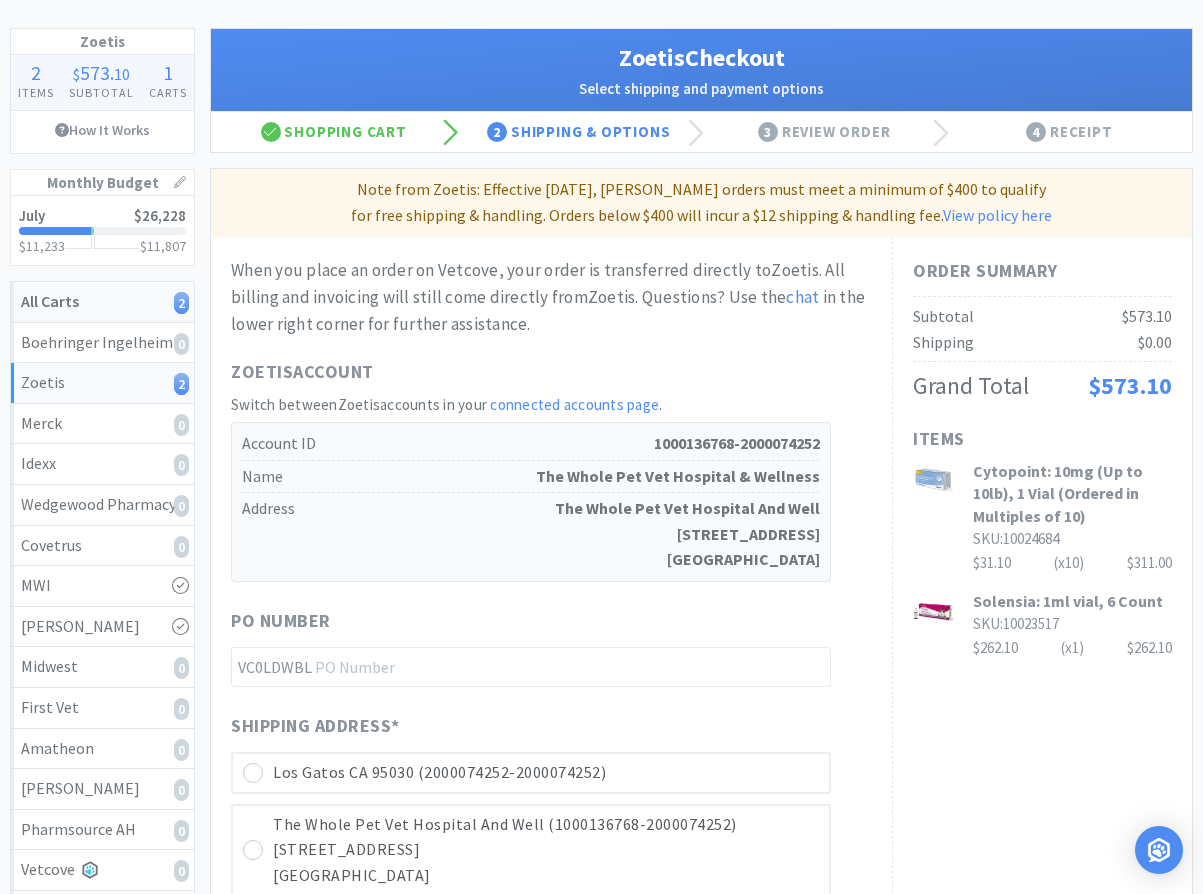 scroll, scrollTop: 0, scrollLeft: 0, axis: both 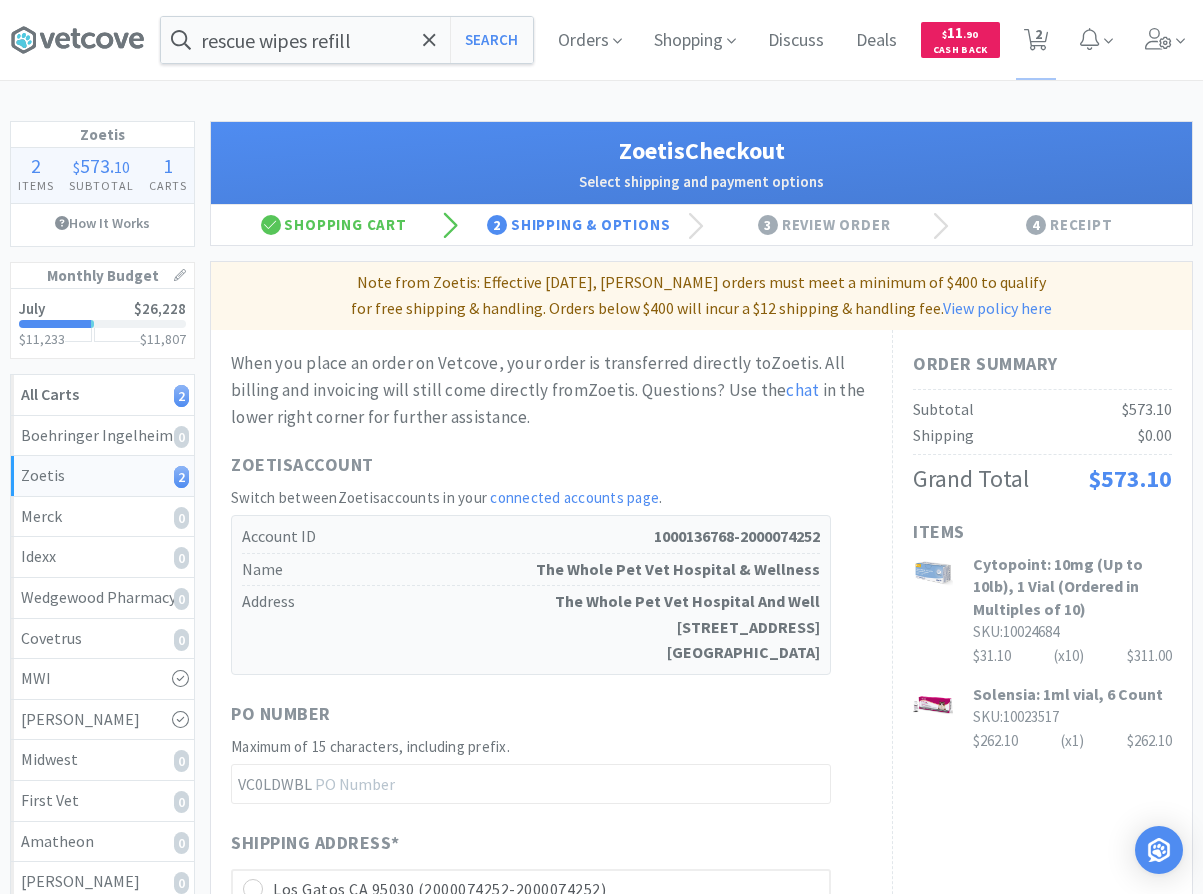 click on "Order Summary Subtotal   $573.10 Shipping   $0.00 Grand Total   $573.10 Items Cytopoint: 10mg (Up to 10lb), 1 Vial (Ordered in Multiples of 10) SKU:  10024684 $31.10     (x 10 ) $311.00 Solensia: 1ml vial, 6 Count SKU:  10023517 $262.10     (x 1 ) $262.10" at bounding box center [1042, 792] 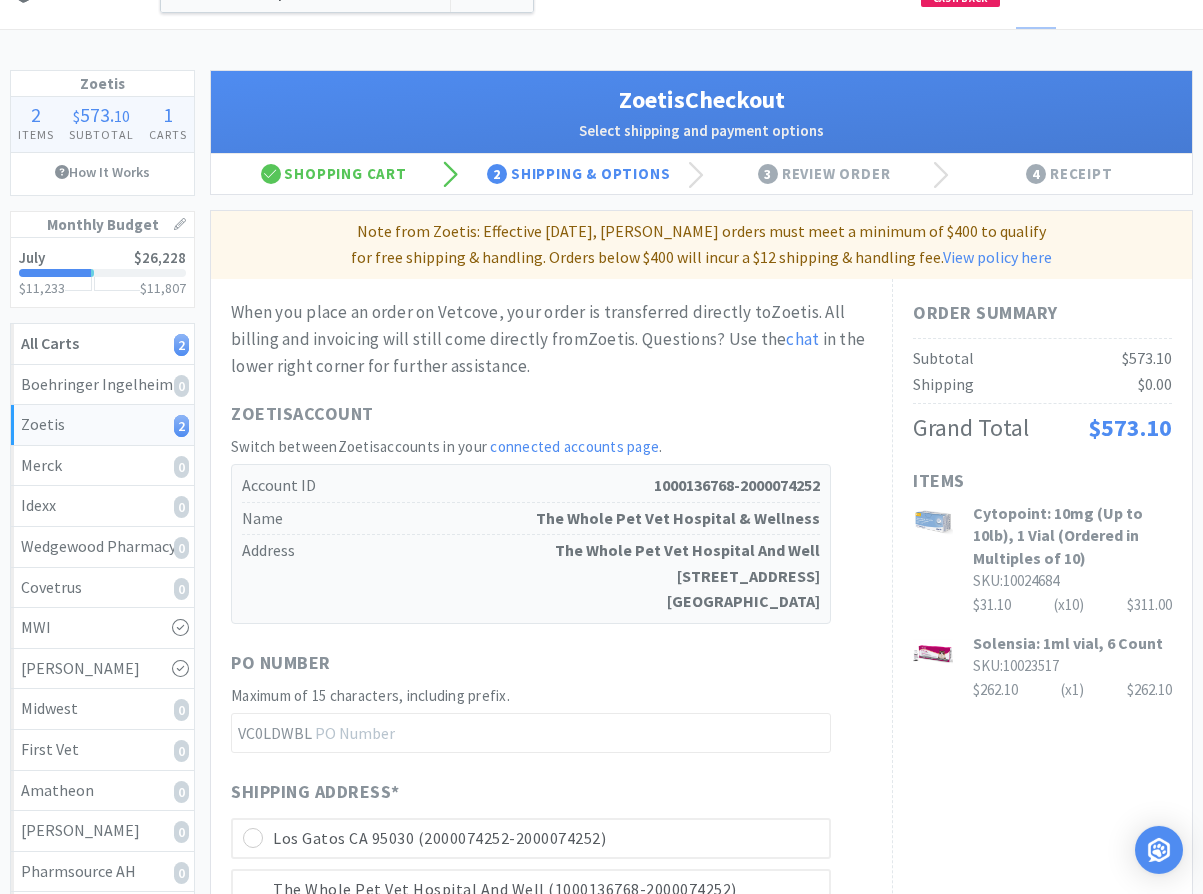scroll, scrollTop: 102, scrollLeft: 0, axis: vertical 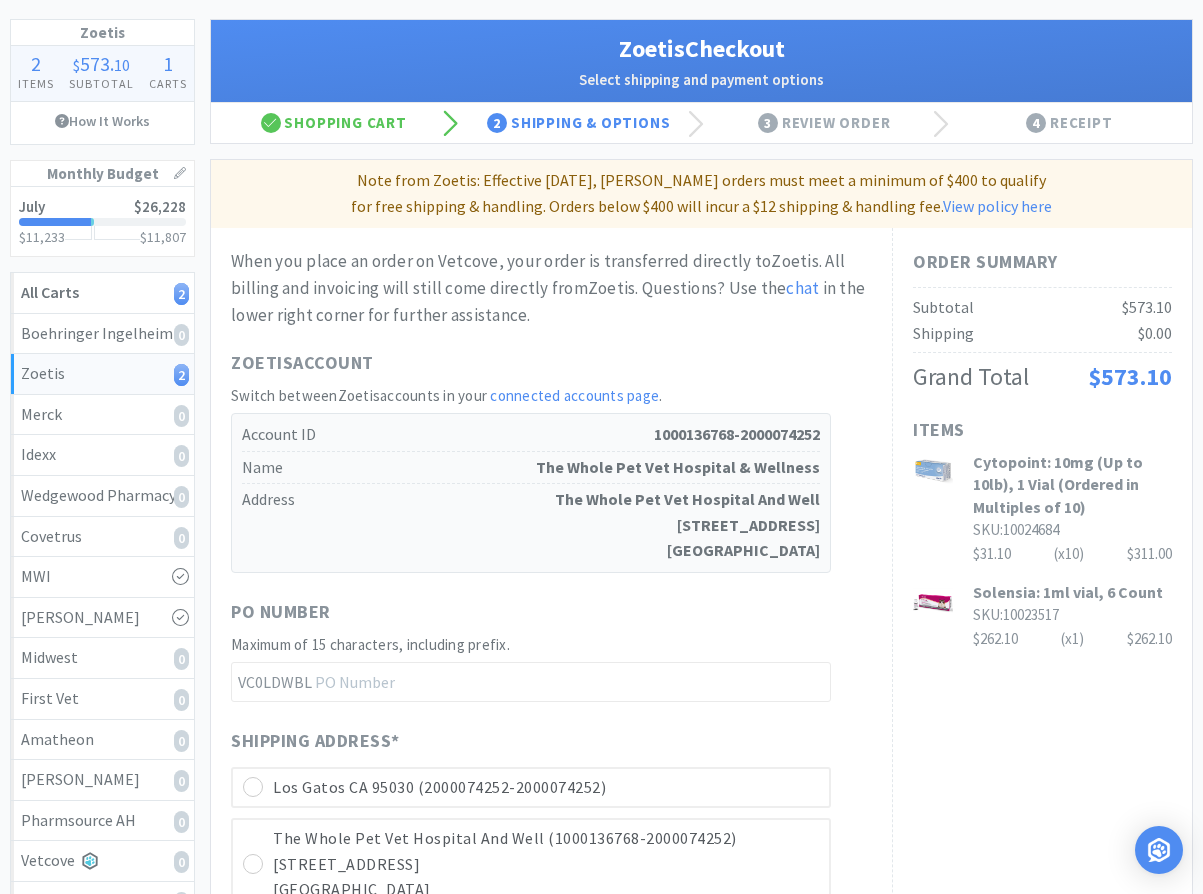 click on "When you place an order on Vetcove, your order is transferred directly to  Zoetis . All billing and invoicing will still come directly from  Zoetis . Questions? Use the  chat    in the lower right corner for further assistance. Zoetis  Account Switch between  Zoetis  accounts in your    connected accounts page . Account ID  1000136768-2000074252 Name  The Whole Pet Vet Hospital & Wellness Address The Whole Pet Vet Hospital And Well [STREET_ADDRESS] PO Number Maximum of 15 characters, including prefix. VC0LDWBL Shipping Address * [GEOGRAPHIC_DATA] (2000074252-2000074252) The Whole Pet Vet Hospital And Well (1000136768-2000074252) [STREET_ADDRESS] Looking for a different shipping address? Head  here  and change your Active Account. If you are hoping to add a new shipping address, you will want to reach out to [GEOGRAPHIC_DATA] directly for assistance.
Payment Method * More Options -------- Invoice" at bounding box center (551, 690) 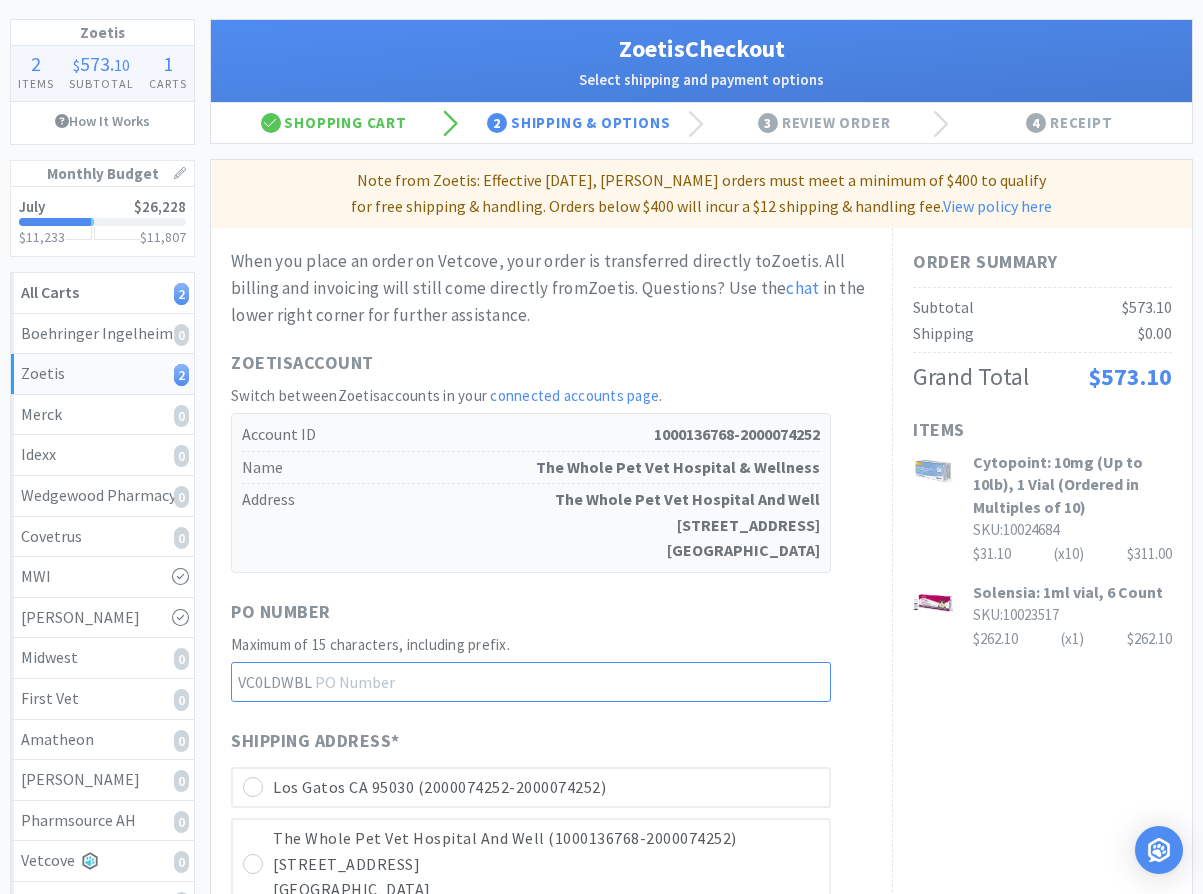 click at bounding box center (531, 682) 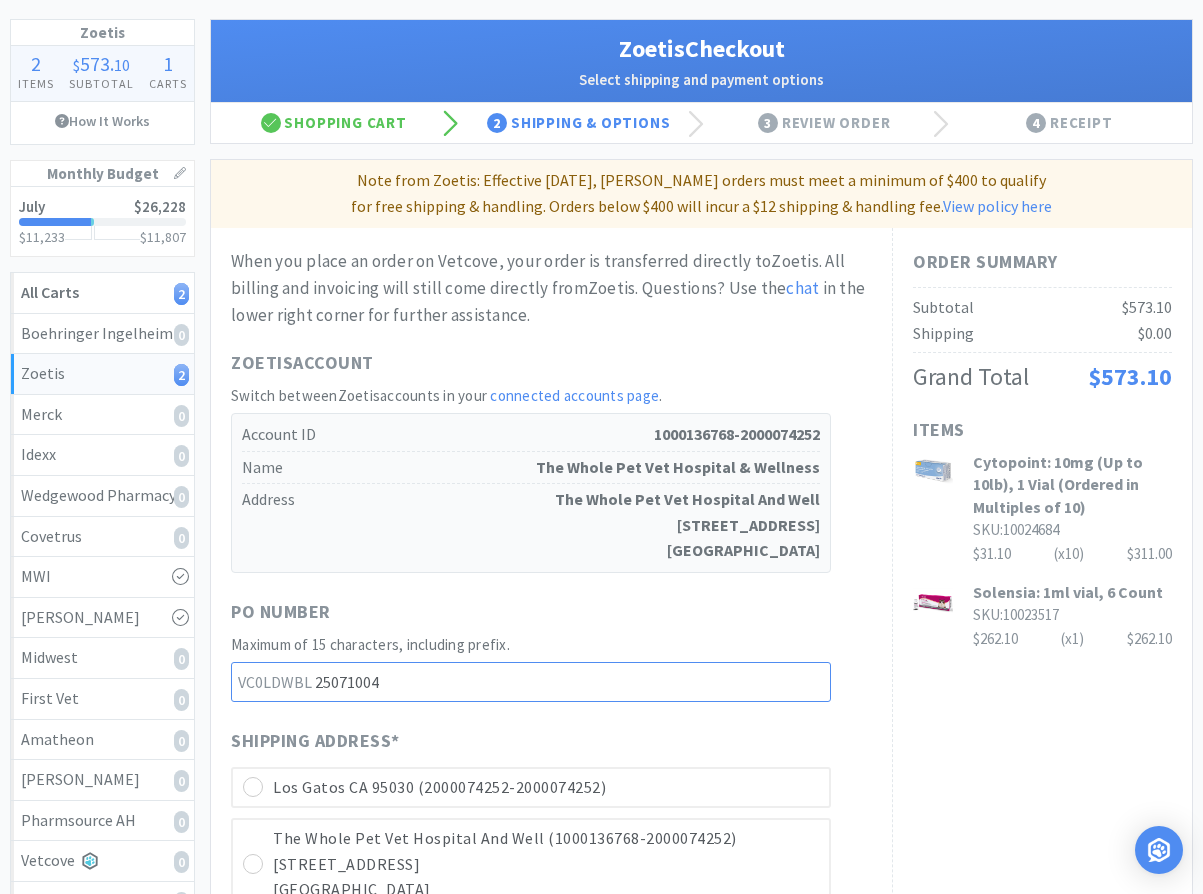 scroll, scrollTop: 510, scrollLeft: 0, axis: vertical 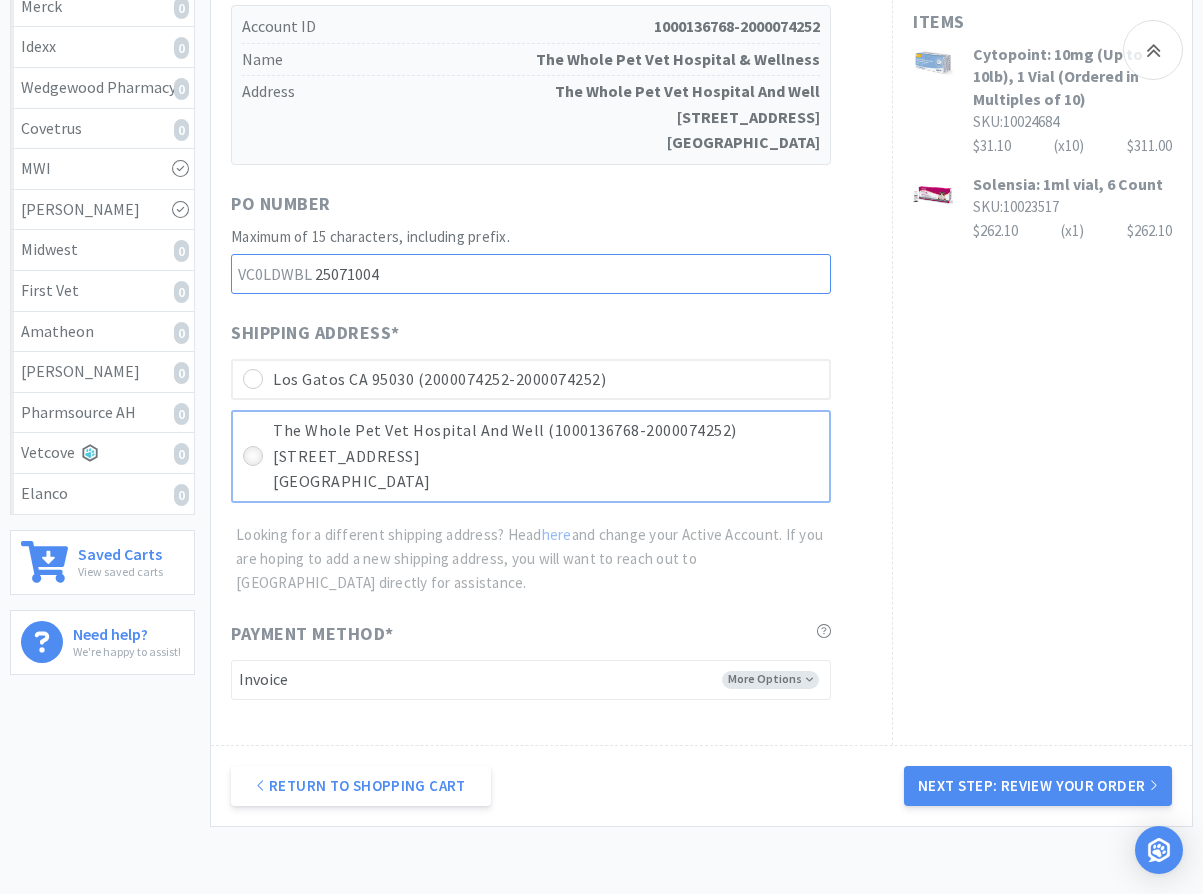 type on "25071004" 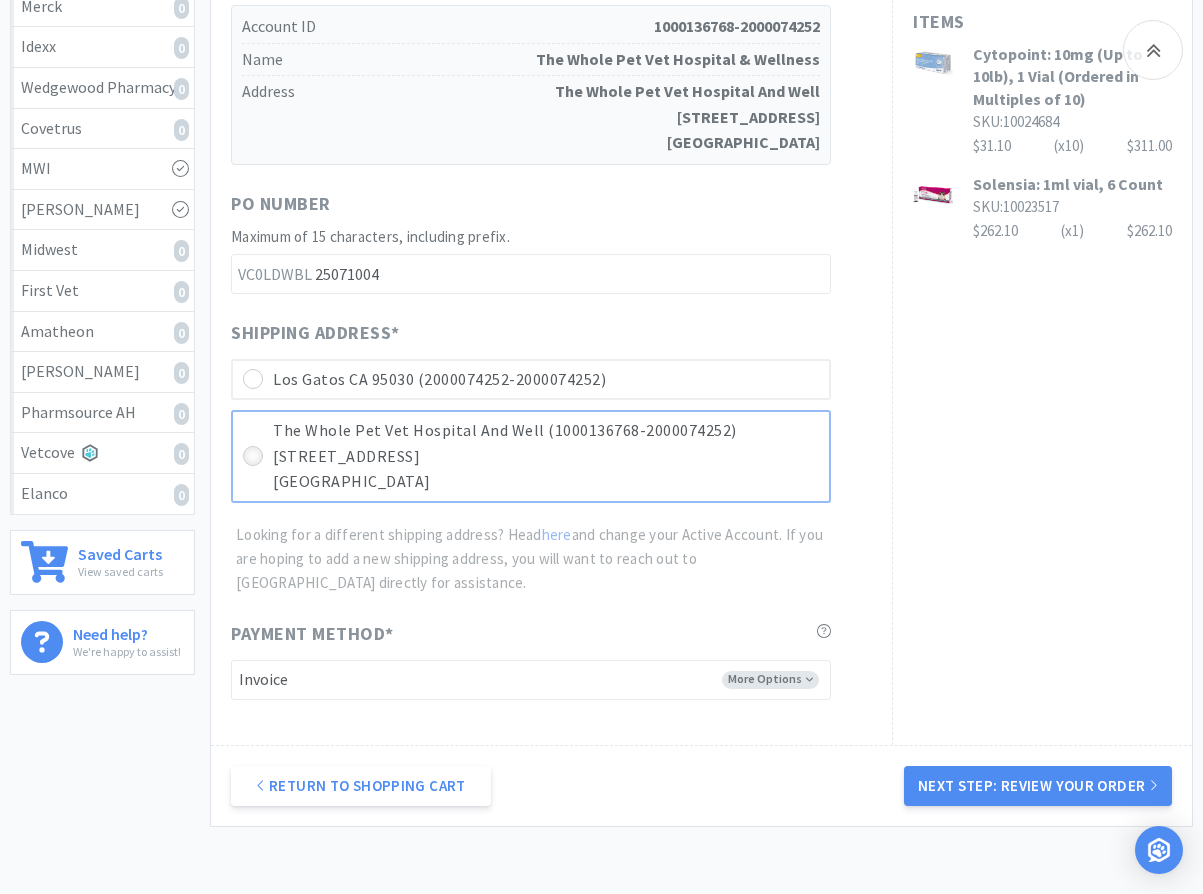 click at bounding box center [253, 456] 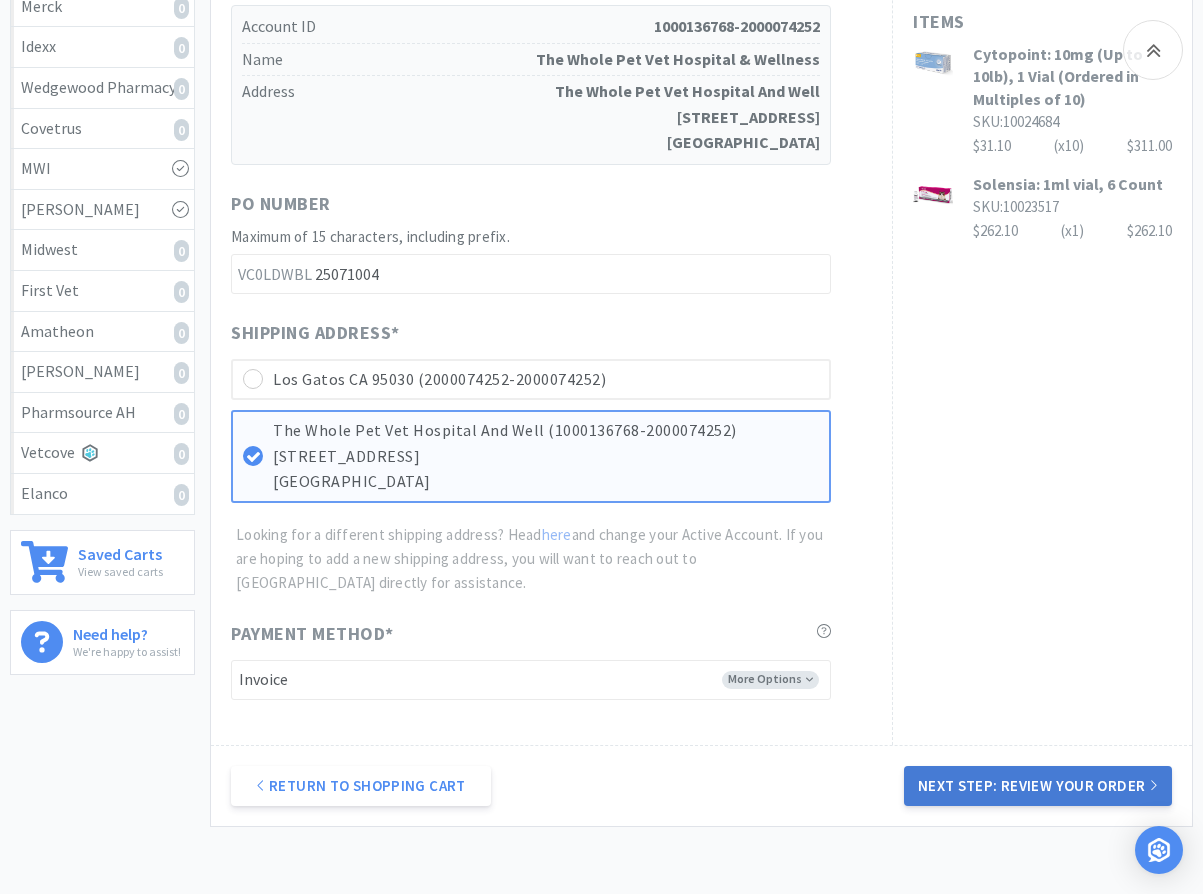 click on "Next Step: Review Your Order" at bounding box center [1038, 786] 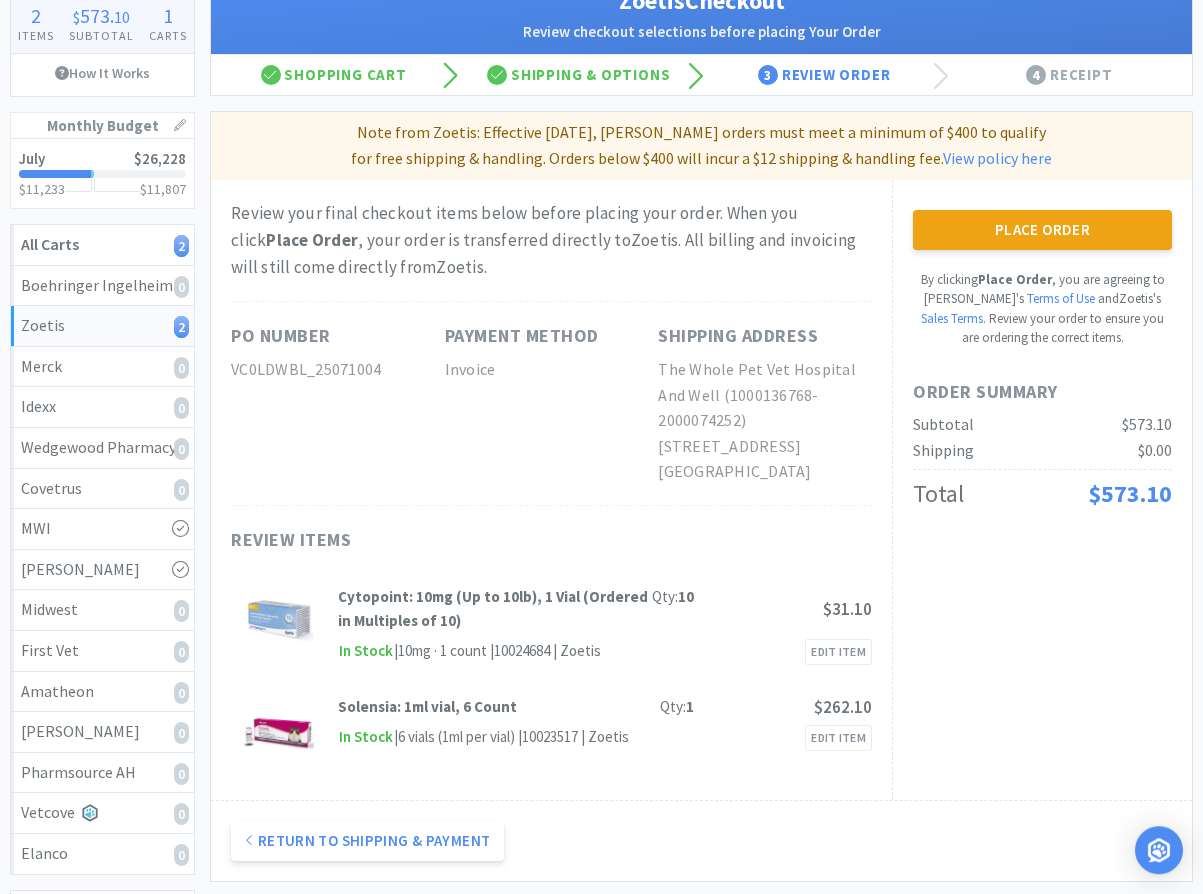 scroll, scrollTop: 204, scrollLeft: 0, axis: vertical 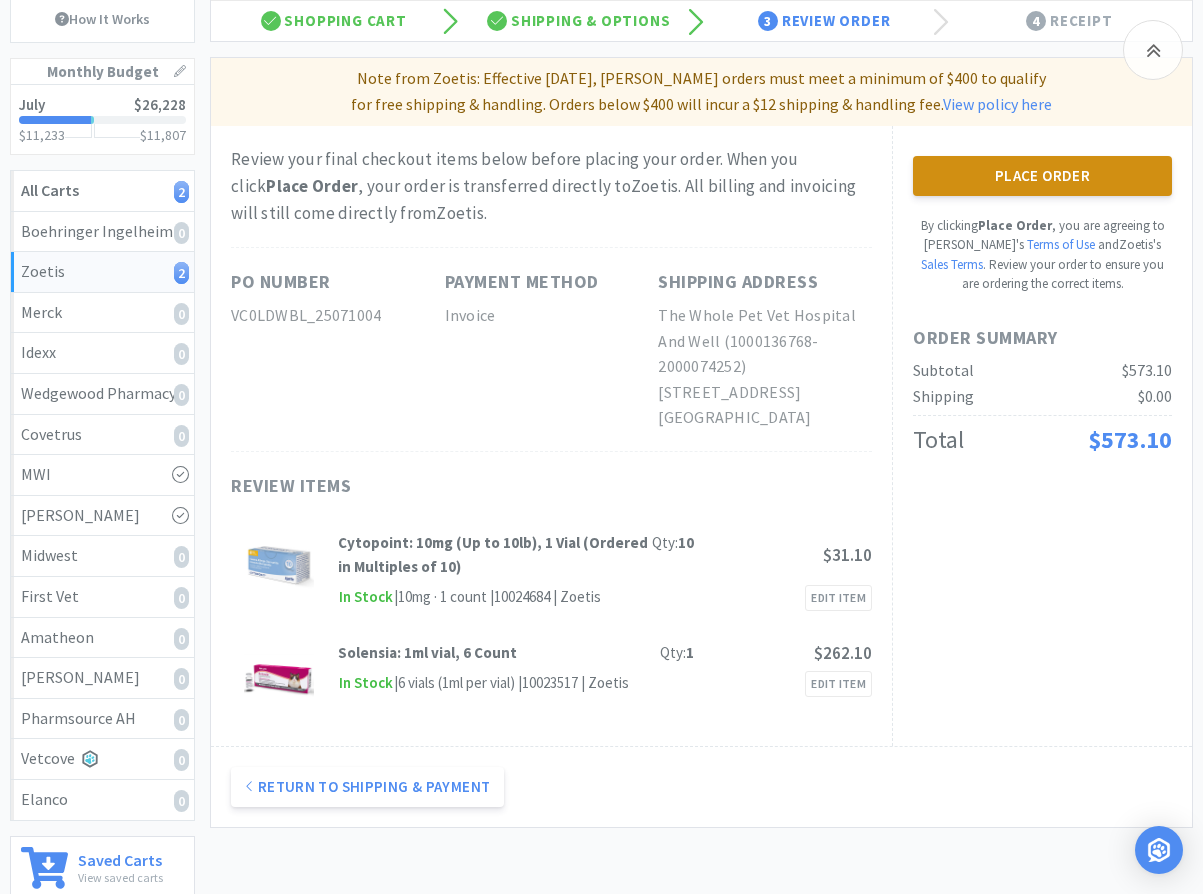 click on "Place Order" at bounding box center [1042, 176] 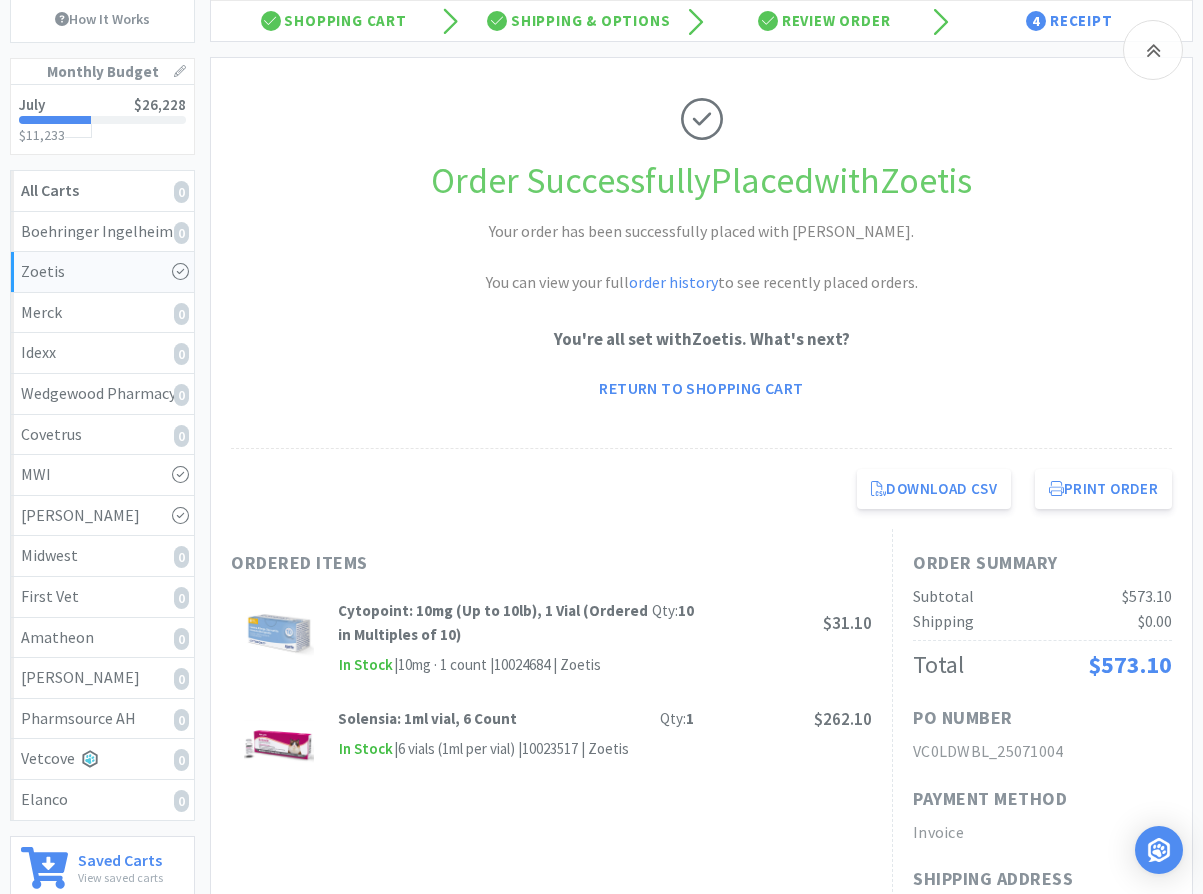 click on "Order Successfully  Placed  with  Zoetis Your order has been successfully placed with [PERSON_NAME]. You can view your full  order history  to see recently placed orders. You're all set with  [PERSON_NAME] . What's next? Return to Shopping Cart" at bounding box center (701, 253) 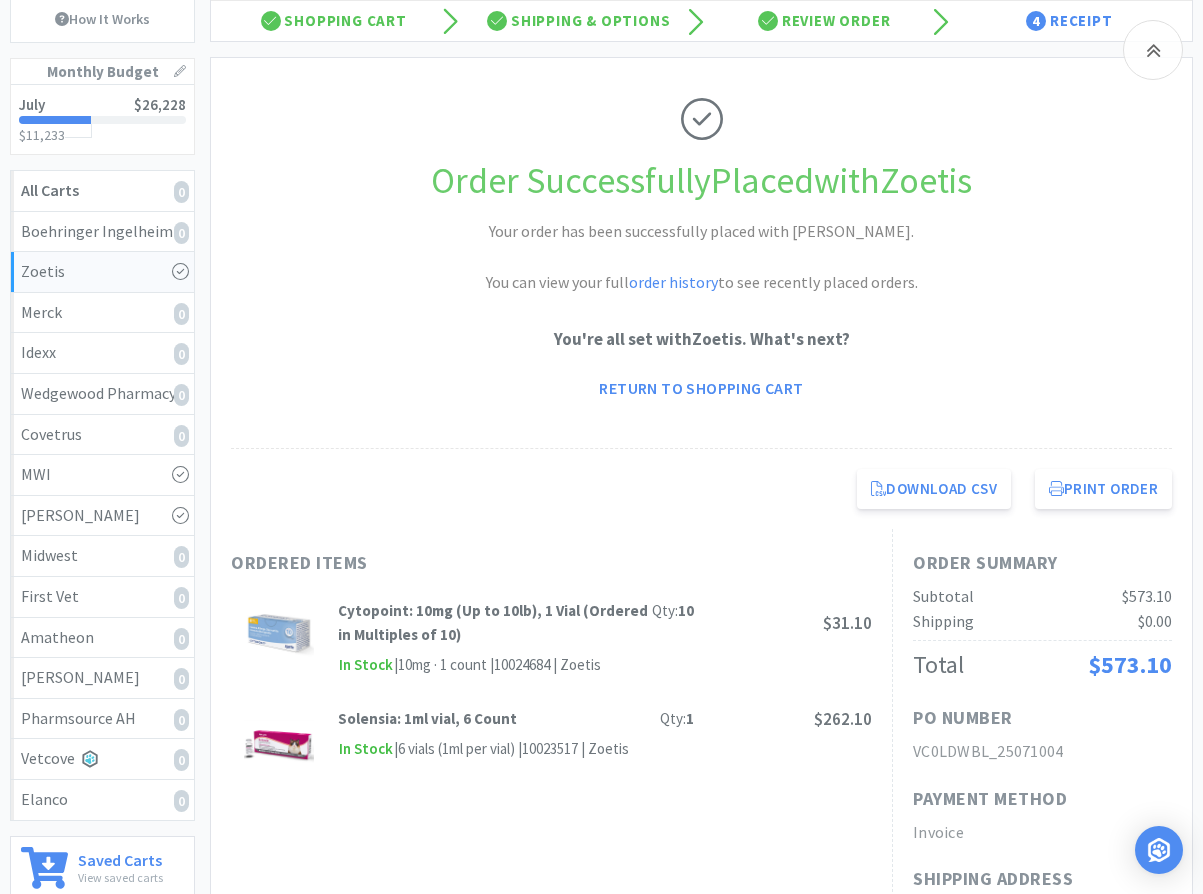 drag, startPoint x: 931, startPoint y: 11, endPoint x: 1129, endPoint y: 846, distance: 858.1544 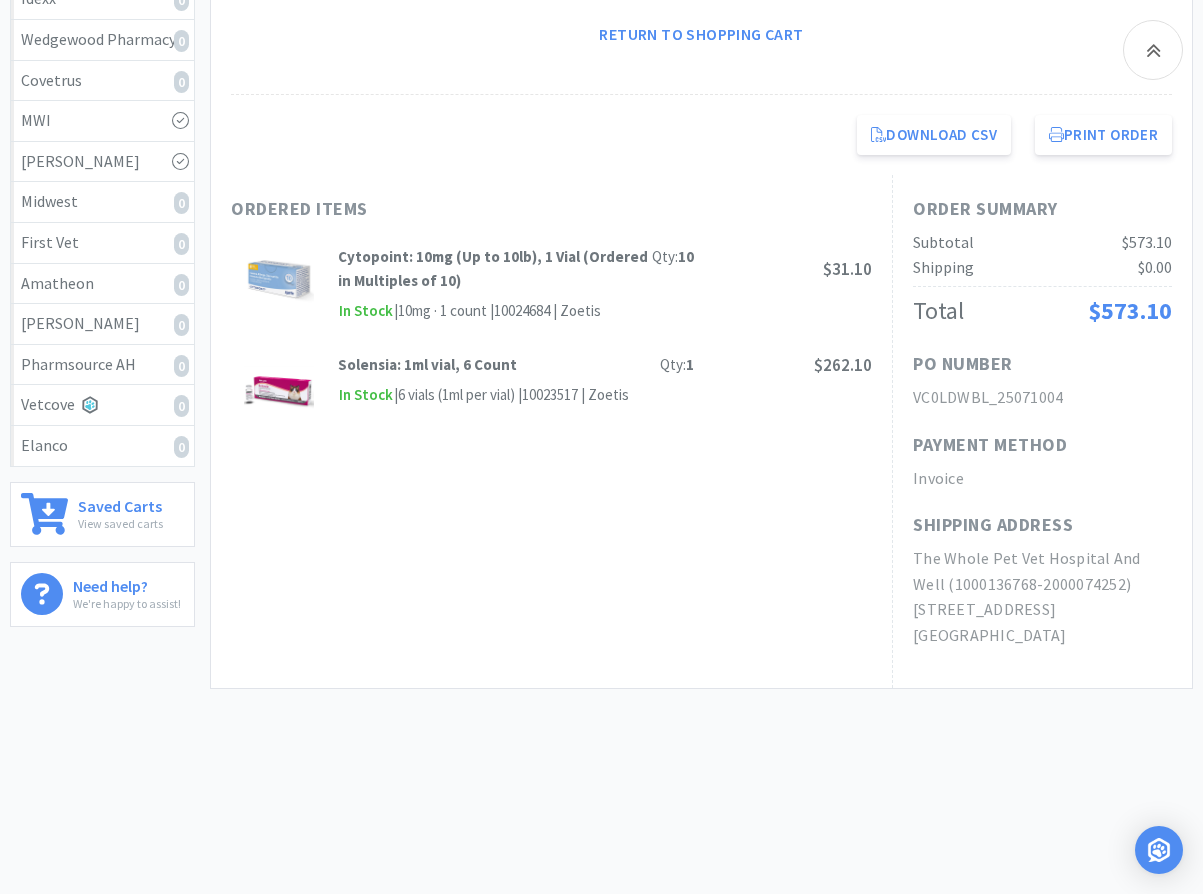 click on "Payment Method" at bounding box center [1042, 448] 